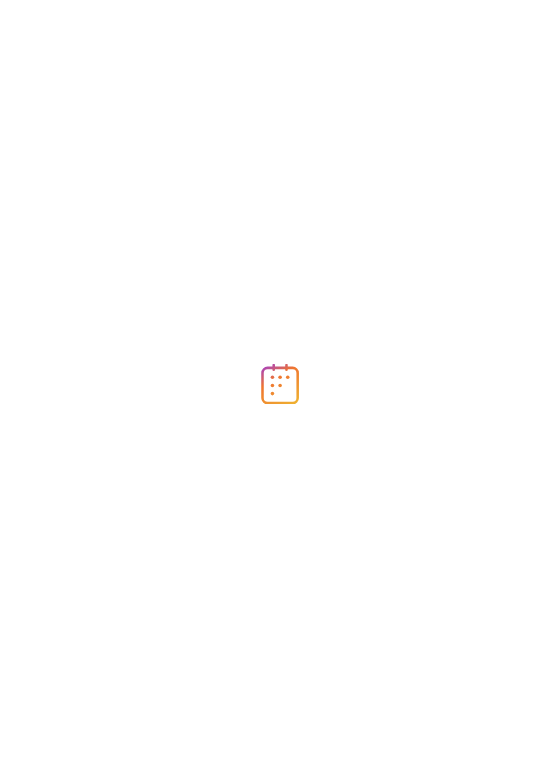 scroll, scrollTop: 0, scrollLeft: 0, axis: both 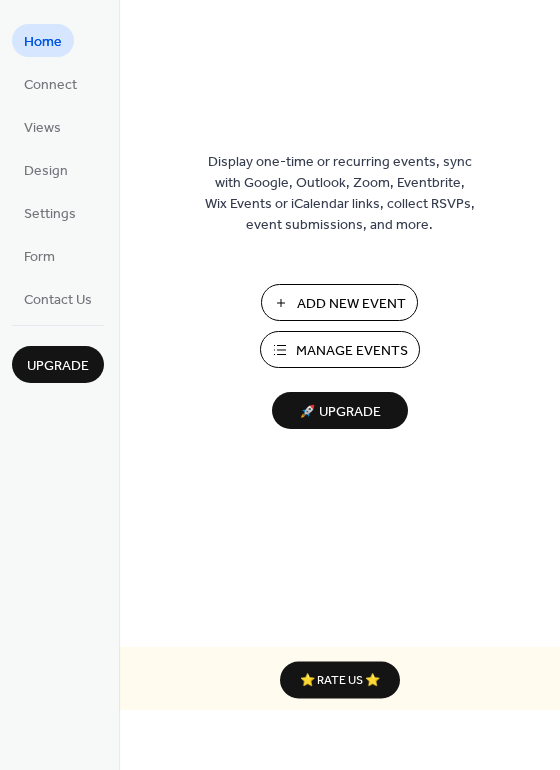 click on "Manage Events" at bounding box center [352, 351] 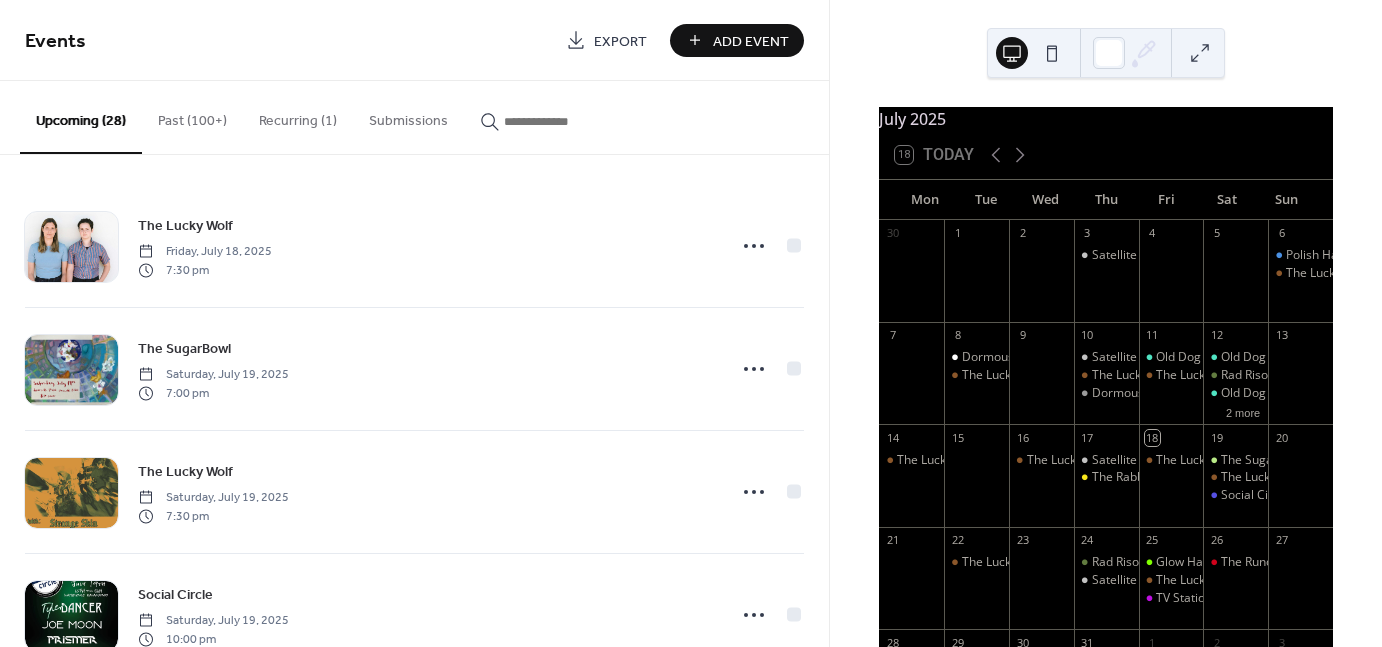 scroll, scrollTop: 0, scrollLeft: 0, axis: both 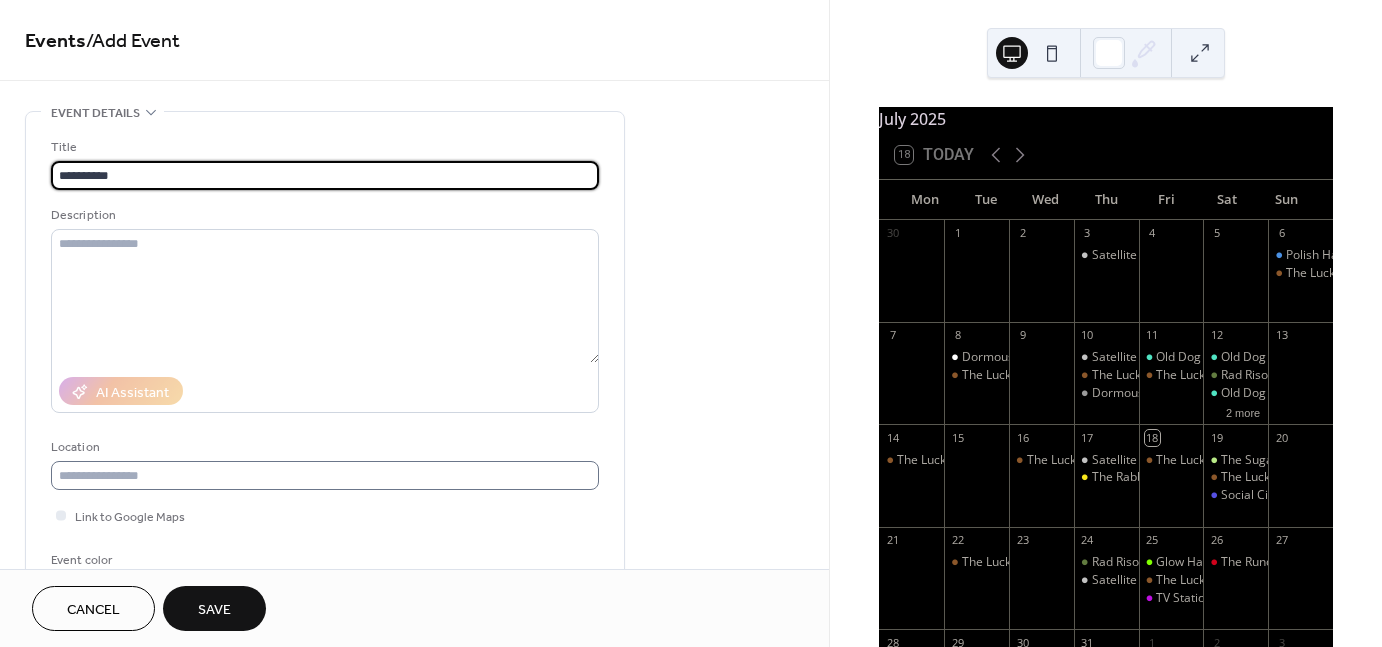 type on "*********" 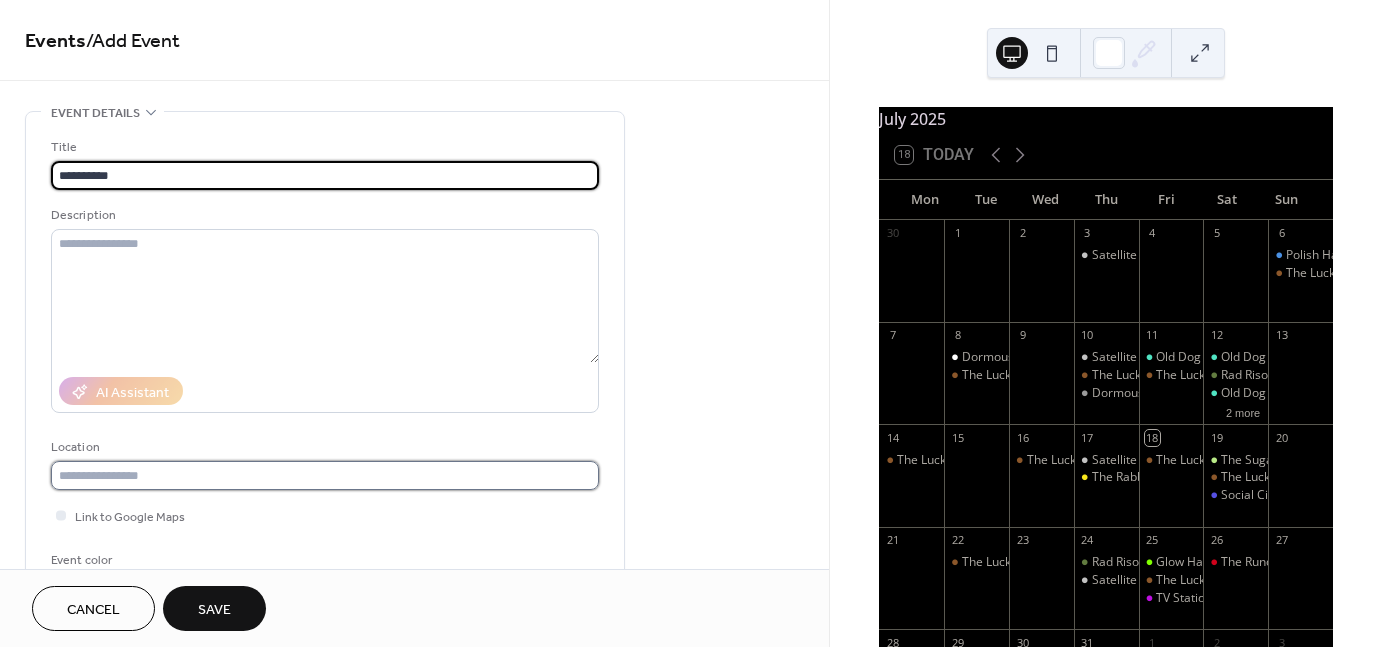click at bounding box center (325, 475) 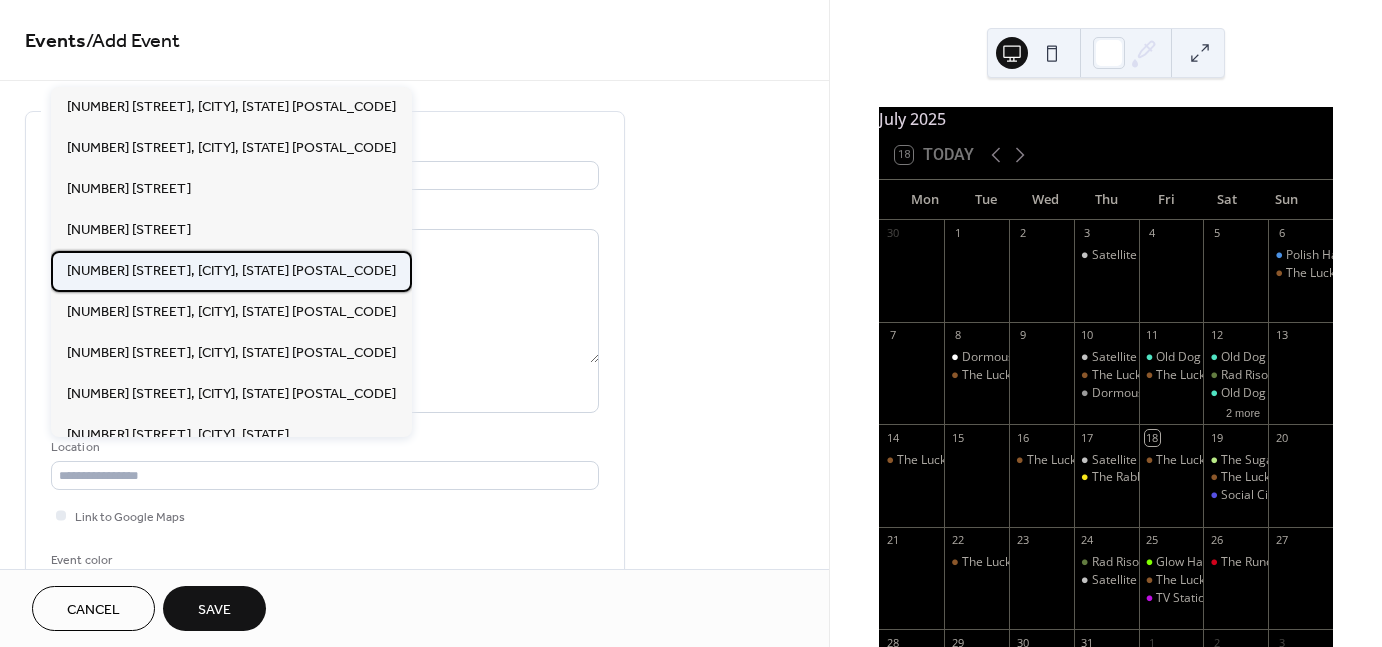 click on "[NUMBER] [STREET], [CITY], [STATE] [POSTAL_CODE]" at bounding box center (231, 270) 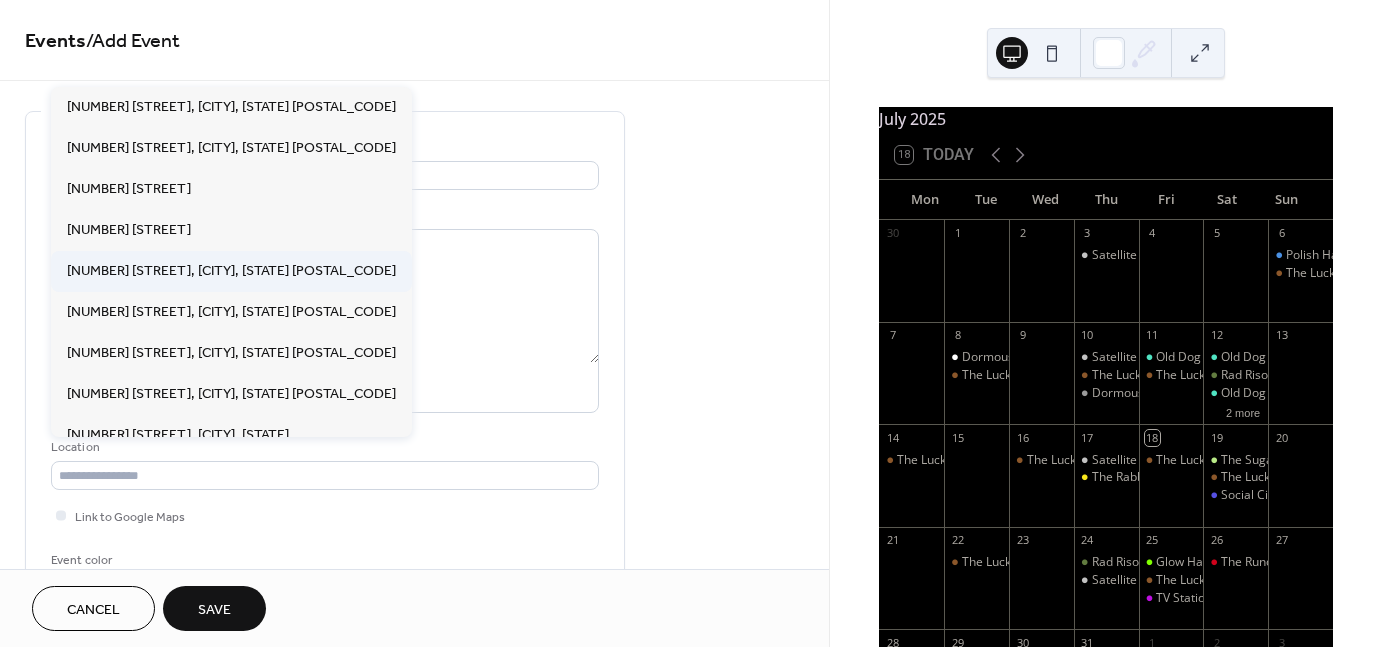 type on "**********" 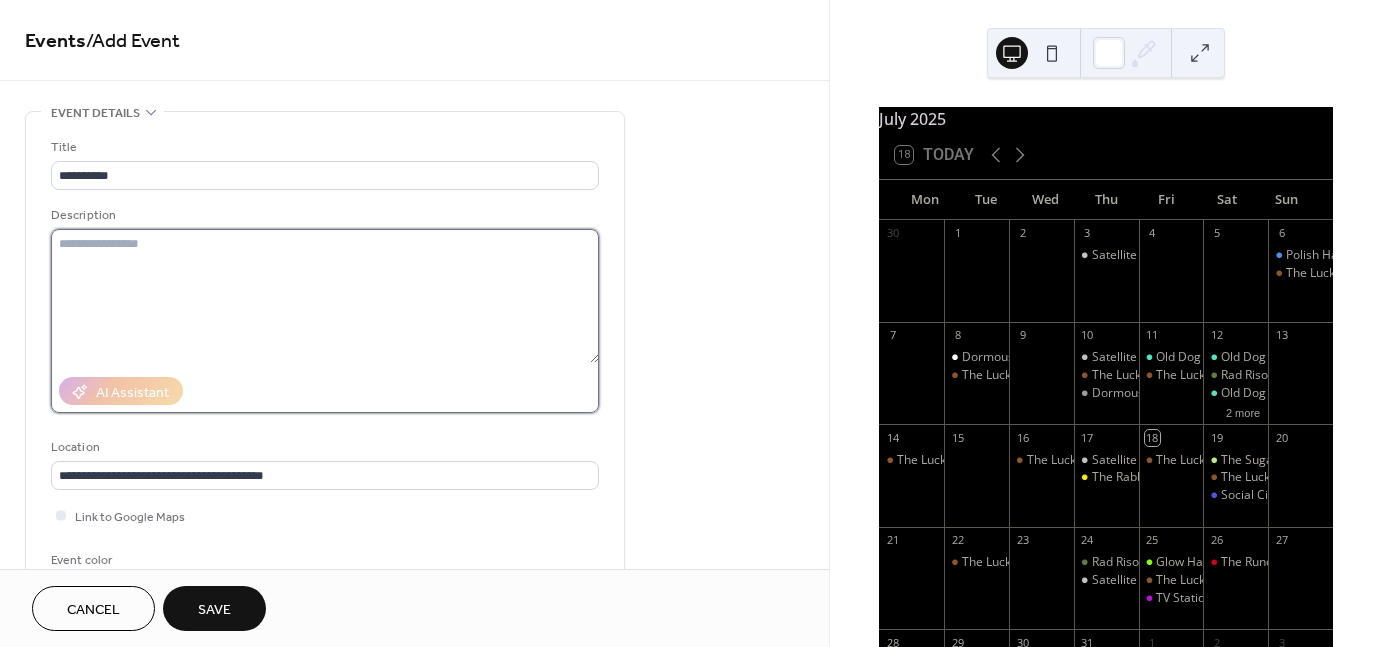 click at bounding box center (325, 296) 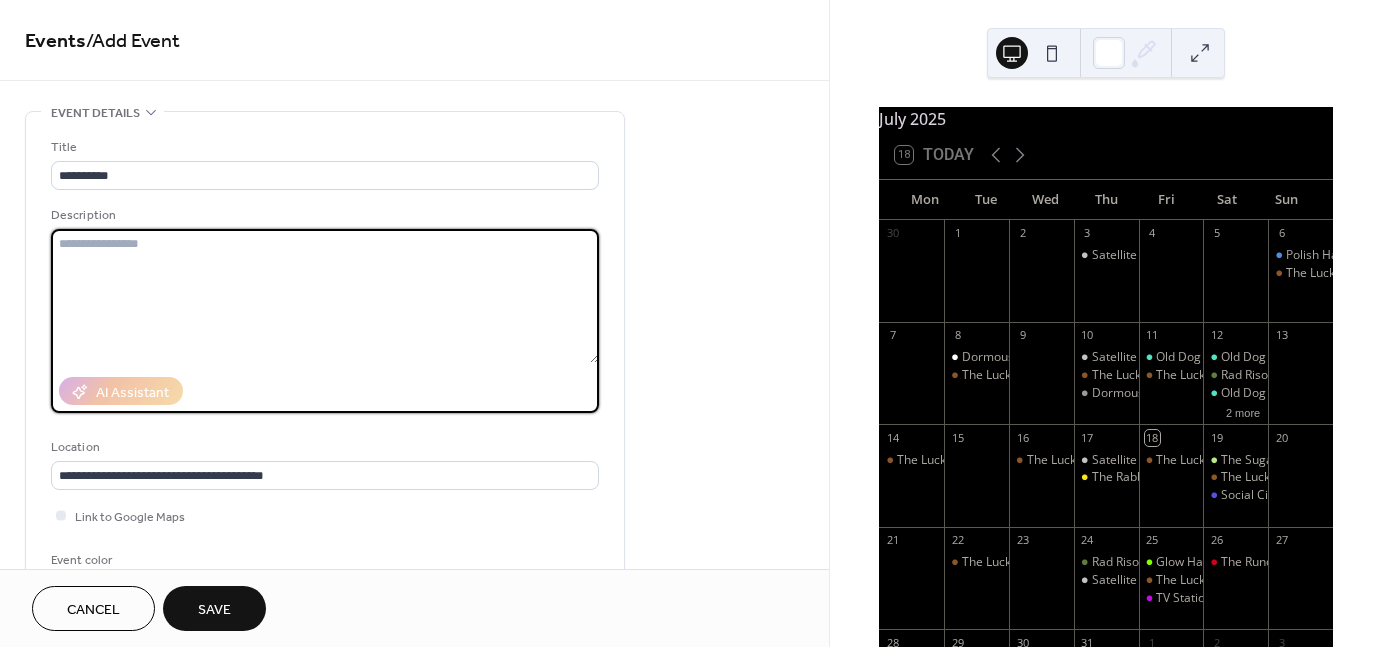 type on "*" 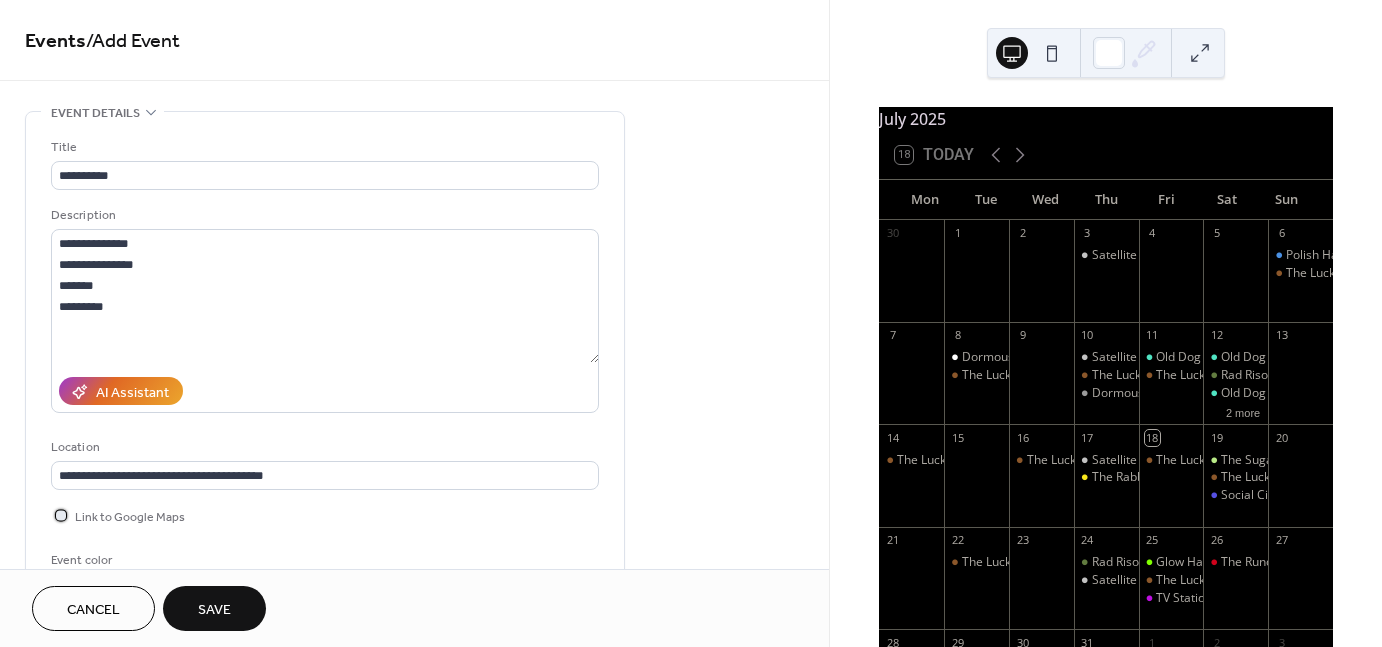 drag, startPoint x: 86, startPoint y: 527, endPoint x: 113, endPoint y: 578, distance: 57.706154 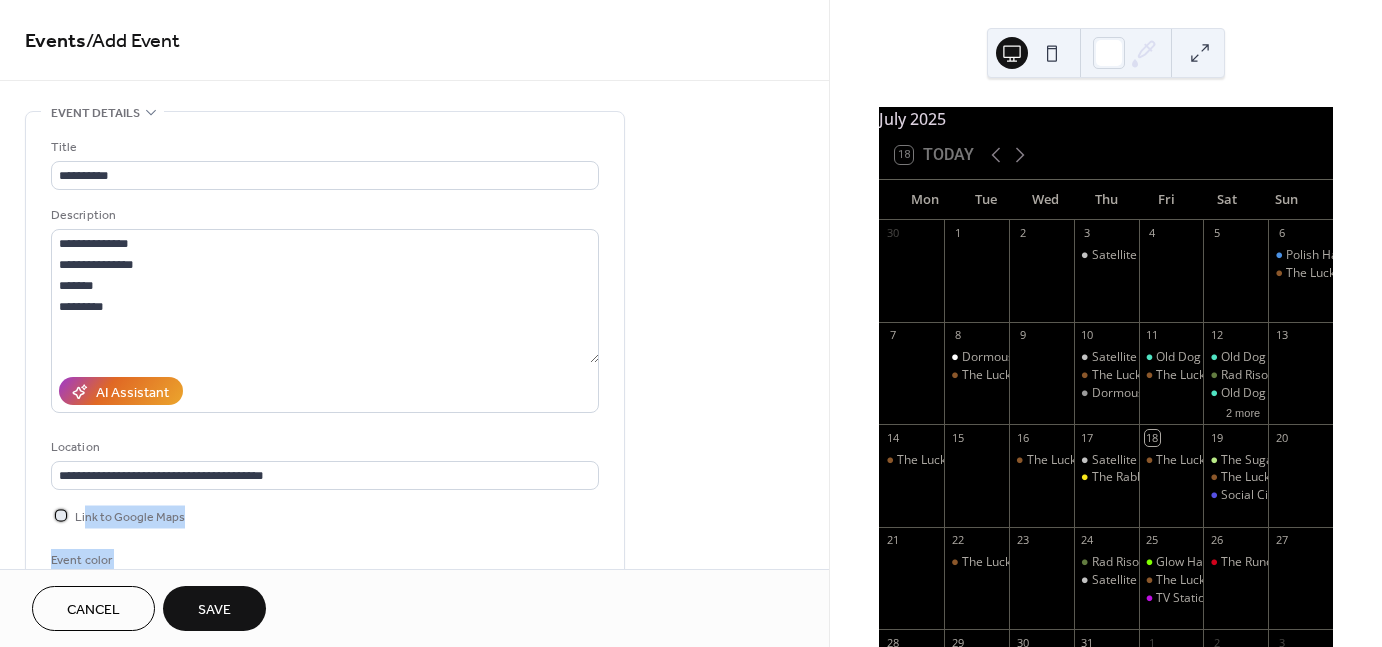 scroll, scrollTop: 67, scrollLeft: 0, axis: vertical 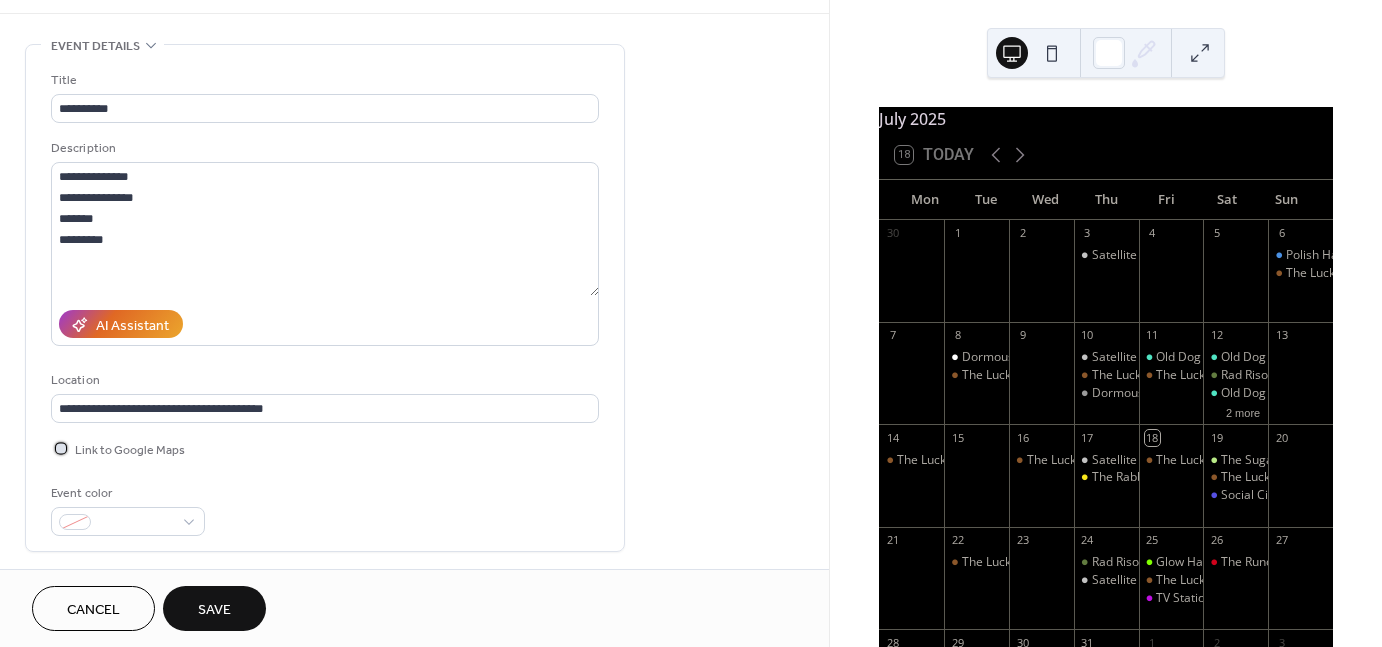 click on "Link to Google Maps" at bounding box center [130, 450] 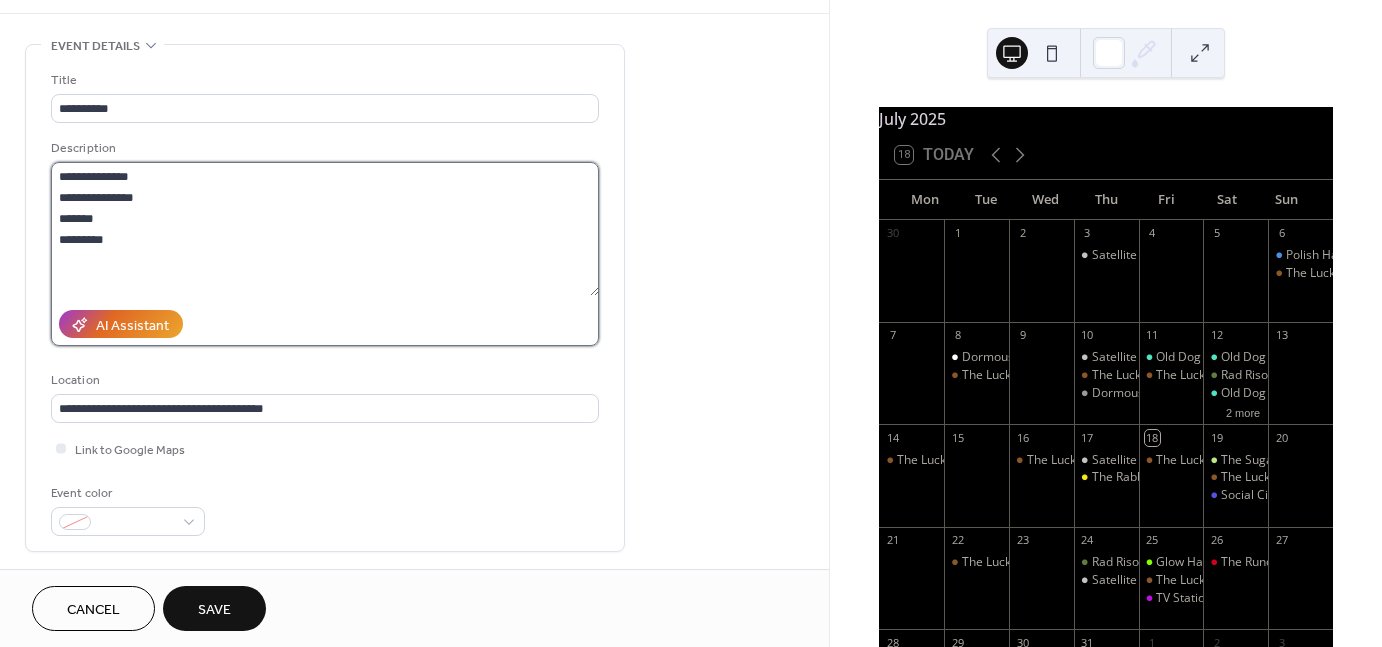 click on "**********" at bounding box center (325, 229) 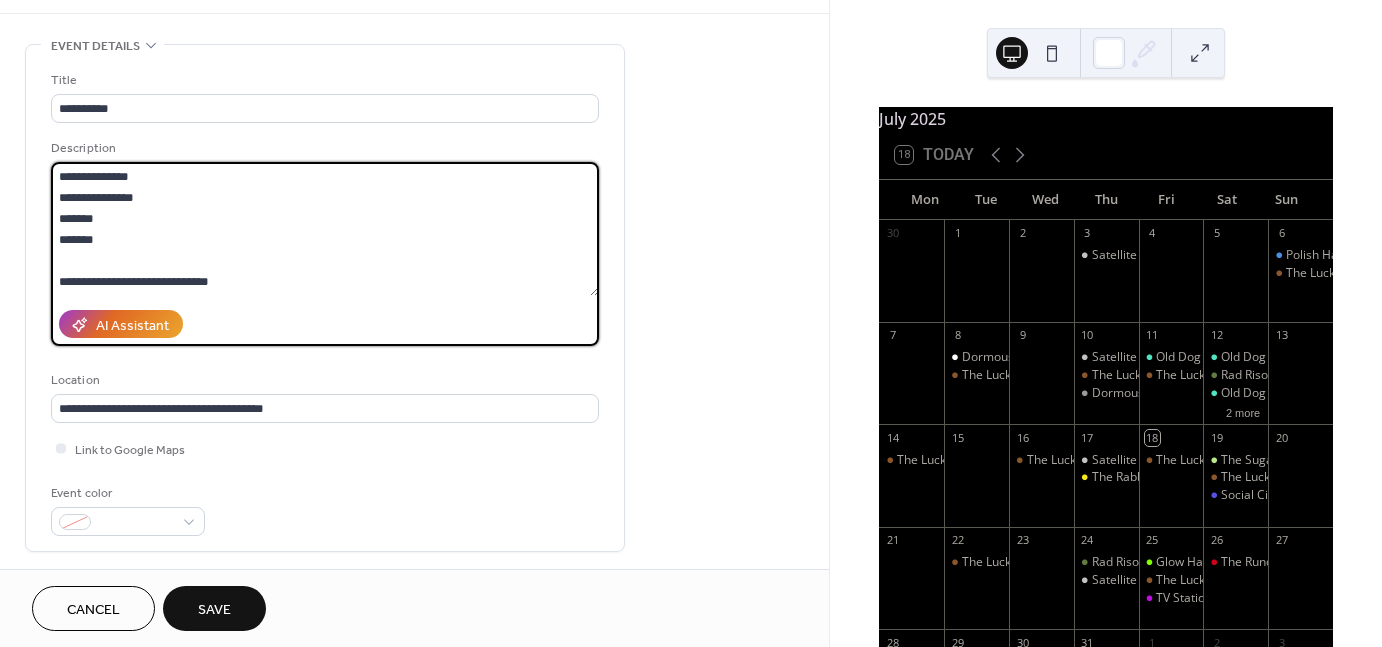 scroll, scrollTop: 0, scrollLeft: 0, axis: both 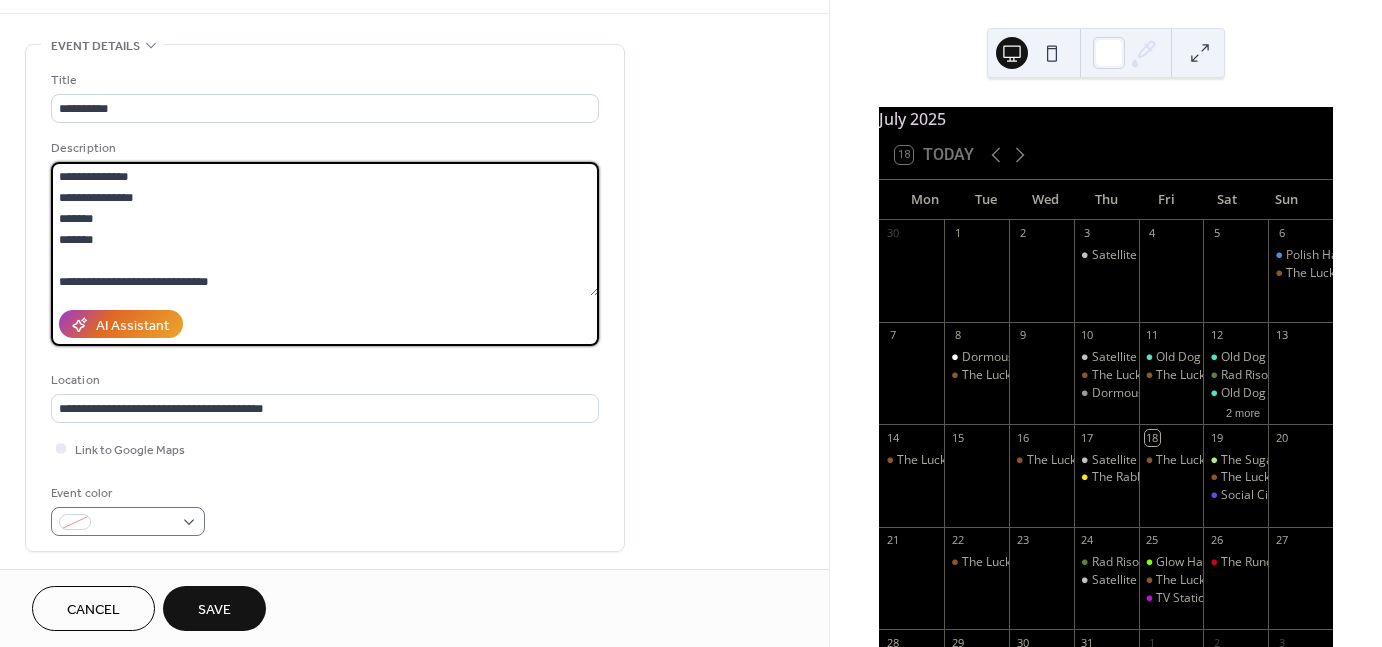 type on "**********" 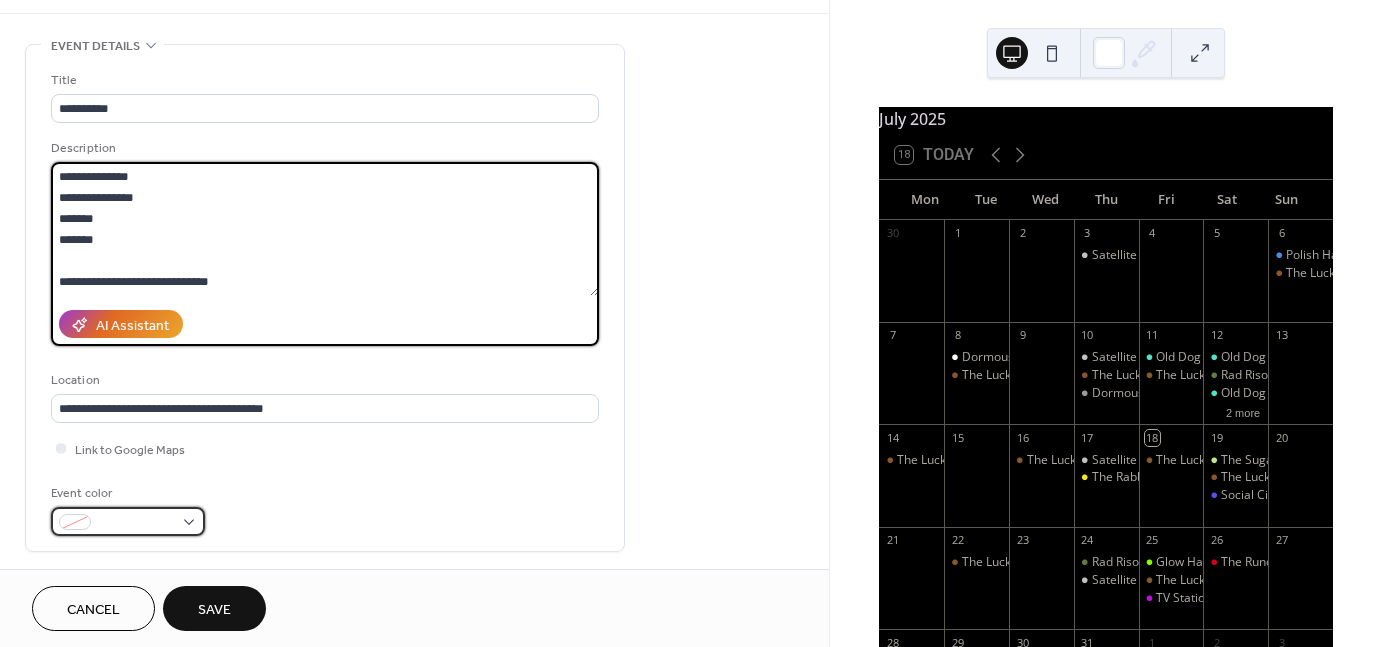 click at bounding box center [128, 521] 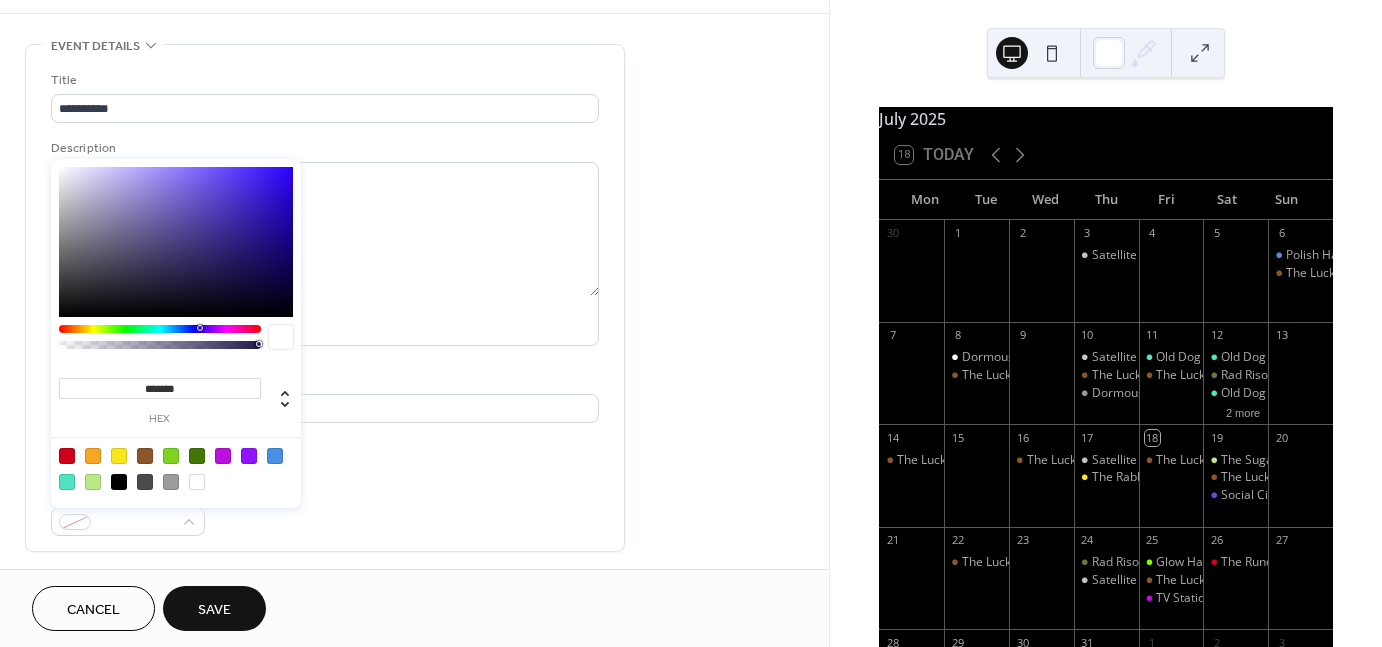 click at bounding box center (176, 468) 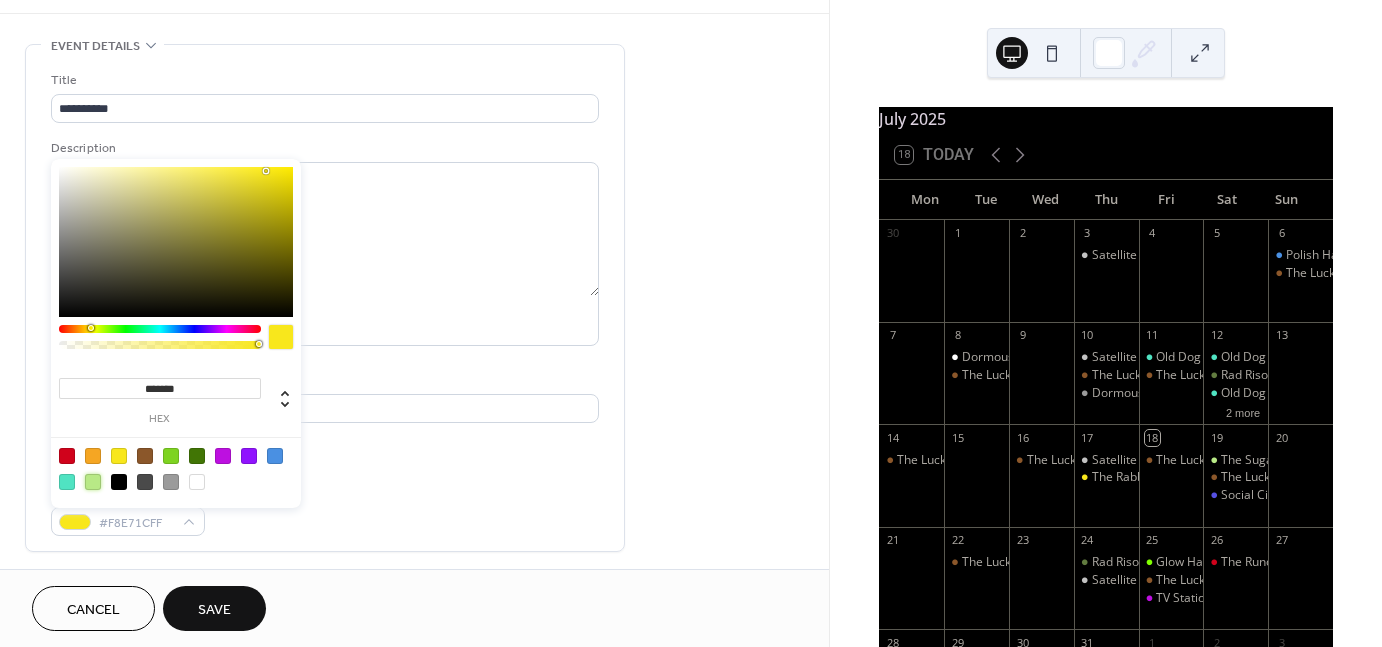 click at bounding box center [93, 482] 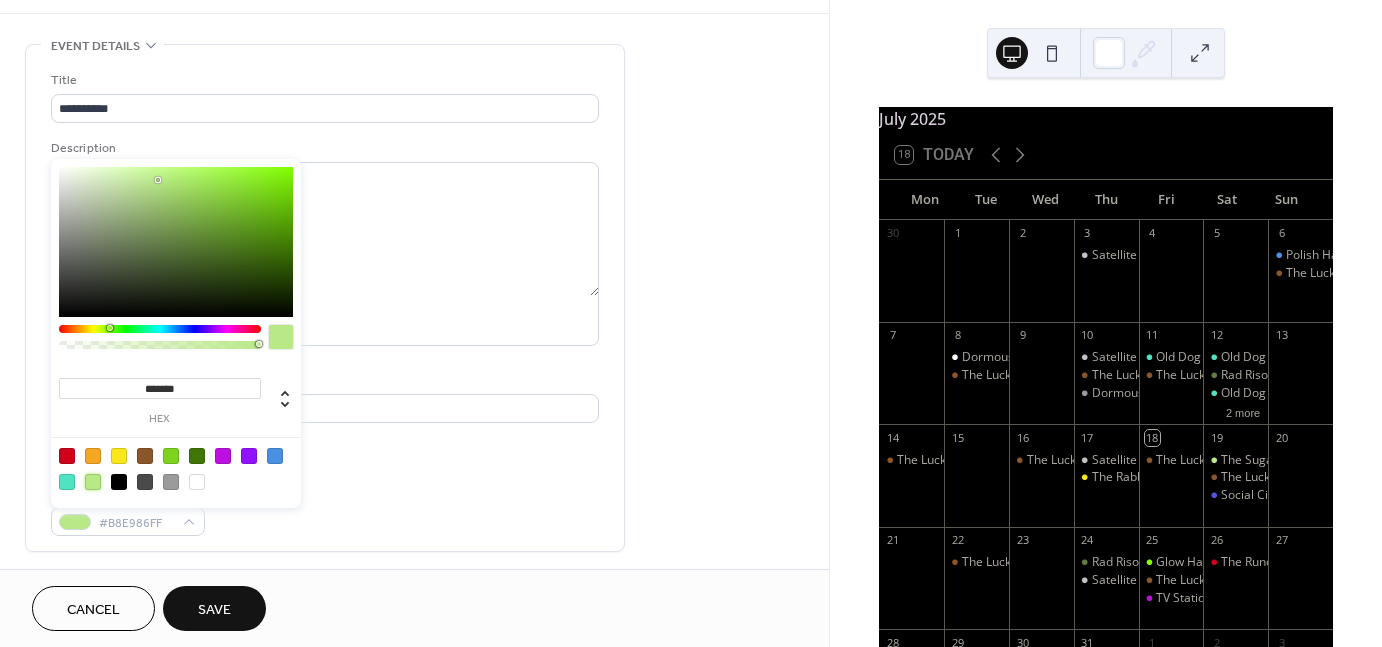 click at bounding box center (93, 456) 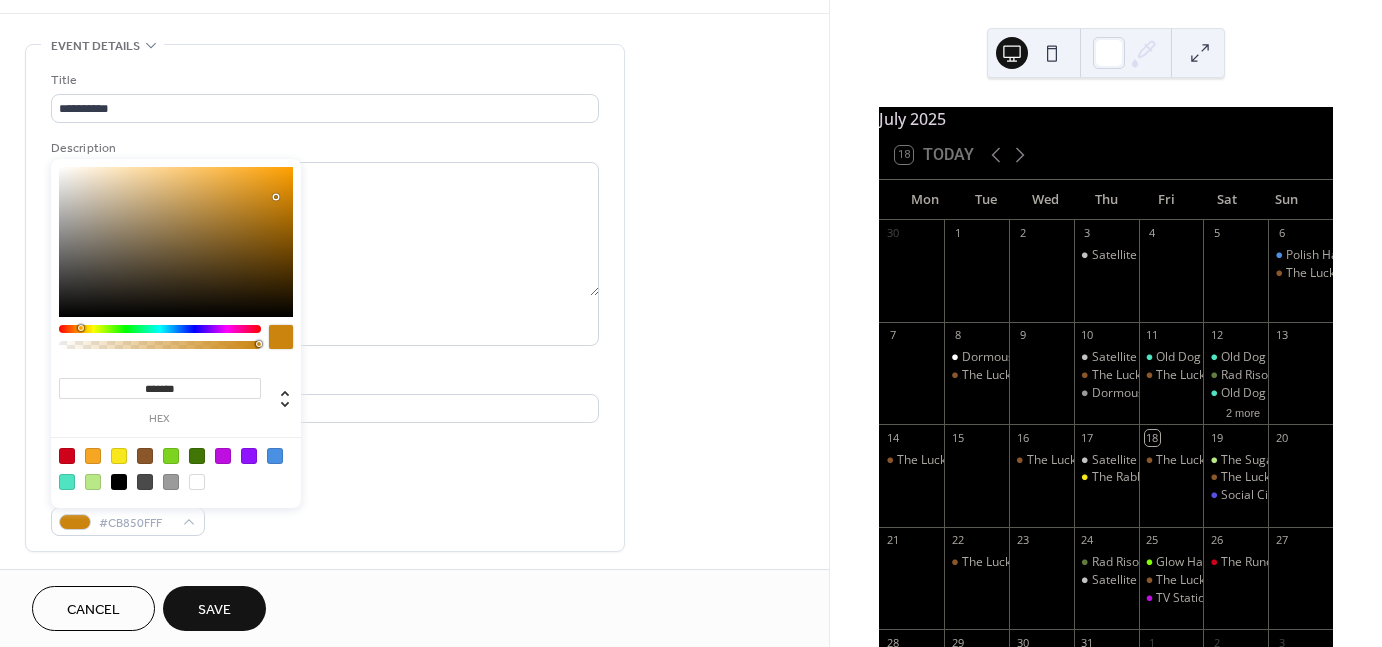type on "*******" 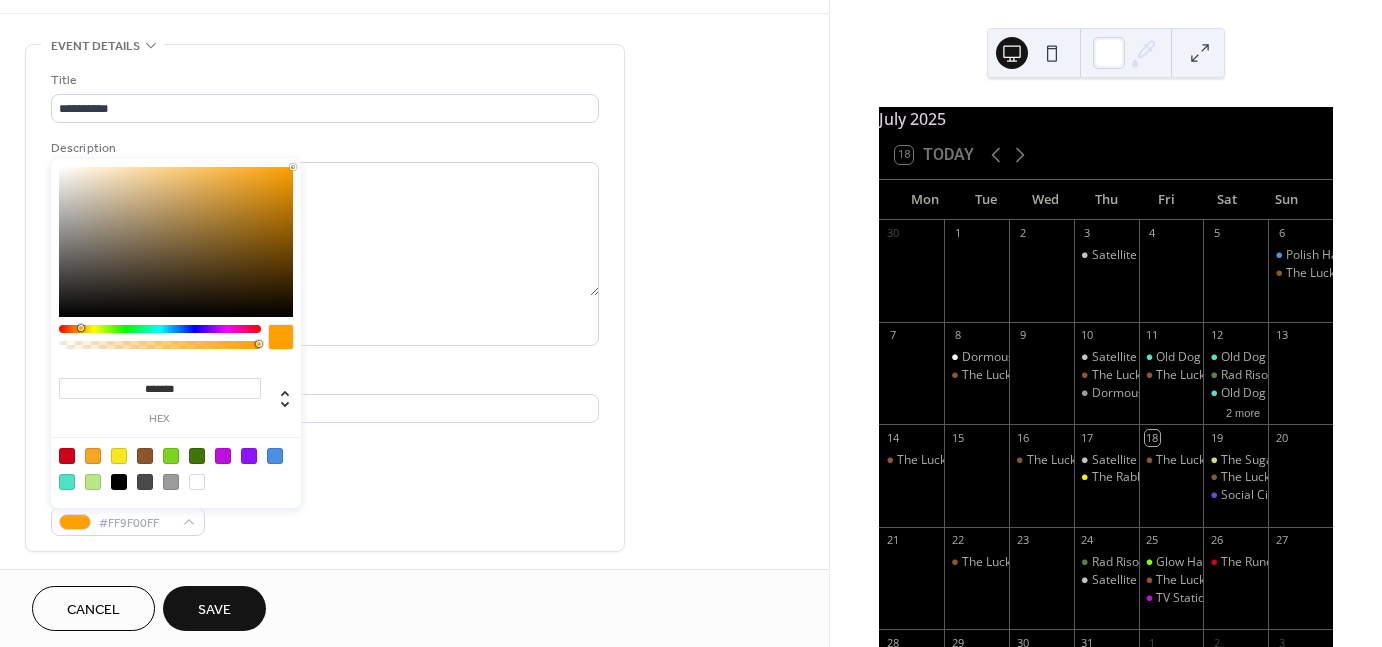 drag, startPoint x: 275, startPoint y: 197, endPoint x: 319, endPoint y: 123, distance: 86.09297 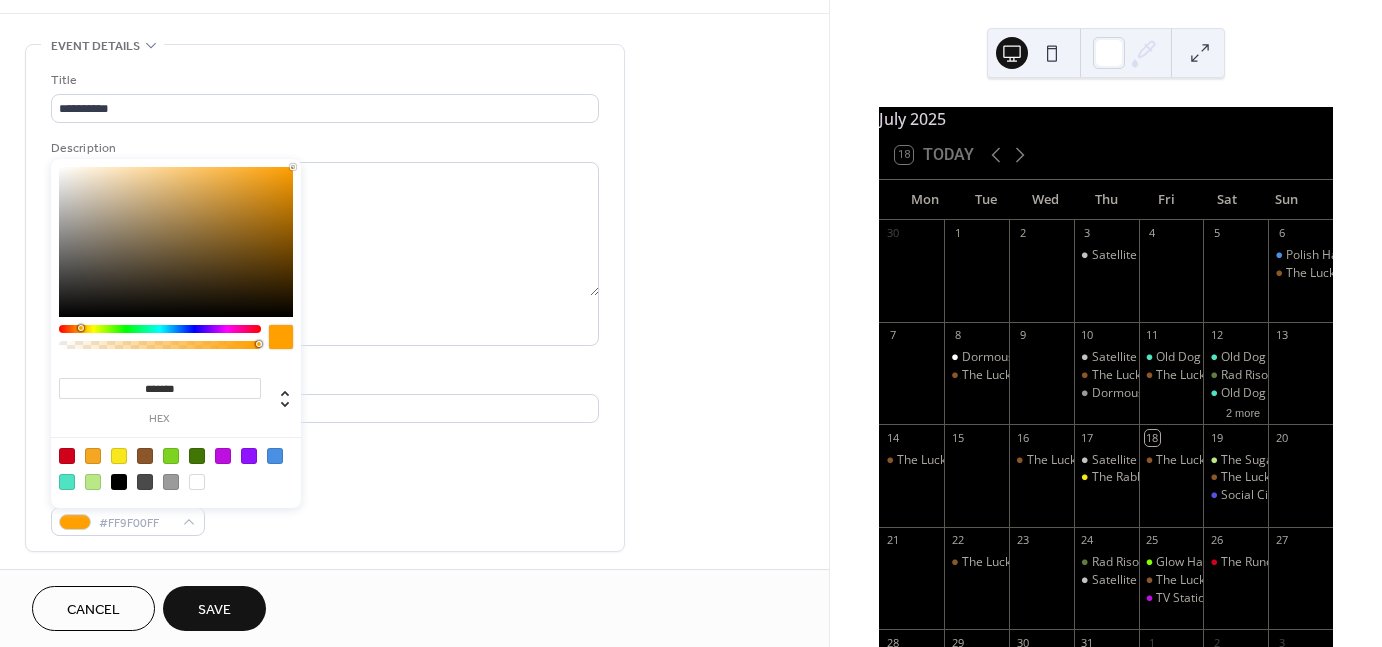 click on "Save" at bounding box center (214, 610) 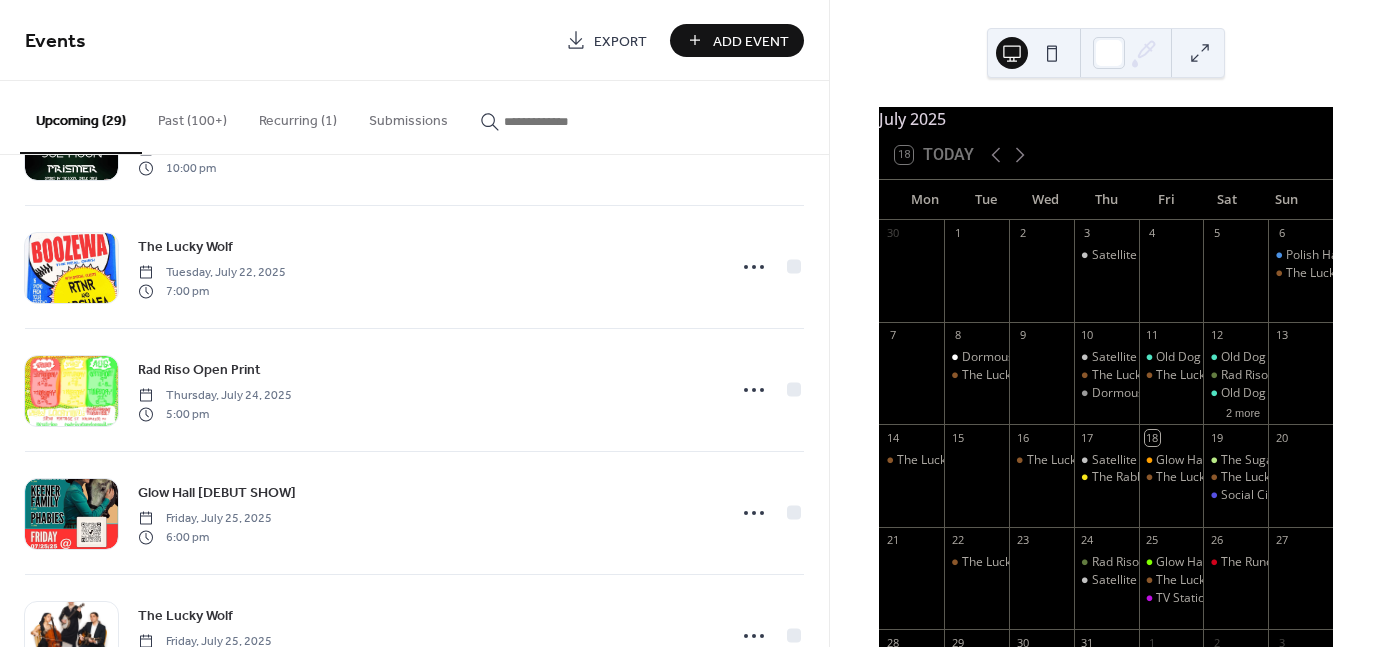 scroll, scrollTop: 604, scrollLeft: 0, axis: vertical 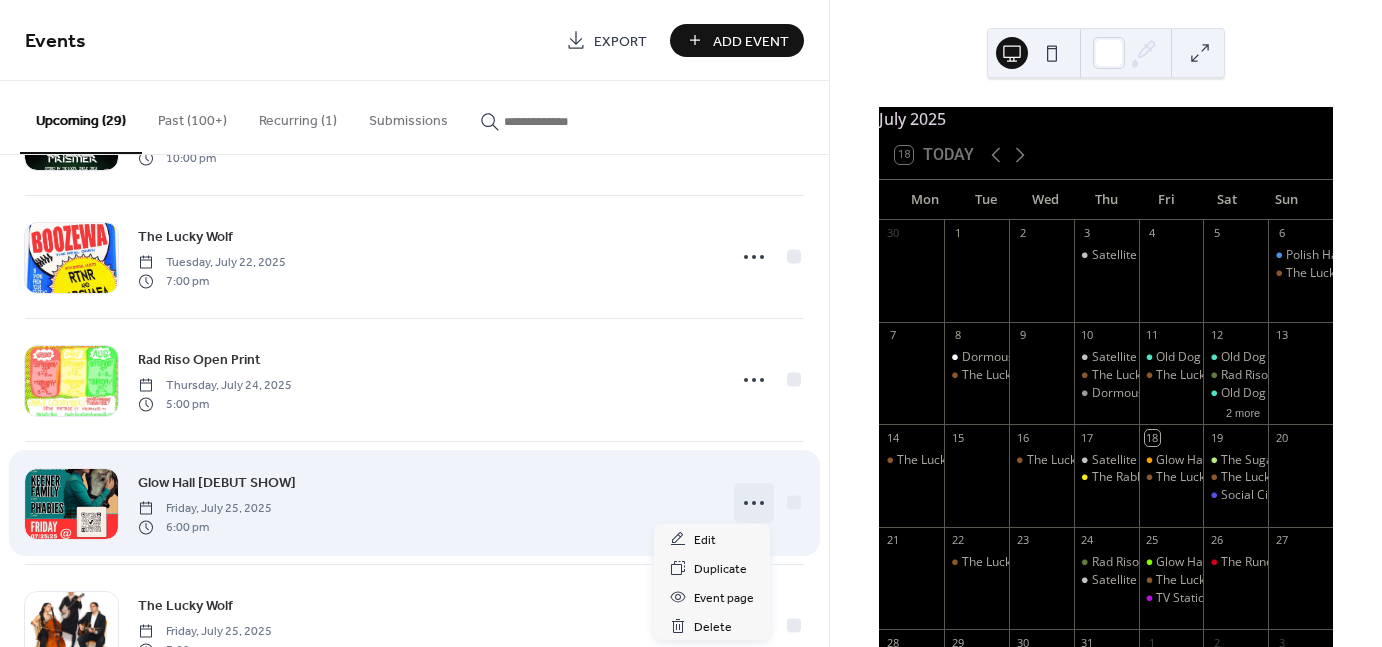 click 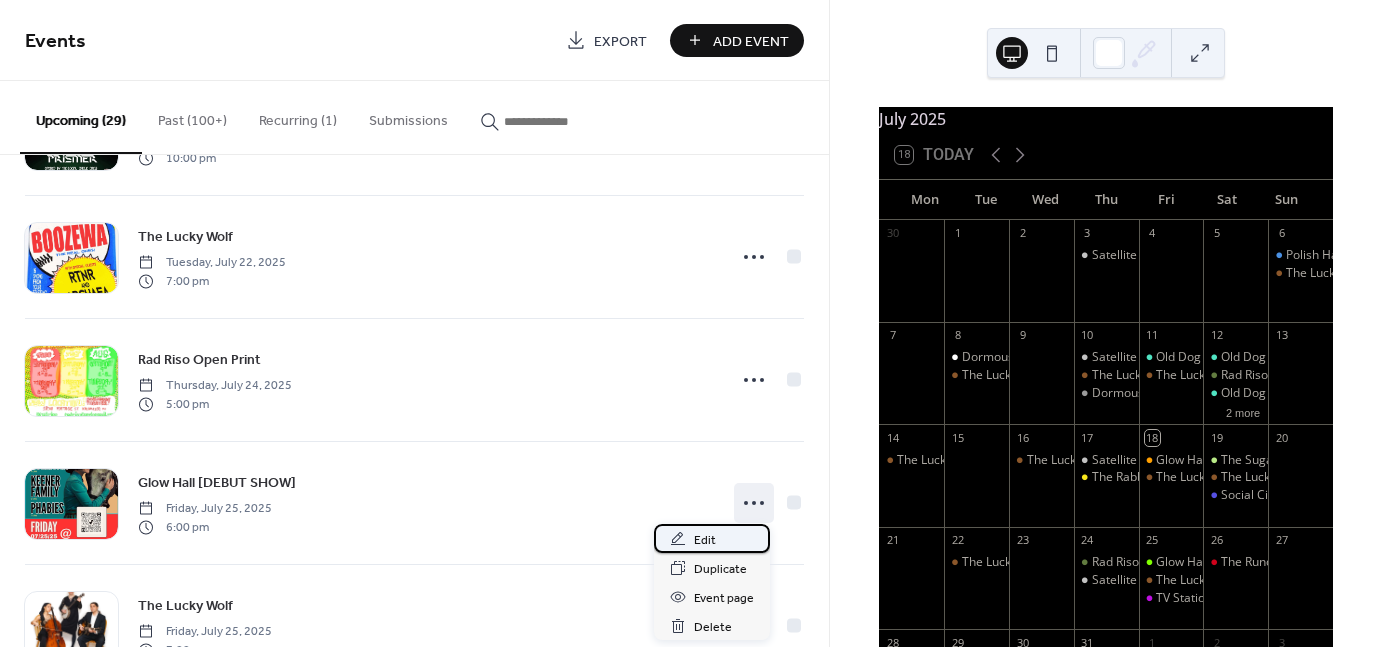 click on "Edit" at bounding box center (705, 540) 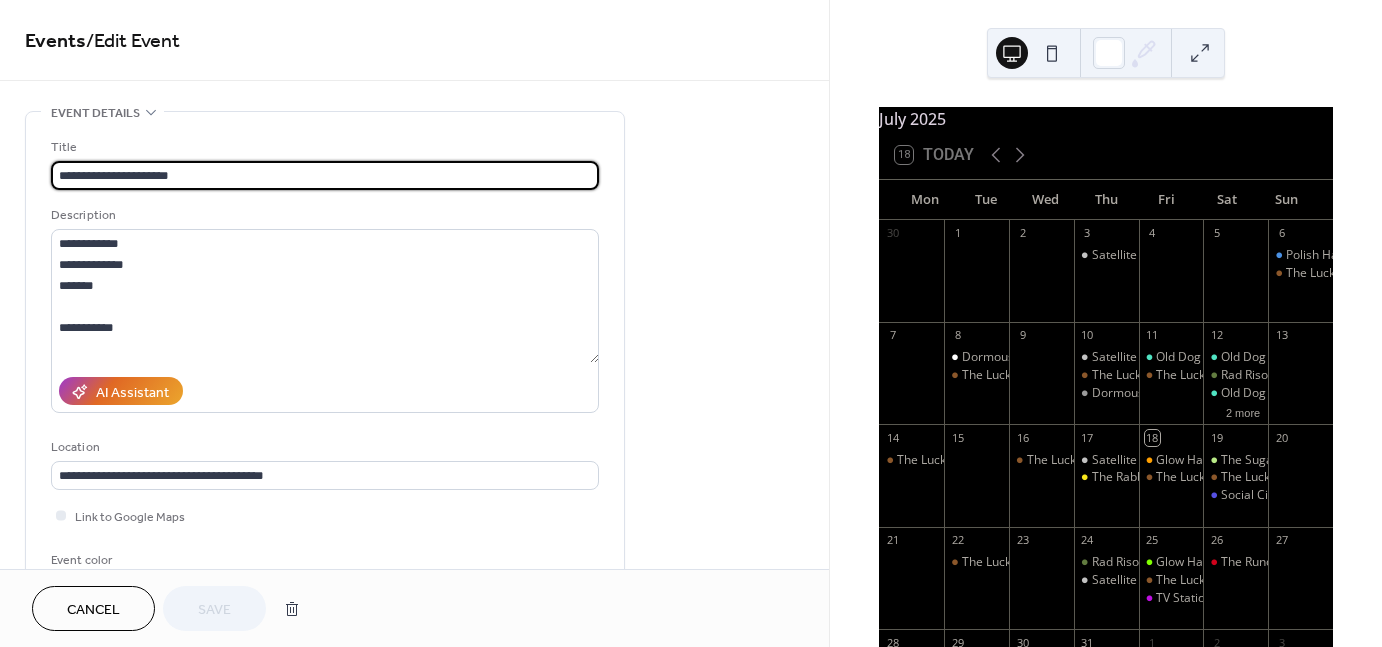 drag, startPoint x: 220, startPoint y: 181, endPoint x: 109, endPoint y: 173, distance: 111.28792 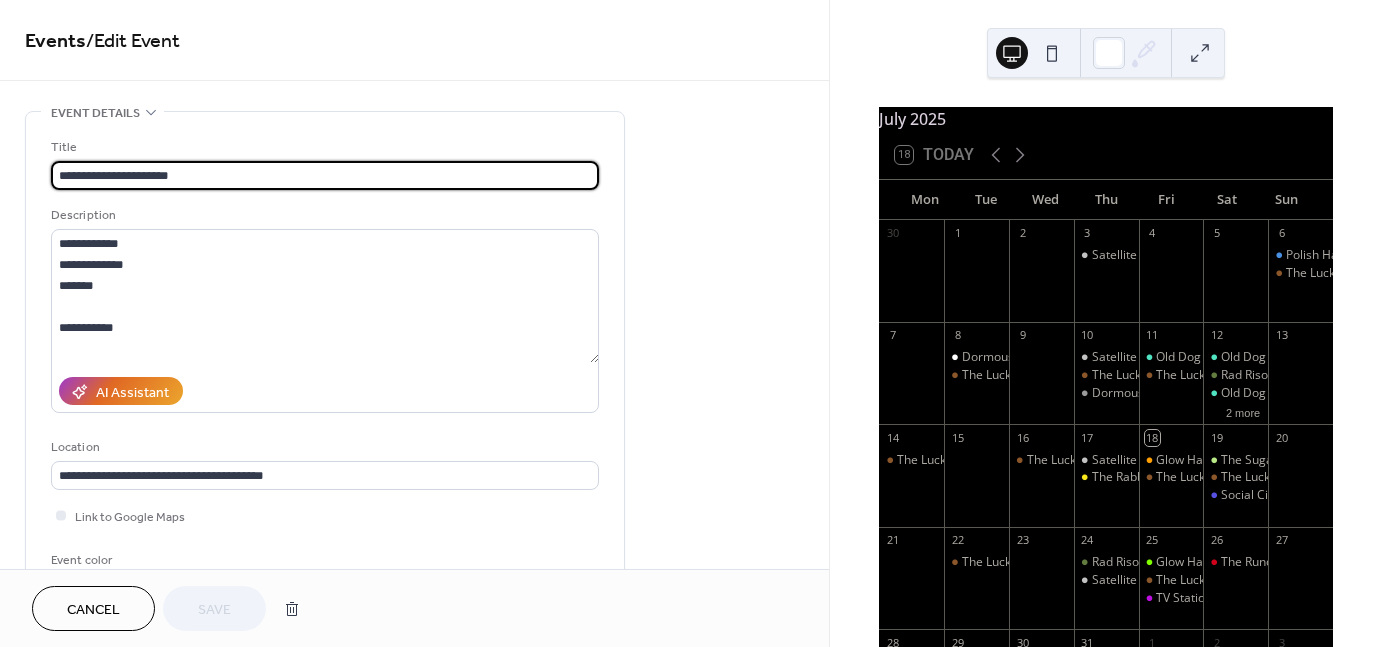 click on "**********" at bounding box center [325, 175] 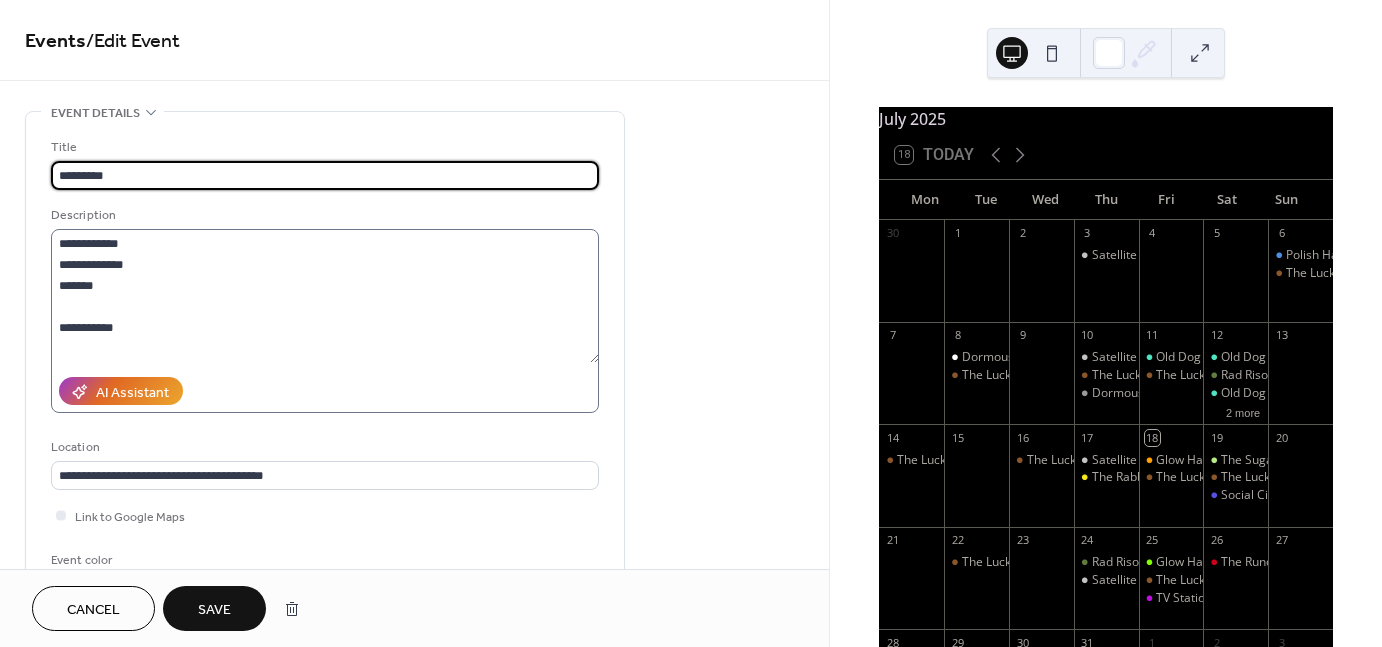 type on "*********" 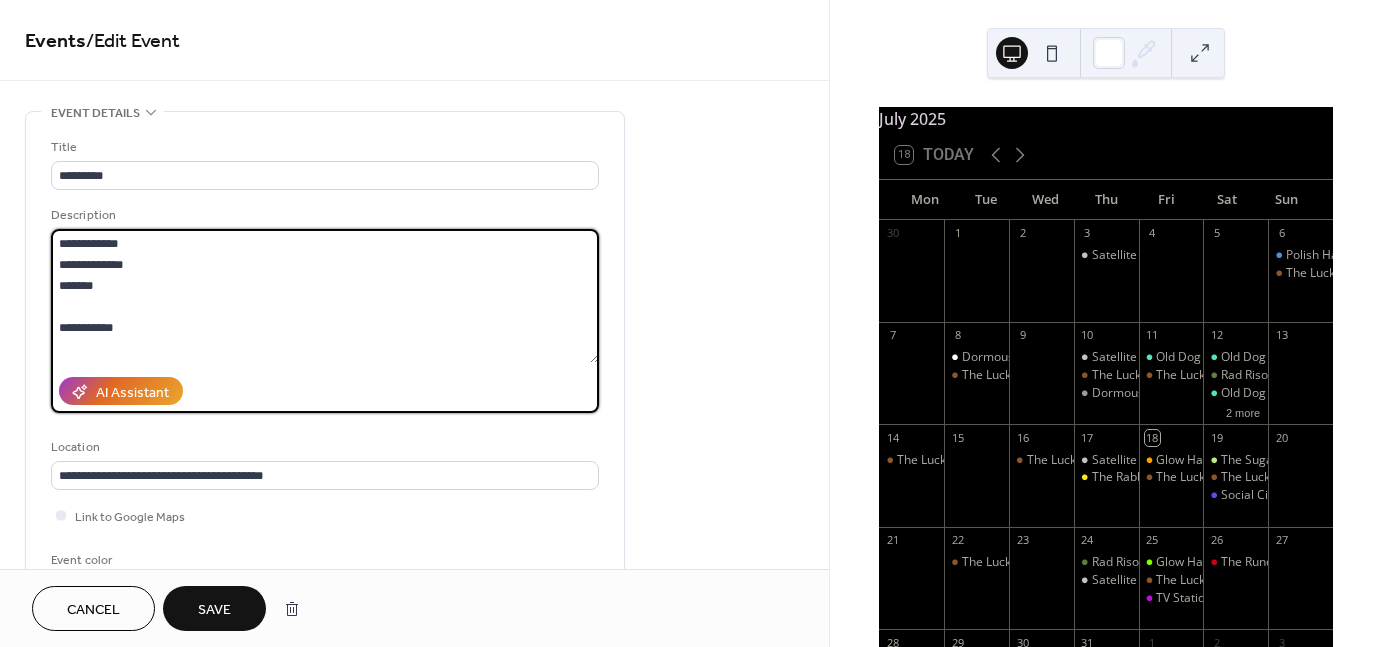 drag, startPoint x: 116, startPoint y: 324, endPoint x: 77, endPoint y: 325, distance: 39.012817 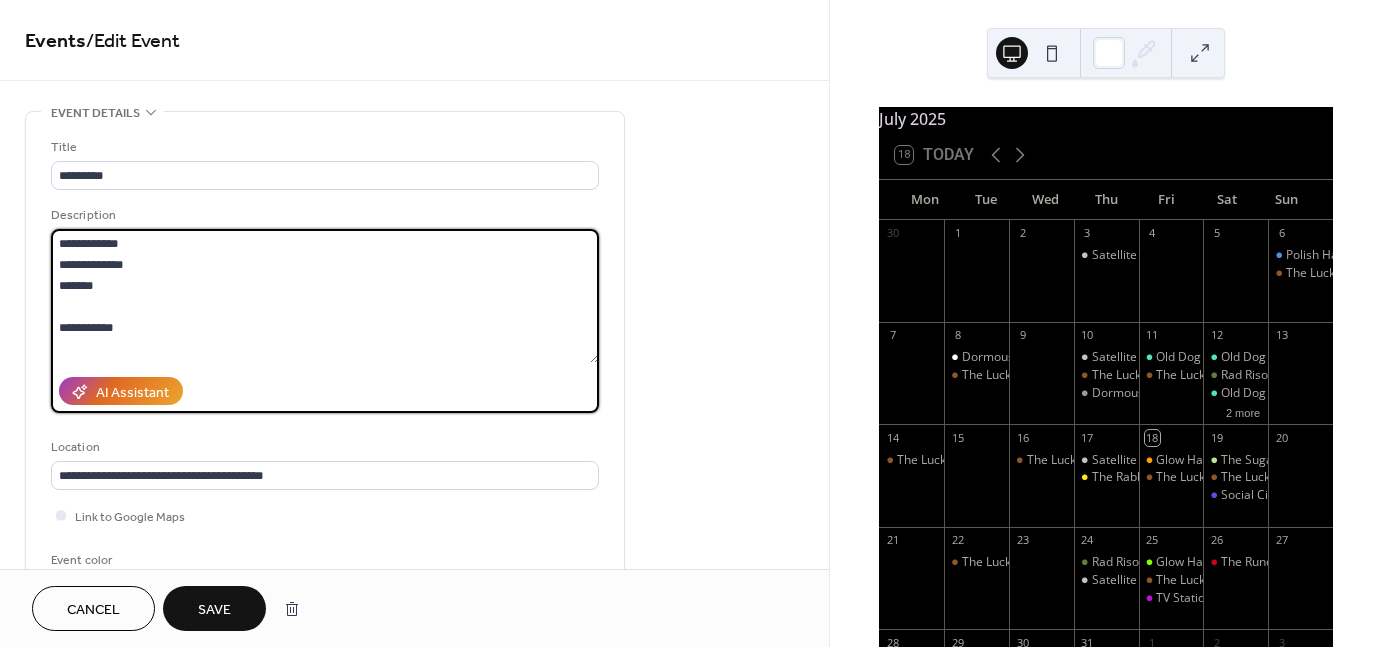 click on "**********" at bounding box center [325, 296] 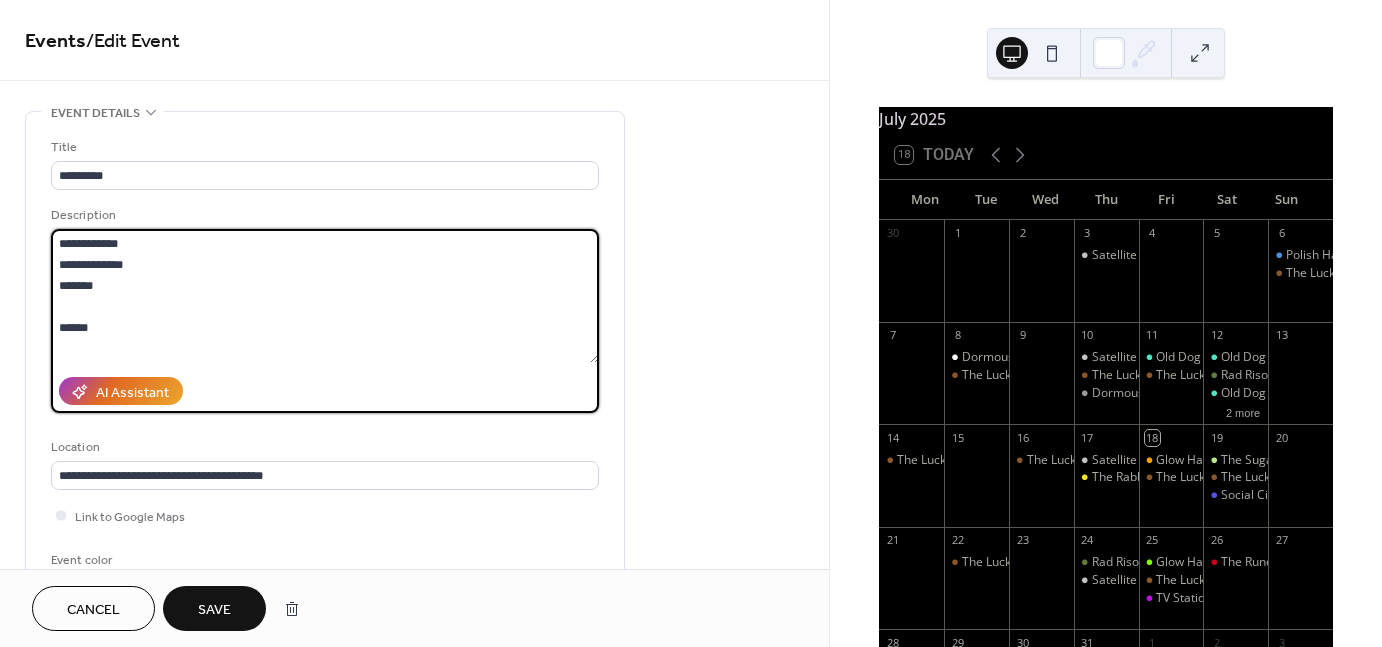 click on "**********" at bounding box center (325, 296) 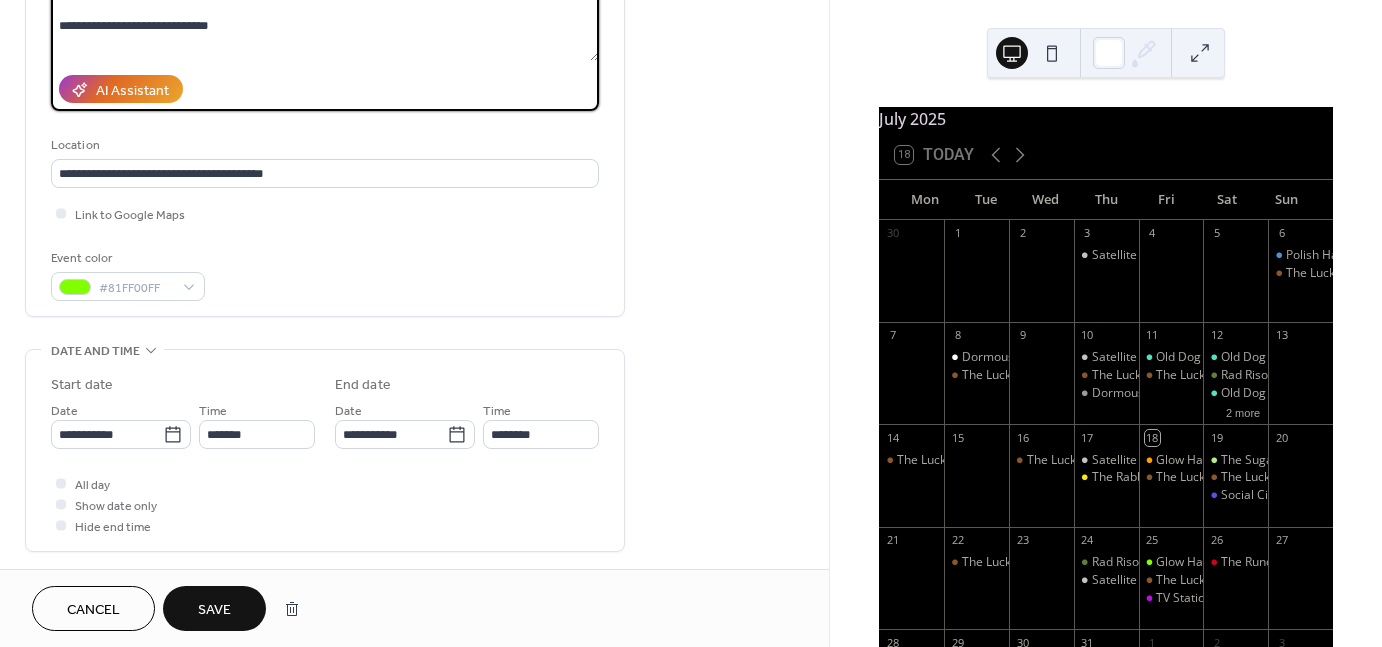 scroll, scrollTop: 303, scrollLeft: 0, axis: vertical 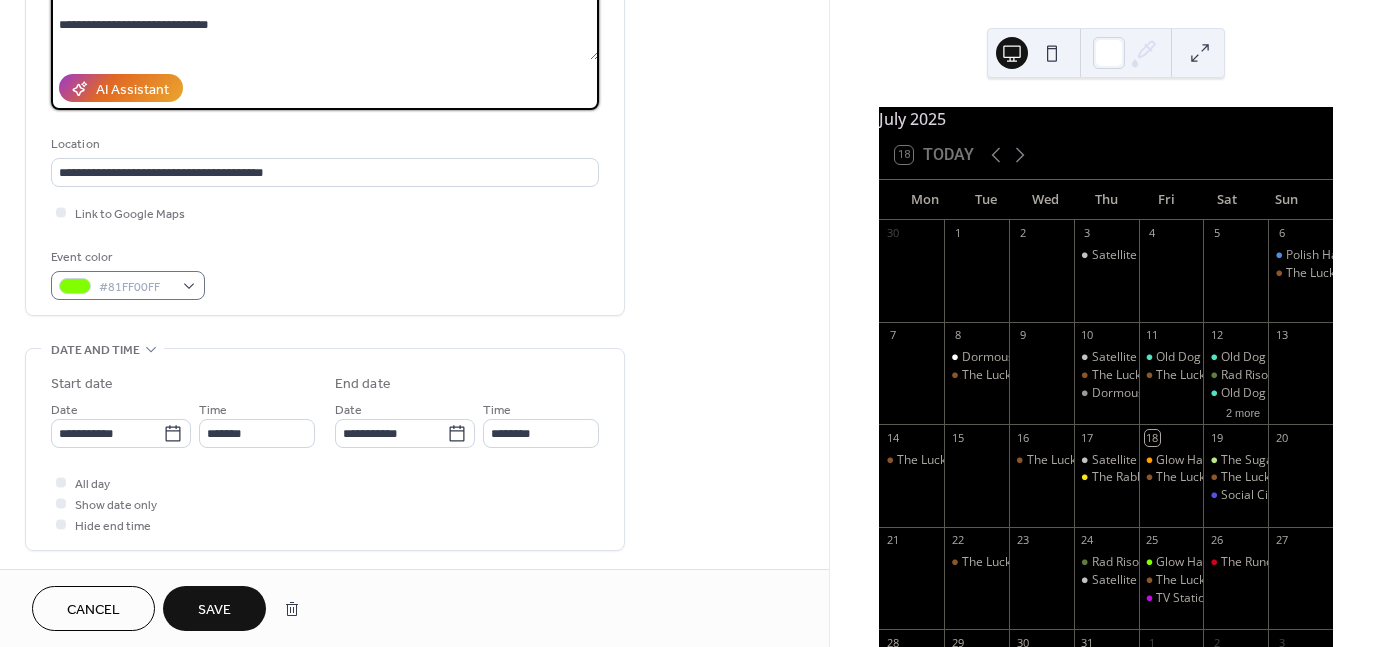 type on "**********" 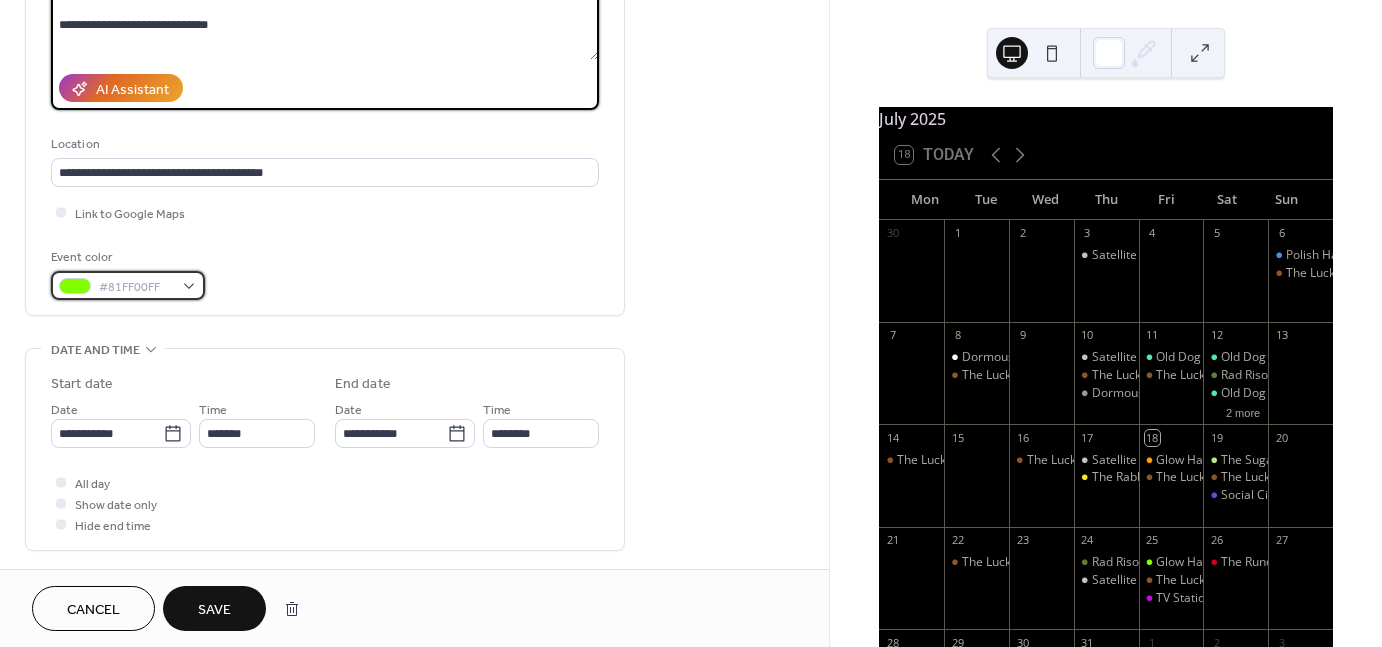 click on "#81FF00FF" at bounding box center (128, 285) 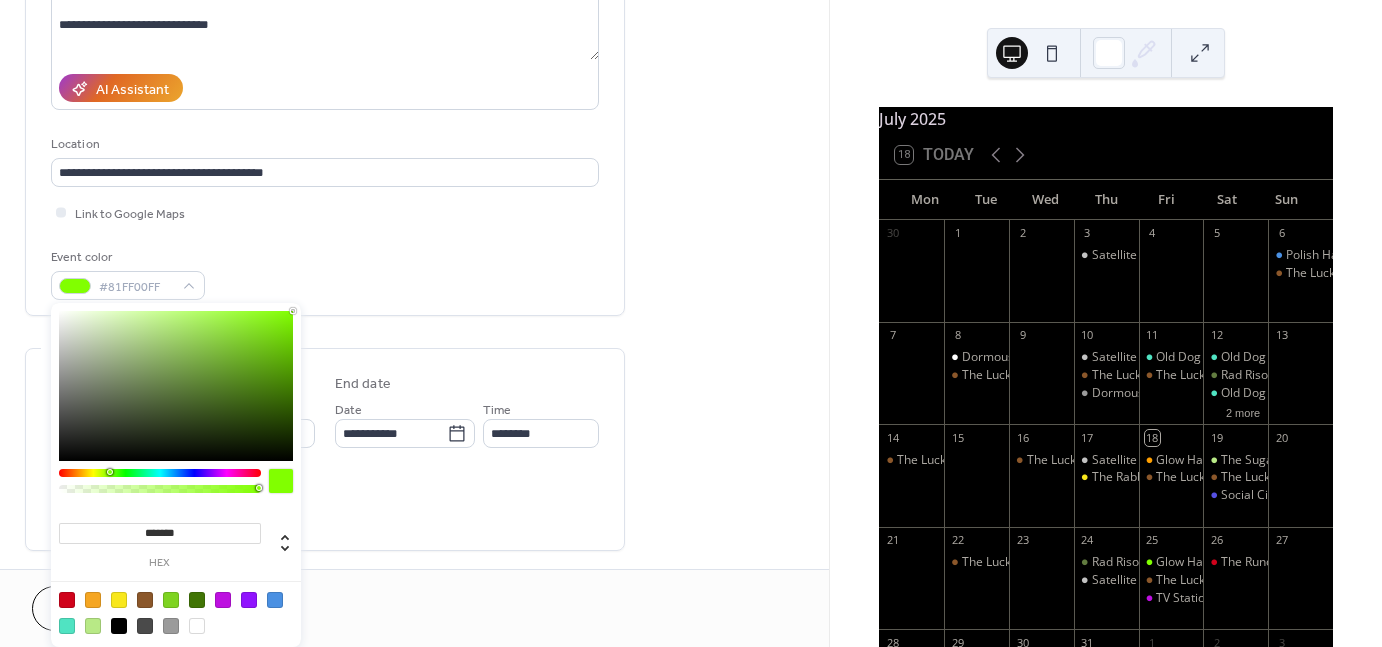 click at bounding box center [93, 600] 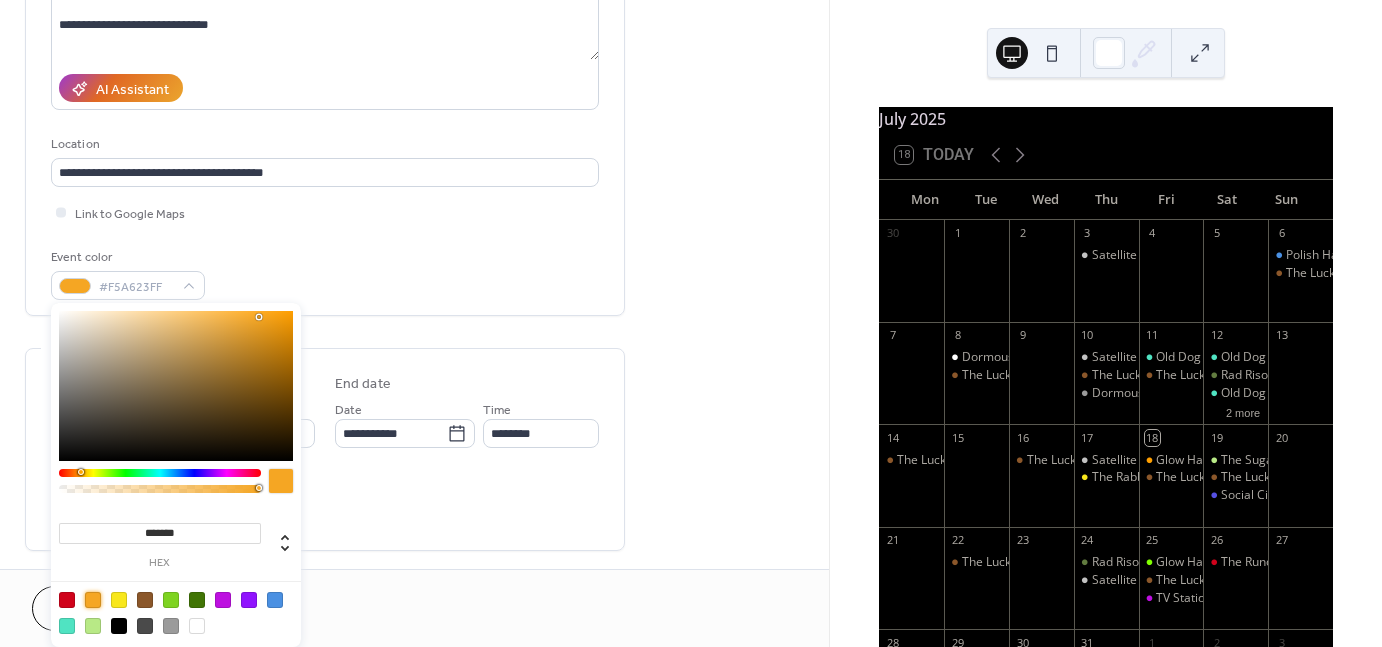 type on "*******" 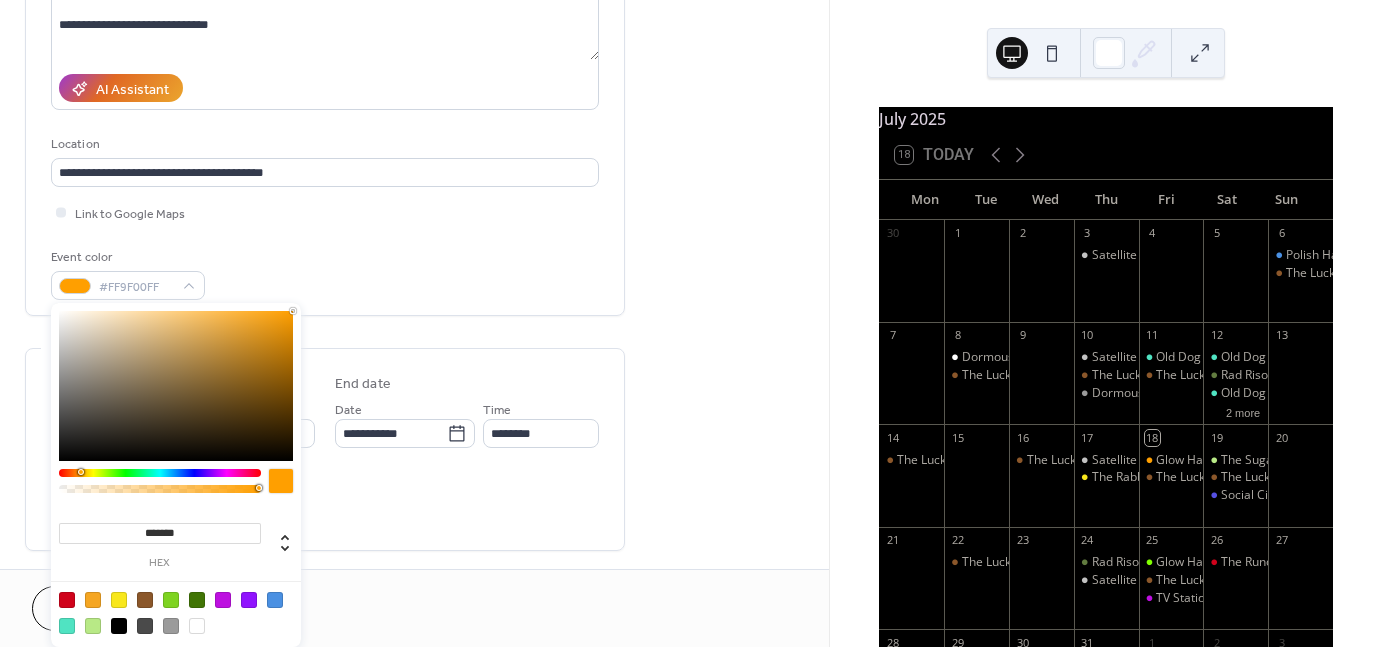drag, startPoint x: 276, startPoint y: 334, endPoint x: 341, endPoint y: 237, distance: 116.76472 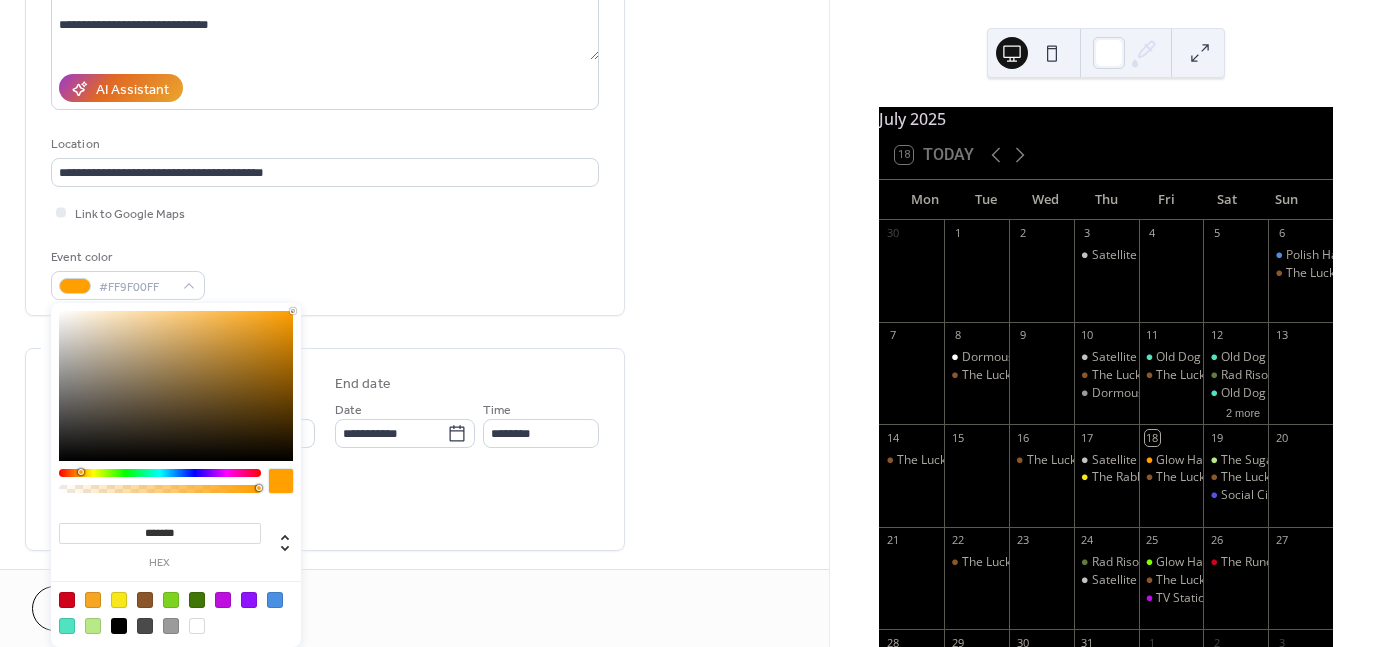 click on "**********" at bounding box center (691, 323) 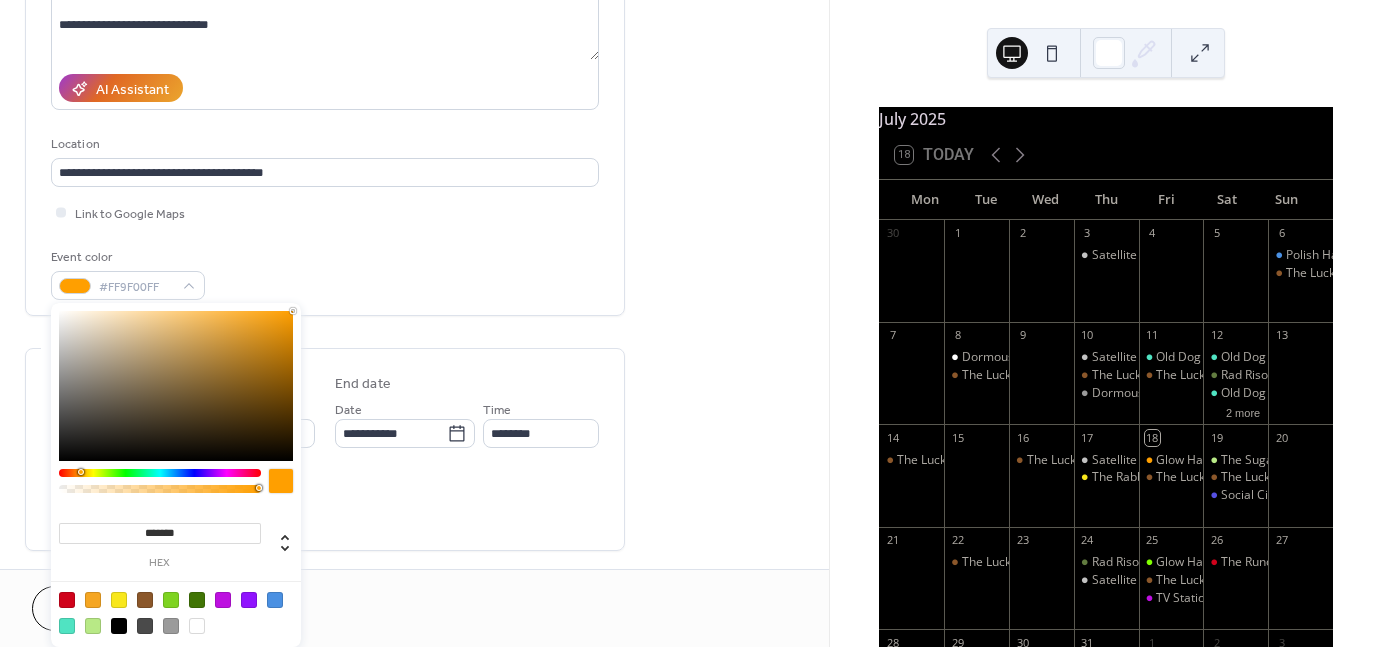 click on "All day Show date only Hide end time" at bounding box center [325, 503] 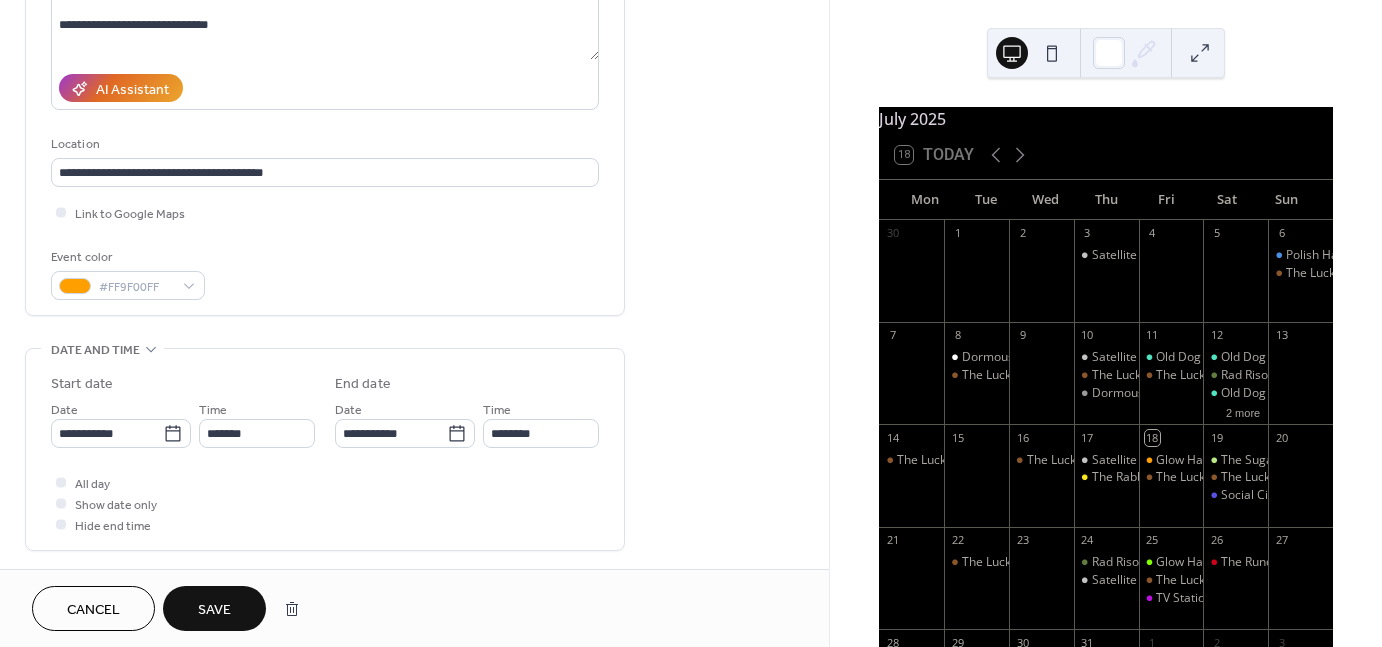 click on "Save" at bounding box center [214, 610] 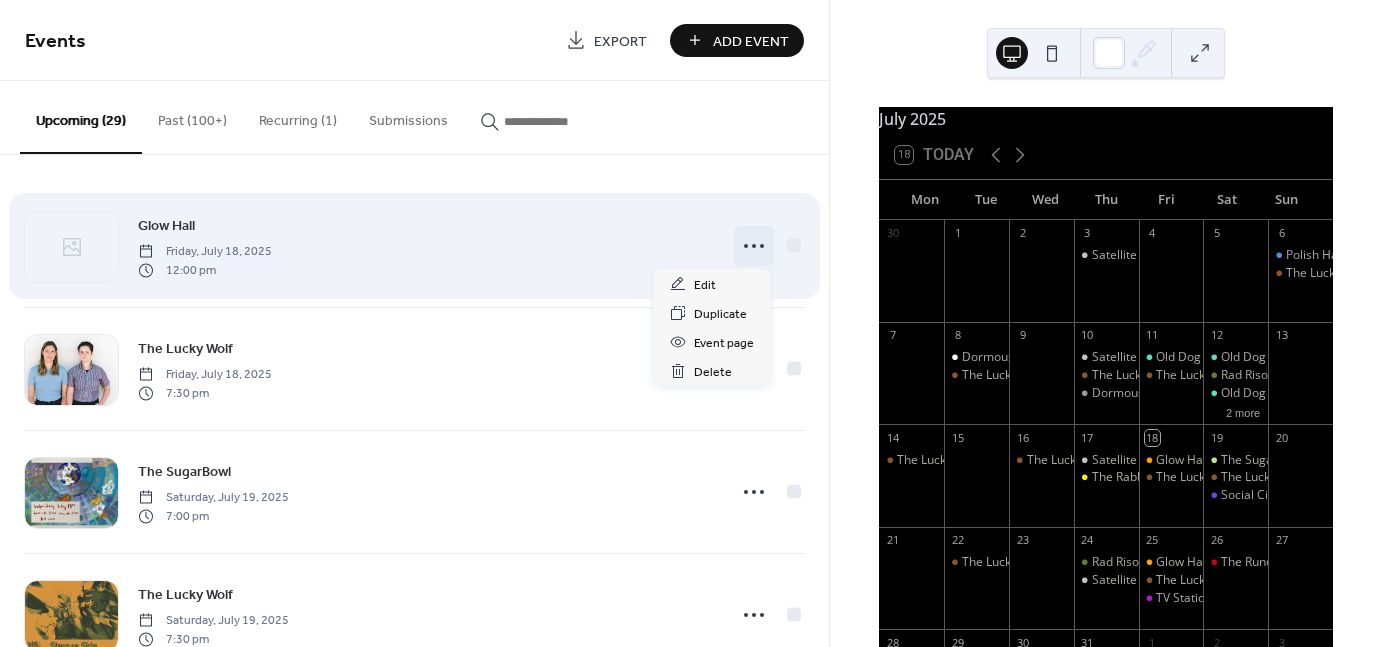 click 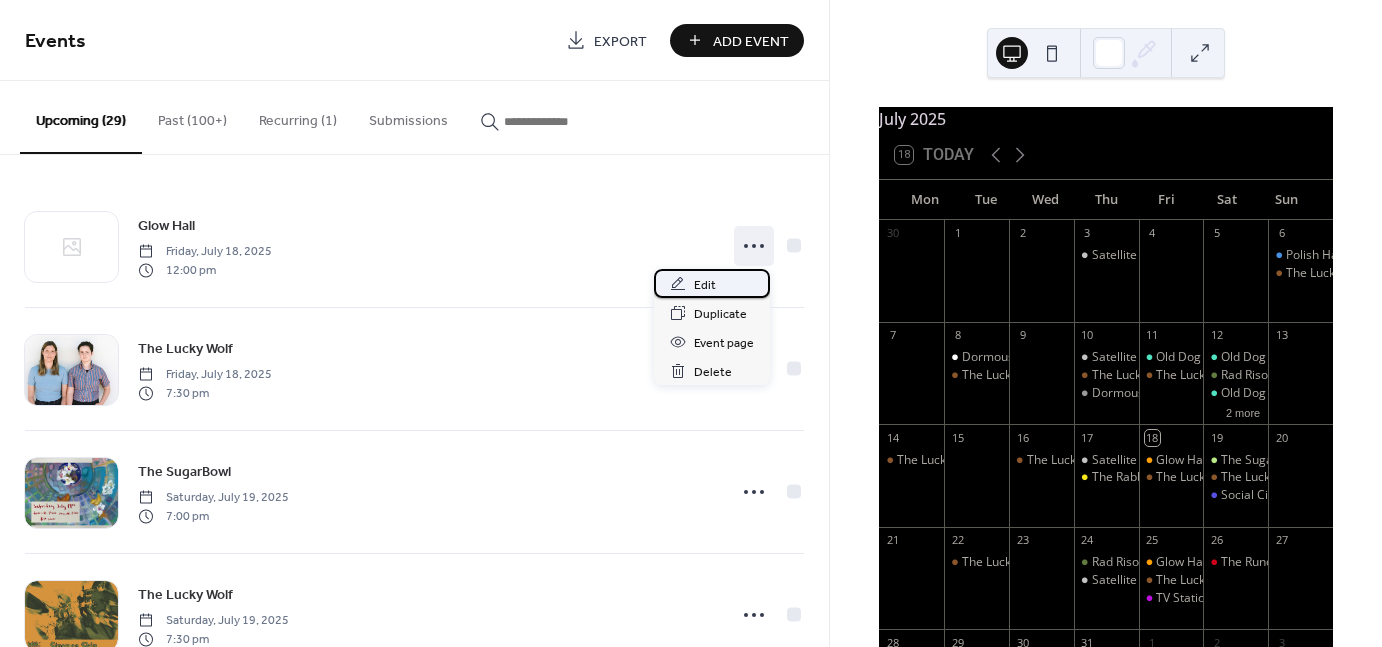 click on "Edit" at bounding box center (705, 285) 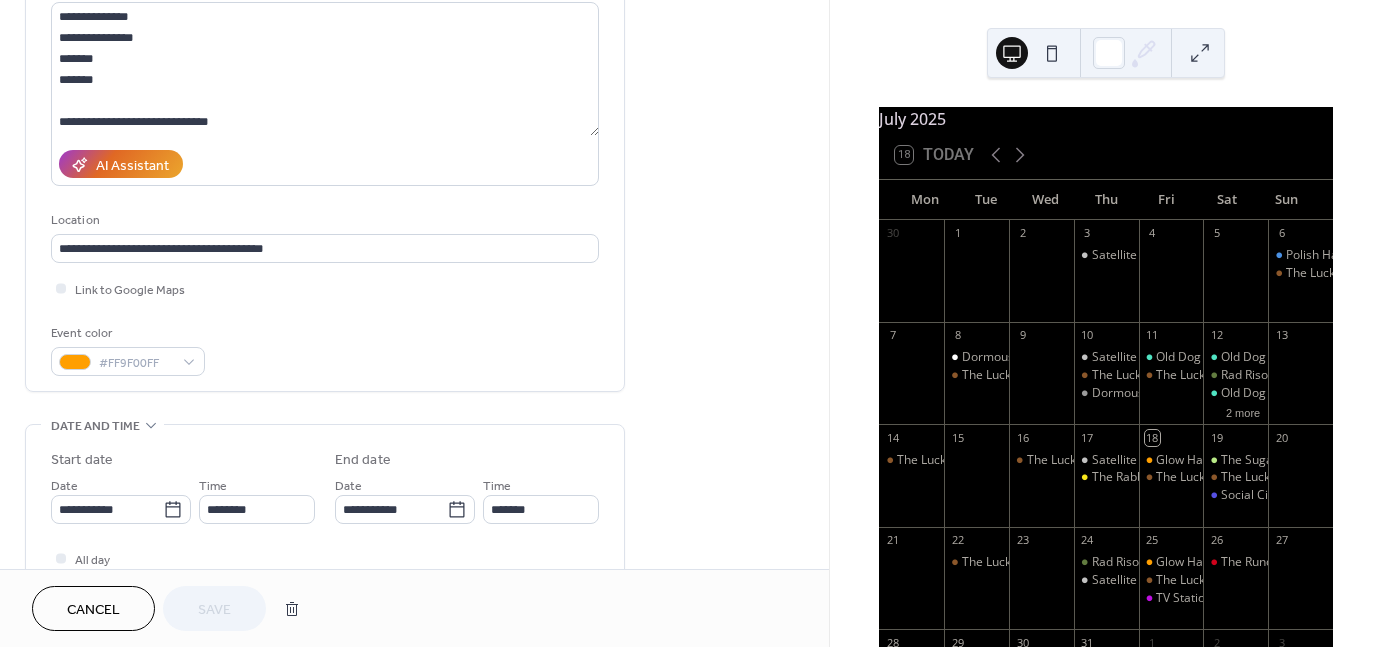 scroll, scrollTop: 224, scrollLeft: 0, axis: vertical 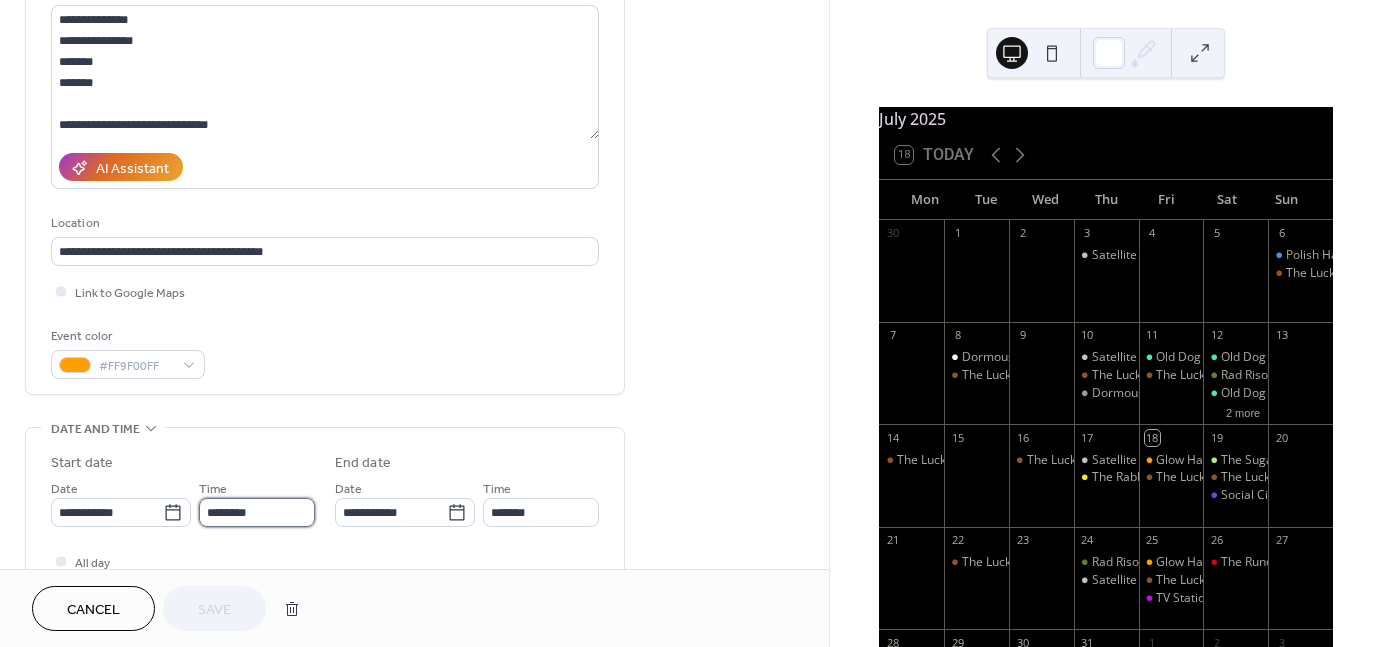 click on "********" at bounding box center (257, 512) 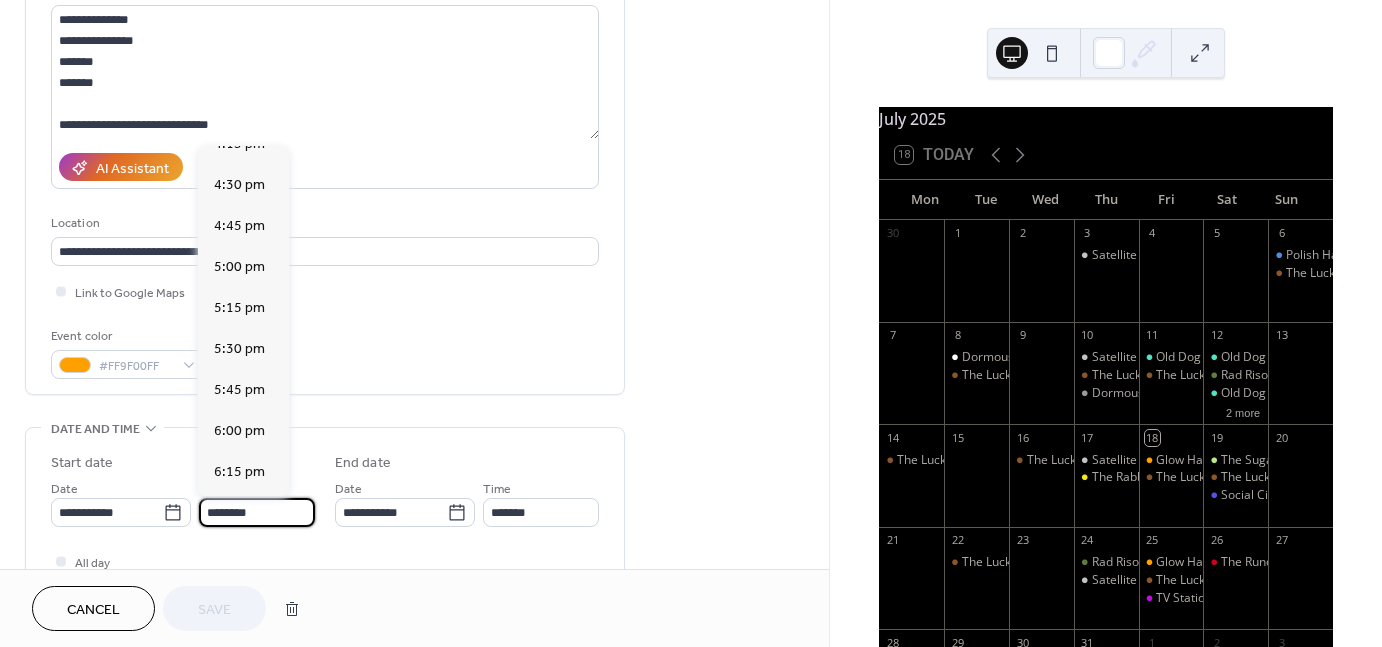 scroll, scrollTop: 2690, scrollLeft: 0, axis: vertical 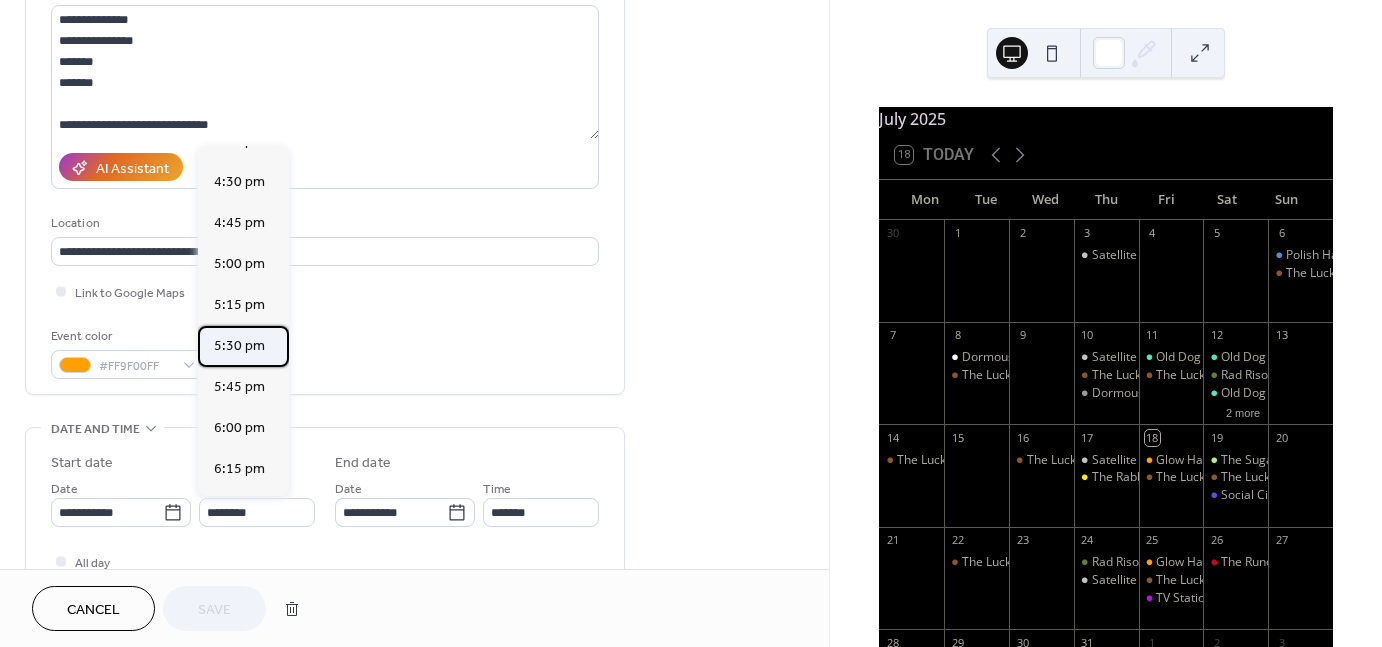 click on "5:30 pm" at bounding box center (239, 346) 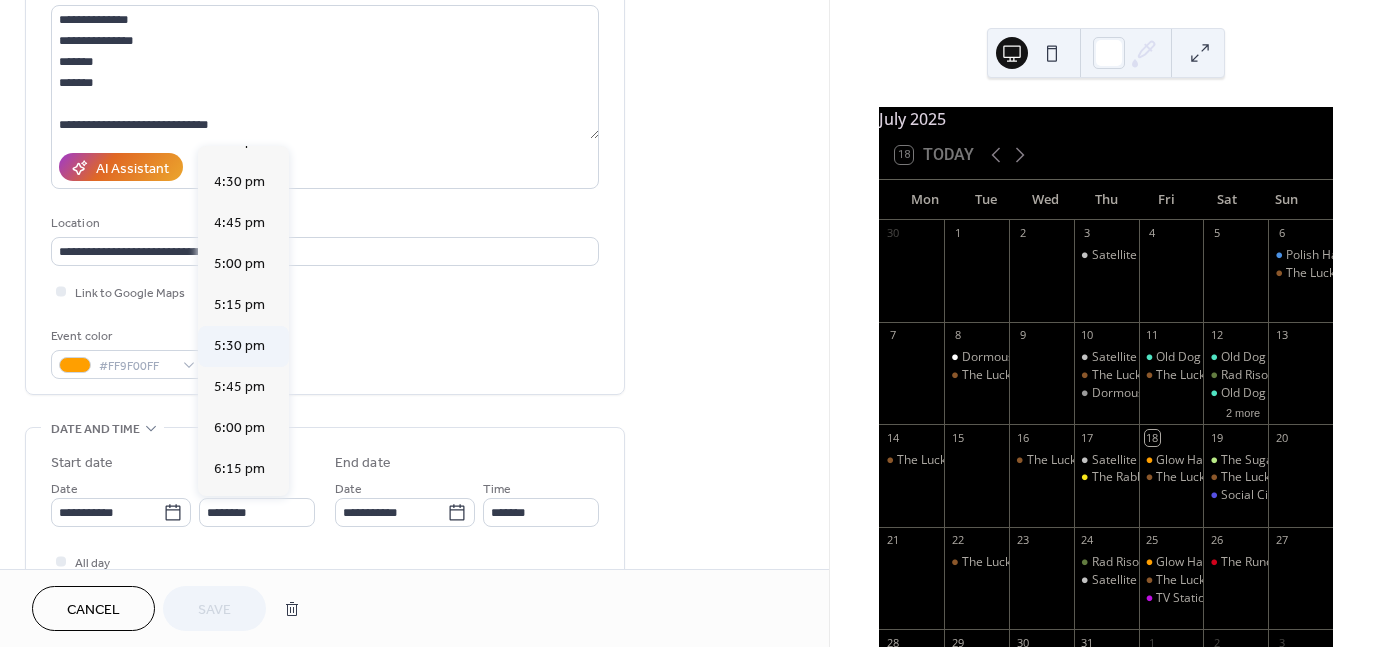 type on "*******" 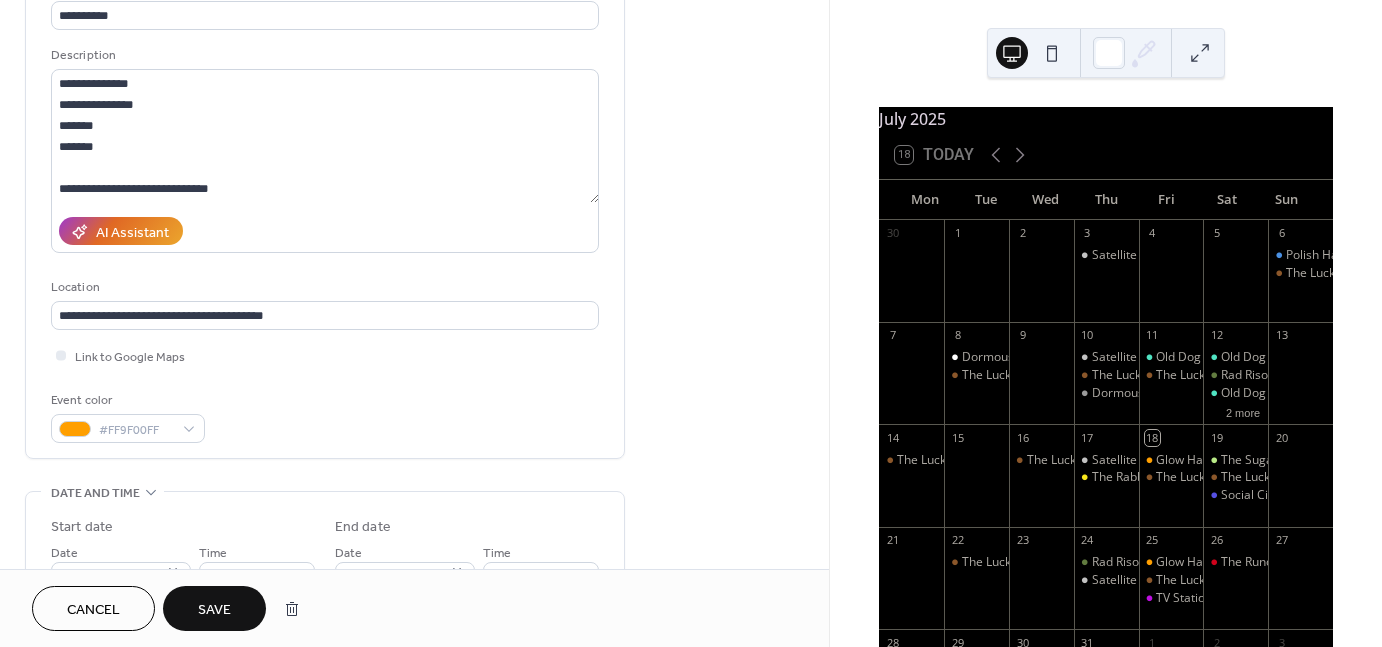 scroll, scrollTop: 142, scrollLeft: 0, axis: vertical 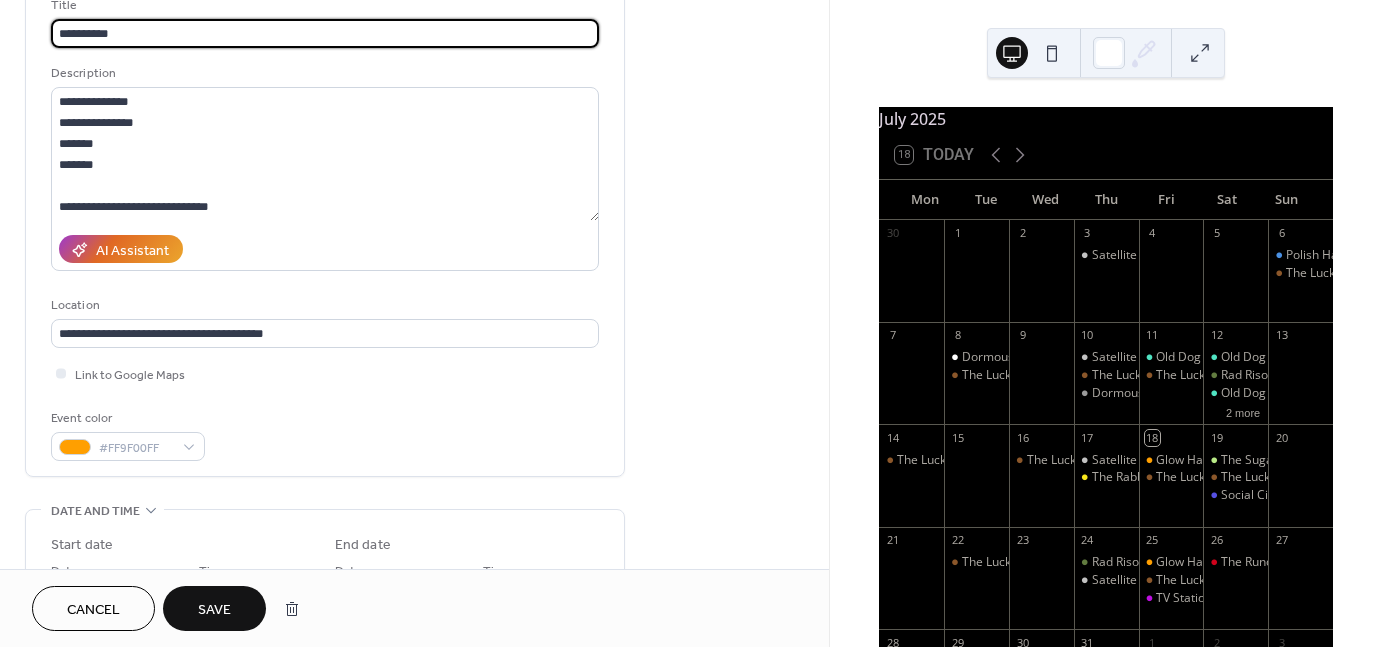 click on "*********" at bounding box center (325, 33) 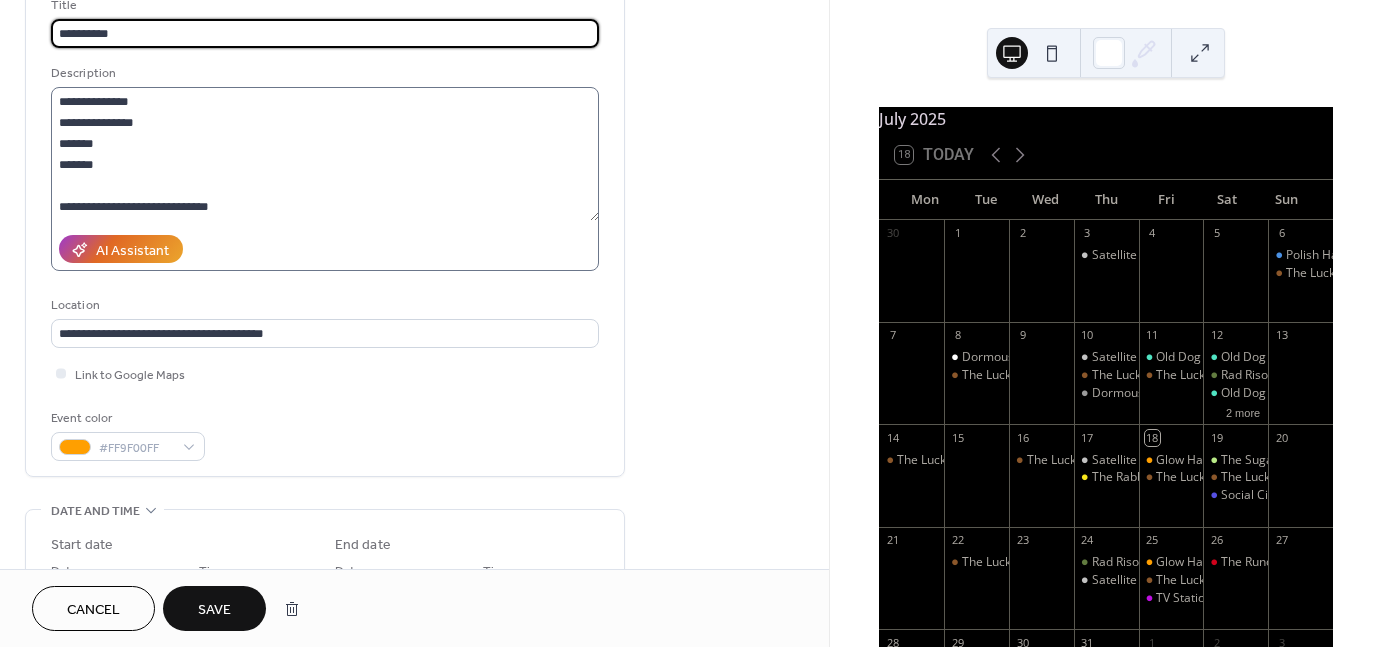 type on "**********" 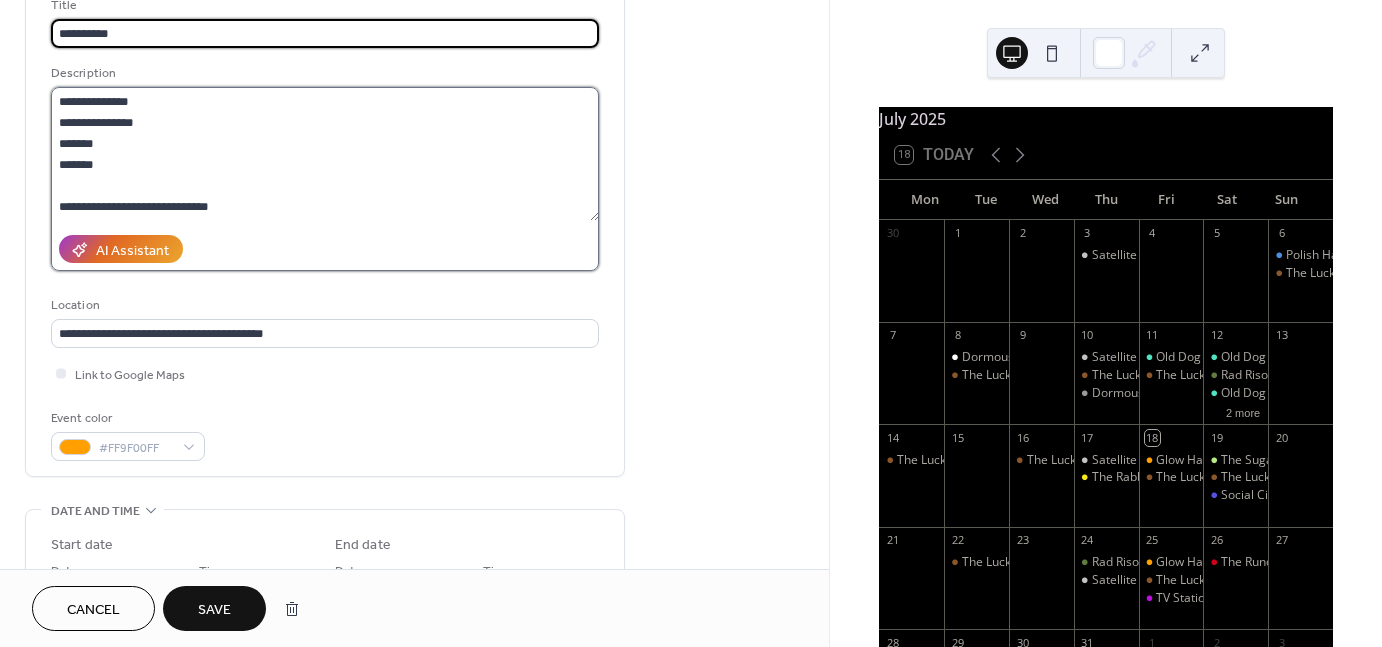 click on "**********" at bounding box center [325, 154] 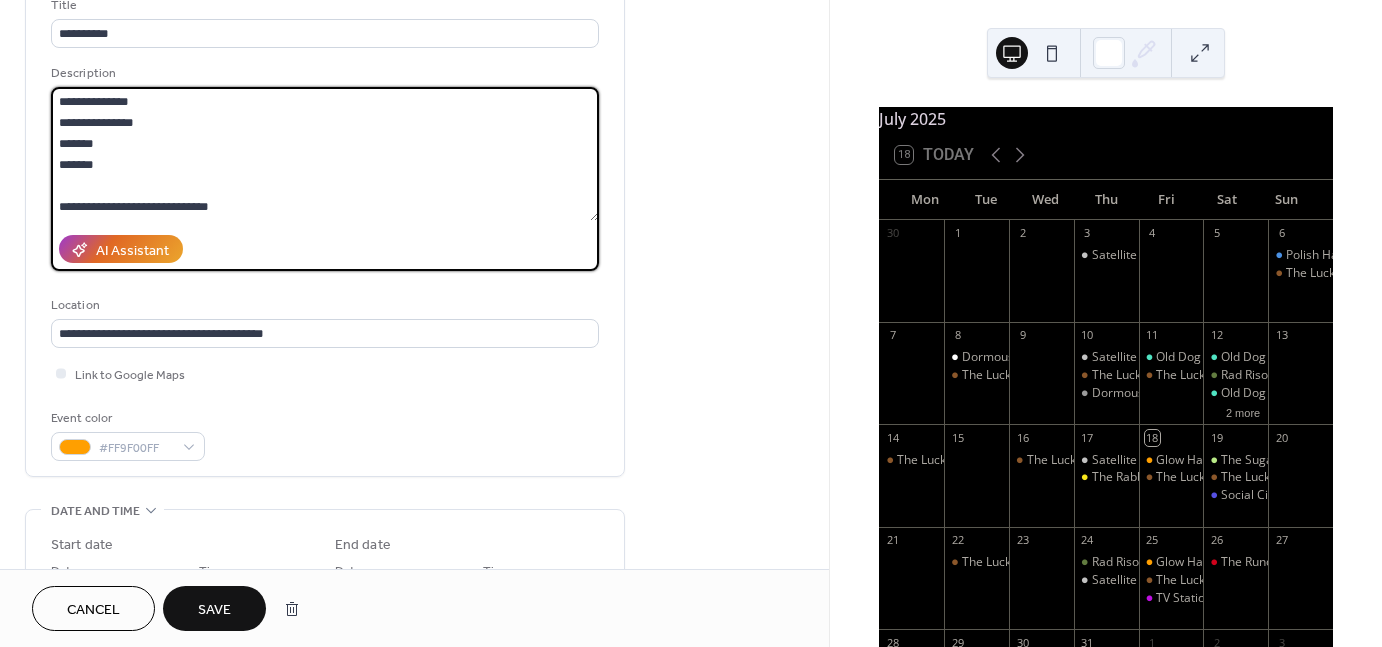 click on "**********" at bounding box center (325, 154) 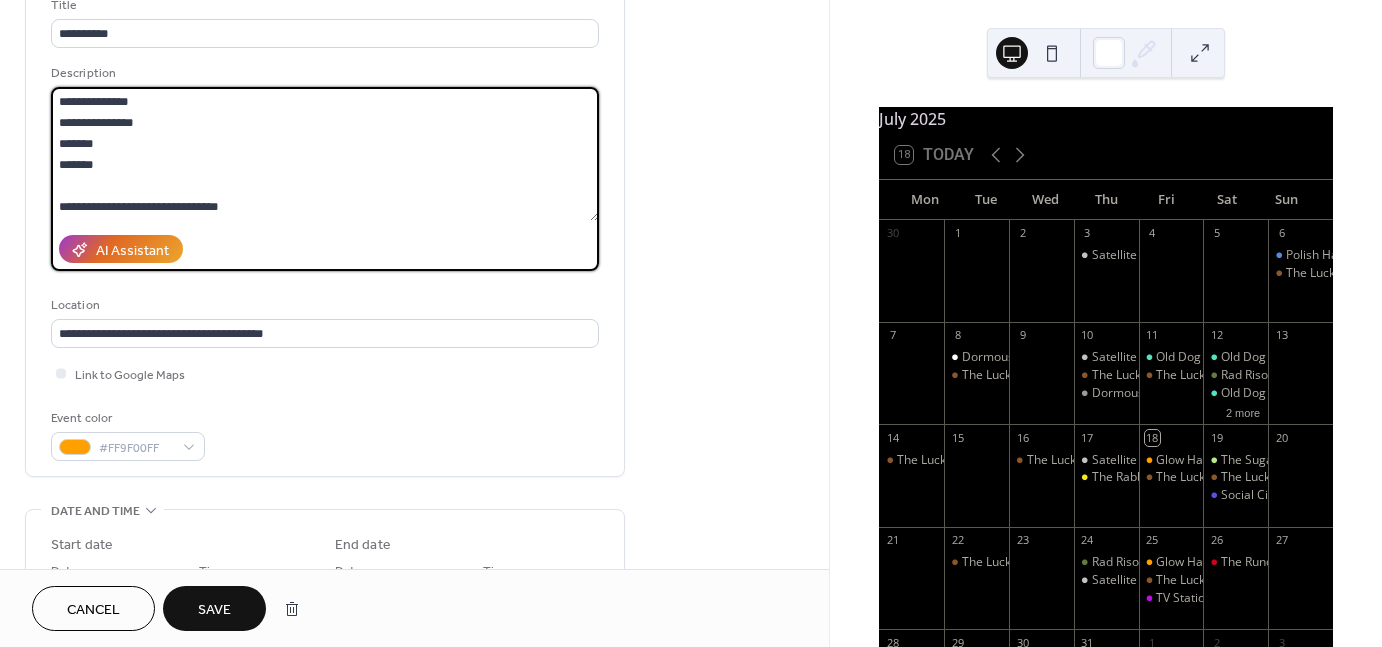 scroll, scrollTop: 40, scrollLeft: 0, axis: vertical 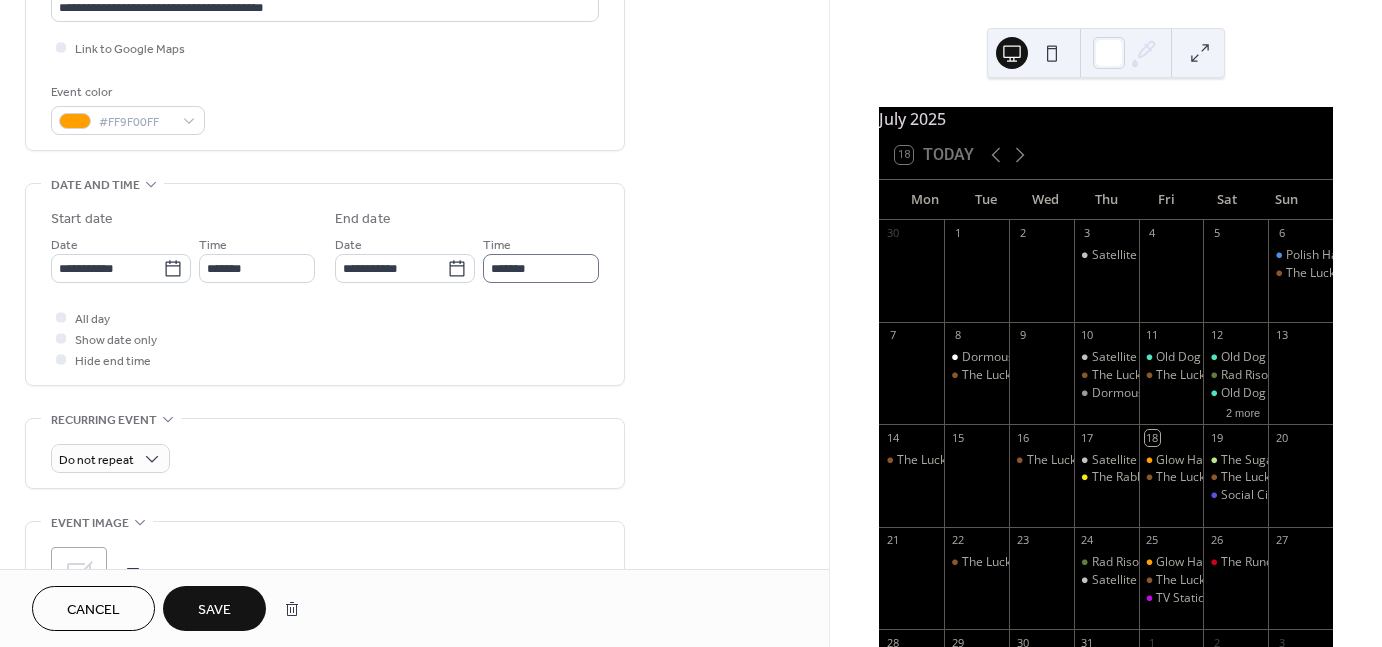 type on "**********" 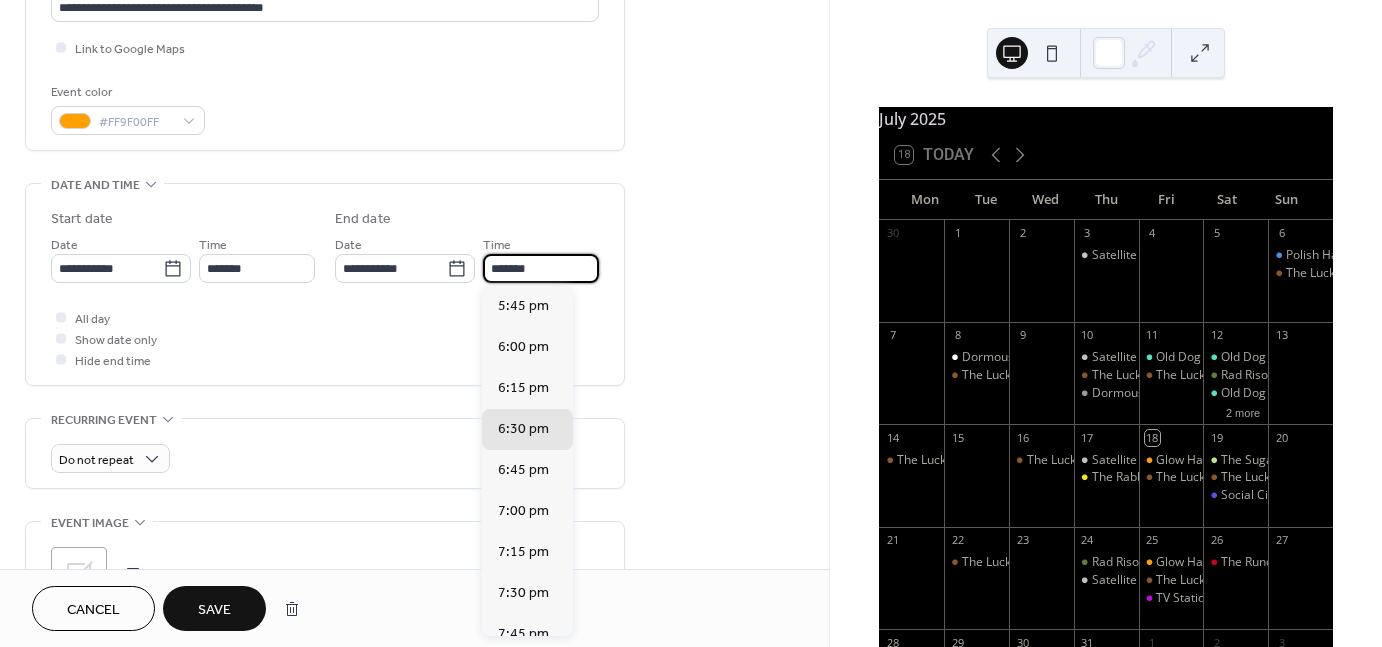 click on "*******" at bounding box center (541, 268) 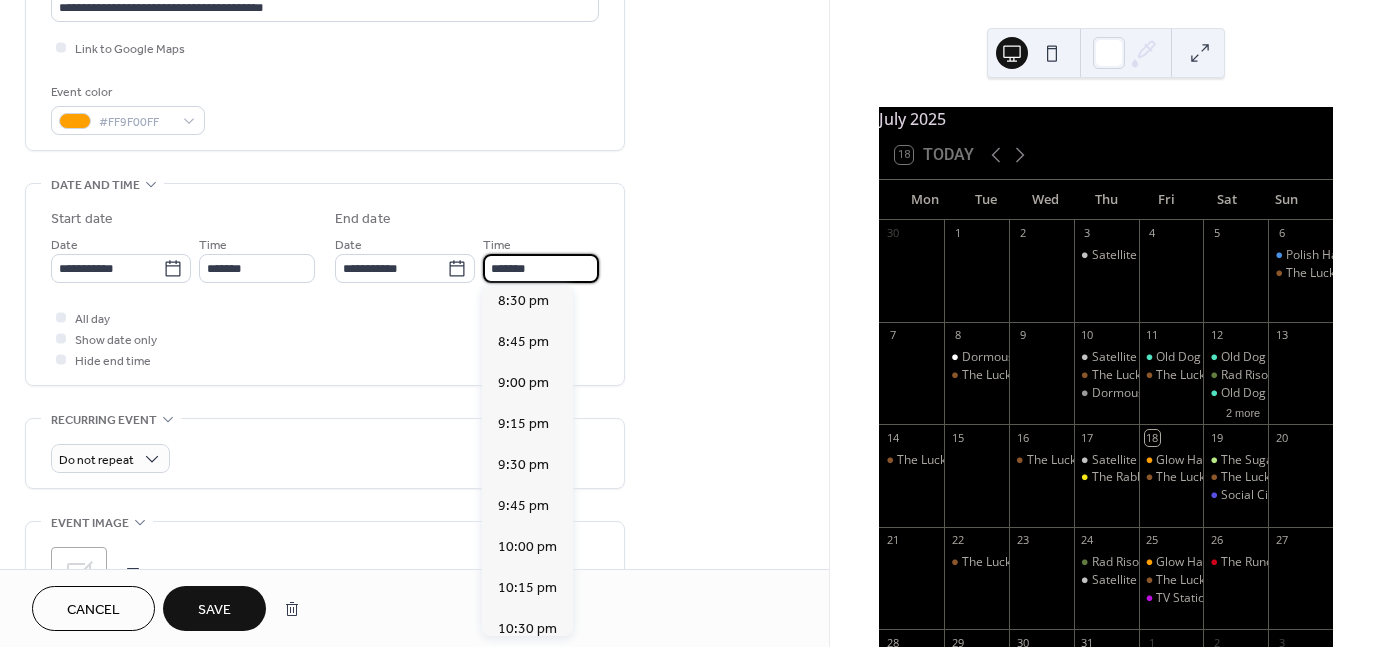 scroll, scrollTop: 458, scrollLeft: 0, axis: vertical 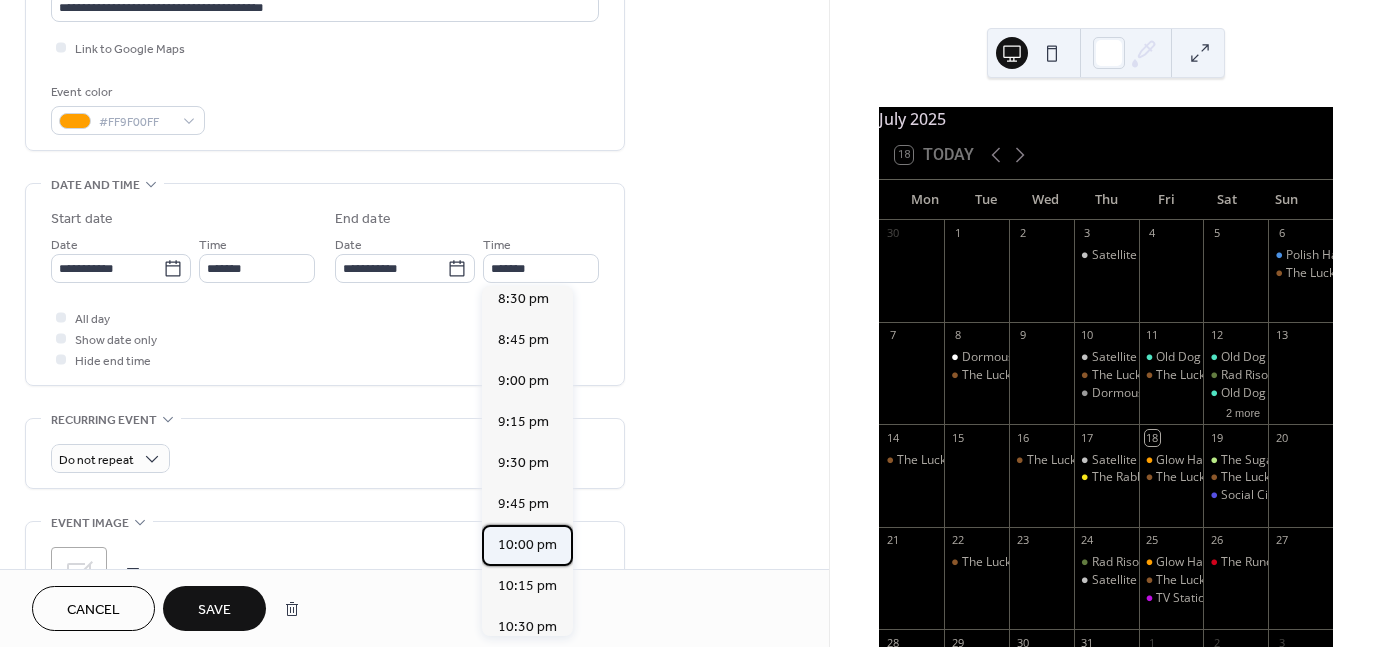 click on "10:00 pm" at bounding box center [527, 545] 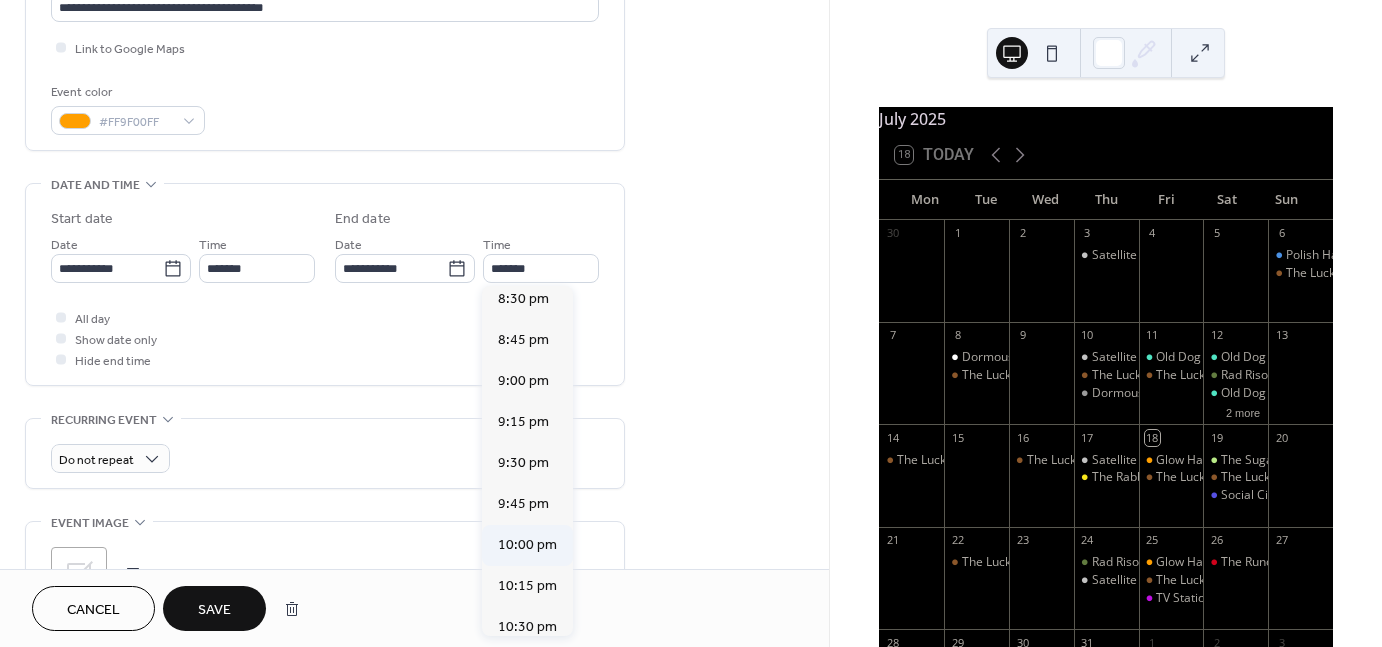 type on "********" 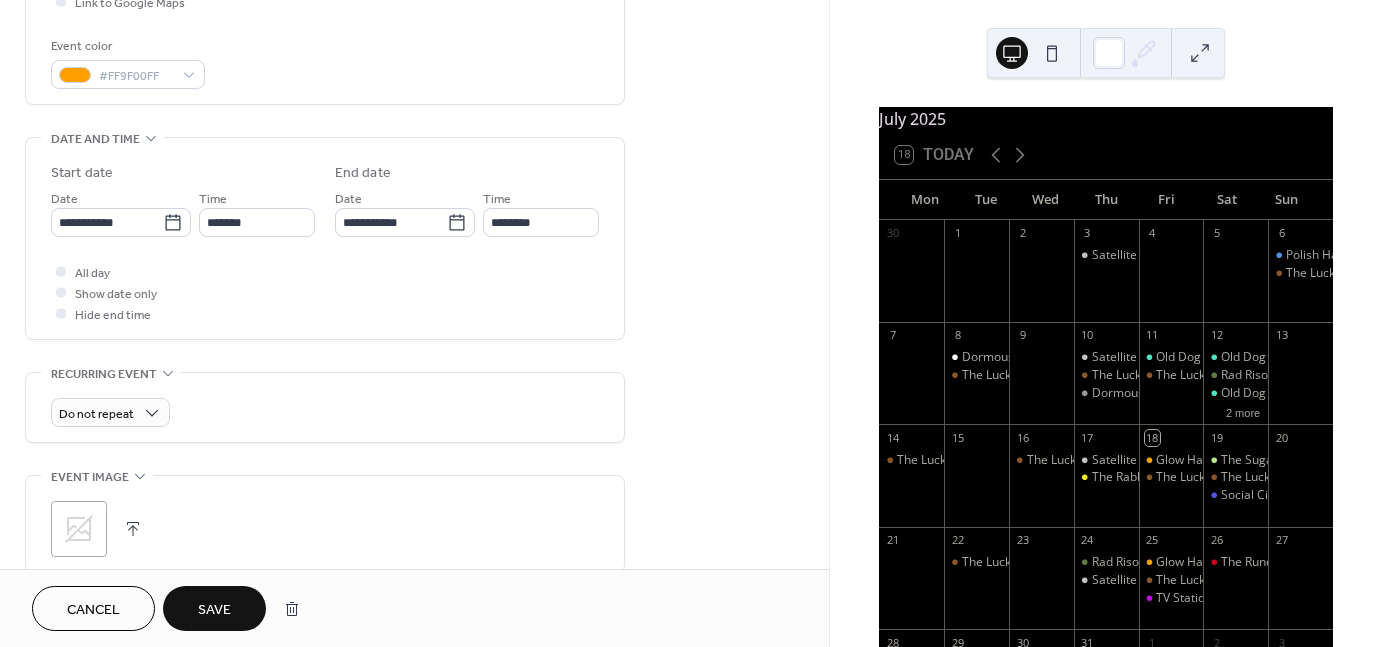 scroll, scrollTop: 531, scrollLeft: 0, axis: vertical 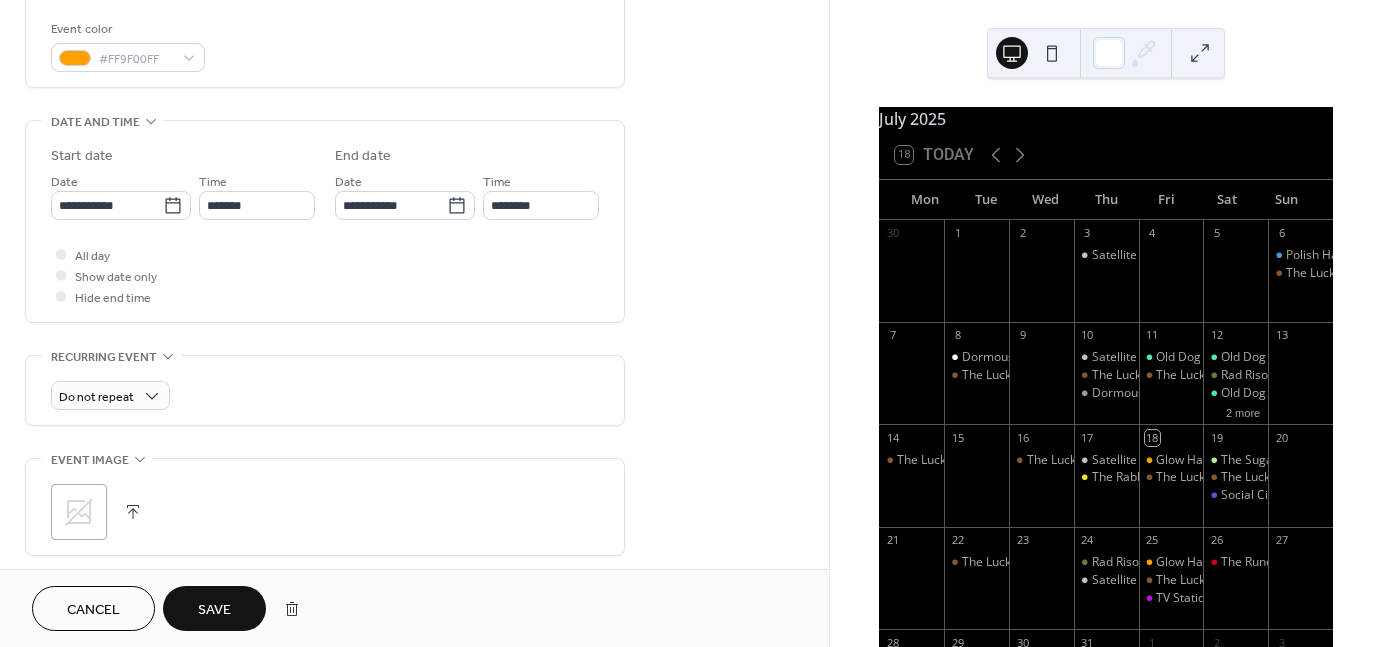 click 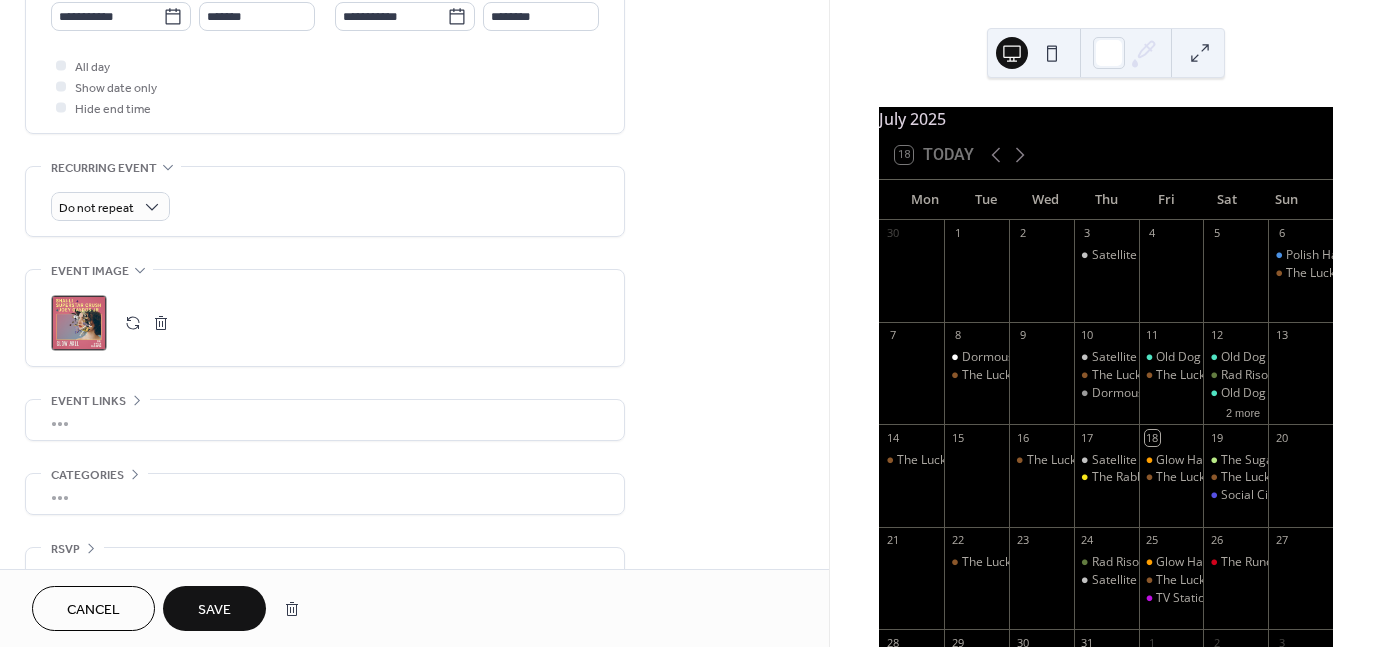scroll, scrollTop: 757, scrollLeft: 0, axis: vertical 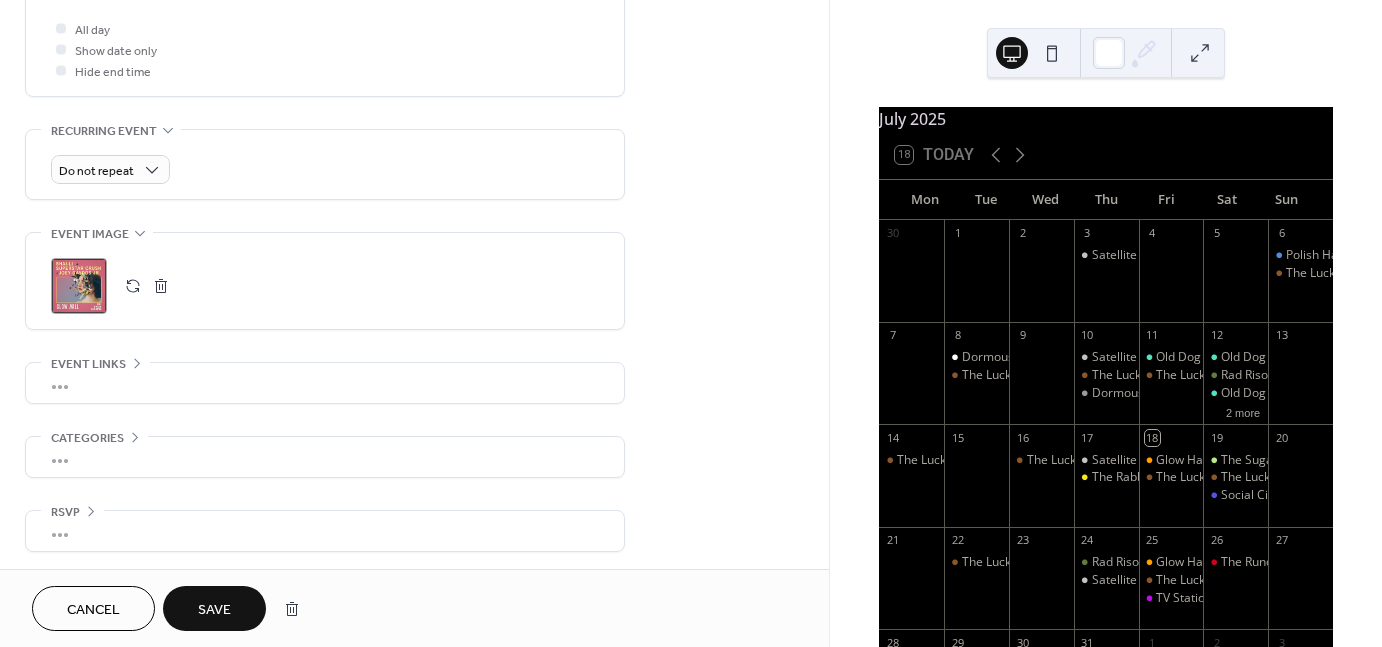 click on "•••" at bounding box center [325, 383] 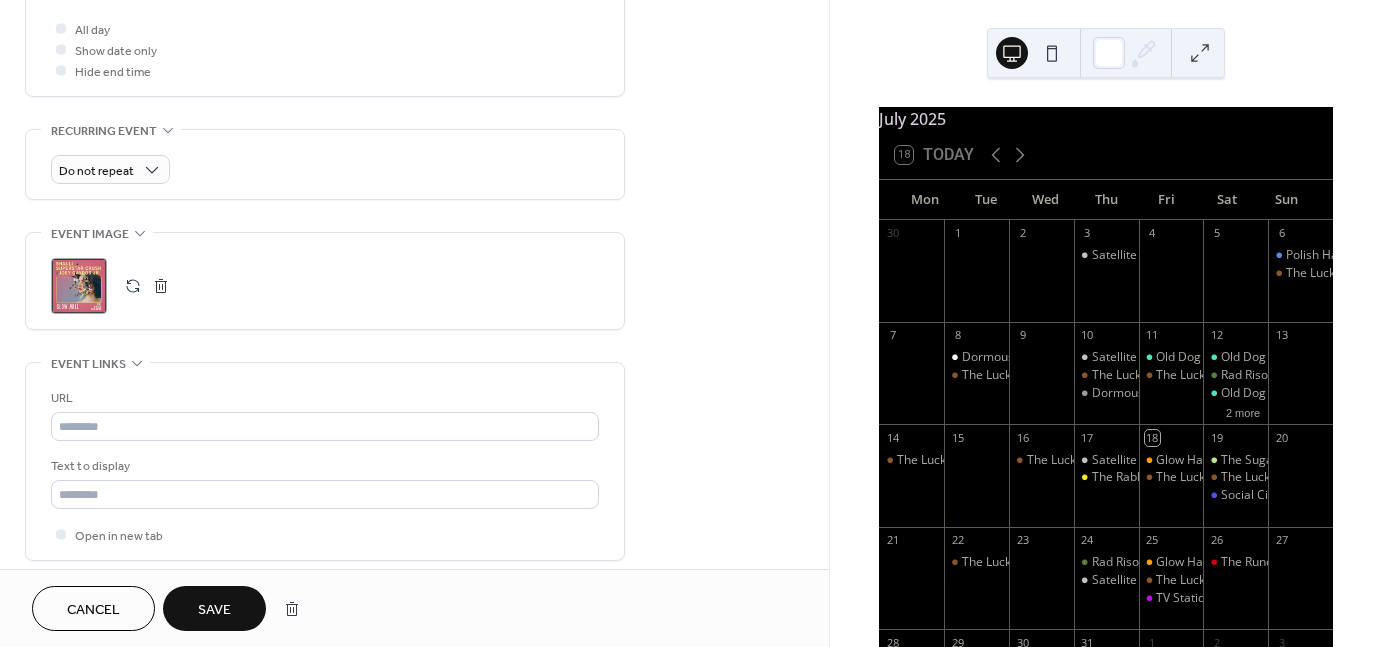 scroll, scrollTop: 757, scrollLeft: 0, axis: vertical 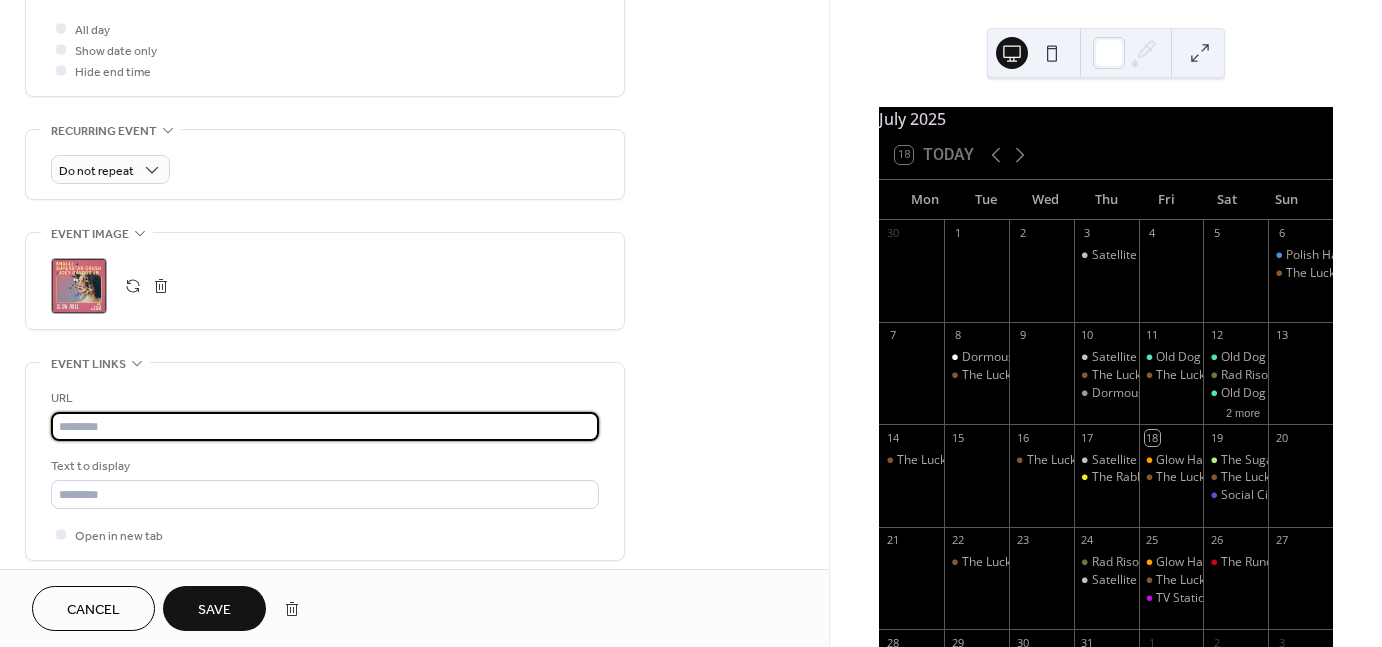 paste on "**********" 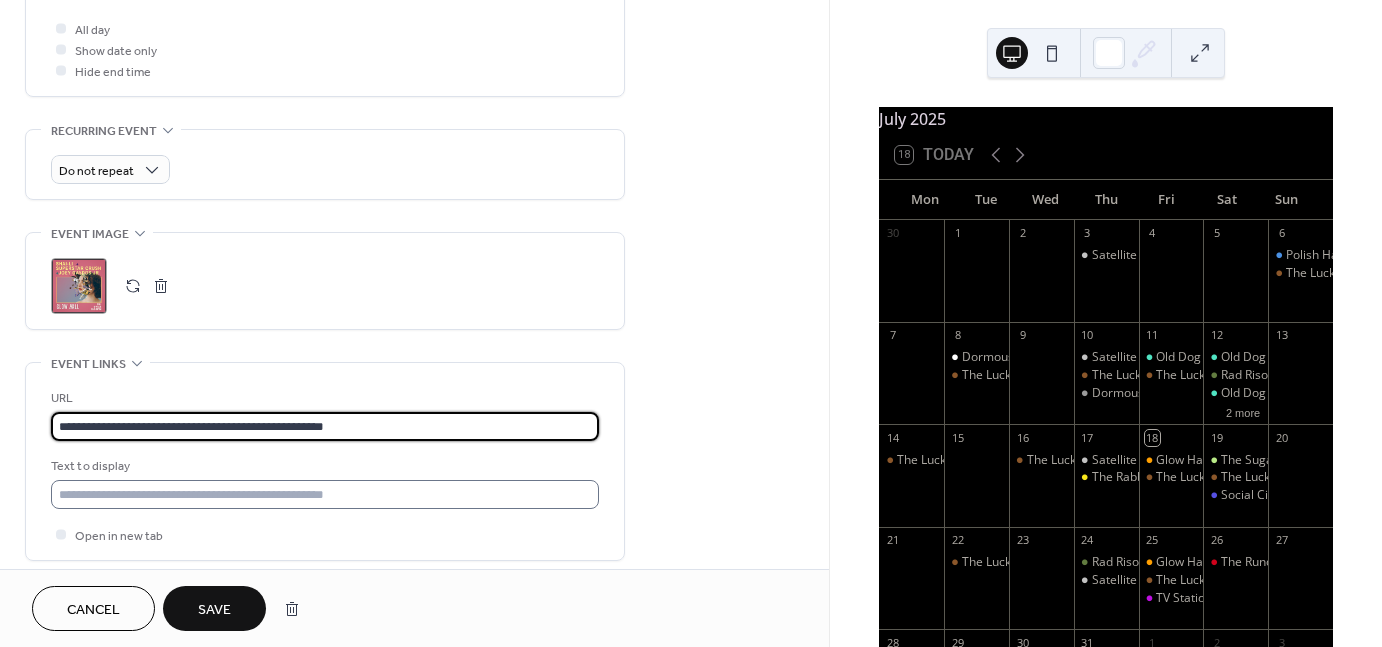 type on "**********" 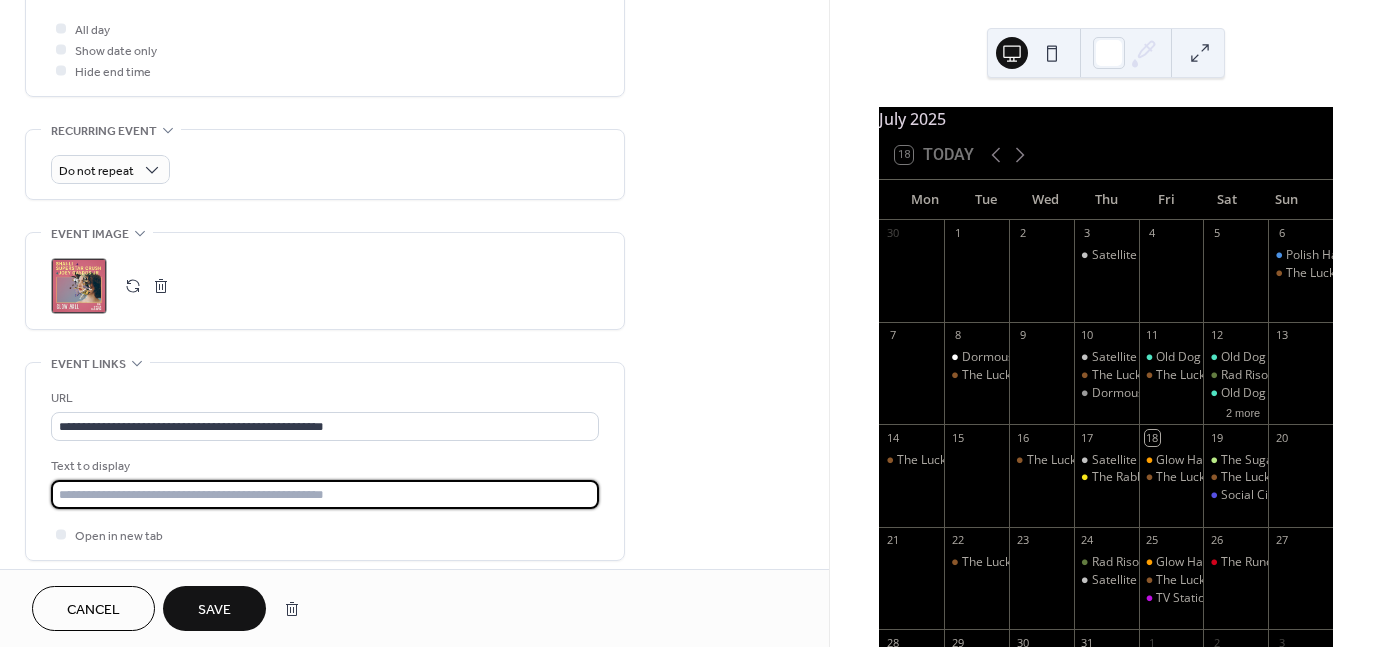 click at bounding box center (325, 494) 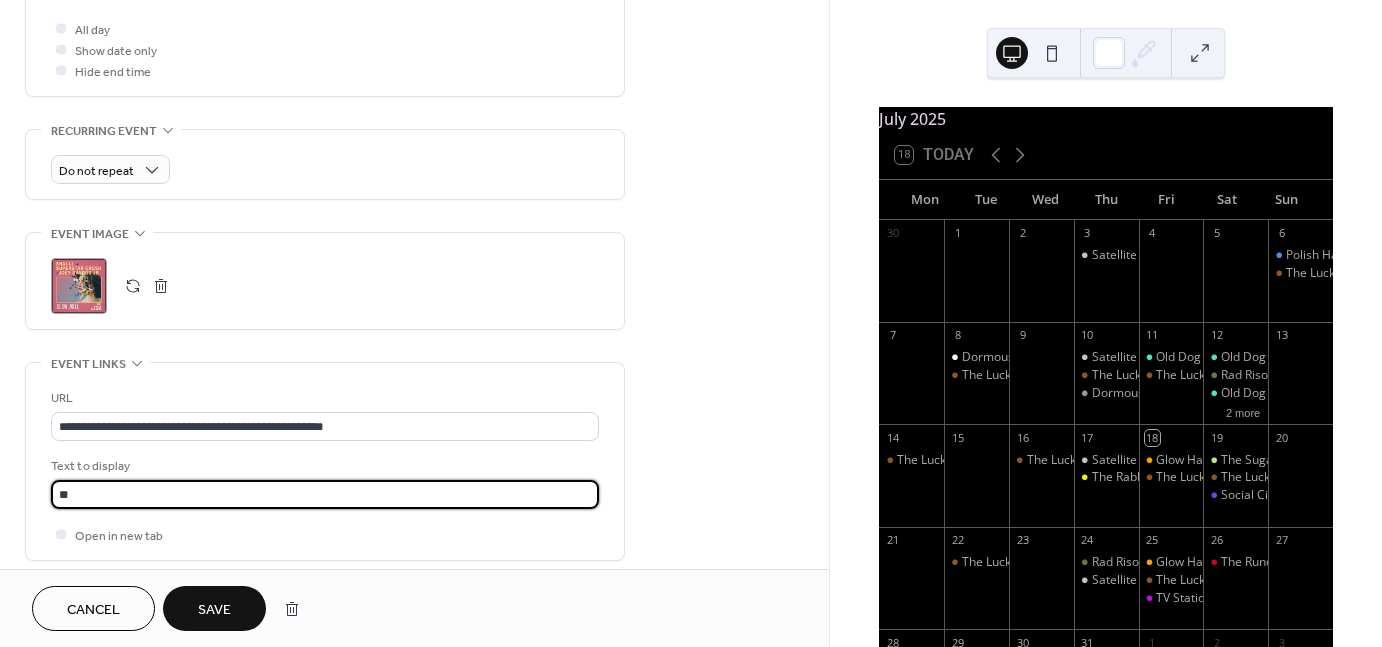 type on "*" 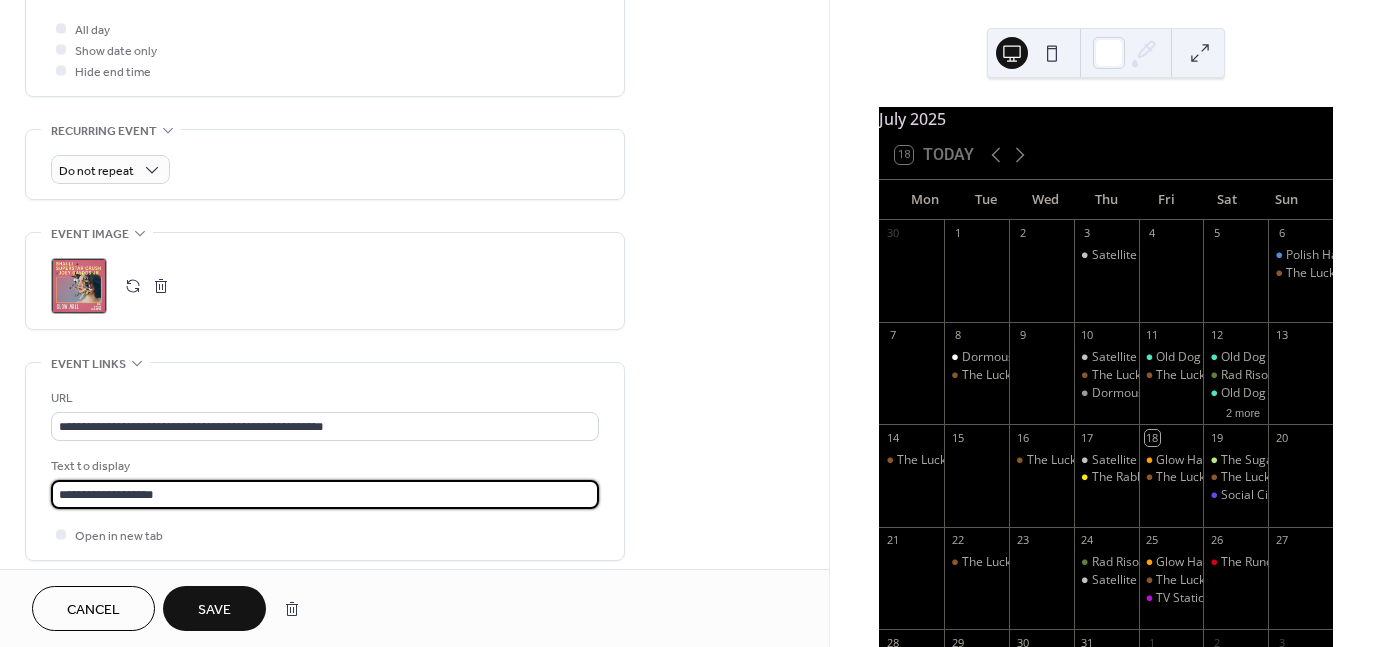 type on "**********" 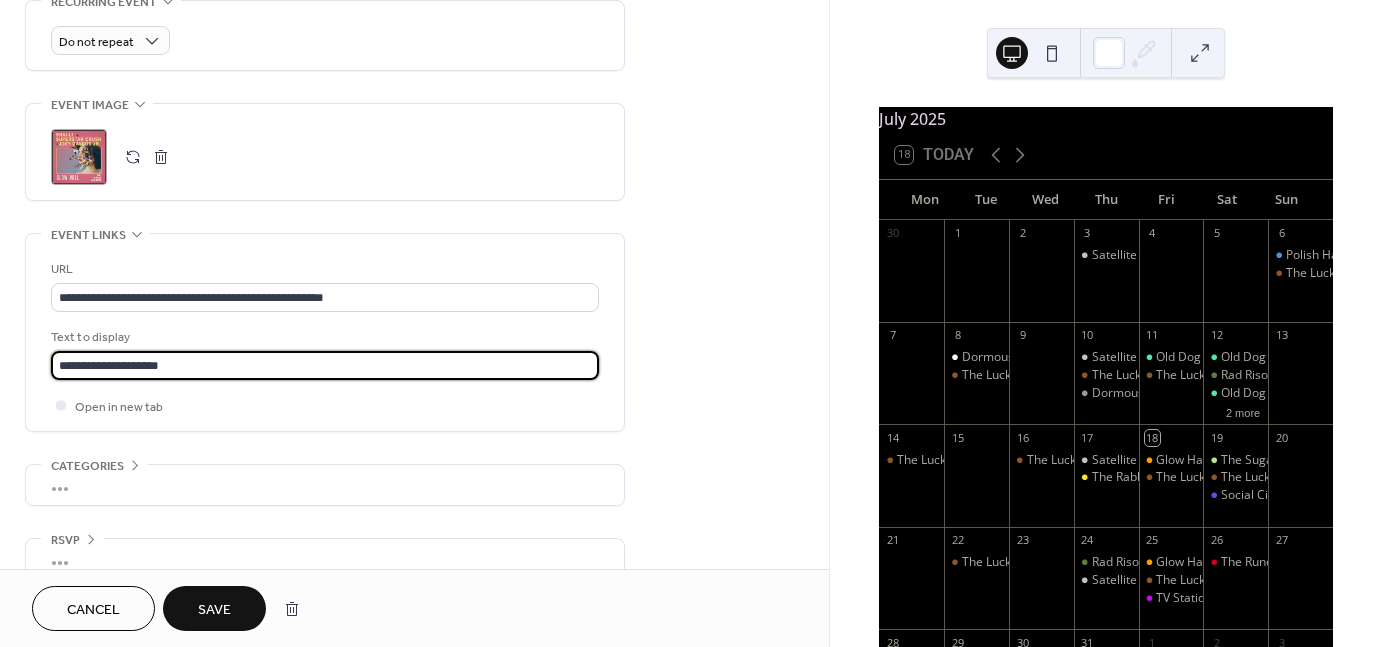 scroll, scrollTop: 885, scrollLeft: 0, axis: vertical 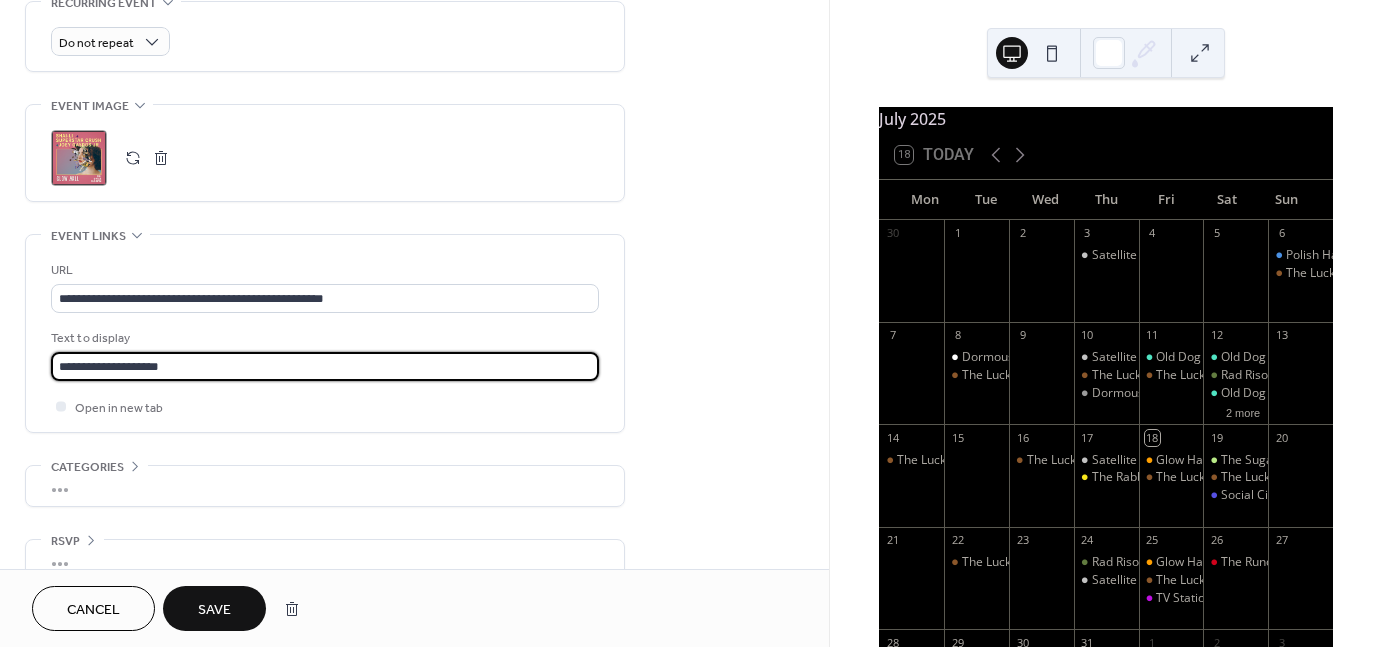 drag, startPoint x: 181, startPoint y: 362, endPoint x: -2, endPoint y: 353, distance: 183.22118 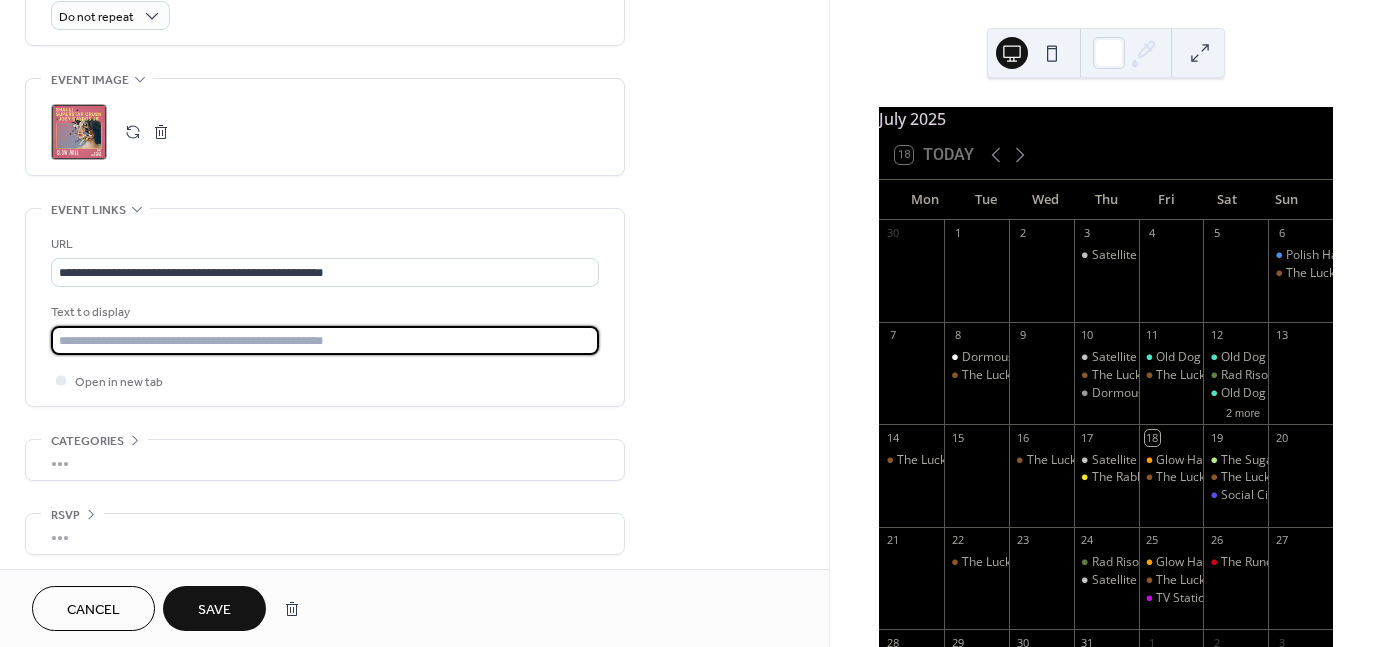 scroll, scrollTop: 914, scrollLeft: 0, axis: vertical 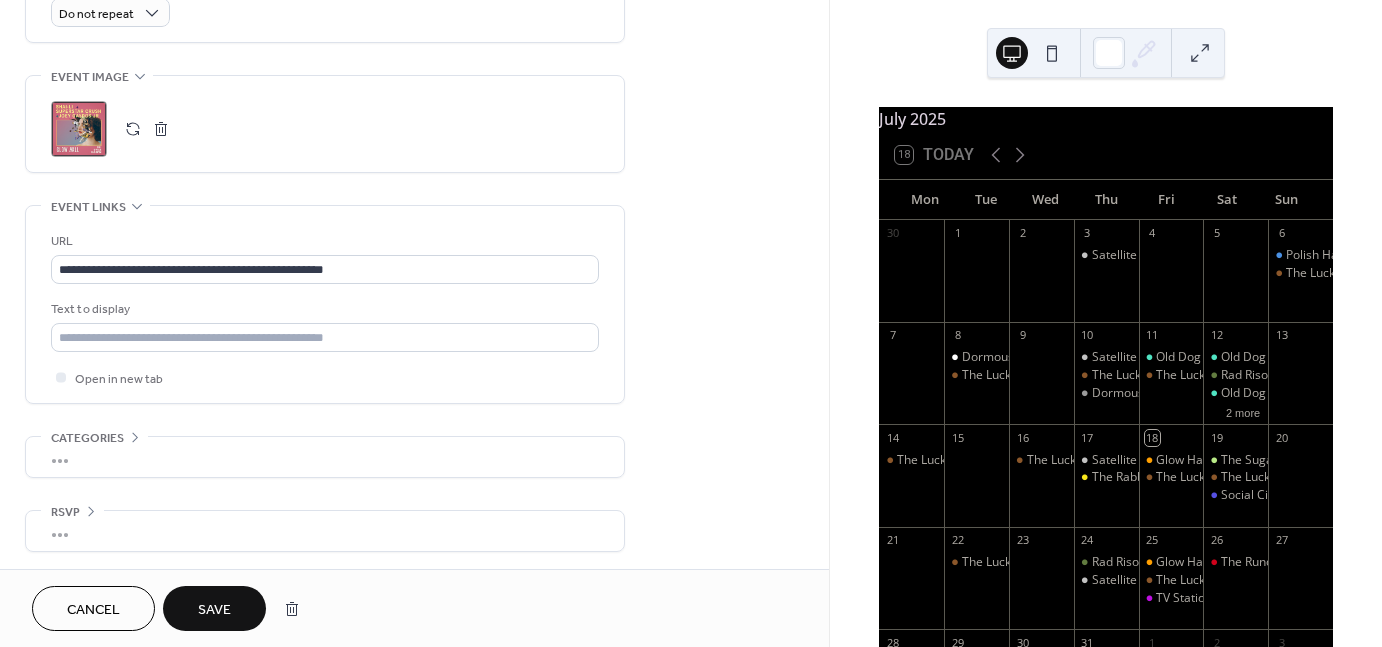 click on "Save" at bounding box center (214, 610) 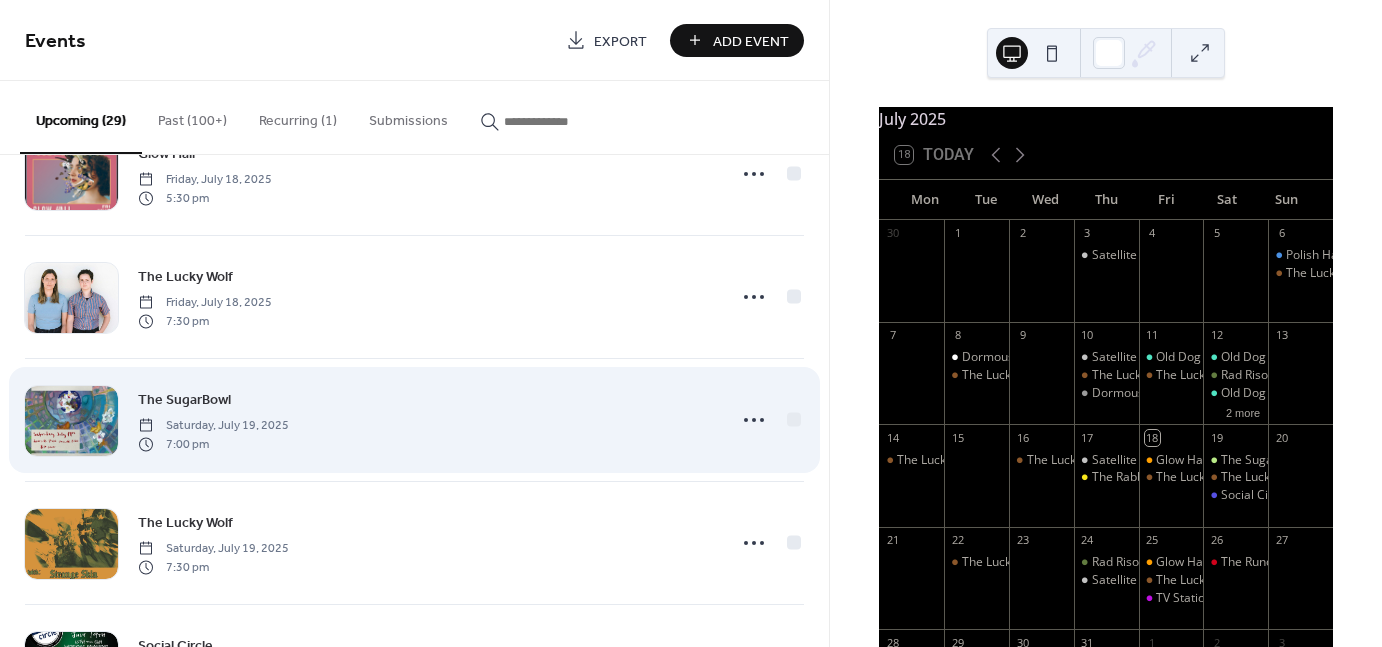 scroll, scrollTop: 0, scrollLeft: 0, axis: both 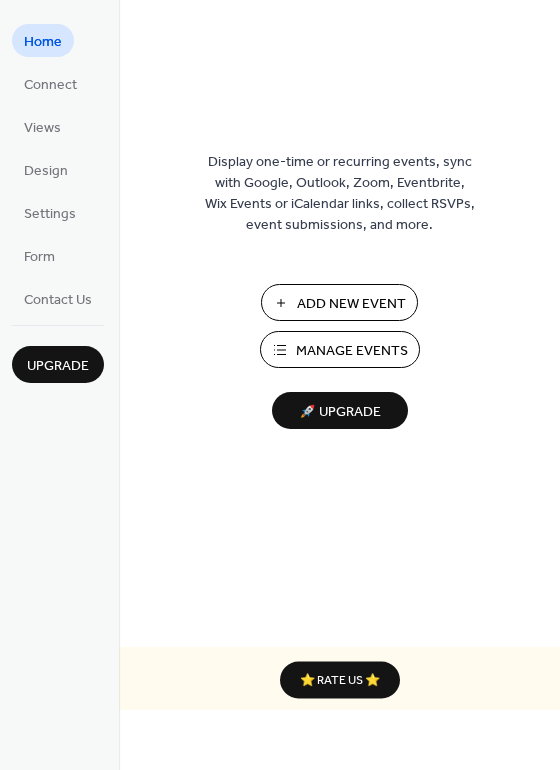 click on "Add New Event" at bounding box center (351, 304) 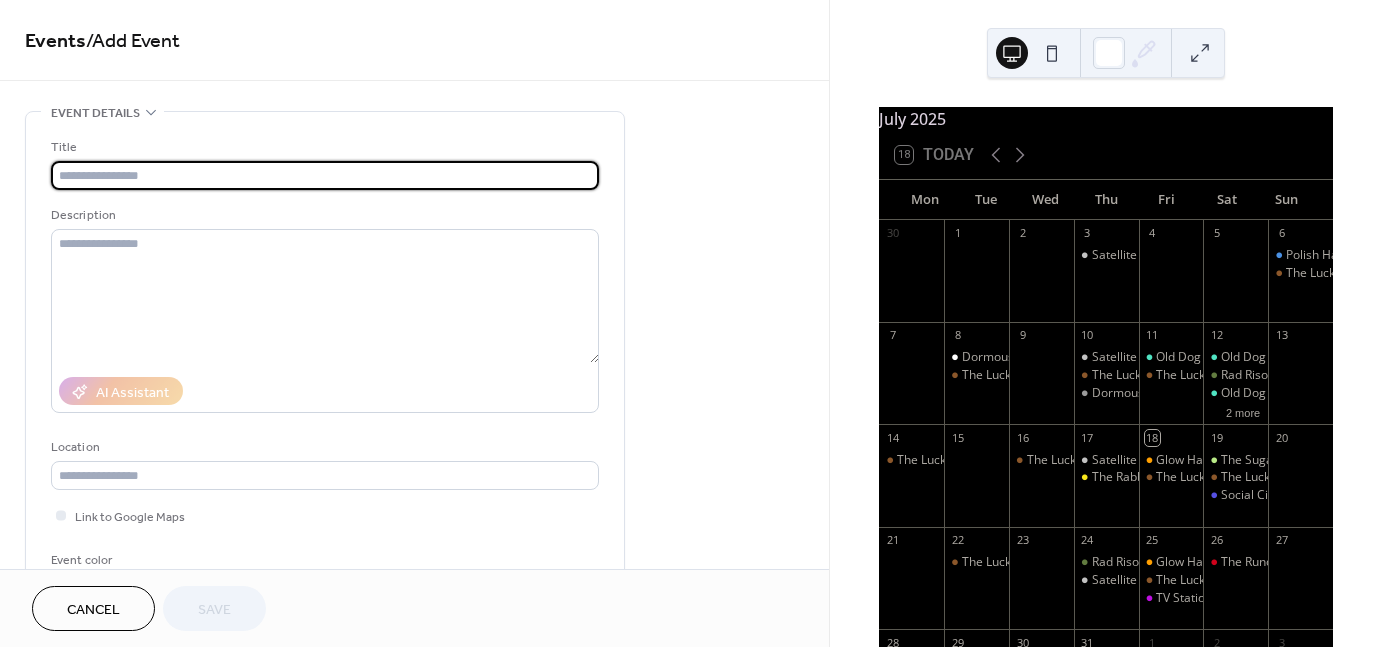 scroll, scrollTop: 0, scrollLeft: 0, axis: both 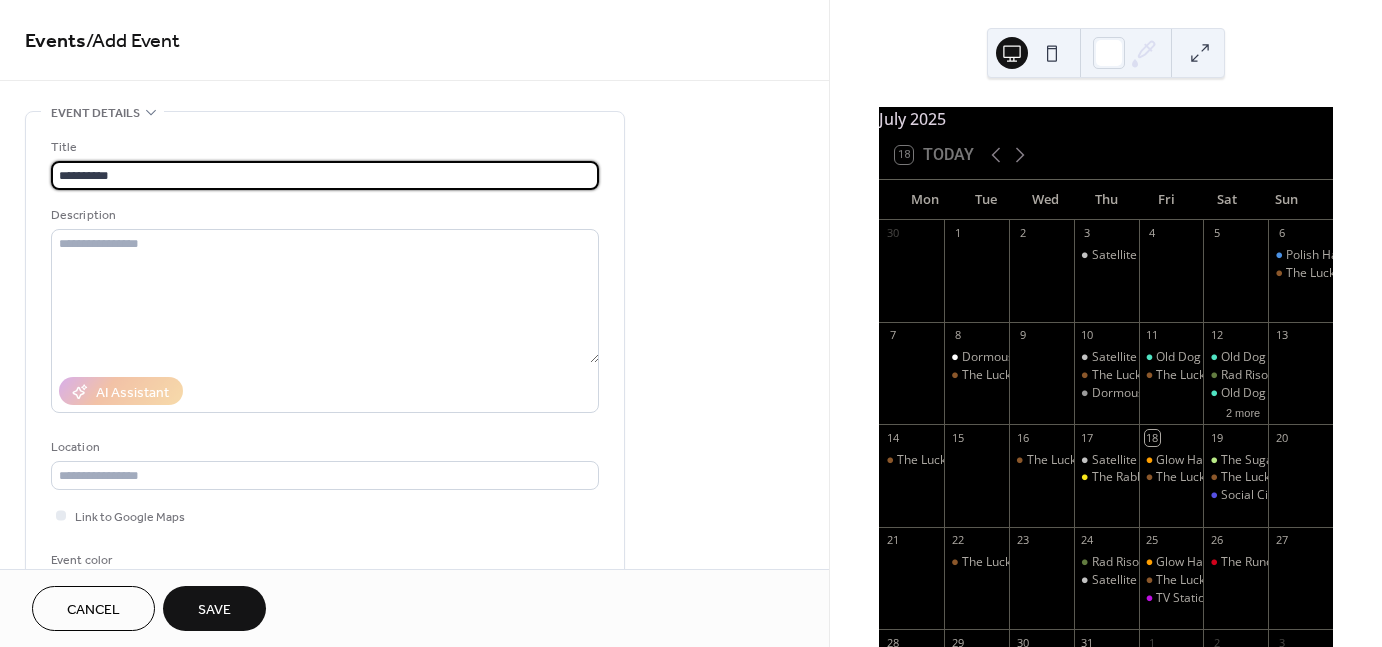 type on "**********" 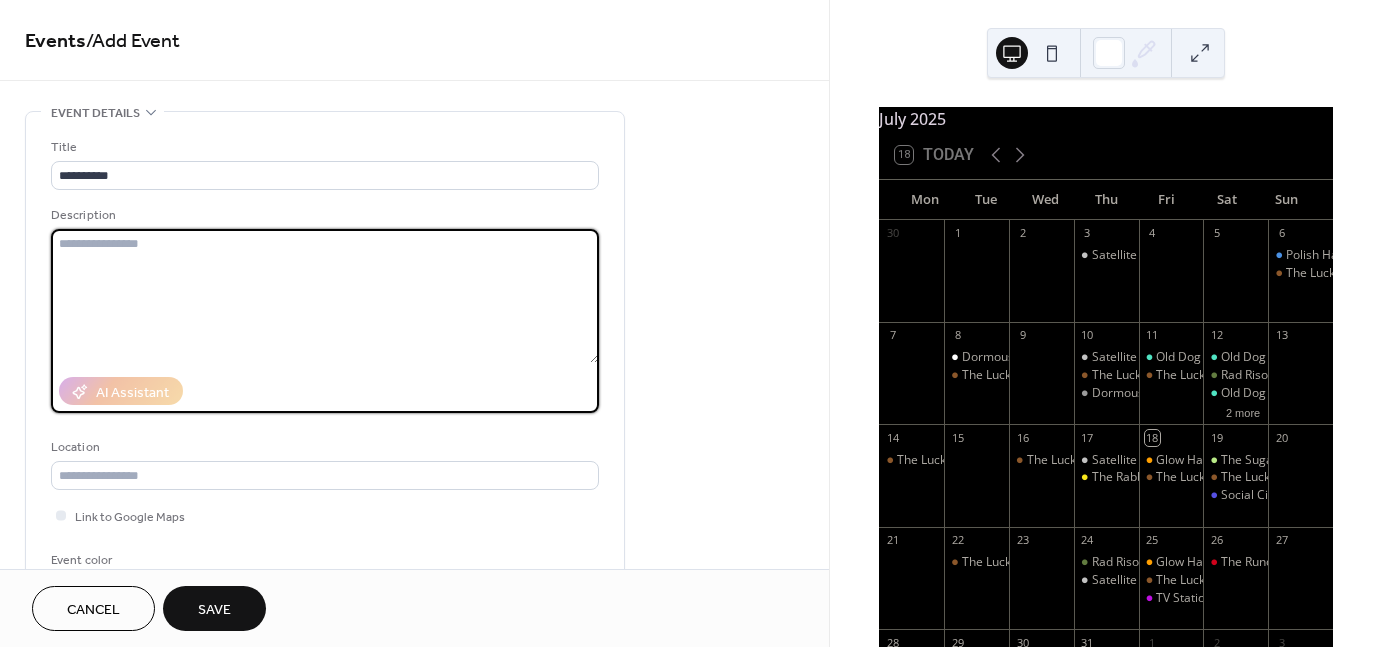 click at bounding box center (325, 296) 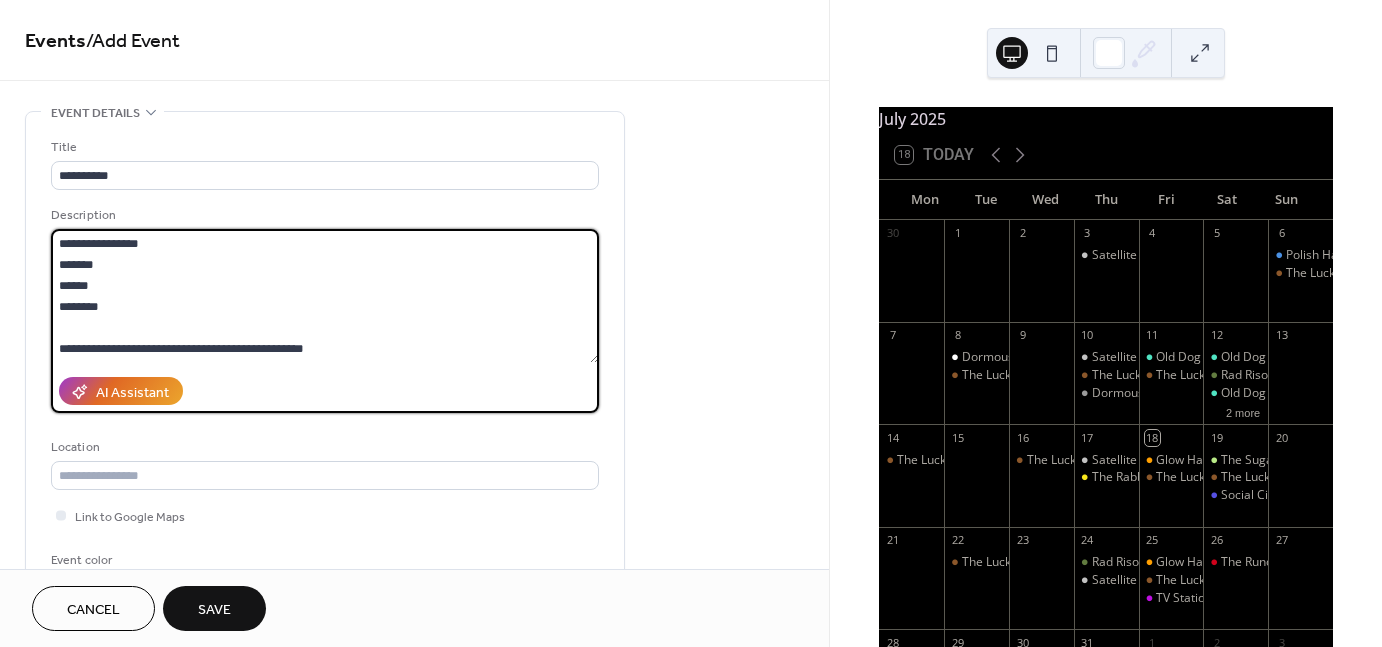 click on "**********" at bounding box center (325, 296) 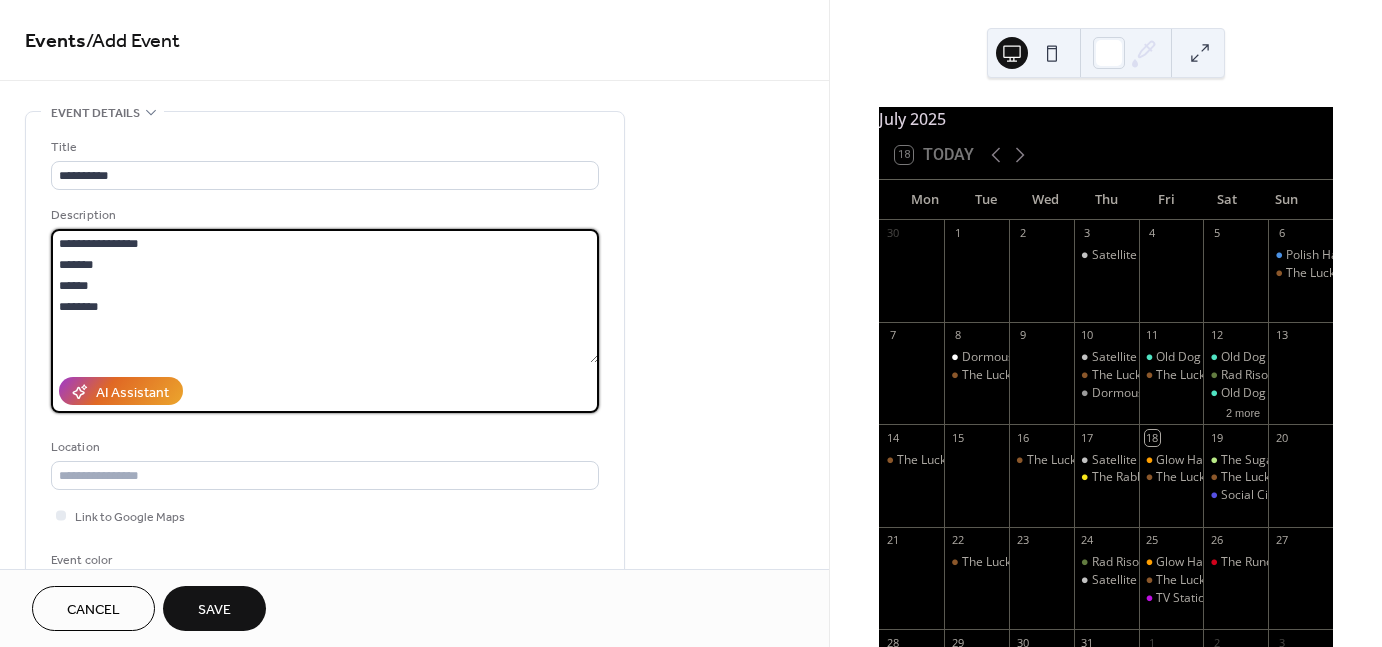 scroll, scrollTop: 19, scrollLeft: 0, axis: vertical 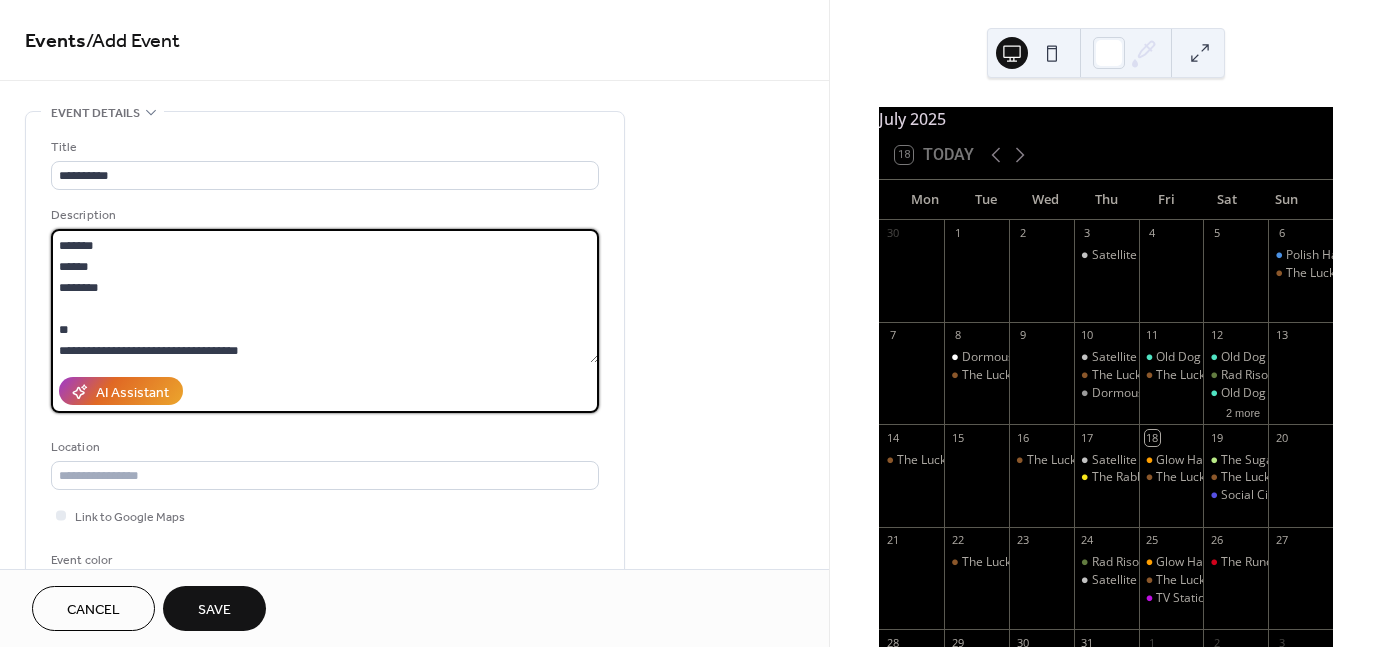 click on "**********" at bounding box center (325, 296) 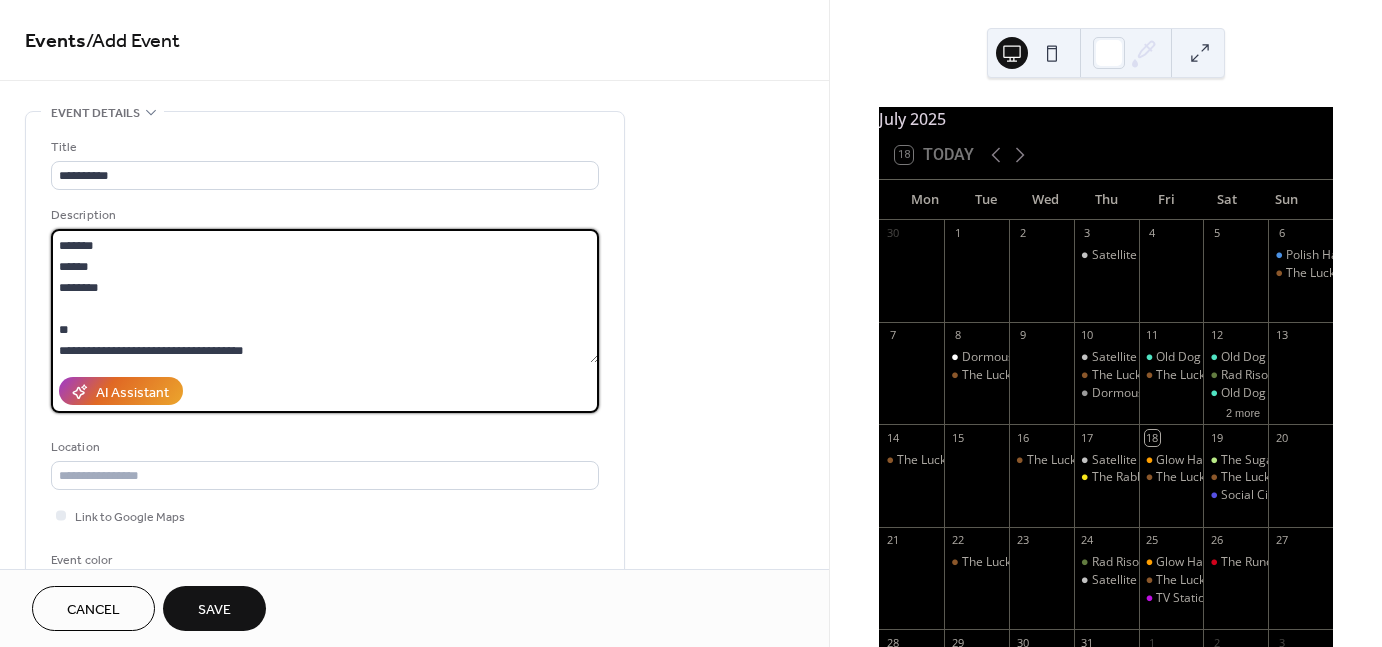 scroll, scrollTop: 40, scrollLeft: 0, axis: vertical 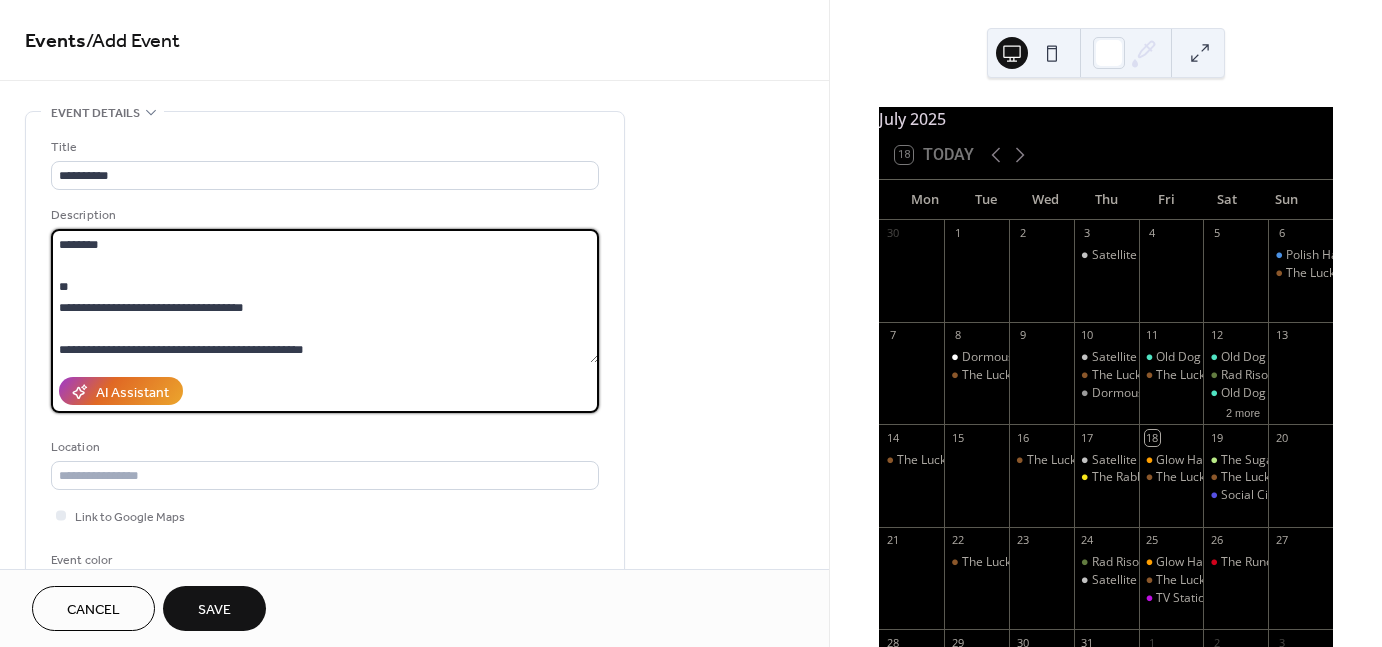 click on "**********" at bounding box center [325, 296] 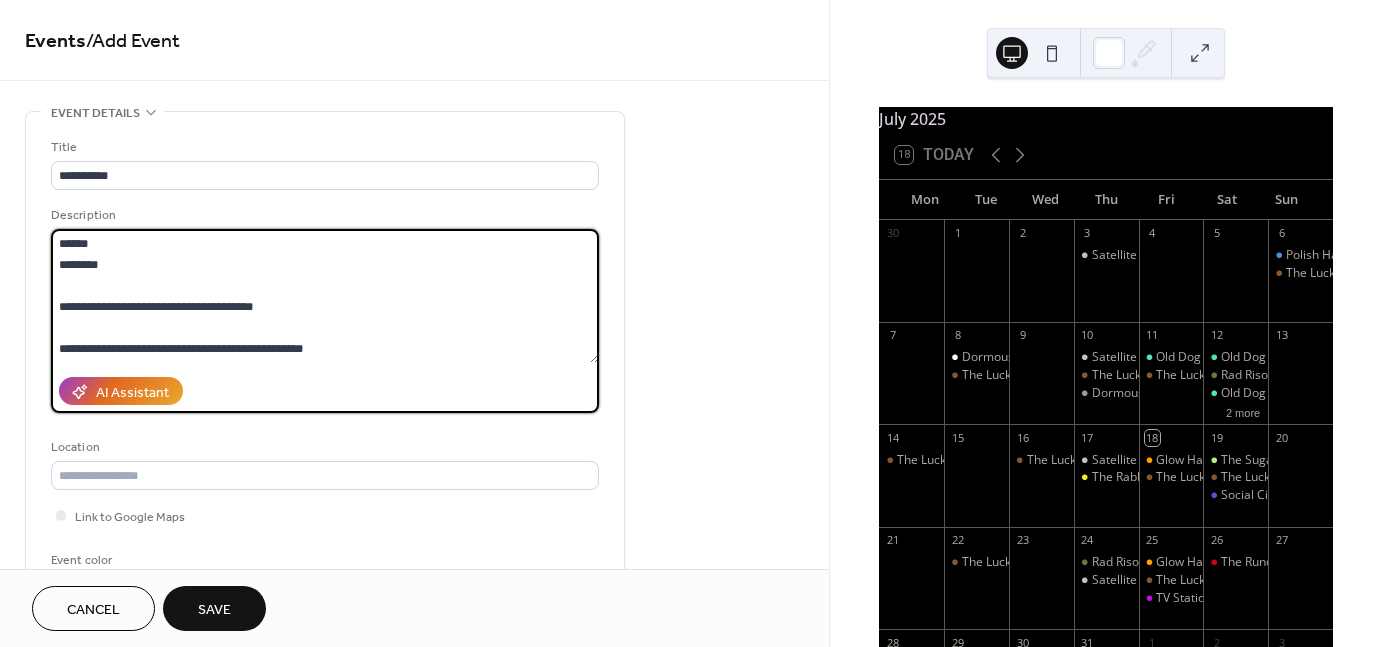 scroll, scrollTop: 41, scrollLeft: 0, axis: vertical 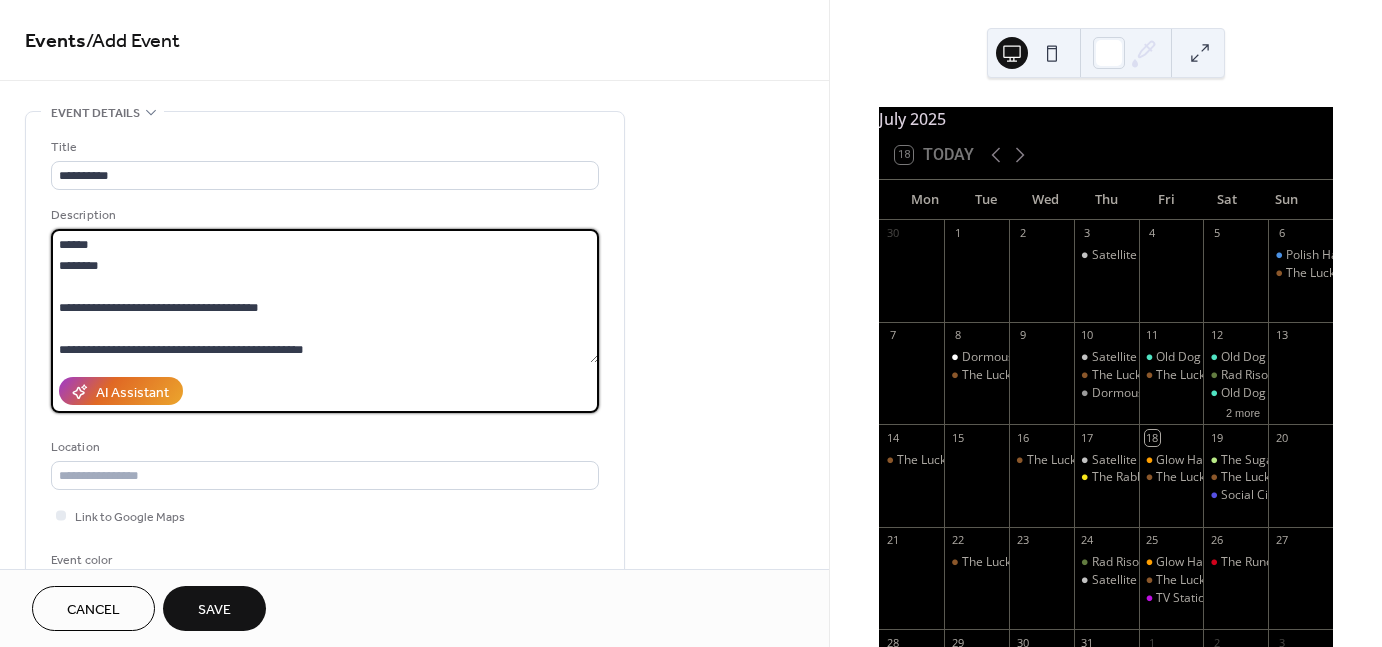 click on "**********" at bounding box center [325, 296] 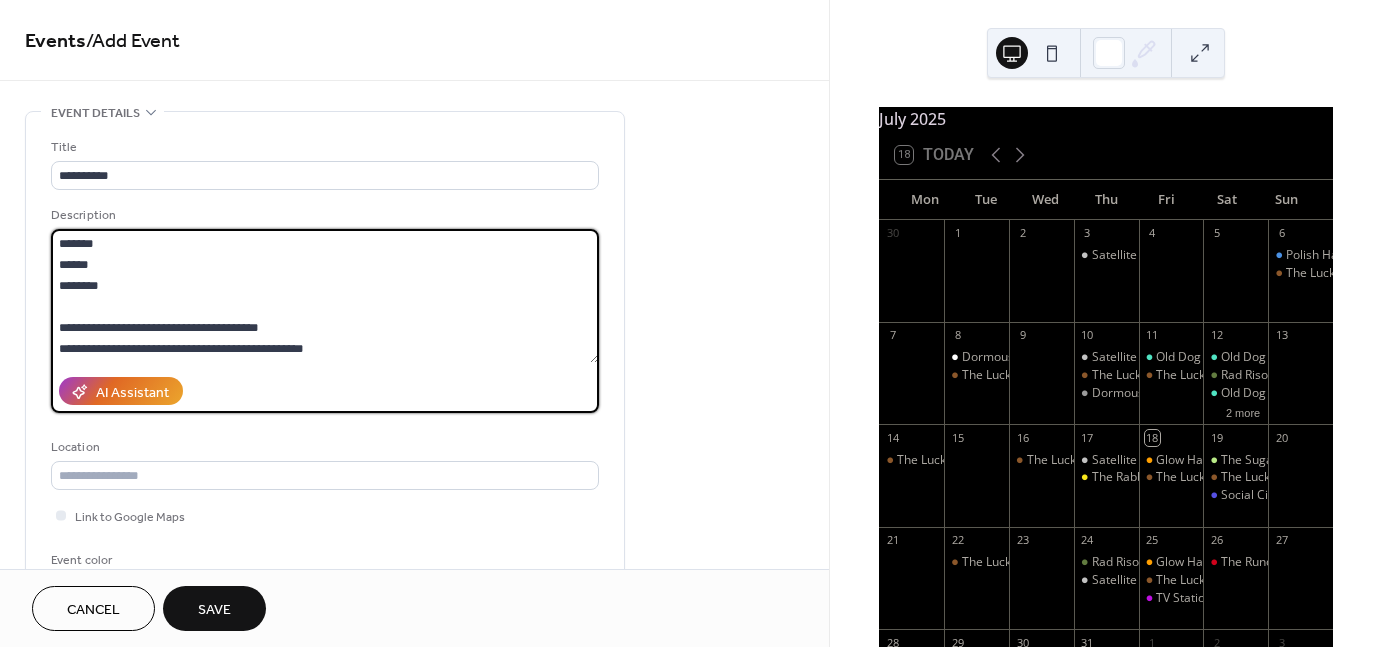 scroll, scrollTop: 20, scrollLeft: 0, axis: vertical 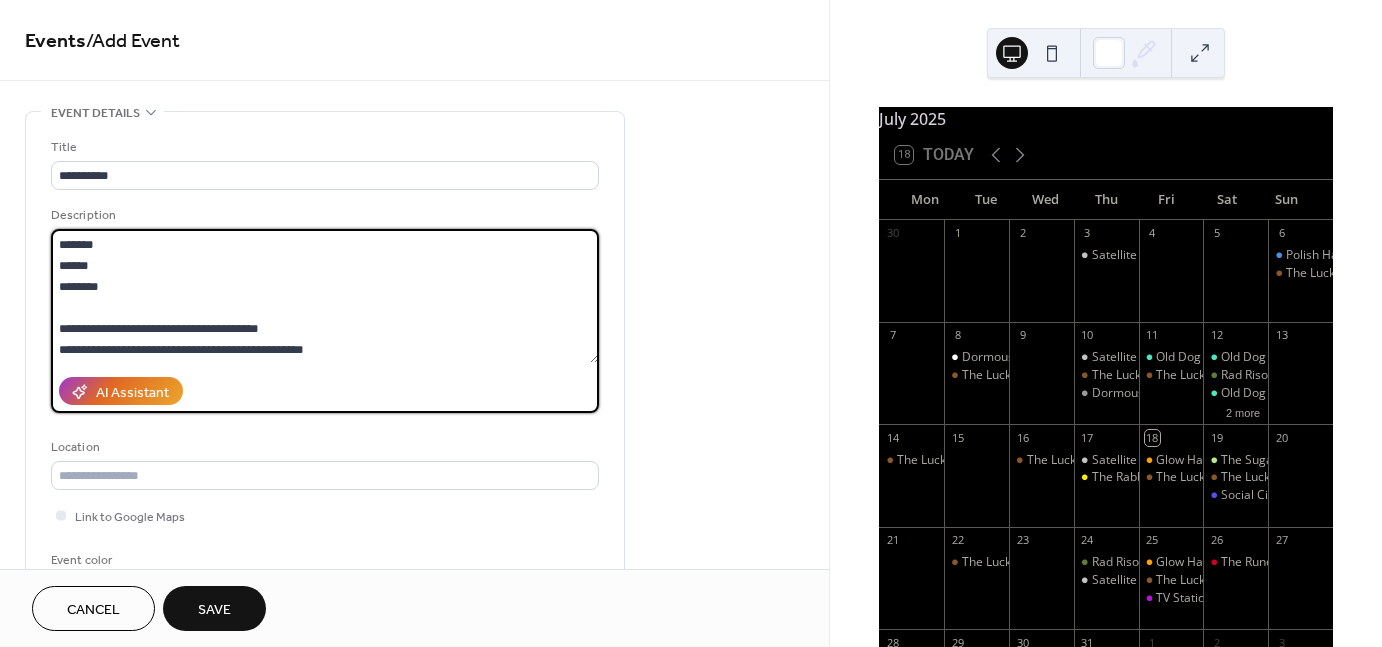 click on "**********" at bounding box center (325, 296) 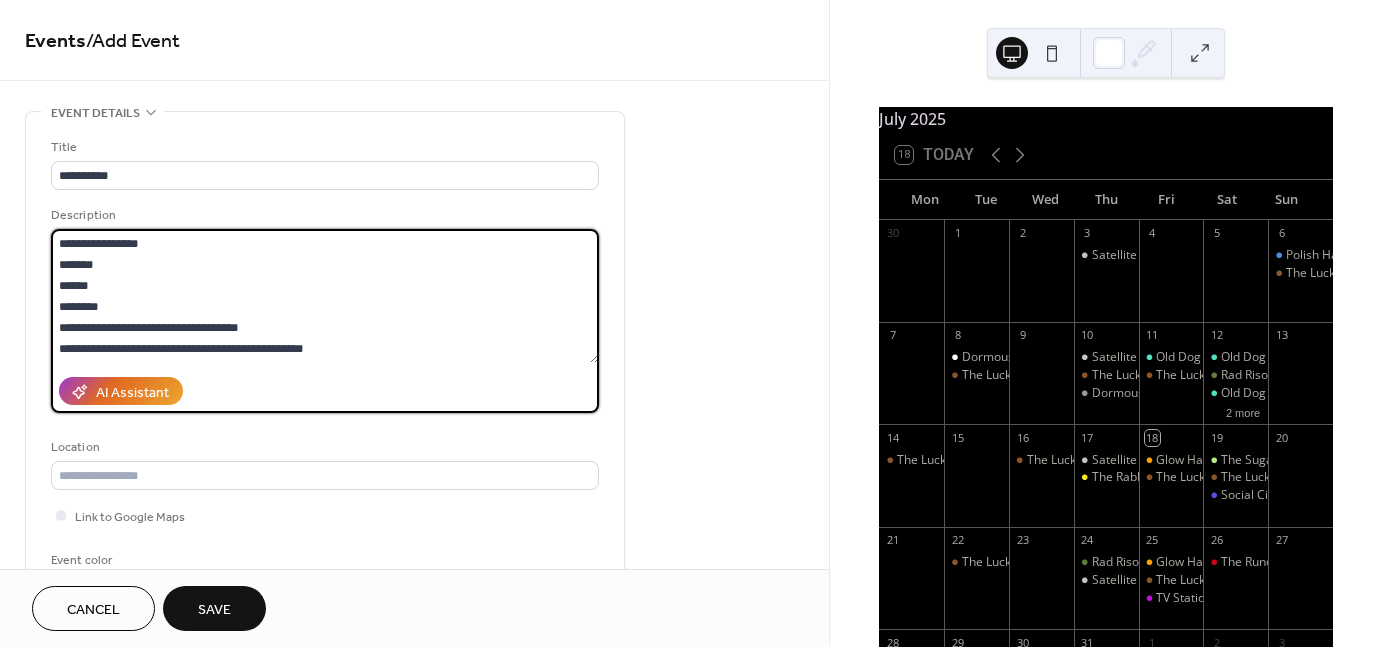 scroll, scrollTop: 0, scrollLeft: 0, axis: both 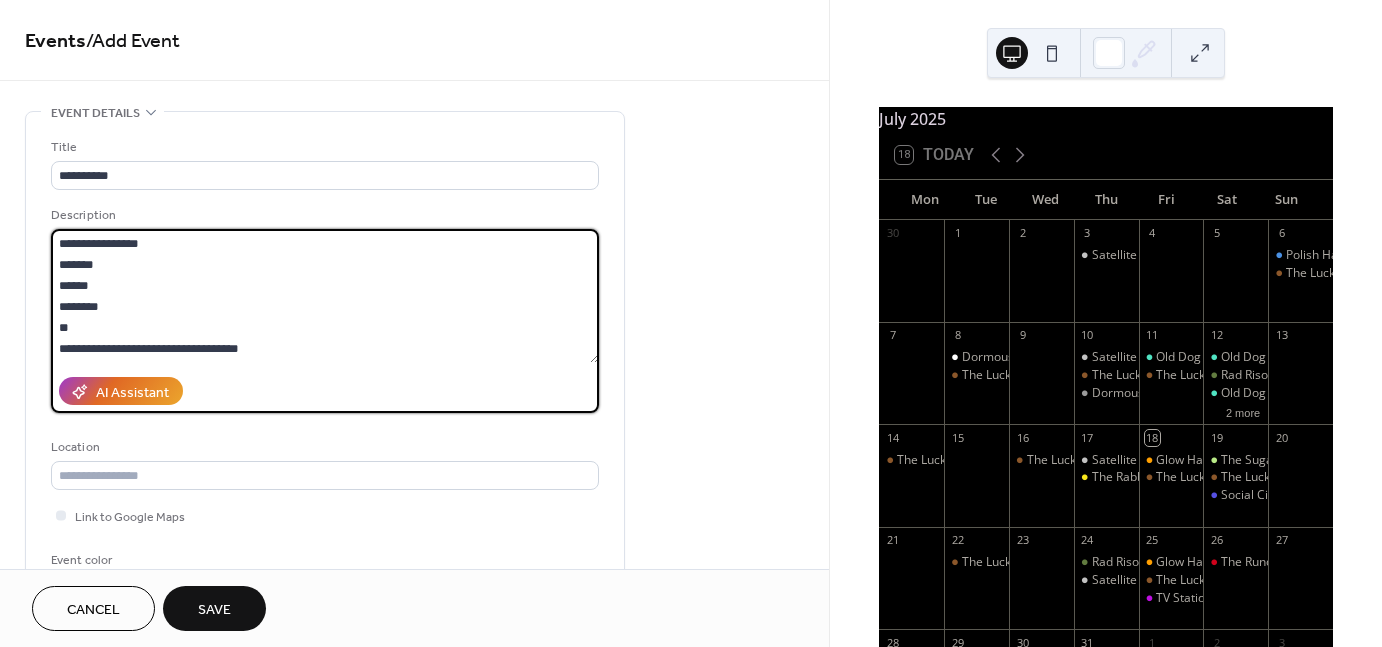 click on "**********" at bounding box center (325, 296) 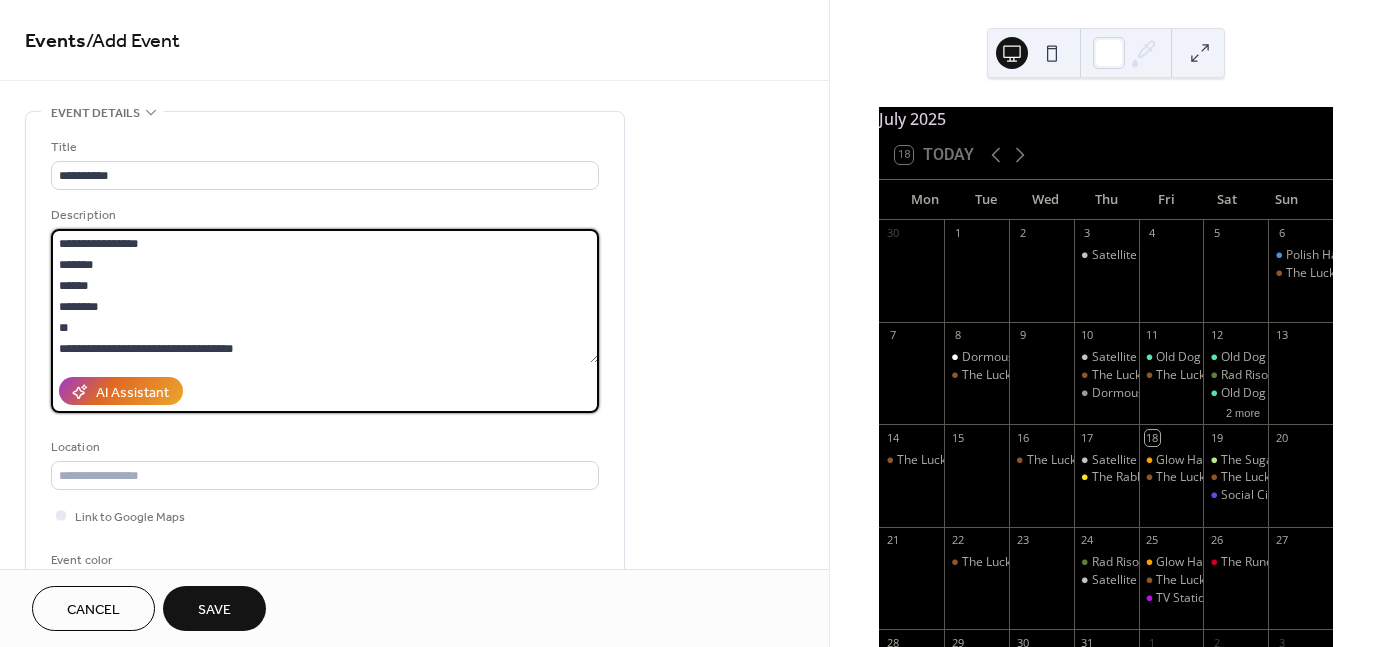 scroll, scrollTop: 20, scrollLeft: 0, axis: vertical 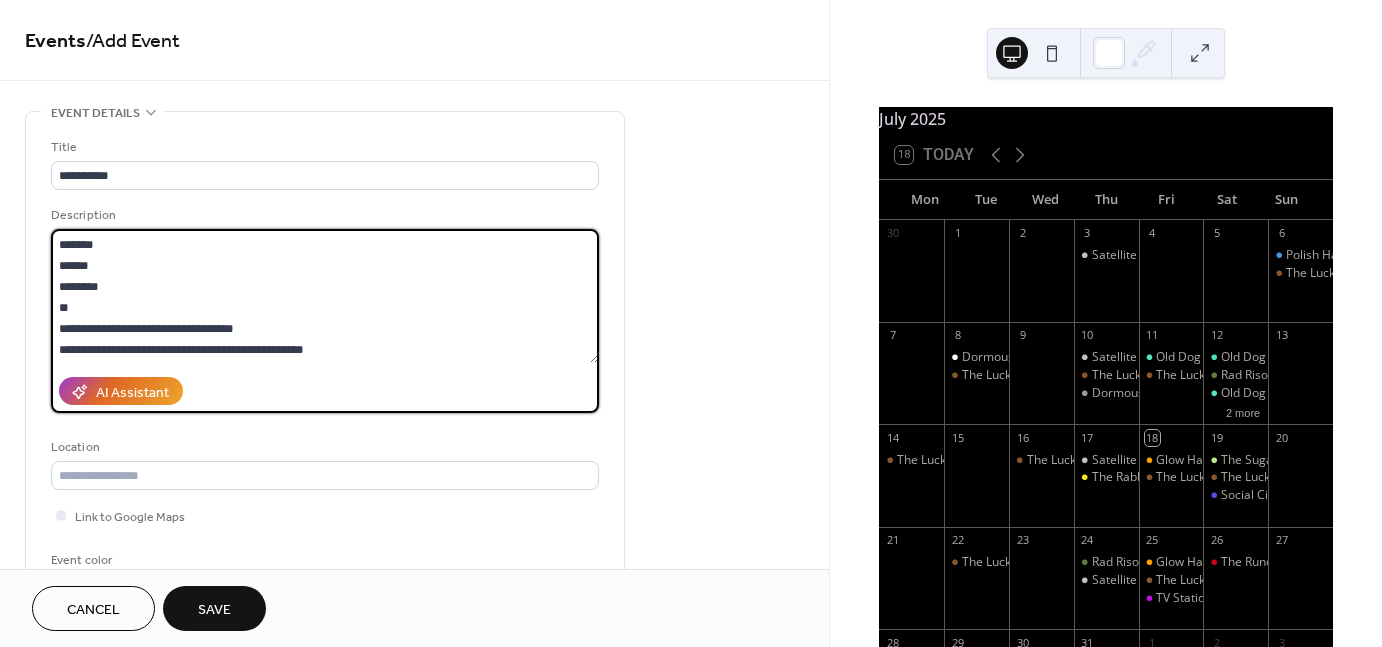 click on "**********" at bounding box center [325, 296] 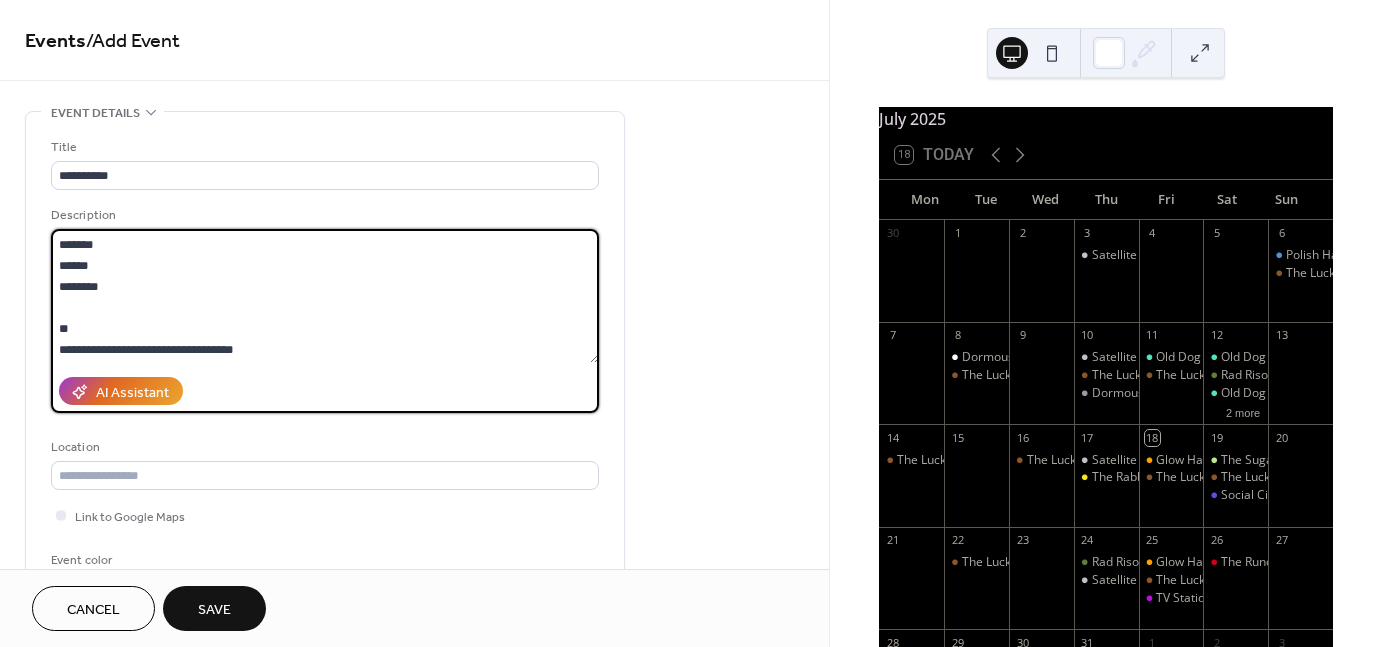 scroll, scrollTop: 41, scrollLeft: 0, axis: vertical 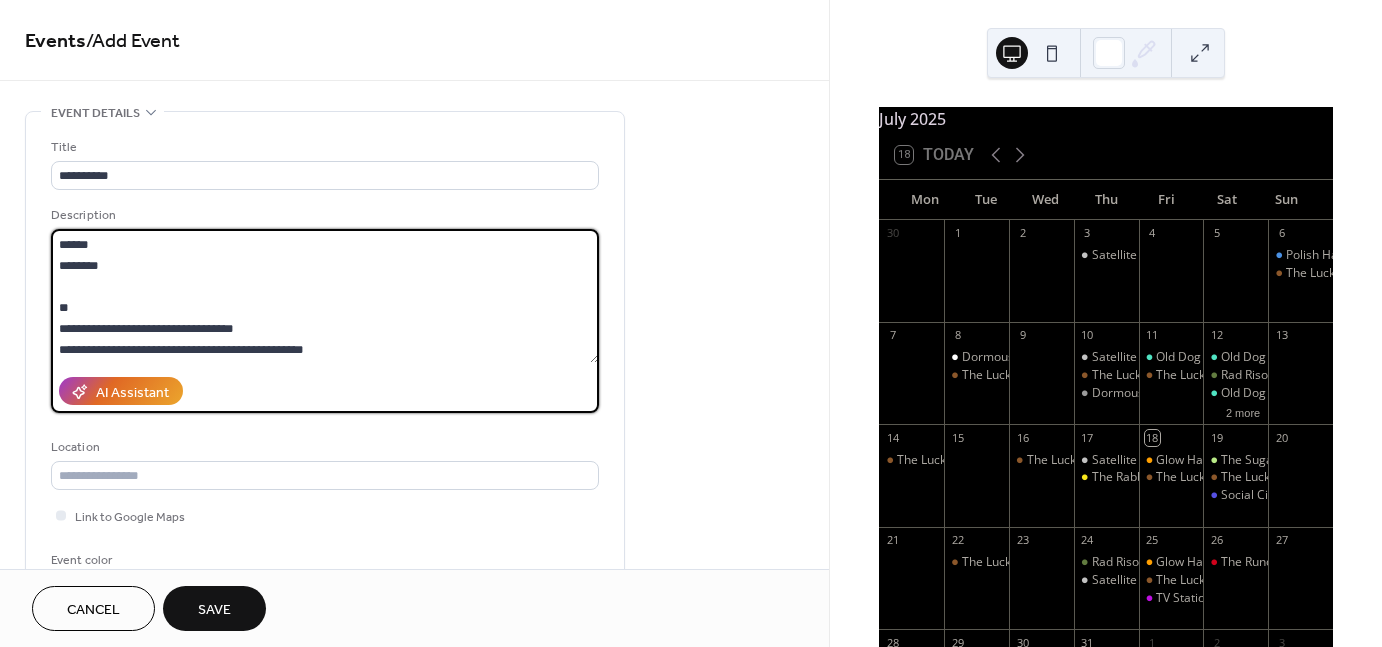 click on "**********" at bounding box center (325, 296) 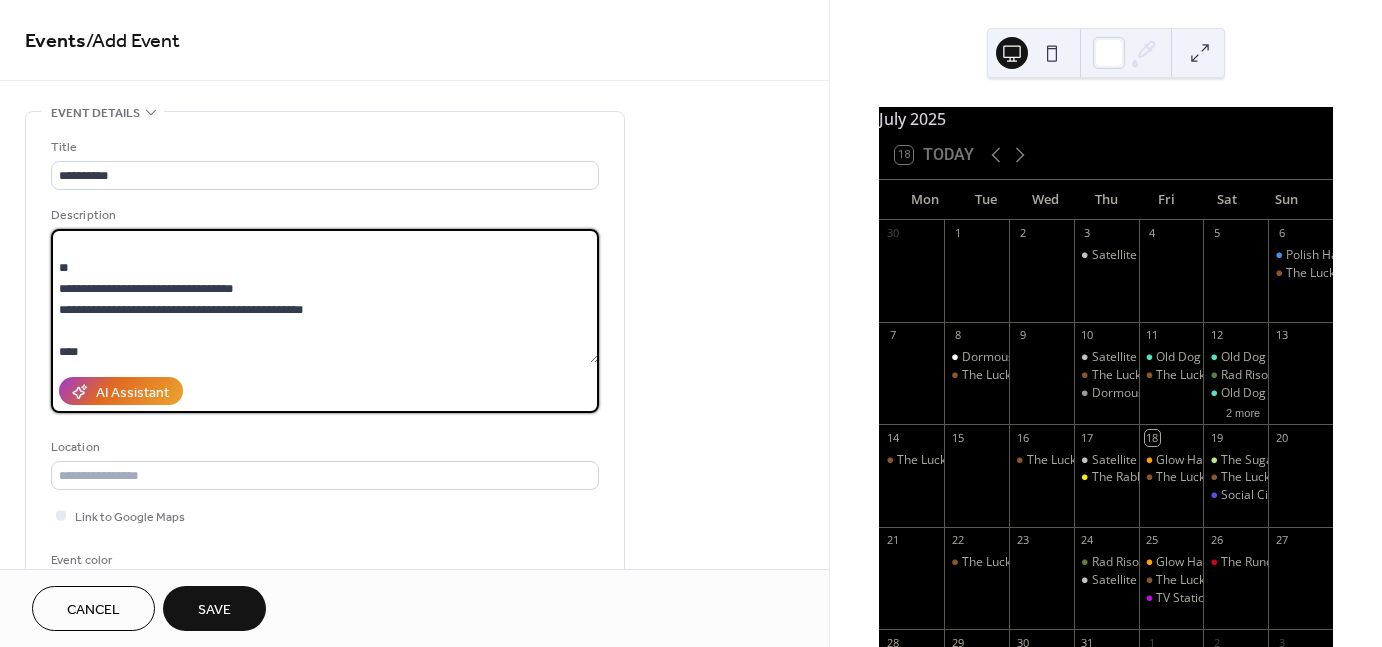 scroll, scrollTop: 103, scrollLeft: 0, axis: vertical 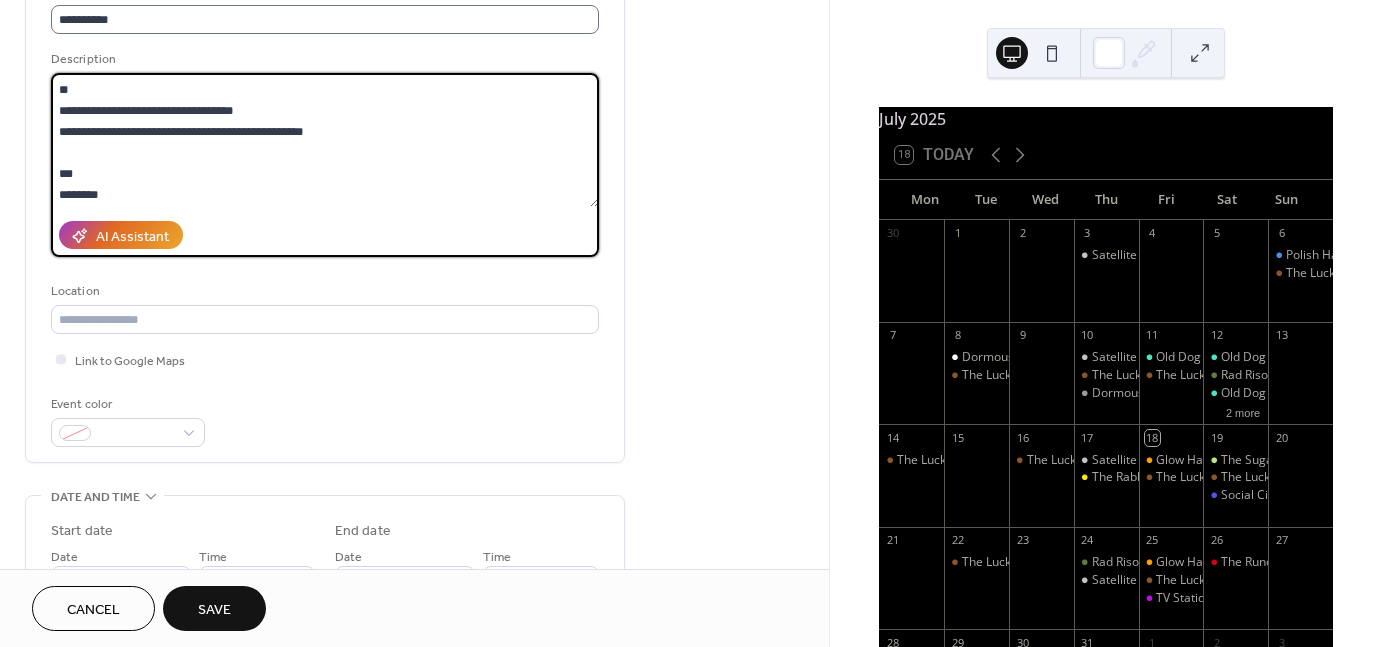 type on "**********" 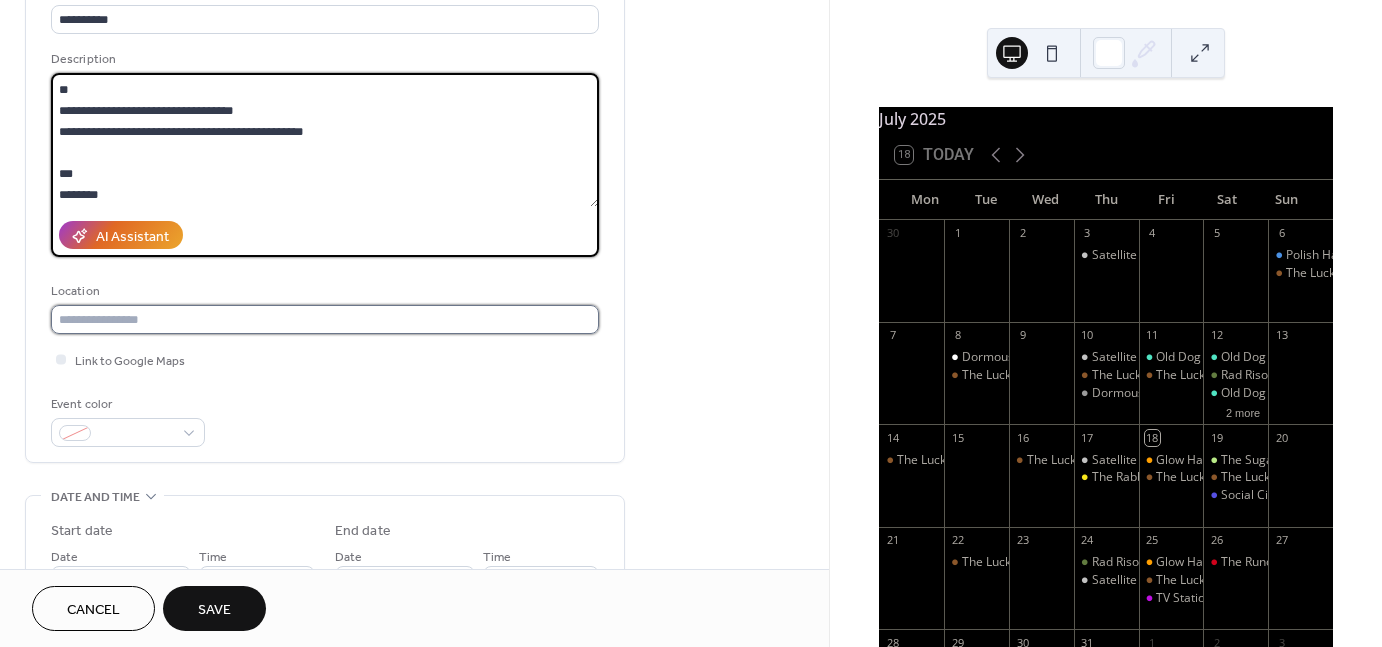 click at bounding box center [325, 319] 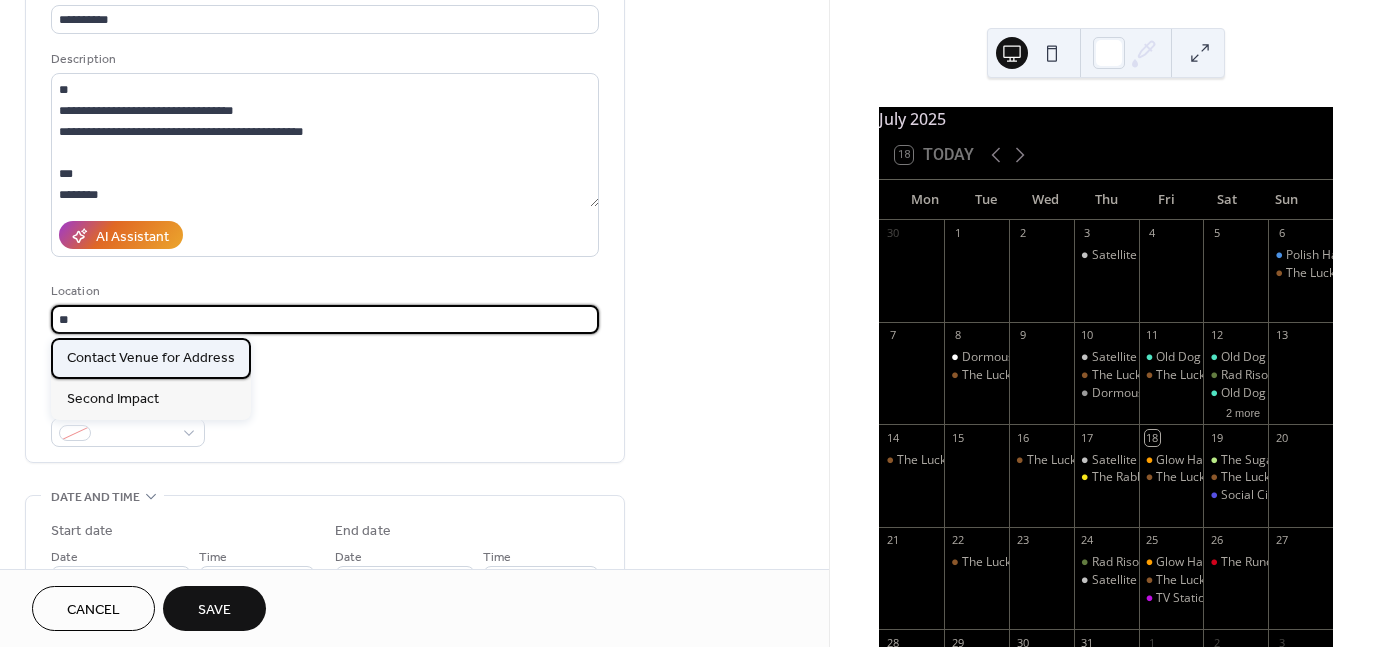click on "Contact Venue for Address" at bounding box center (151, 357) 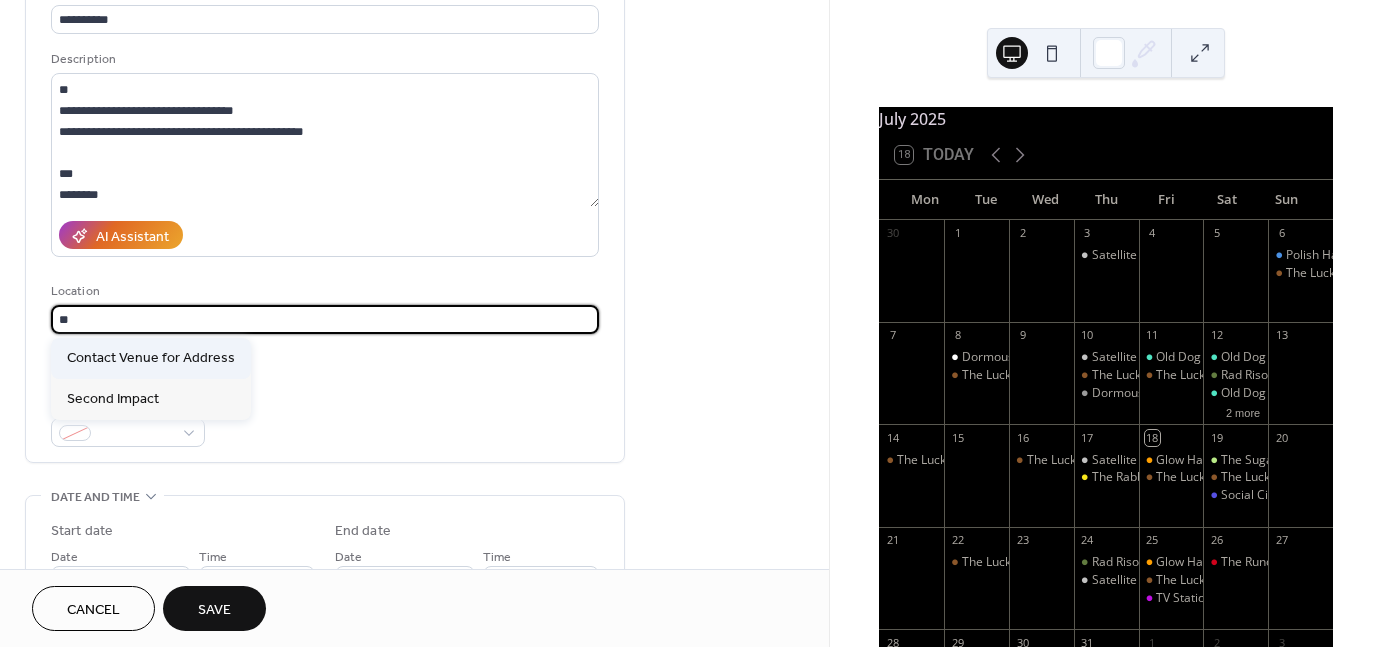 type on "**********" 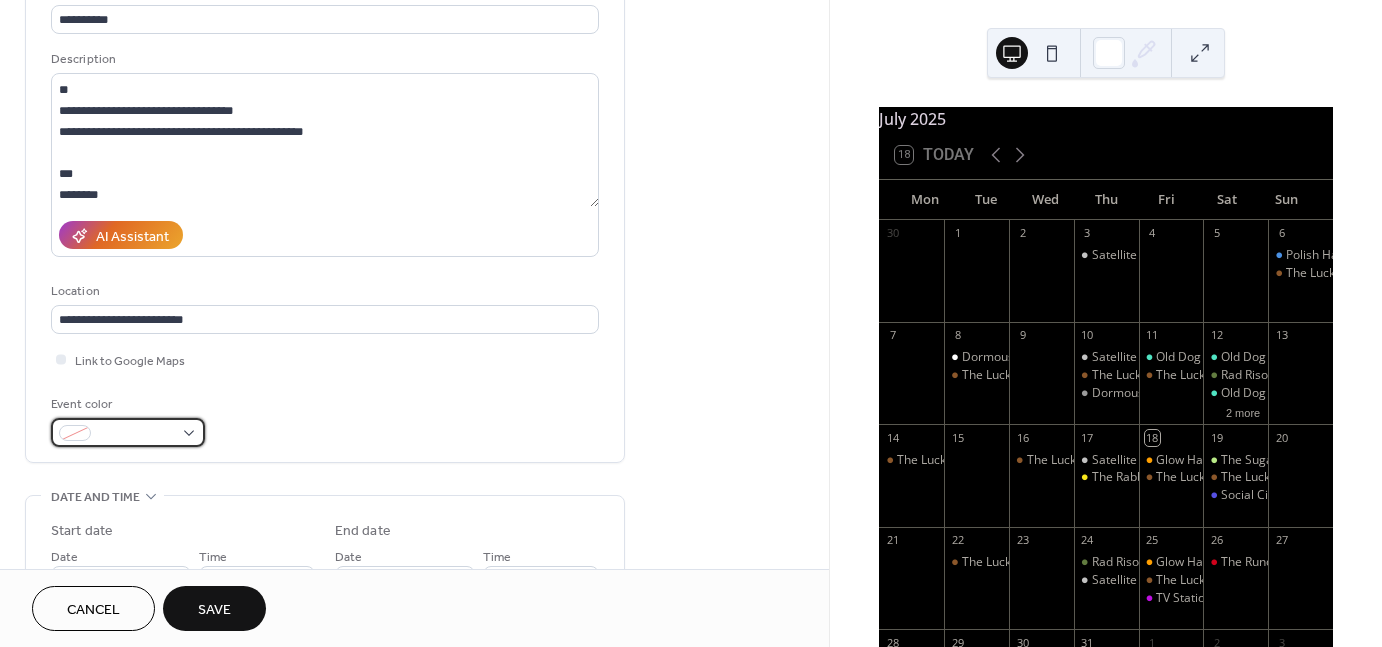 click at bounding box center (128, 432) 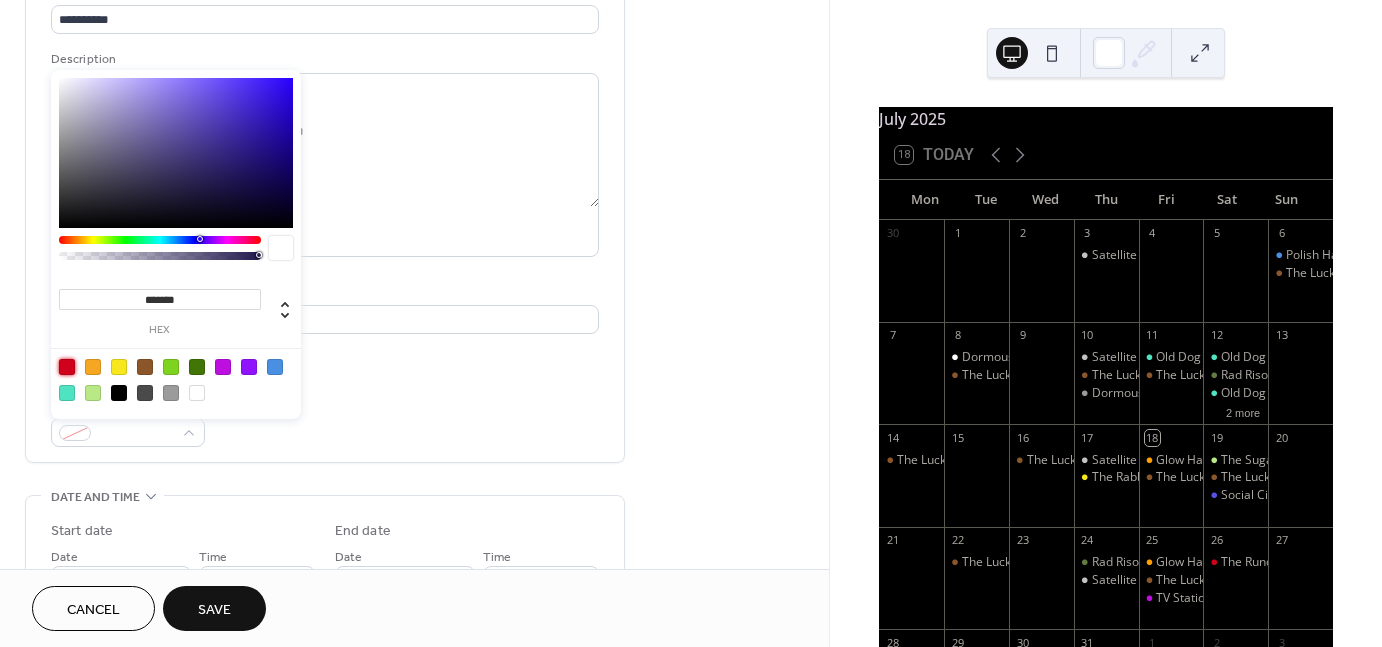 click at bounding box center (67, 367) 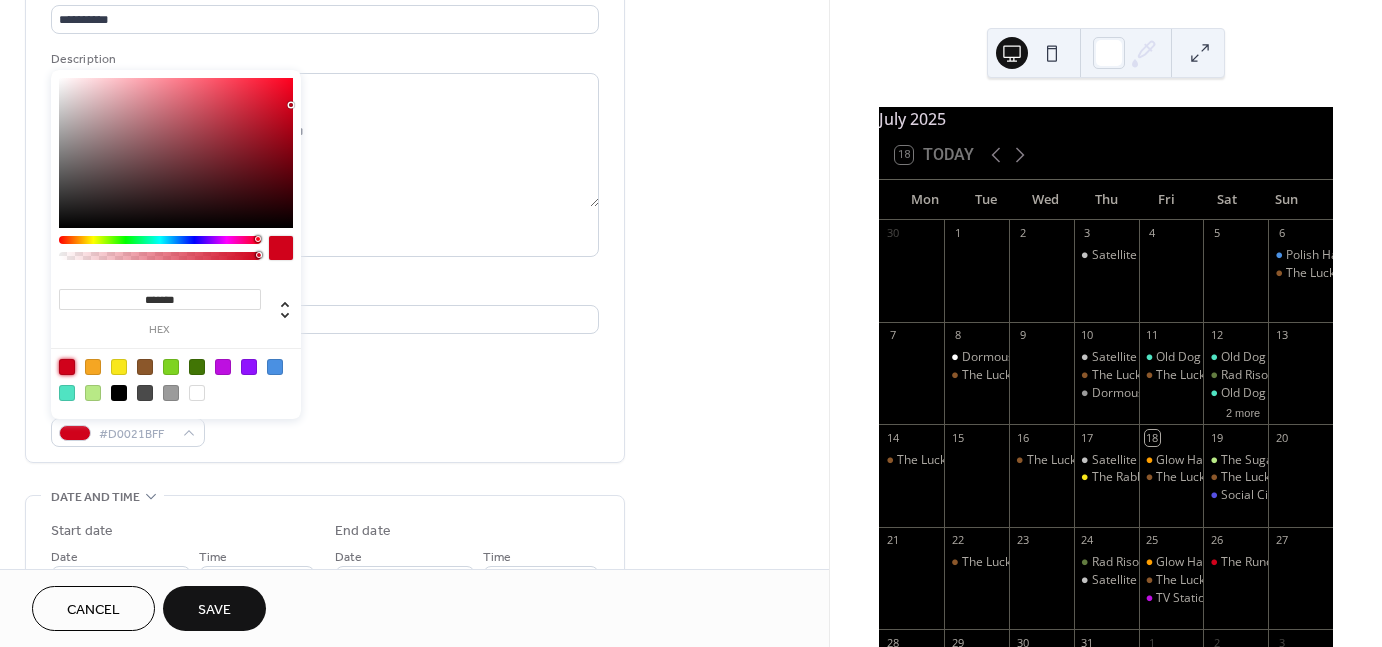 click on "**********" at bounding box center [325, 632] 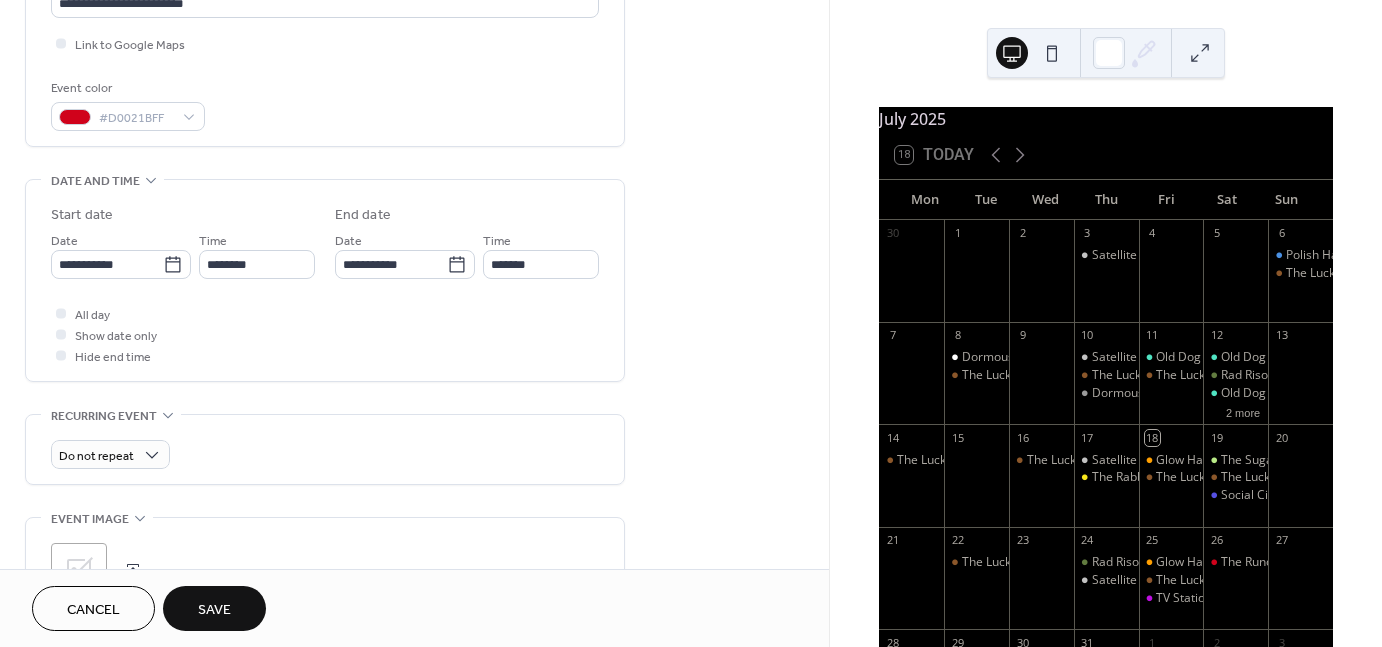 scroll, scrollTop: 471, scrollLeft: 0, axis: vertical 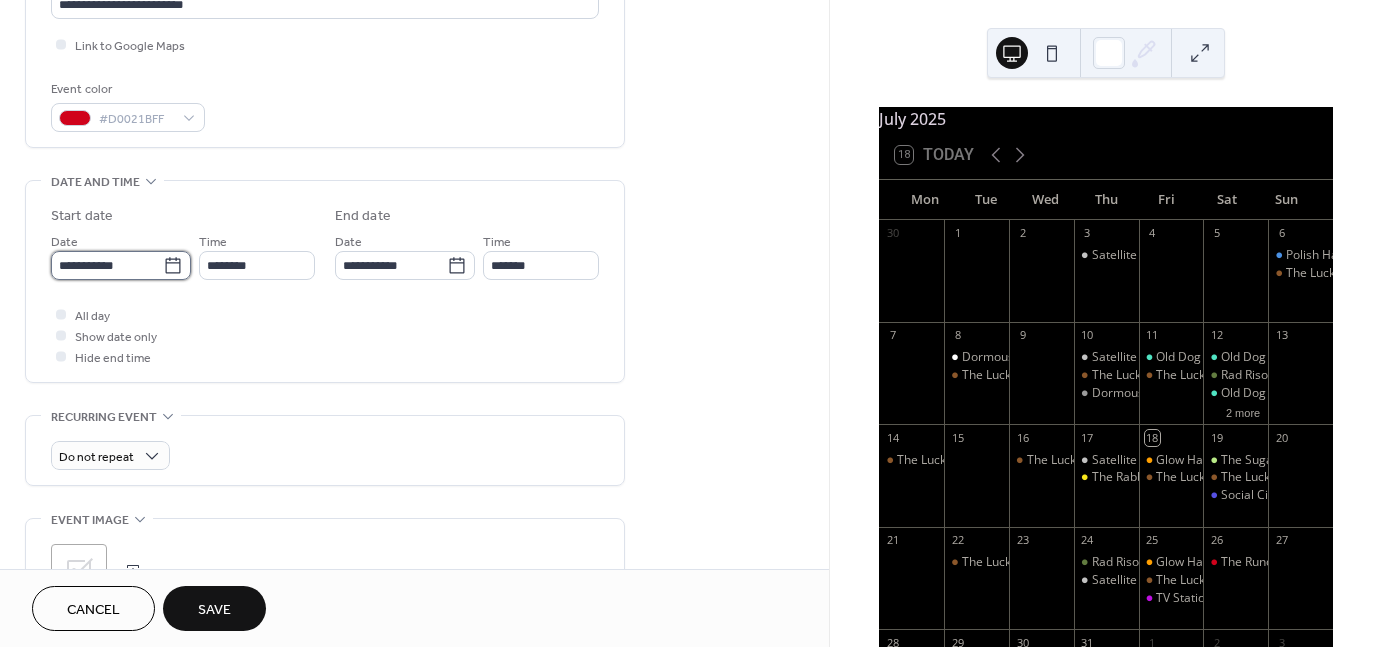 click on "**********" at bounding box center [107, 265] 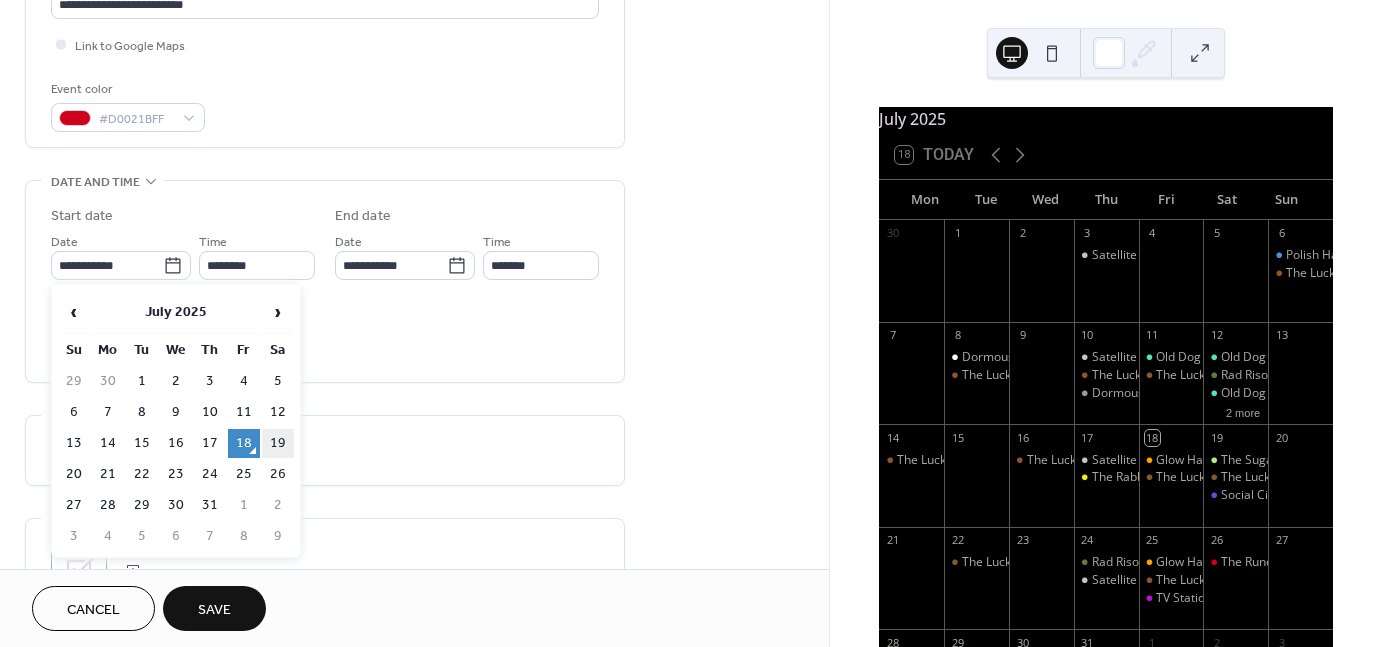 click on "19" at bounding box center (278, 443) 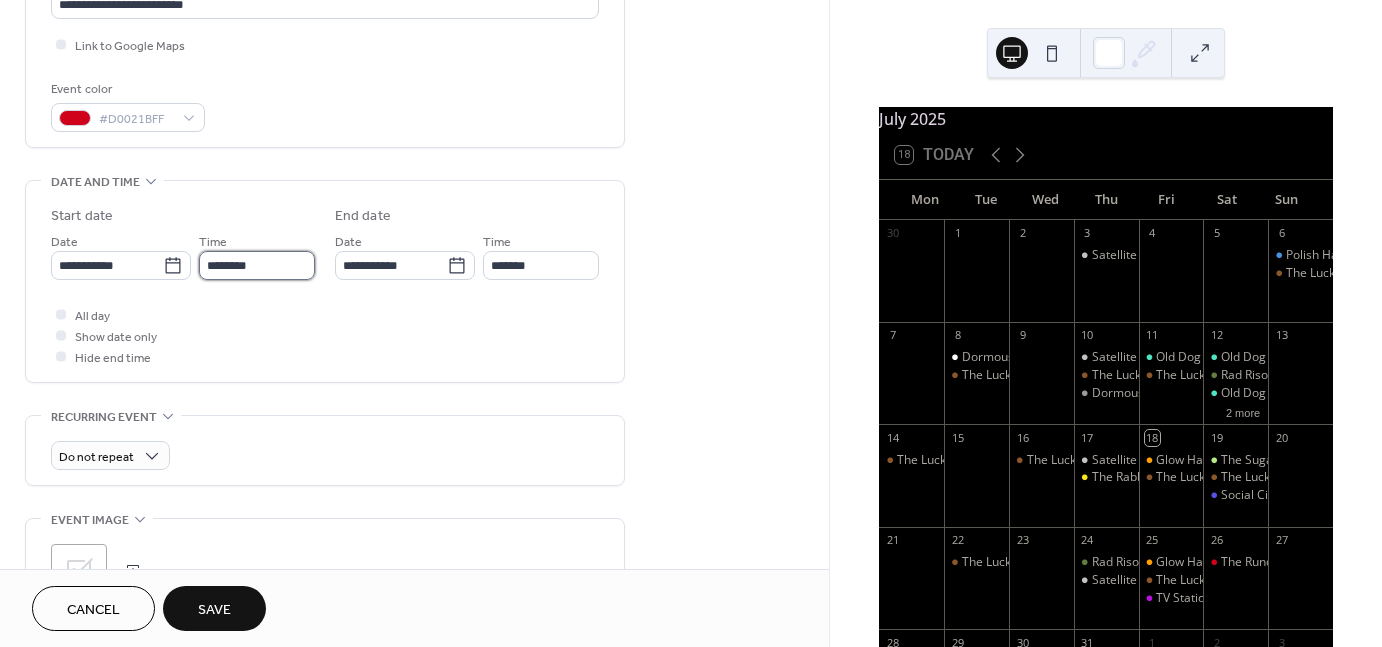click on "********" at bounding box center [257, 265] 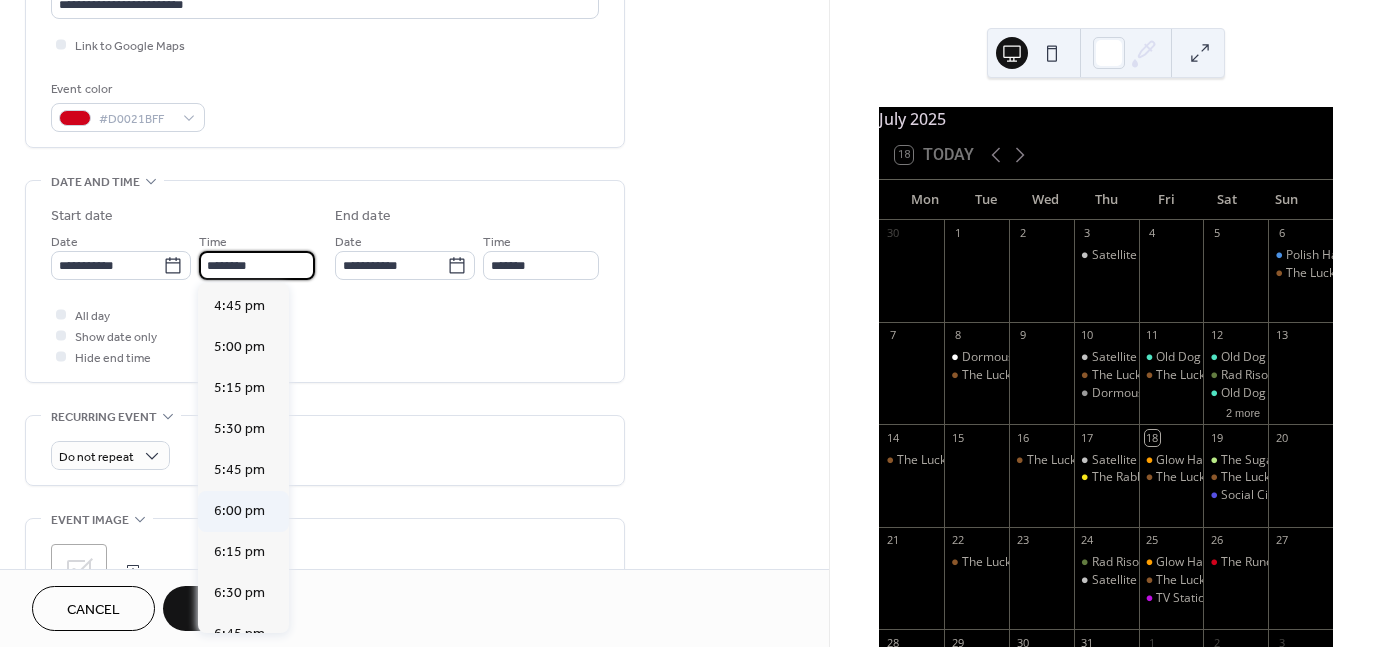 scroll, scrollTop: 2744, scrollLeft: 0, axis: vertical 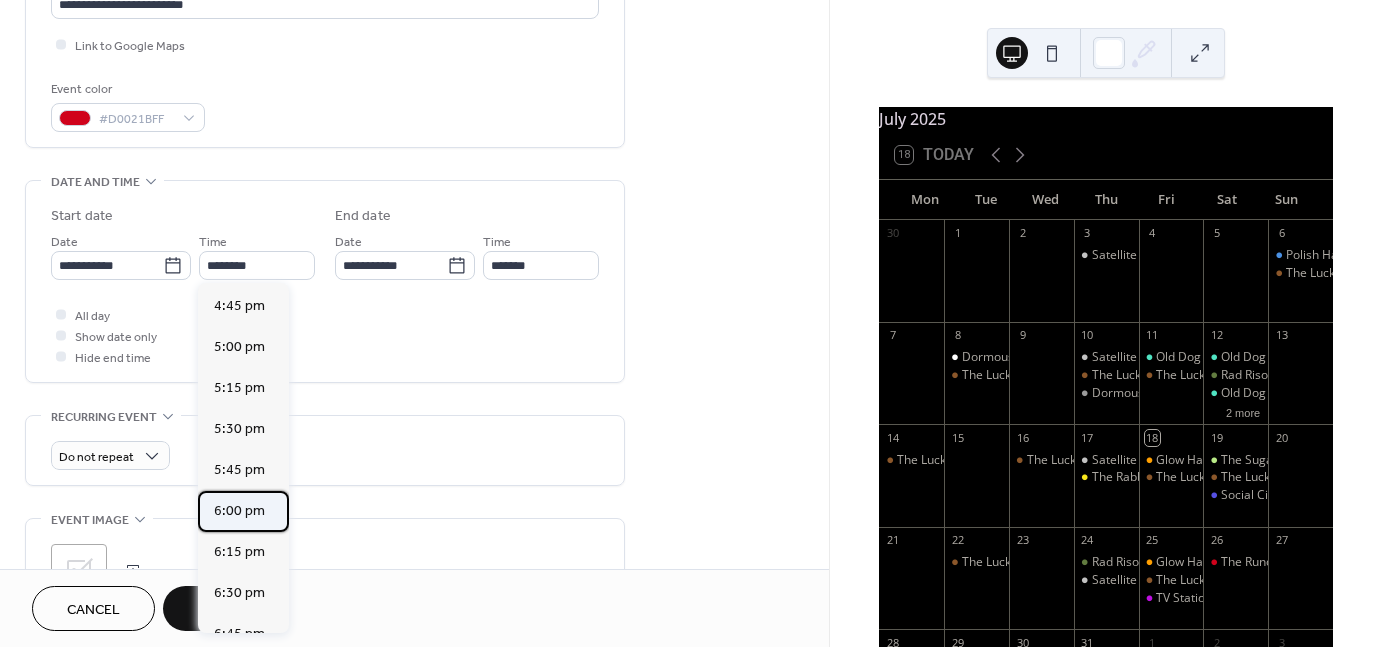 click on "6:00 pm" at bounding box center (239, 511) 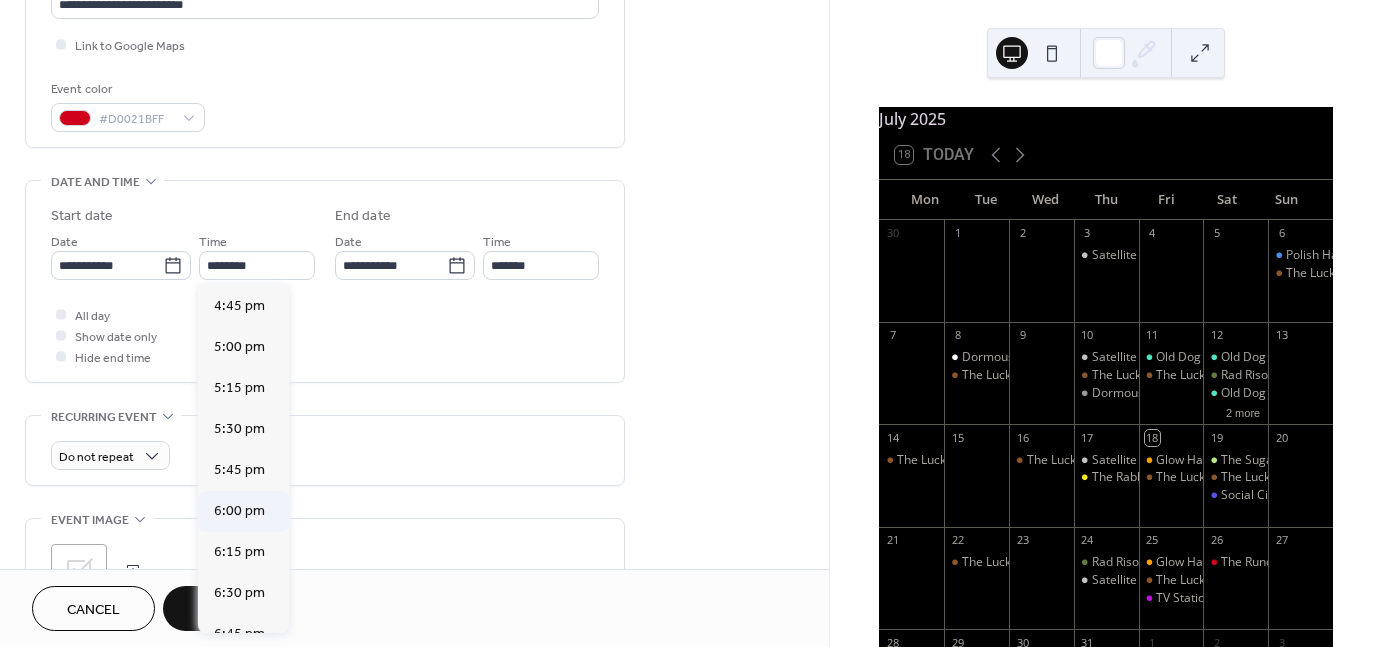type on "*******" 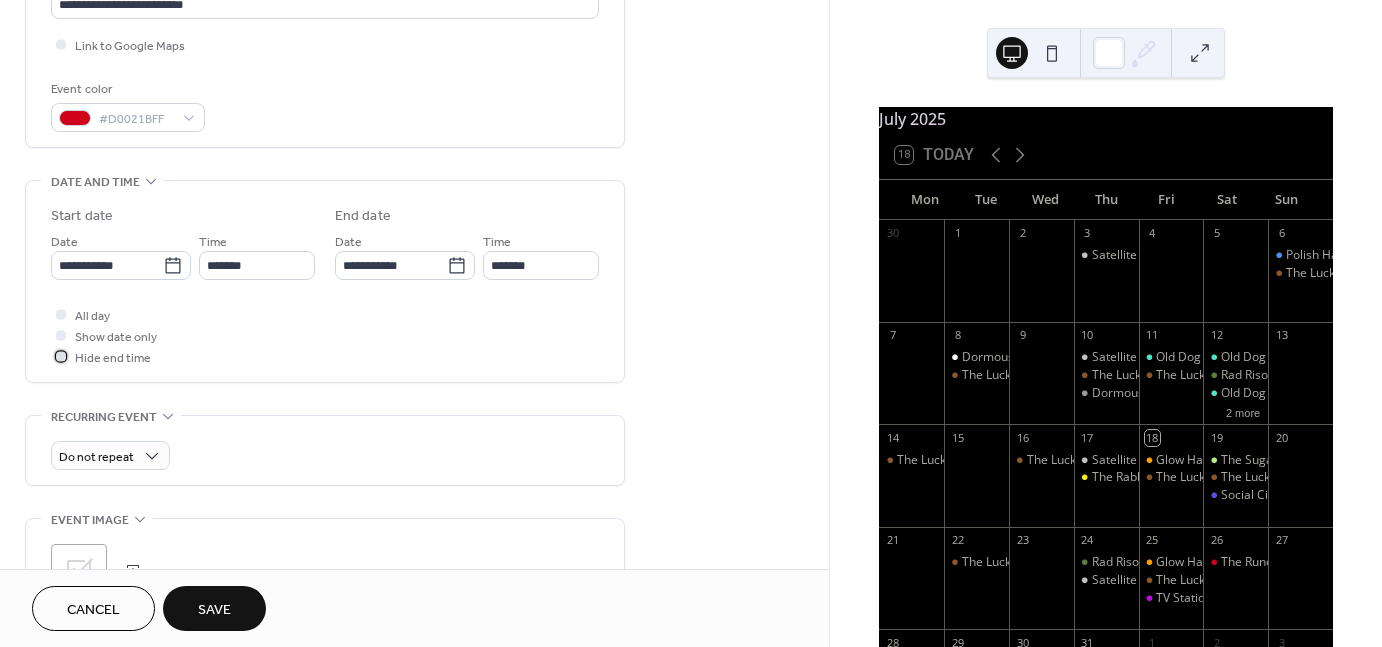 click at bounding box center [61, 356] 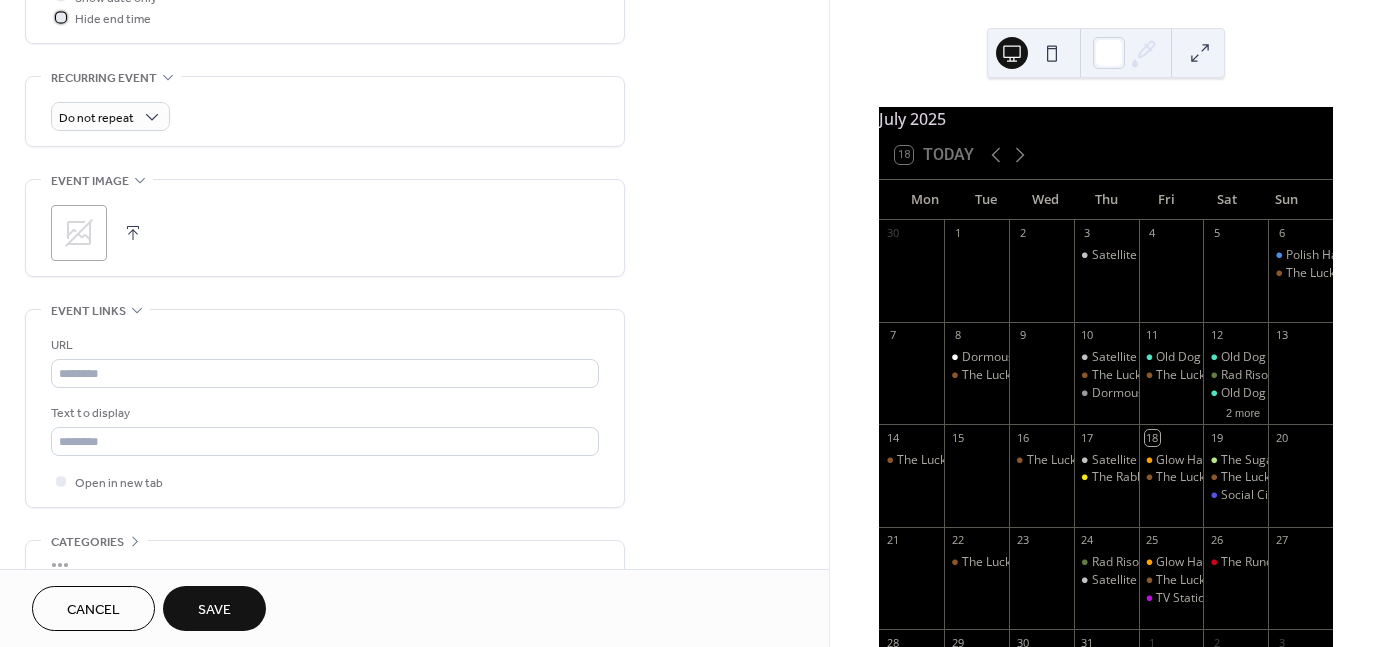 scroll, scrollTop: 811, scrollLeft: 0, axis: vertical 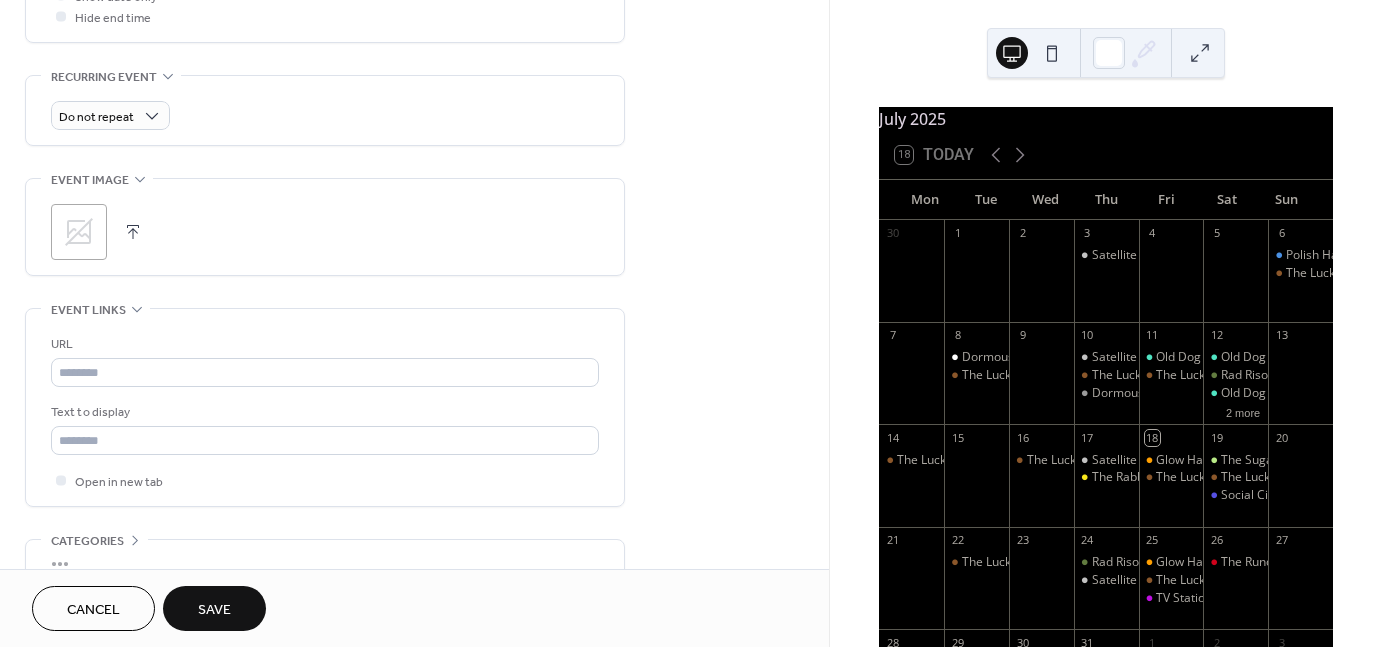 click on ";" at bounding box center (79, 232) 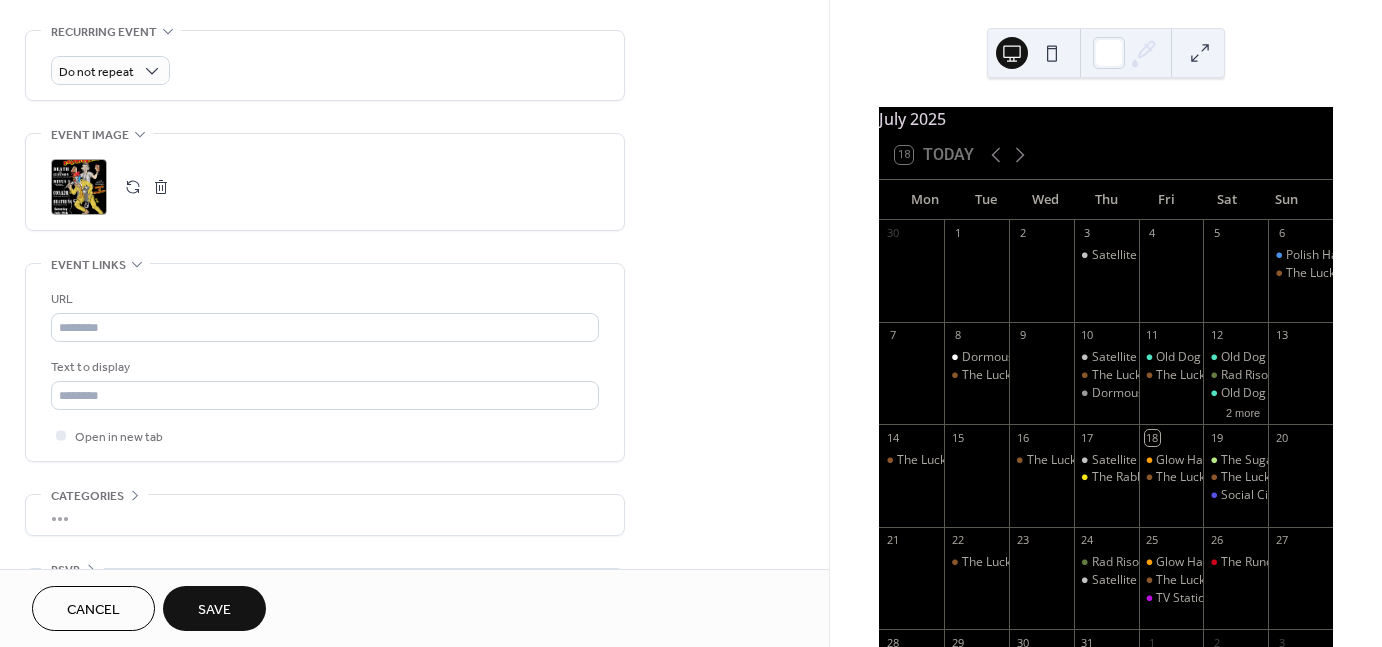 scroll, scrollTop: 914, scrollLeft: 0, axis: vertical 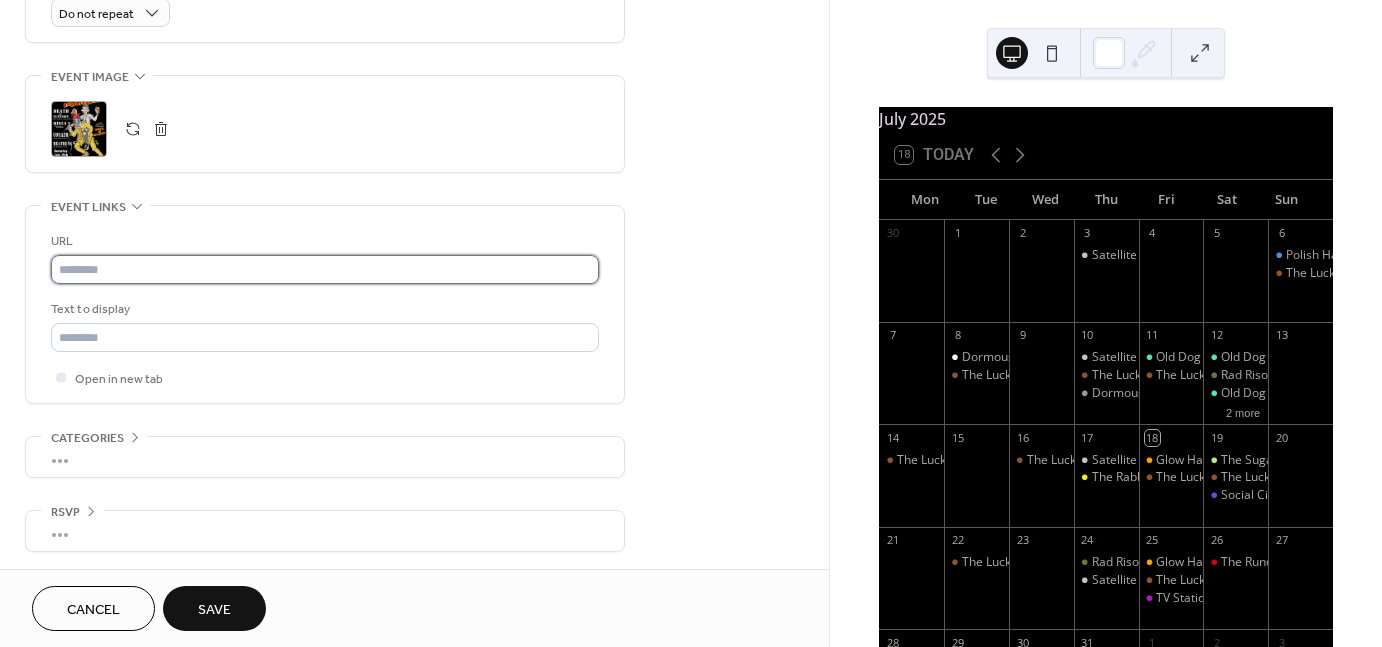 click at bounding box center (325, 269) 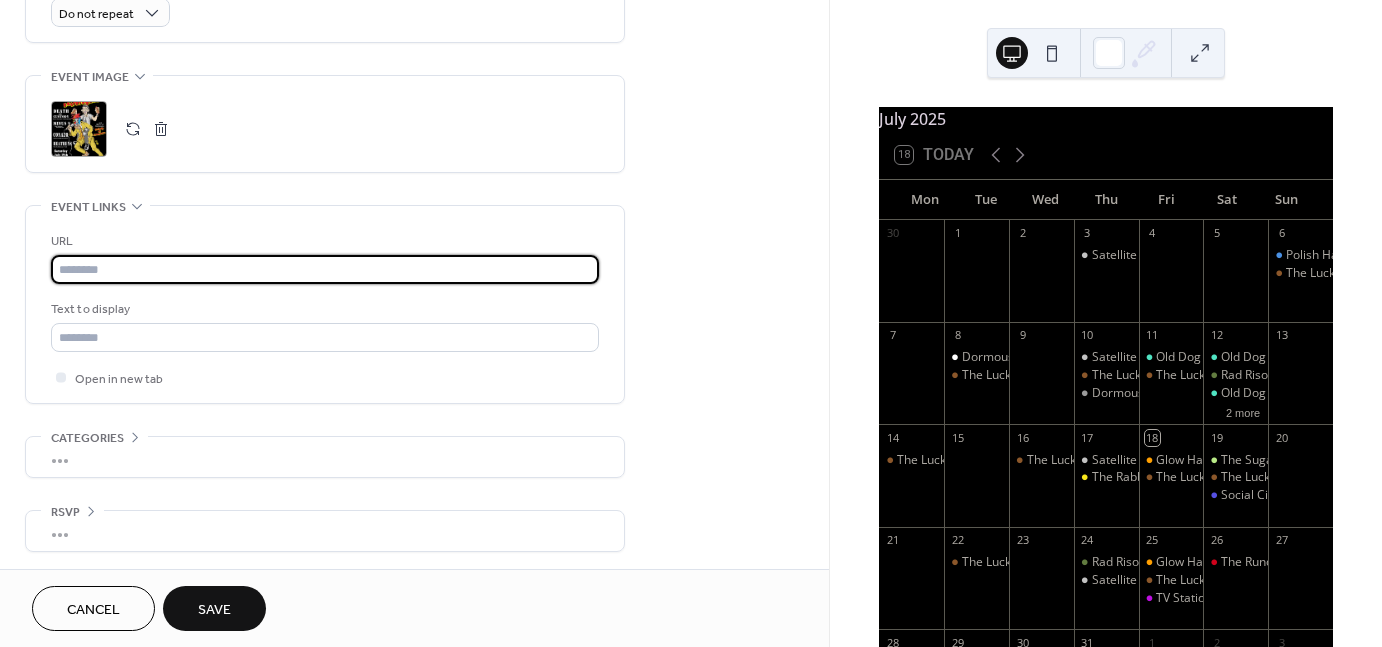 click at bounding box center [325, 269] 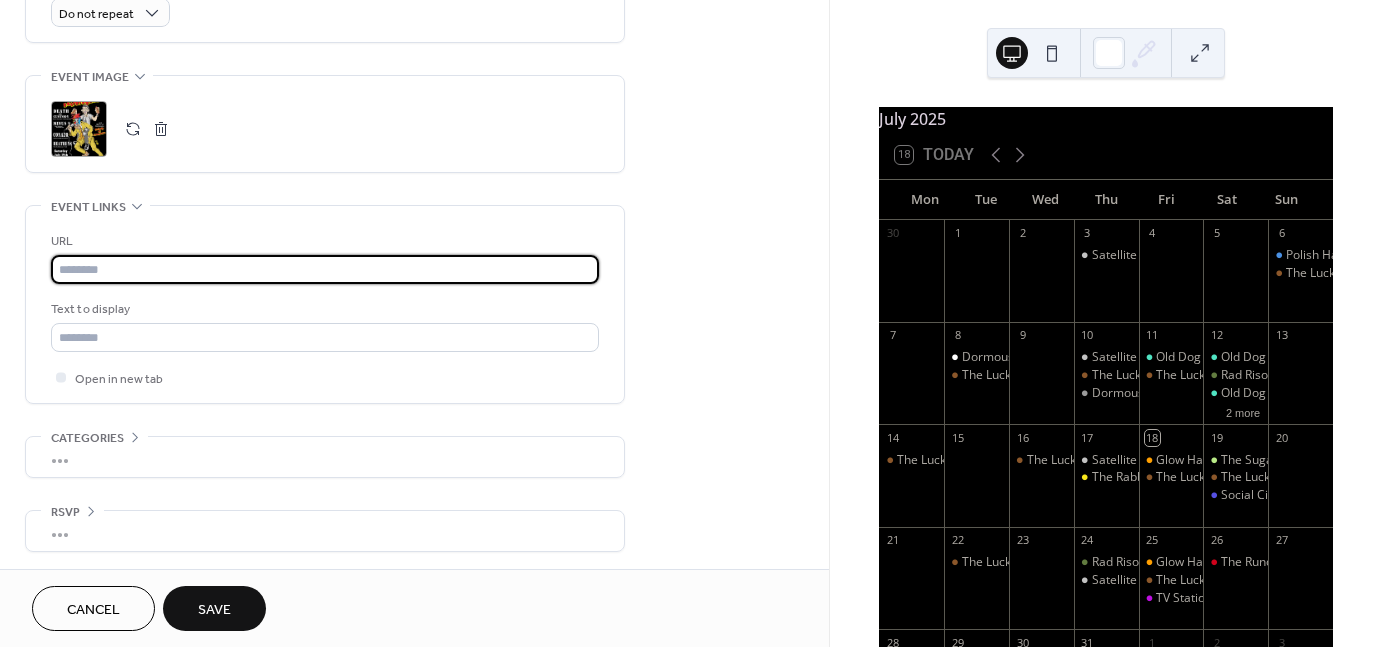 paste on "**********" 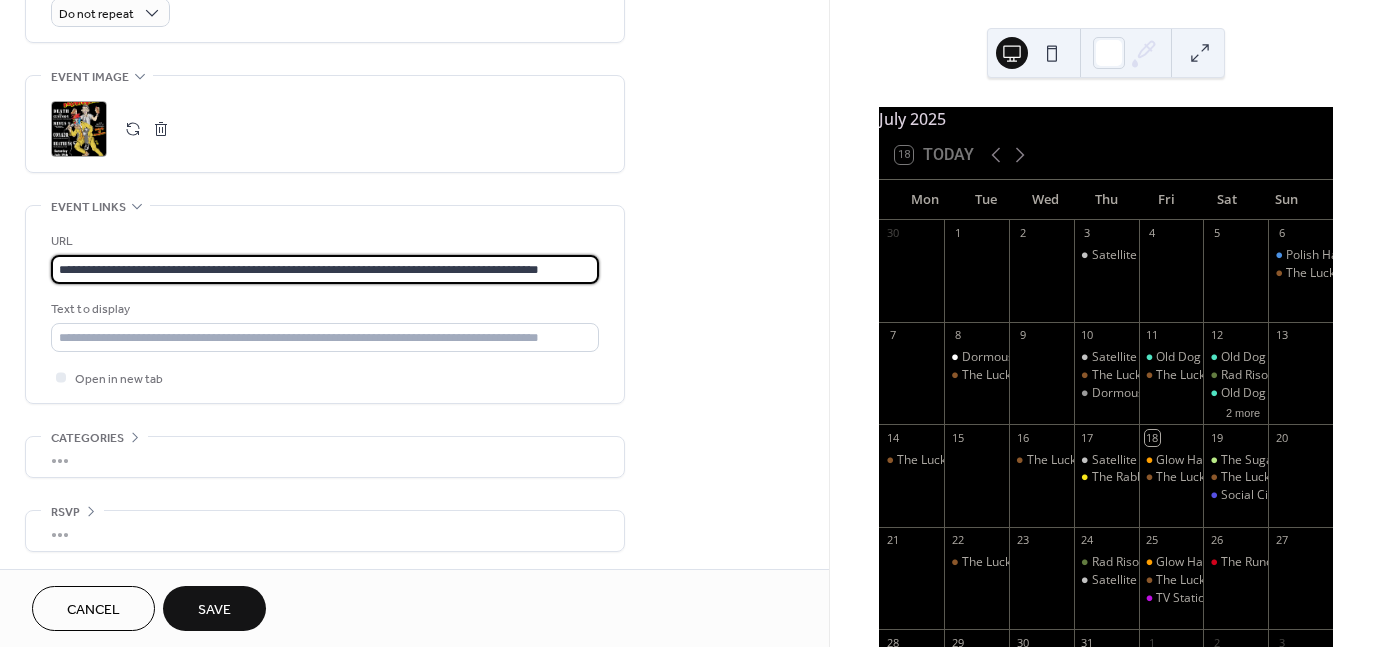 scroll, scrollTop: 0, scrollLeft: 72, axis: horizontal 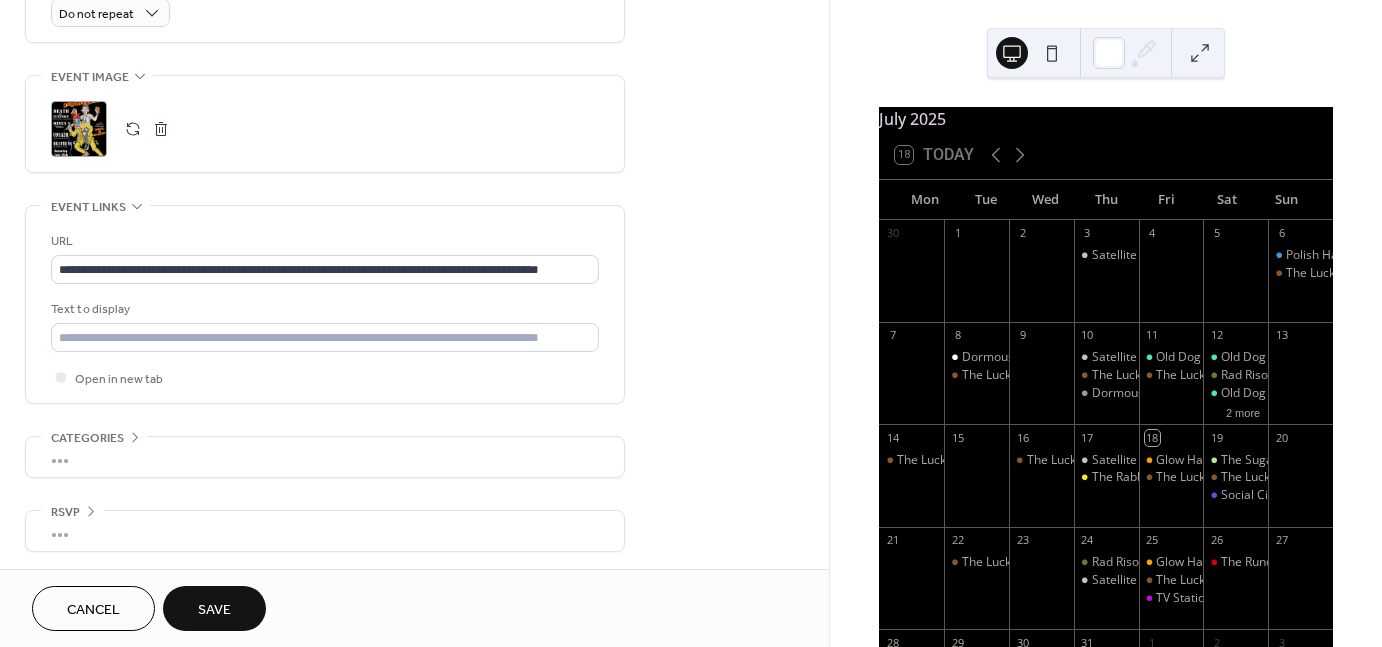 click on "Save" at bounding box center (214, 610) 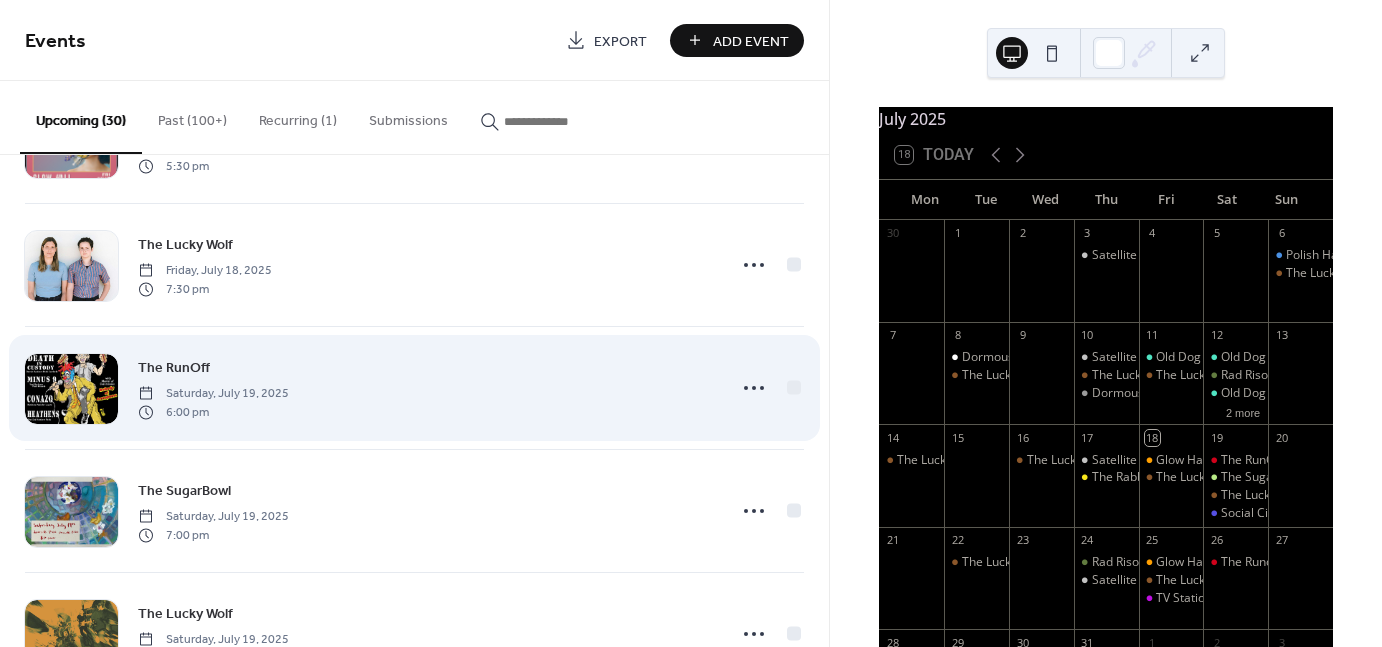 scroll, scrollTop: 107, scrollLeft: 0, axis: vertical 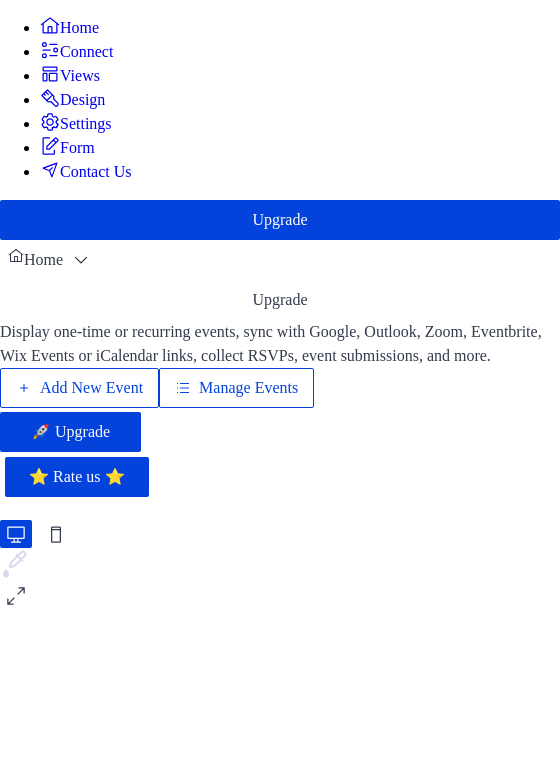 click on "Add New Event" at bounding box center [91, 388] 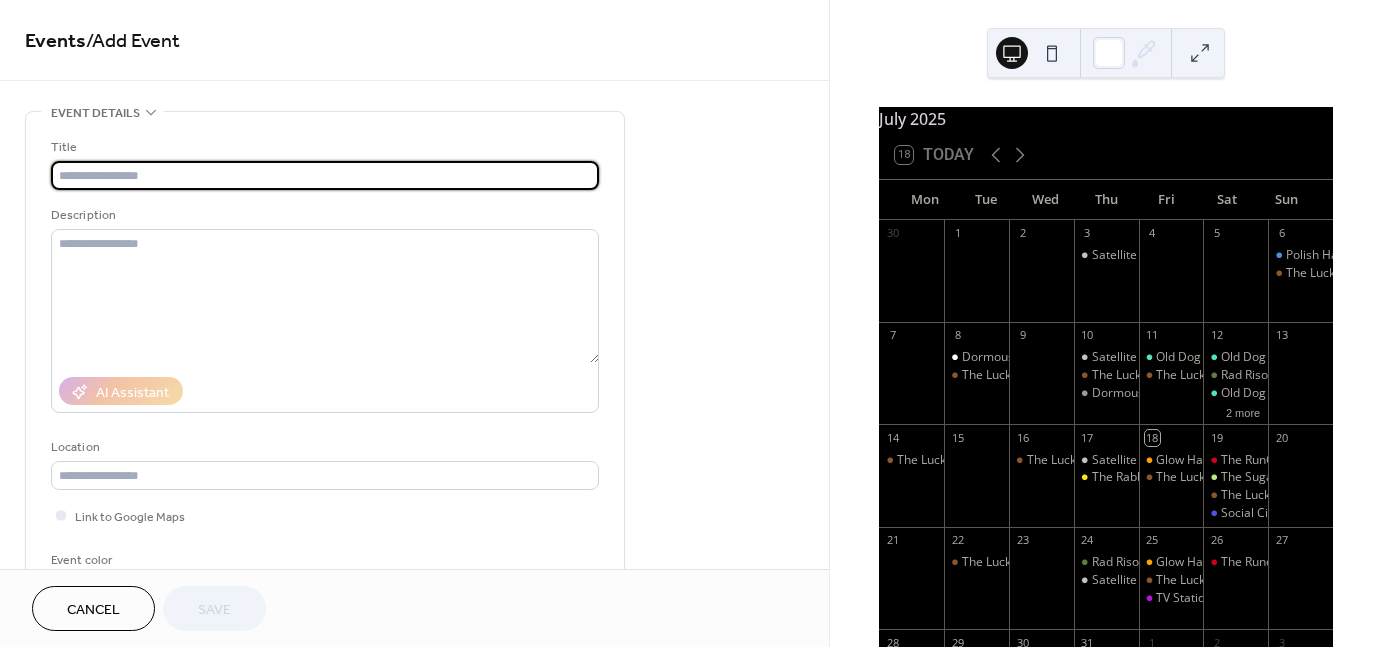 scroll, scrollTop: 0, scrollLeft: 0, axis: both 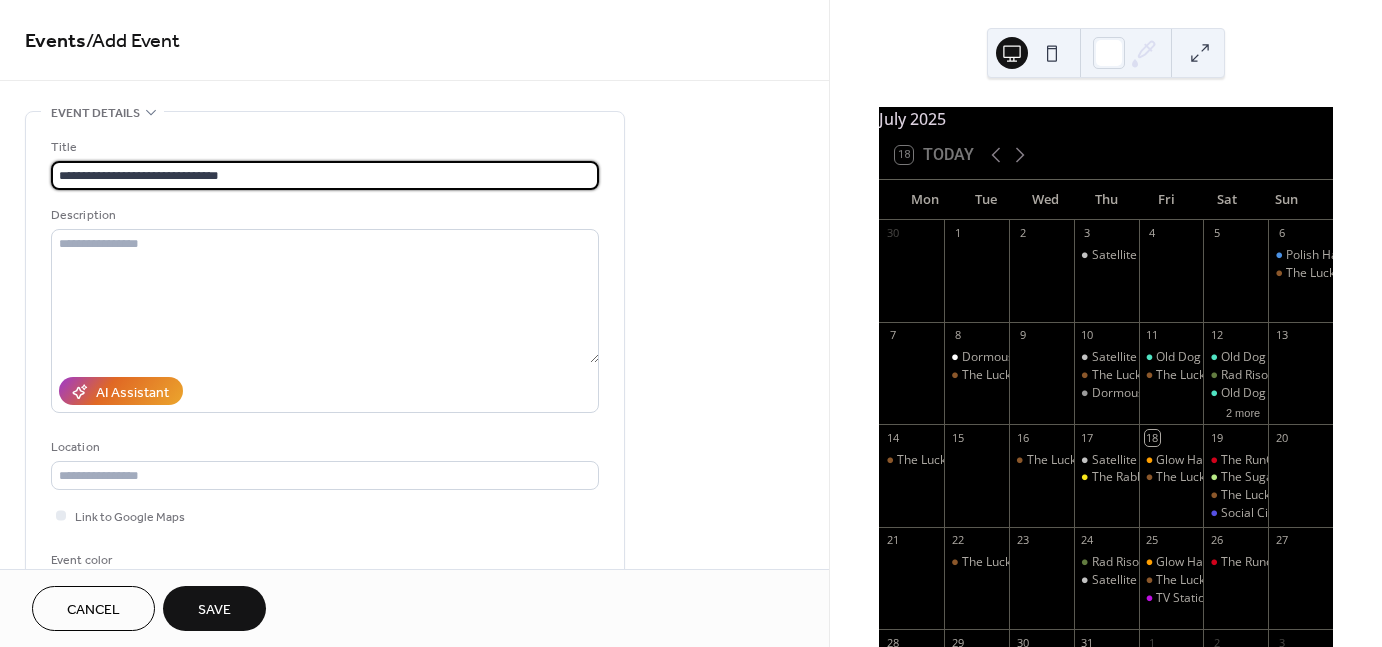 type on "**********" 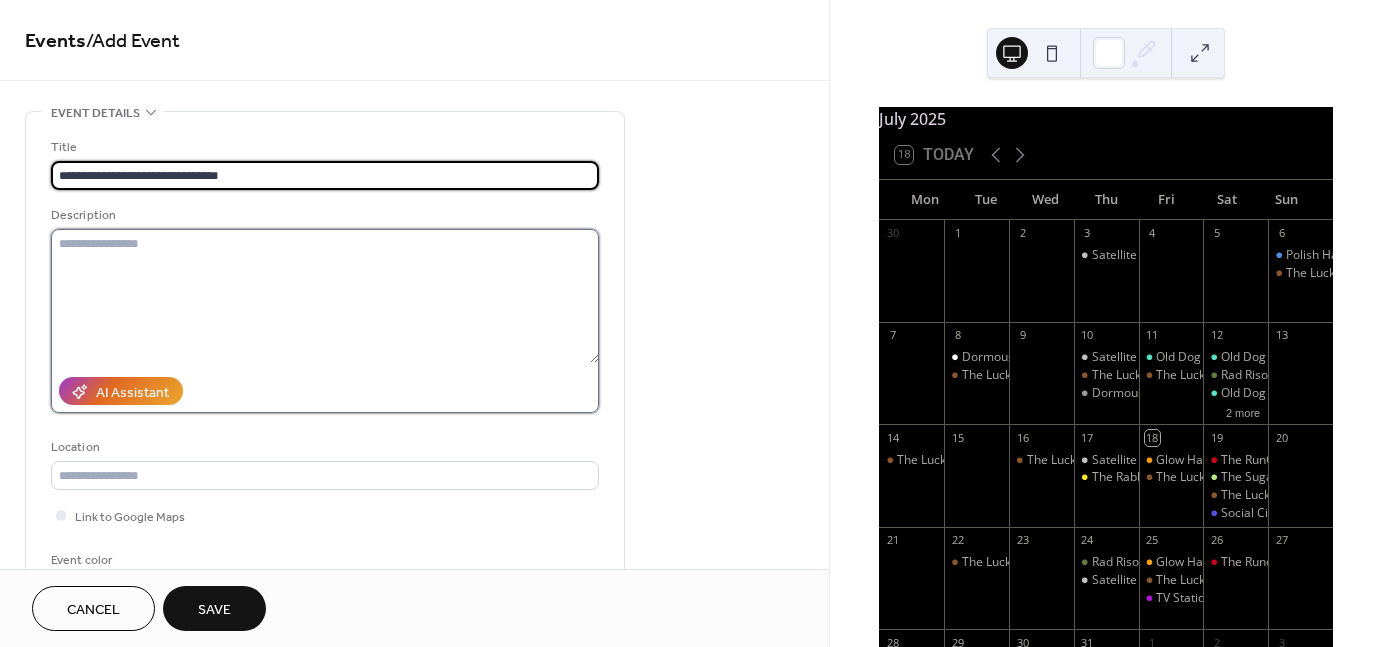click at bounding box center [325, 296] 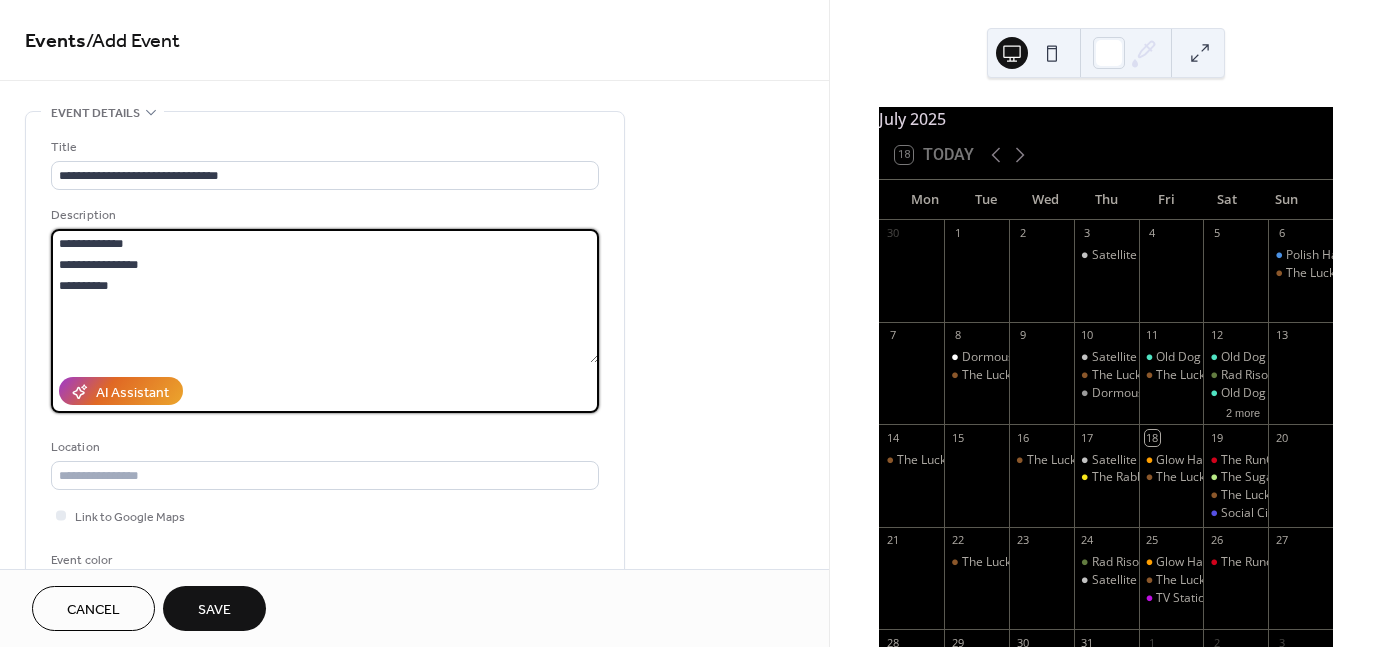click on "**********" at bounding box center [325, 296] 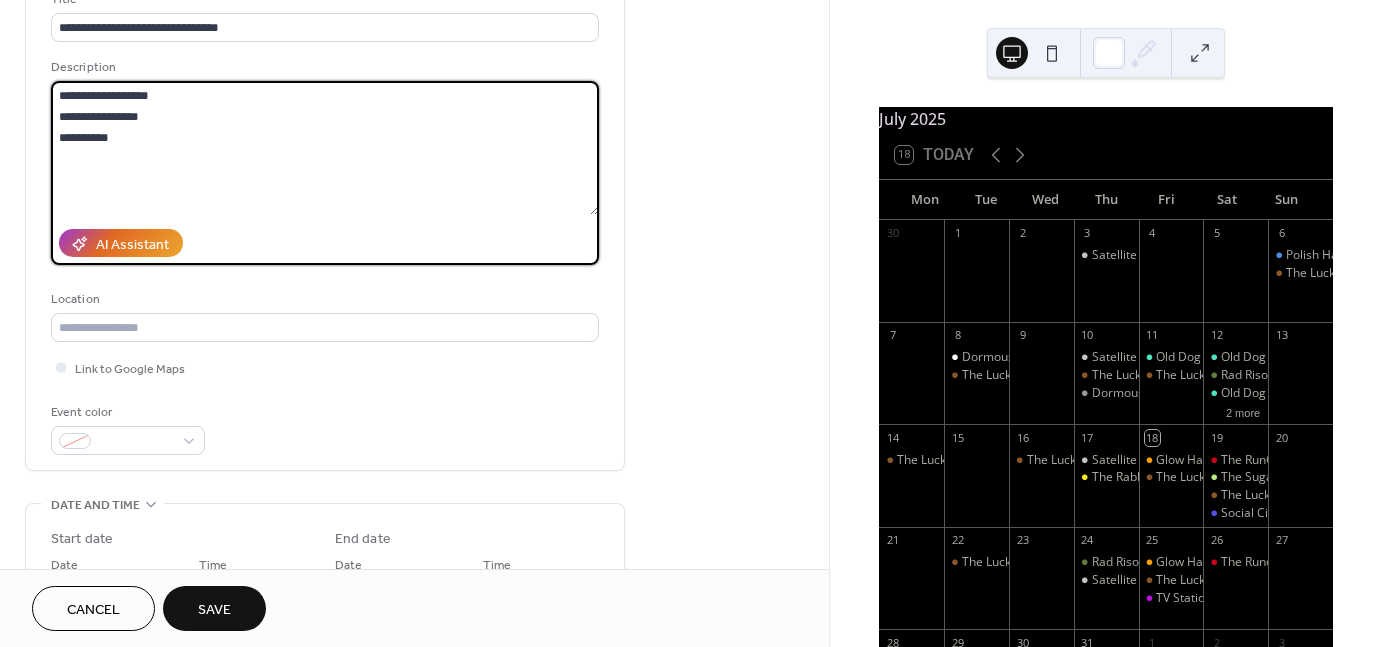 scroll, scrollTop: 150, scrollLeft: 0, axis: vertical 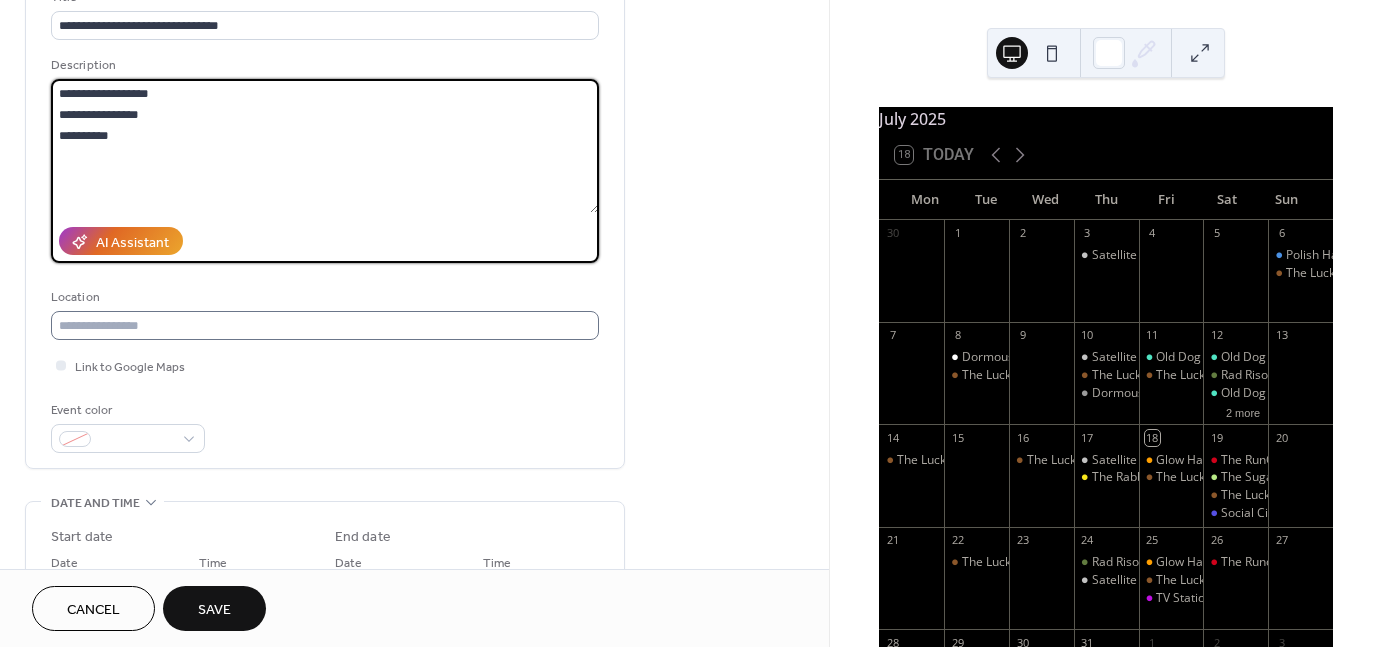 type on "**********" 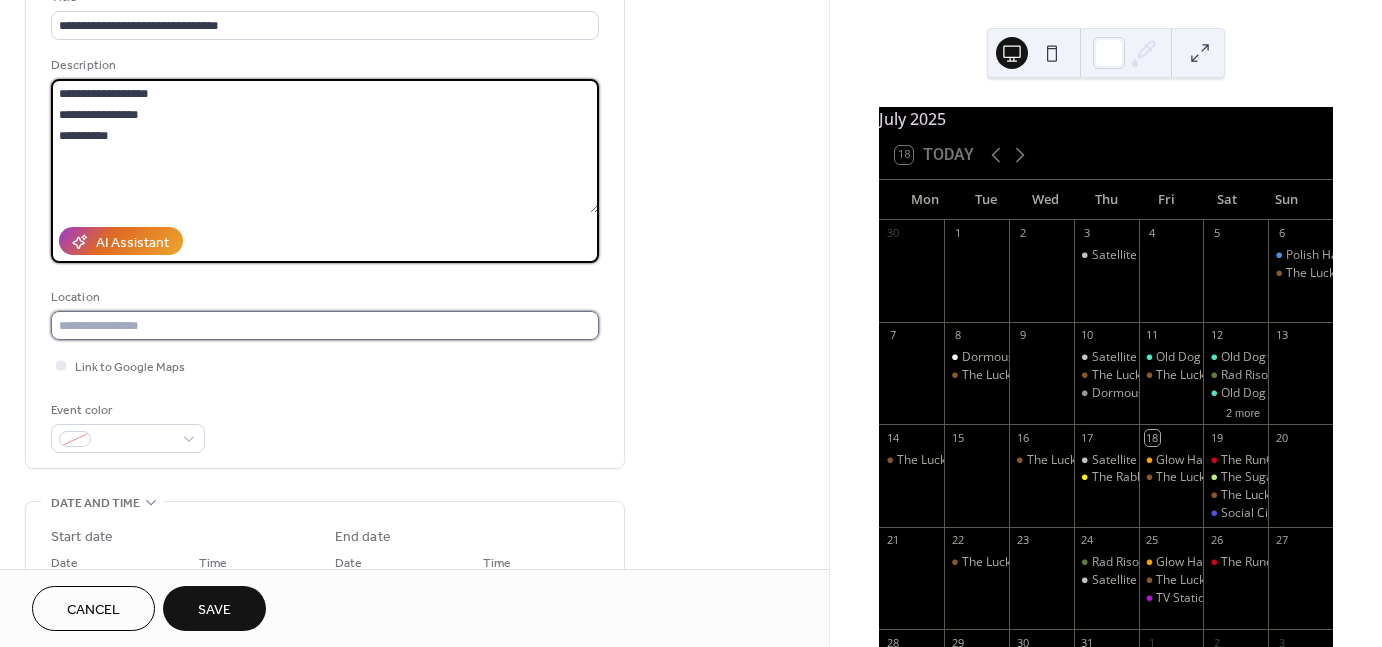 click at bounding box center [325, 325] 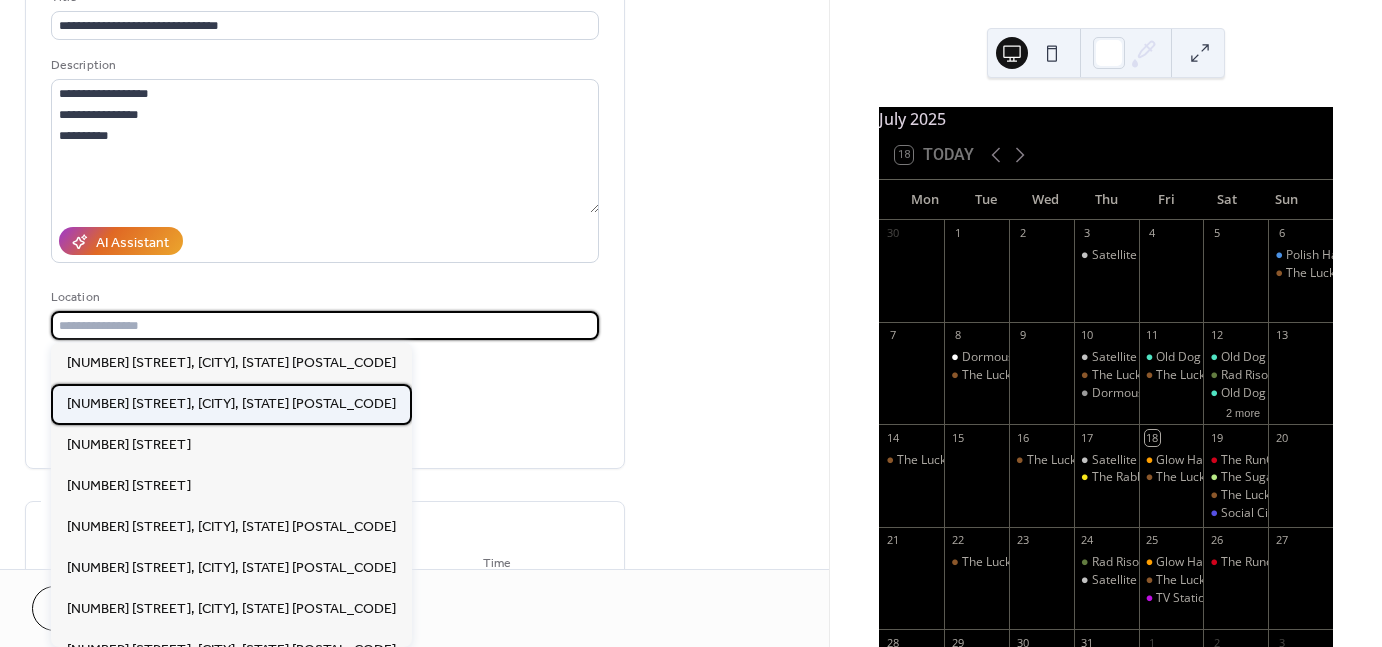 click on "213 E Frank St, Kalamazoo, MI 49007" at bounding box center [231, 404] 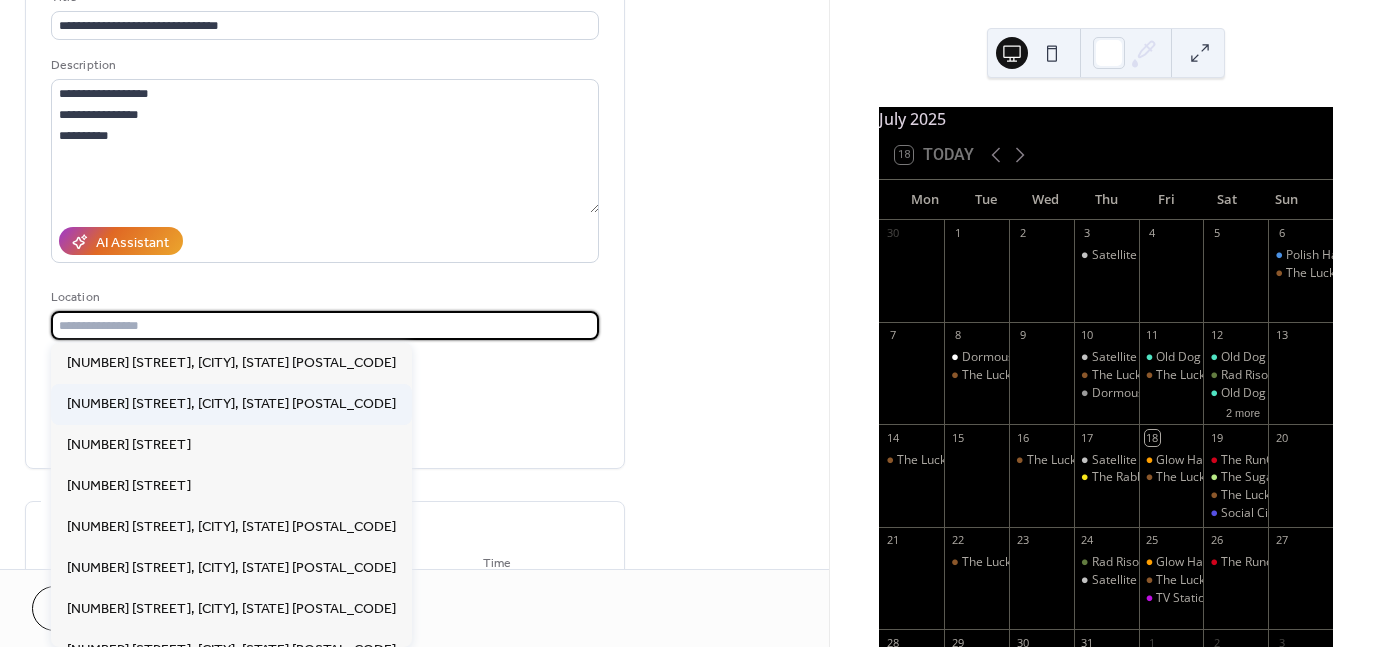 type on "**********" 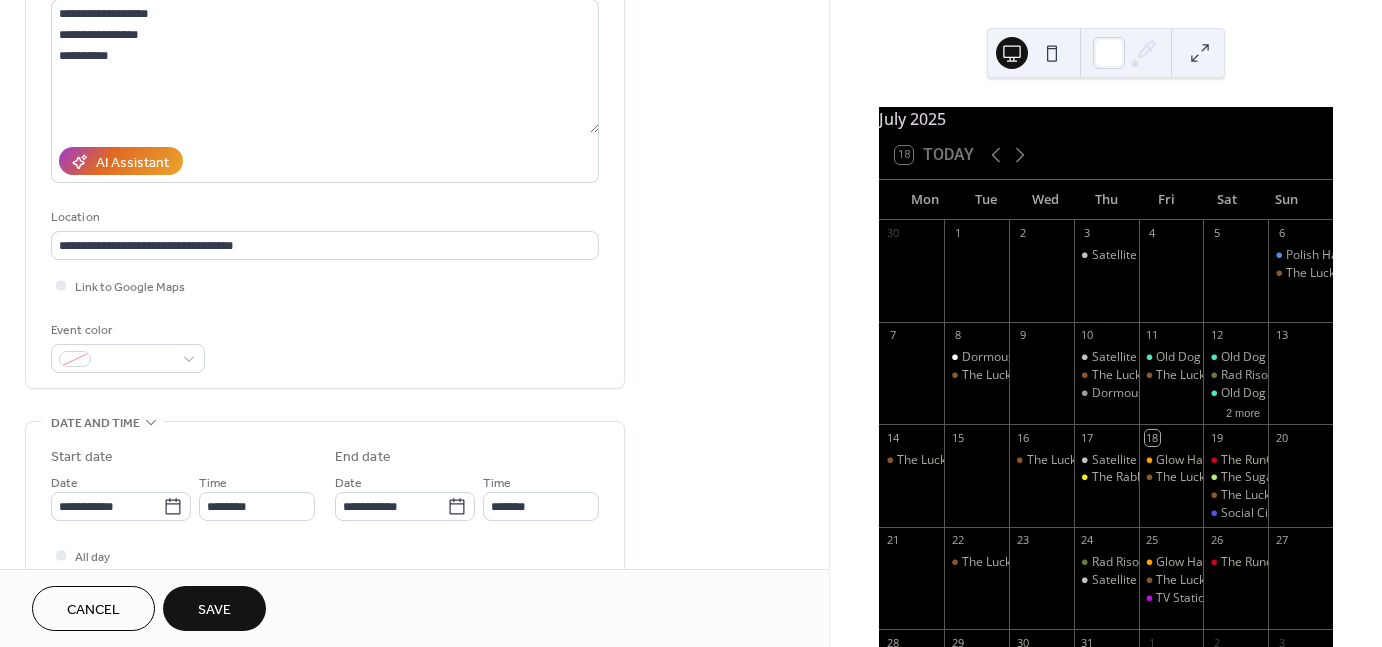scroll, scrollTop: 232, scrollLeft: 0, axis: vertical 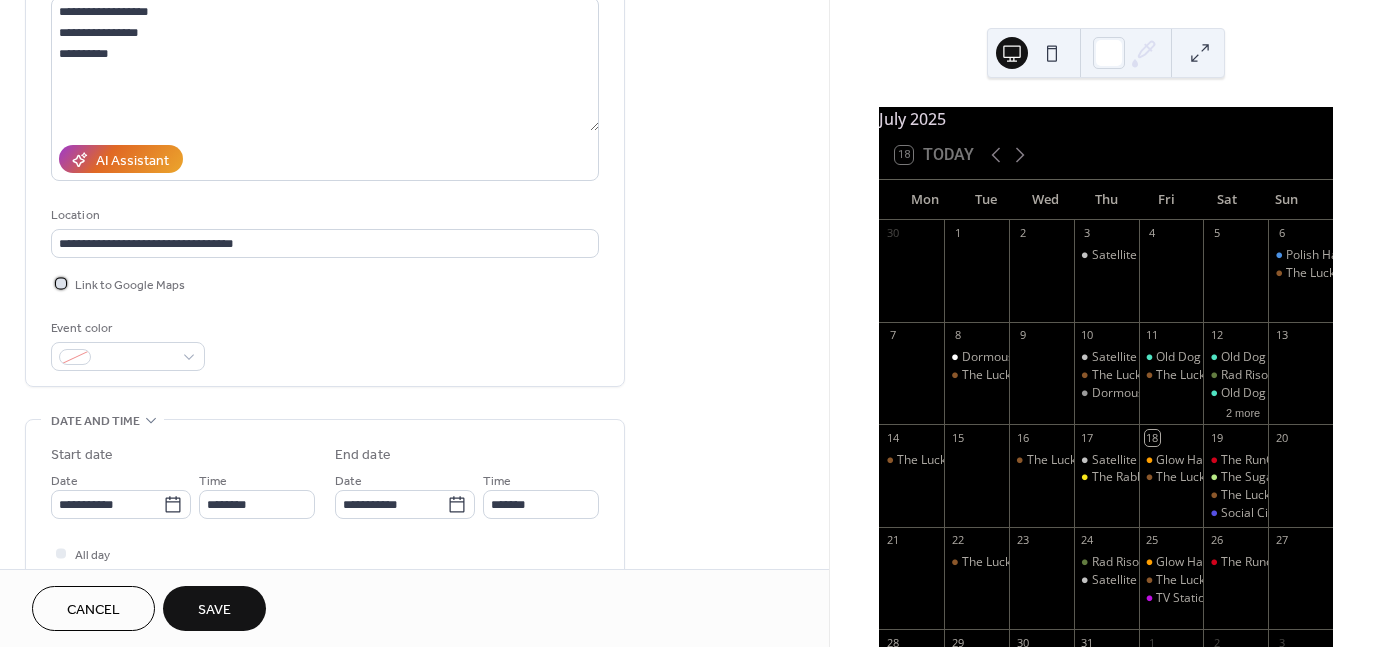 click on "Link to Google Maps" at bounding box center (130, 285) 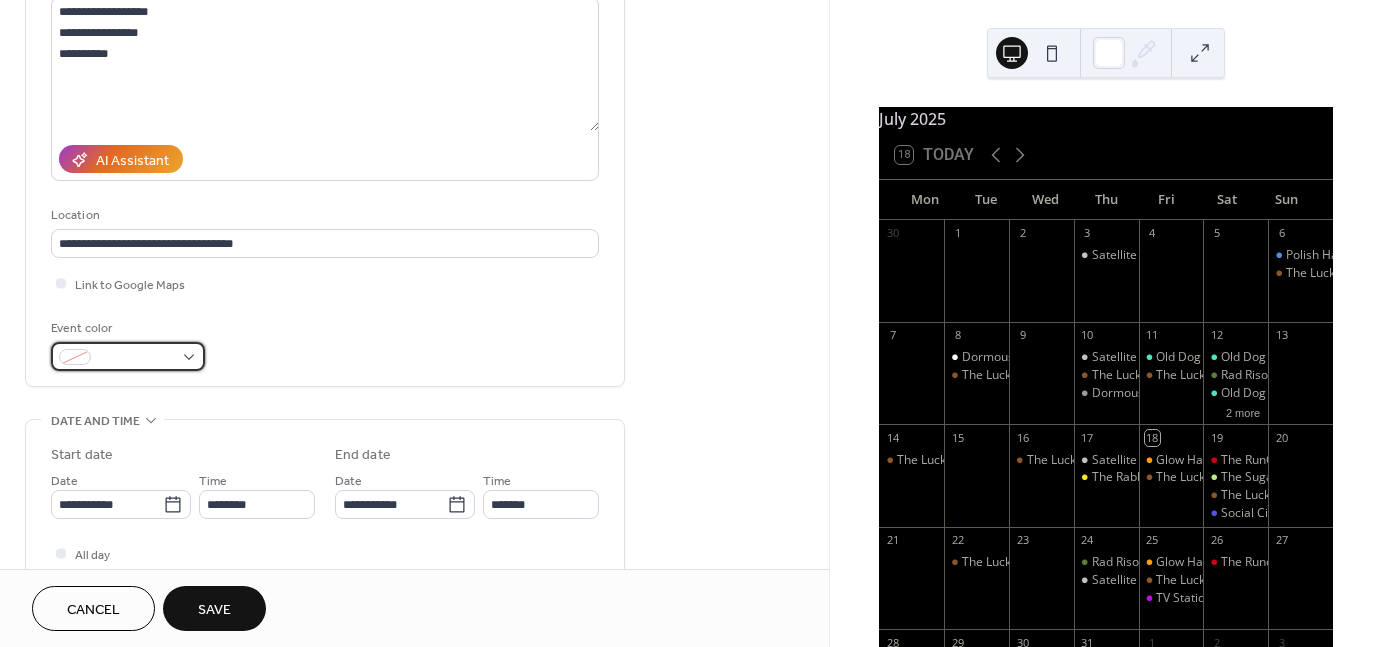 click at bounding box center (136, 358) 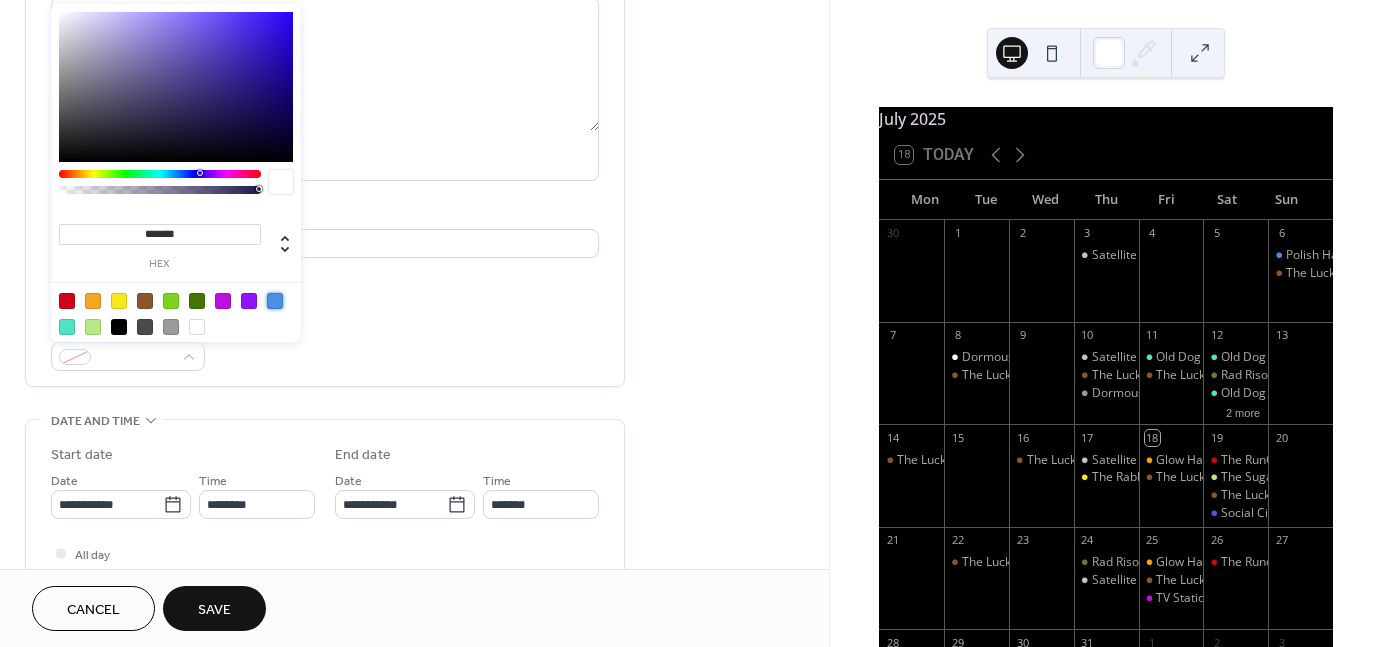 click at bounding box center (275, 301) 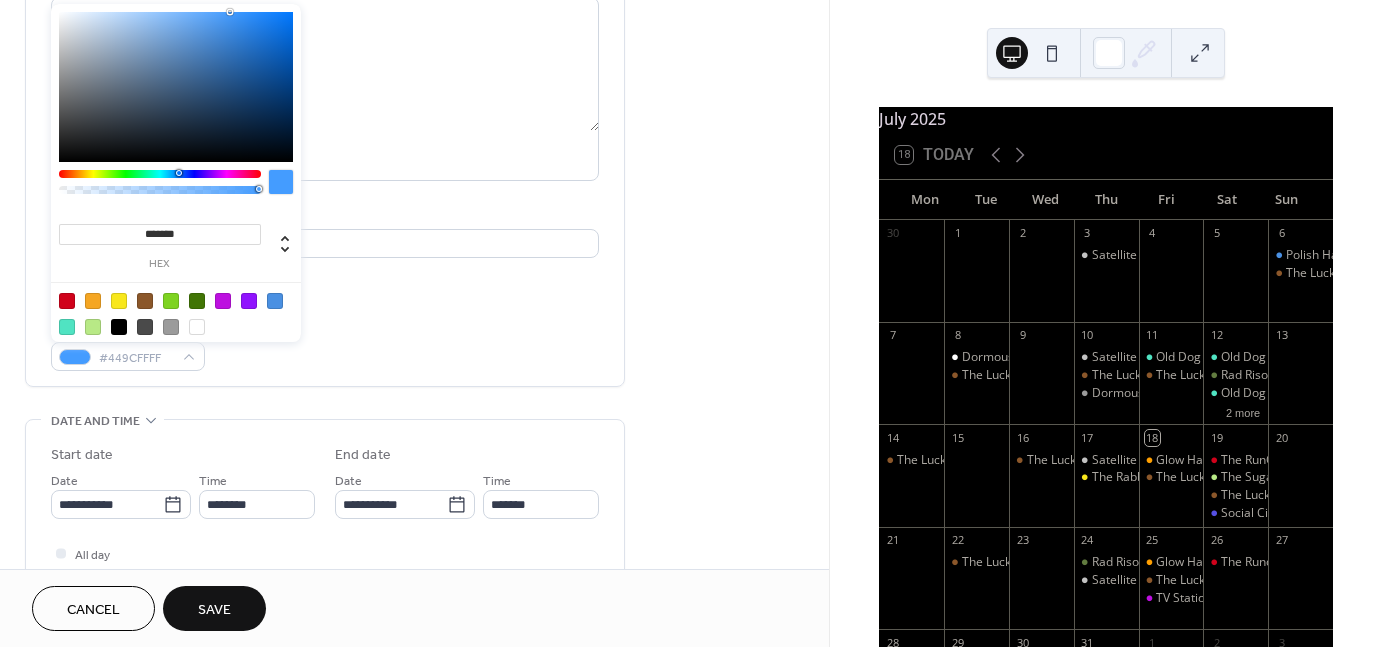 type on "*******" 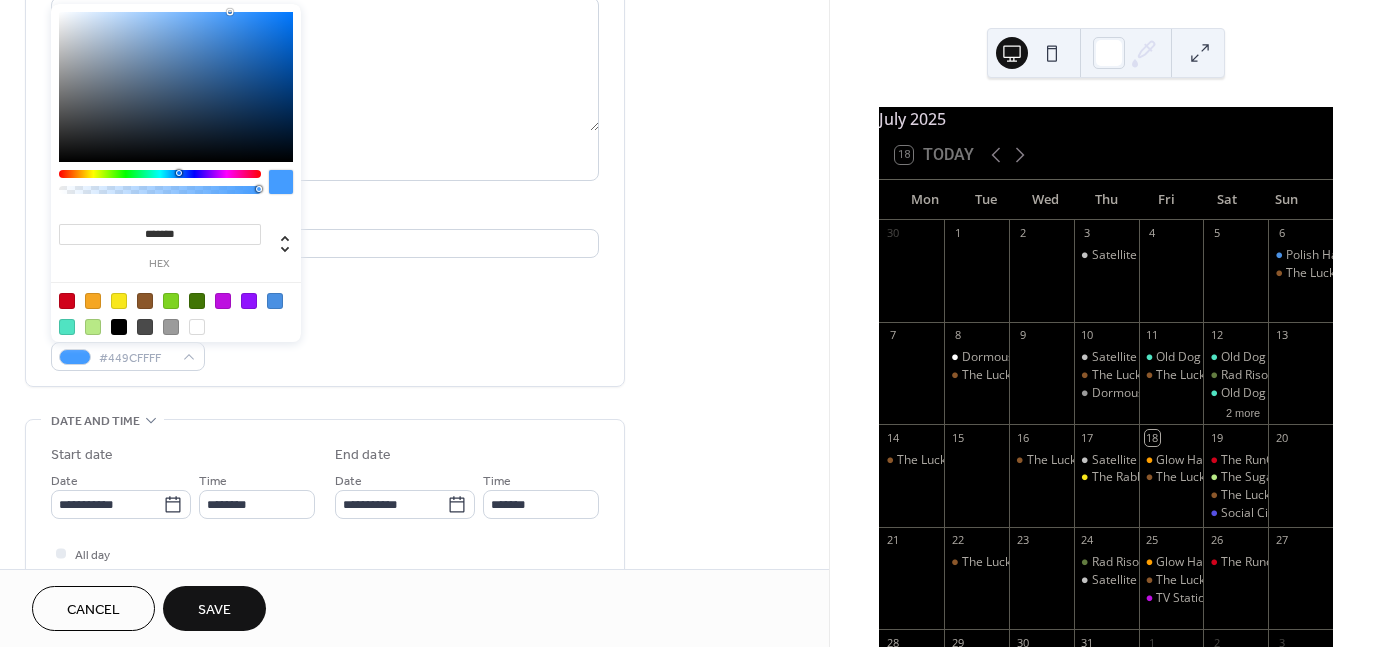 drag, startPoint x: 280, startPoint y: 18, endPoint x: 230, endPoint y: -6, distance: 55.461697 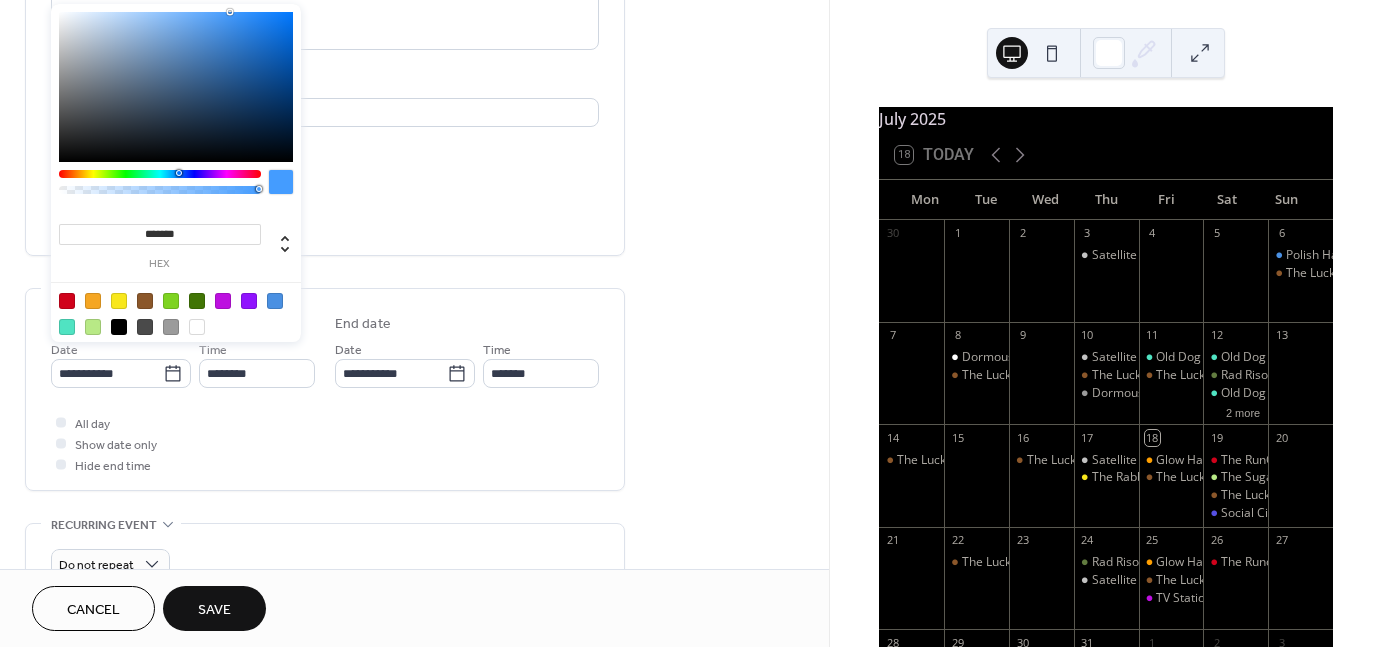 scroll, scrollTop: 350, scrollLeft: 0, axis: vertical 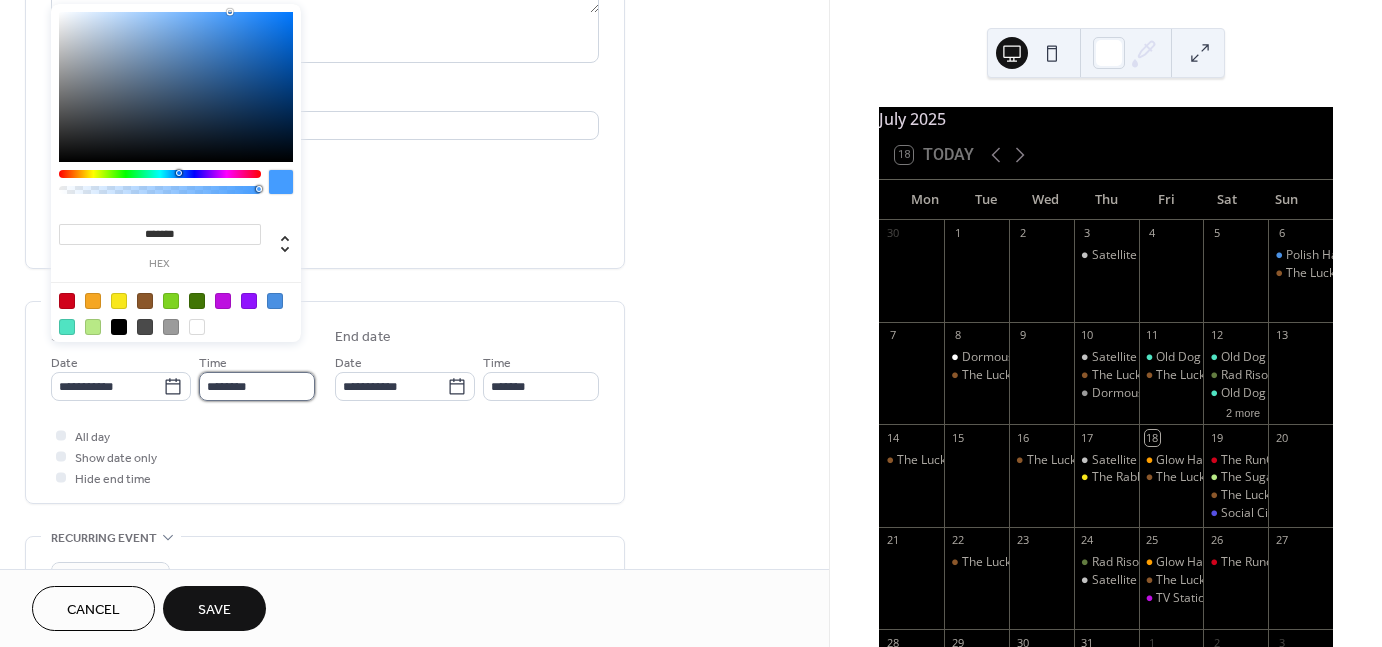 click on "********" at bounding box center (257, 386) 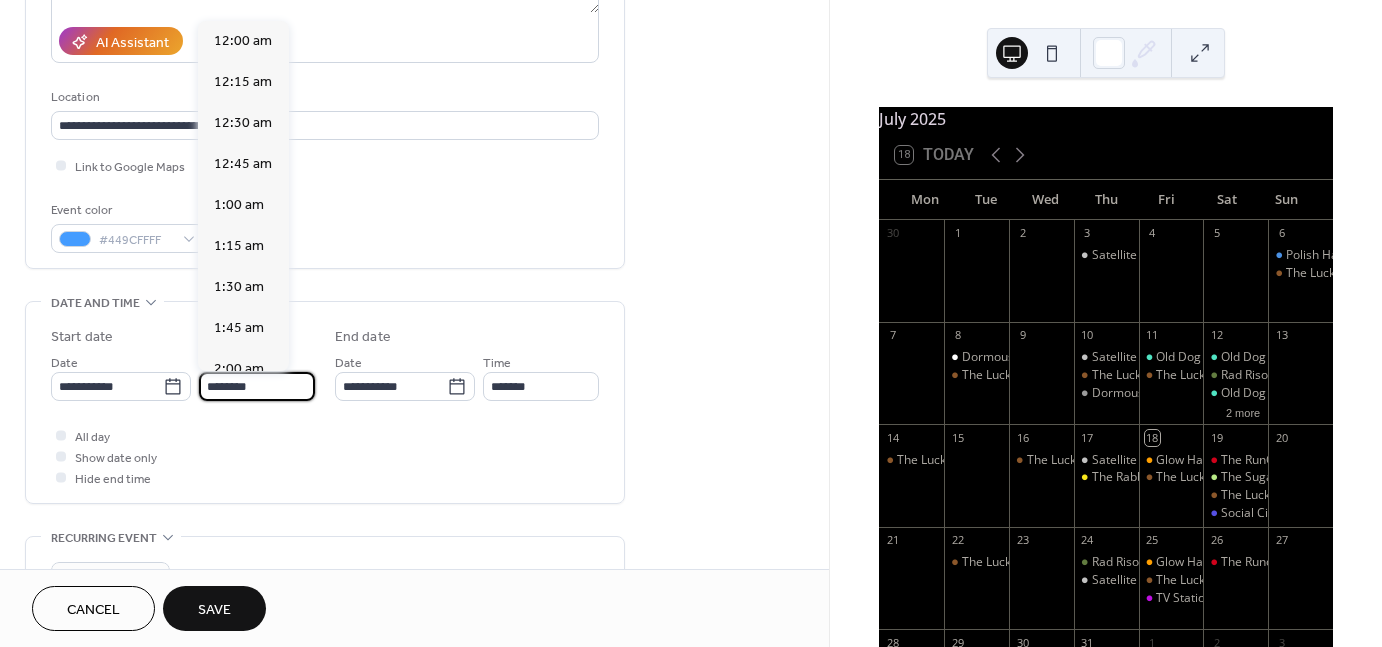 scroll, scrollTop: 1968, scrollLeft: 0, axis: vertical 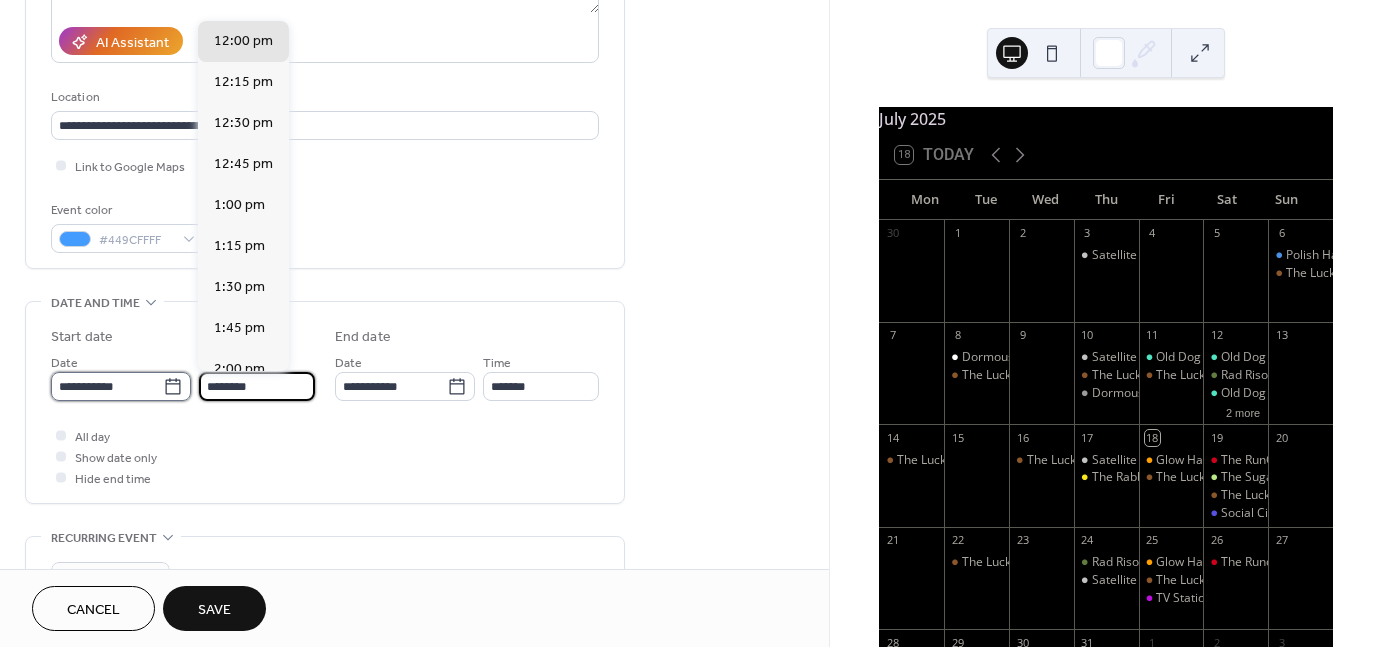 drag, startPoint x: 145, startPoint y: 389, endPoint x: 125, endPoint y: 393, distance: 20.396078 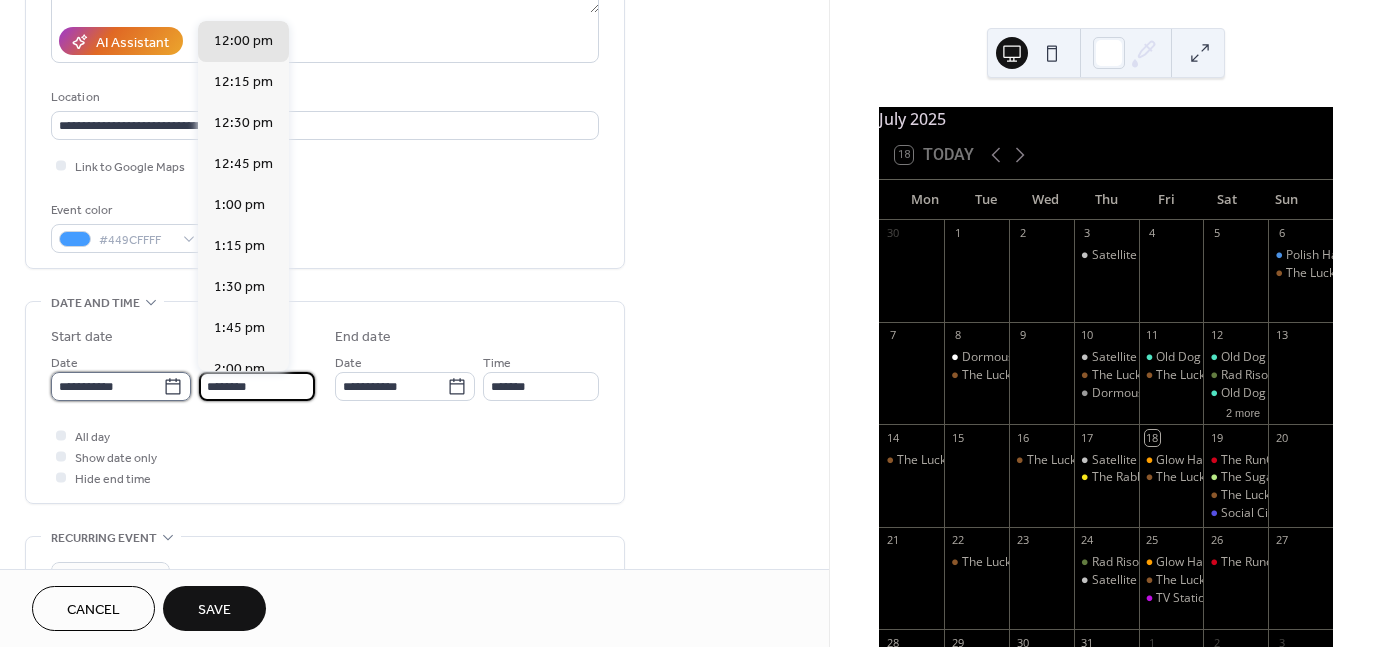 click on "**********" at bounding box center (107, 386) 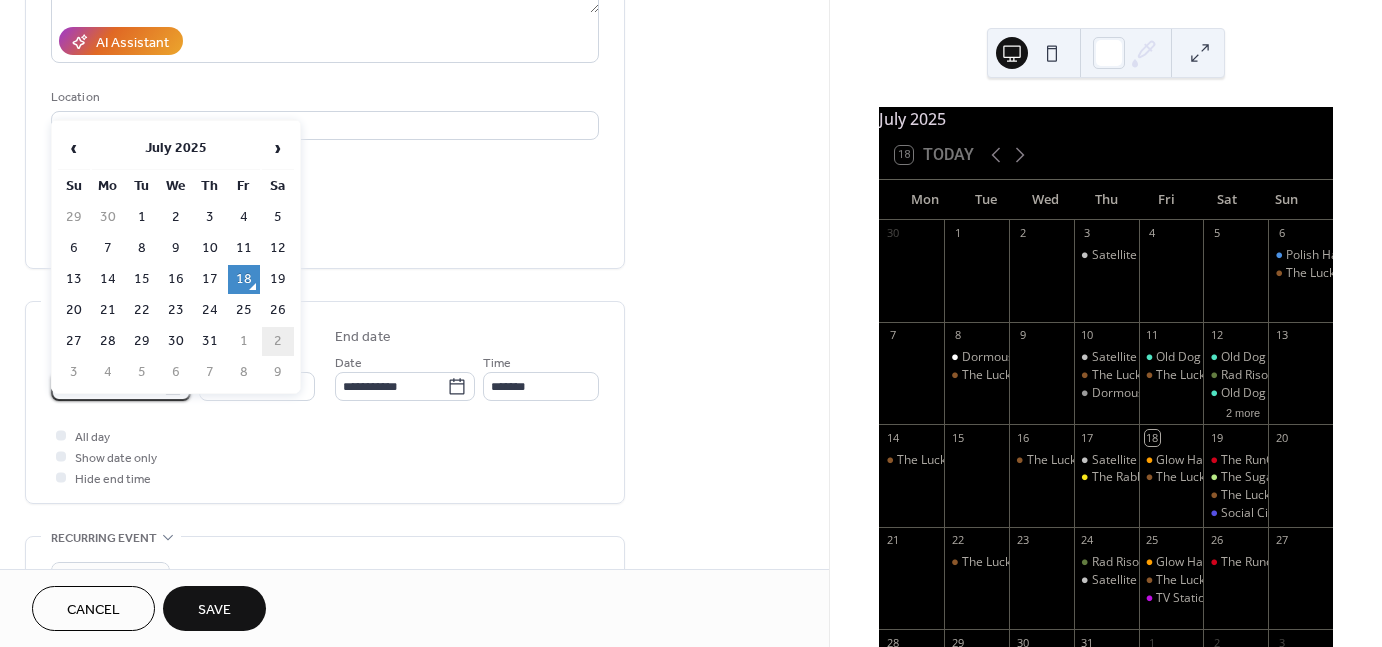 click on "2" at bounding box center [278, 341] 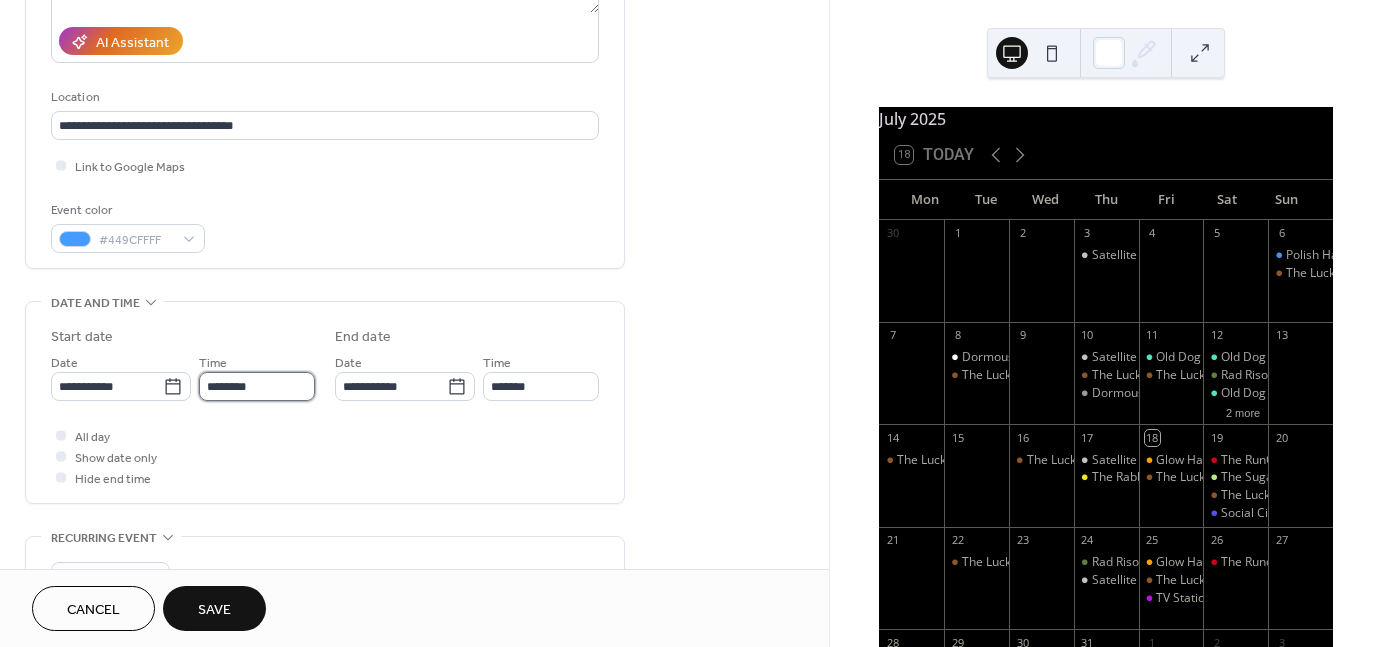 click on "********" at bounding box center (257, 386) 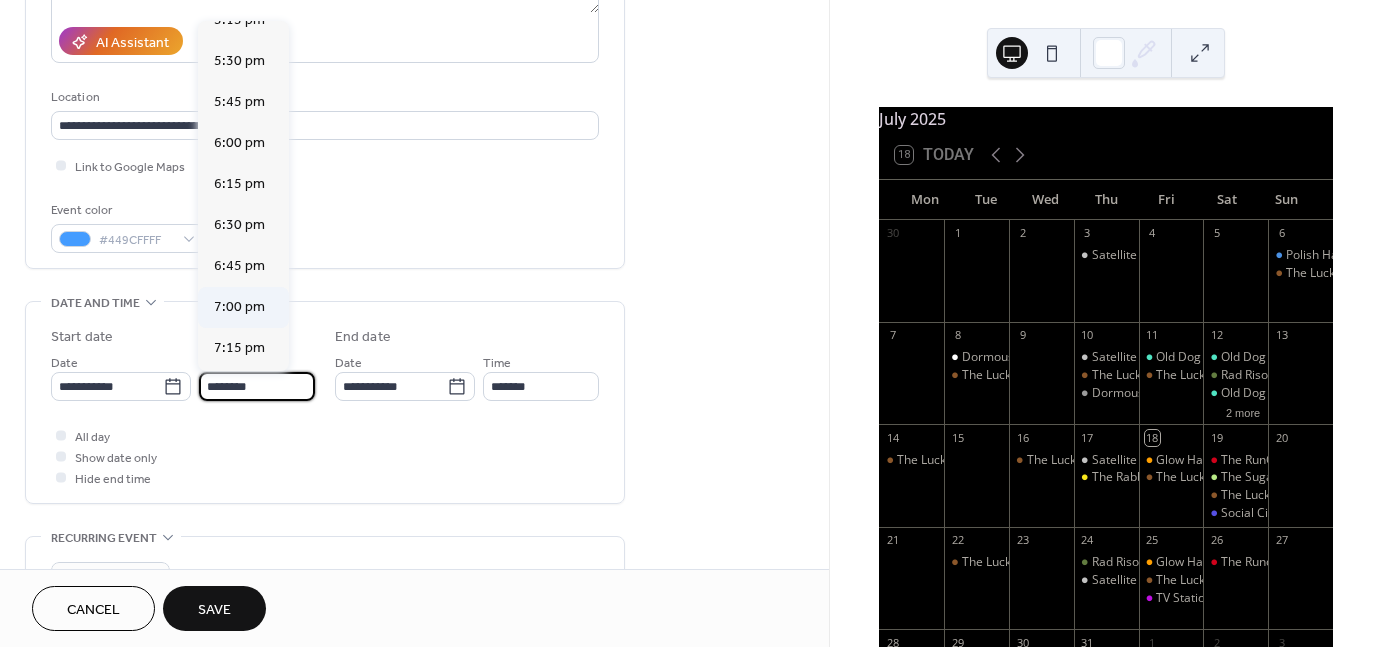 scroll, scrollTop: 2848, scrollLeft: 0, axis: vertical 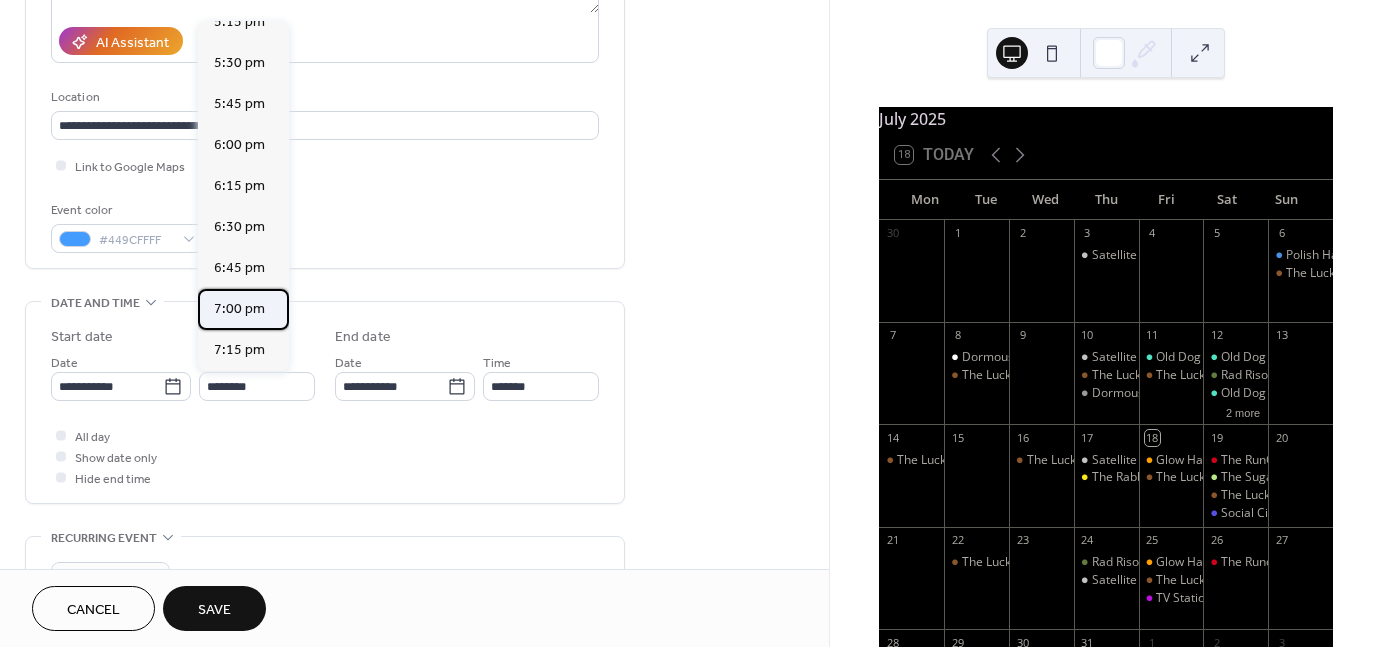 click on "7:00 pm" at bounding box center (239, 308) 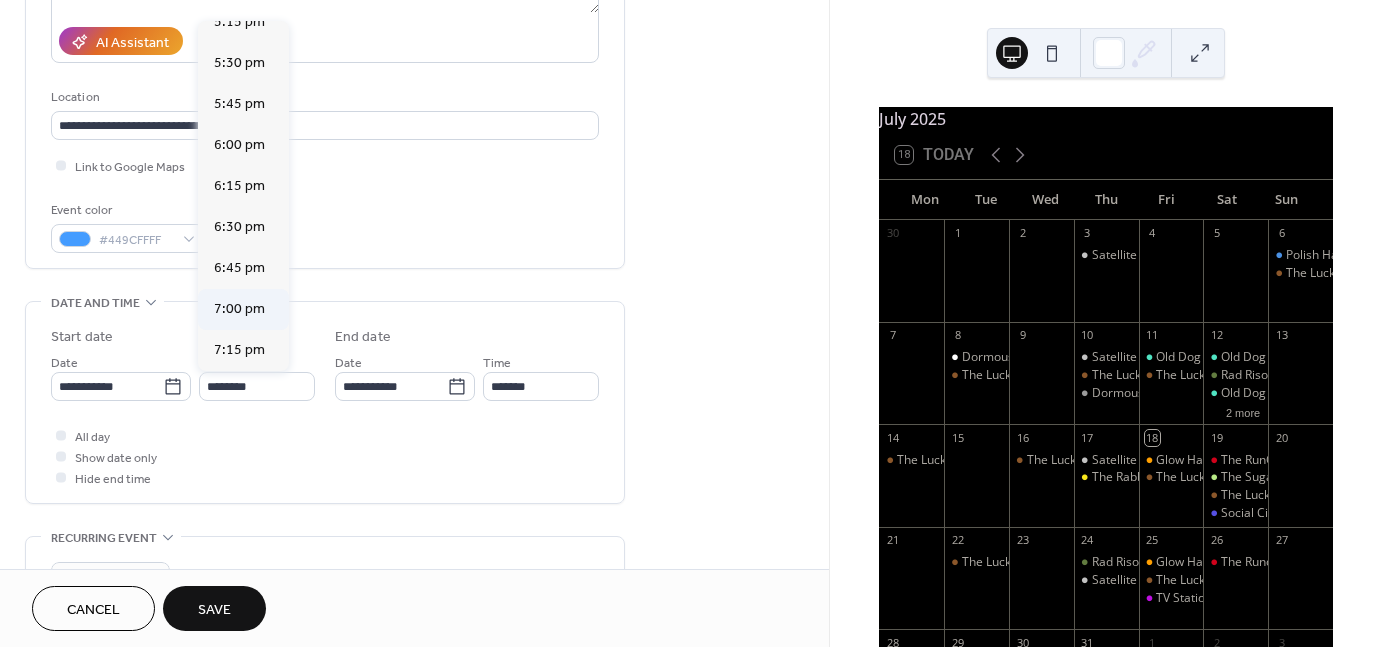 type on "*******" 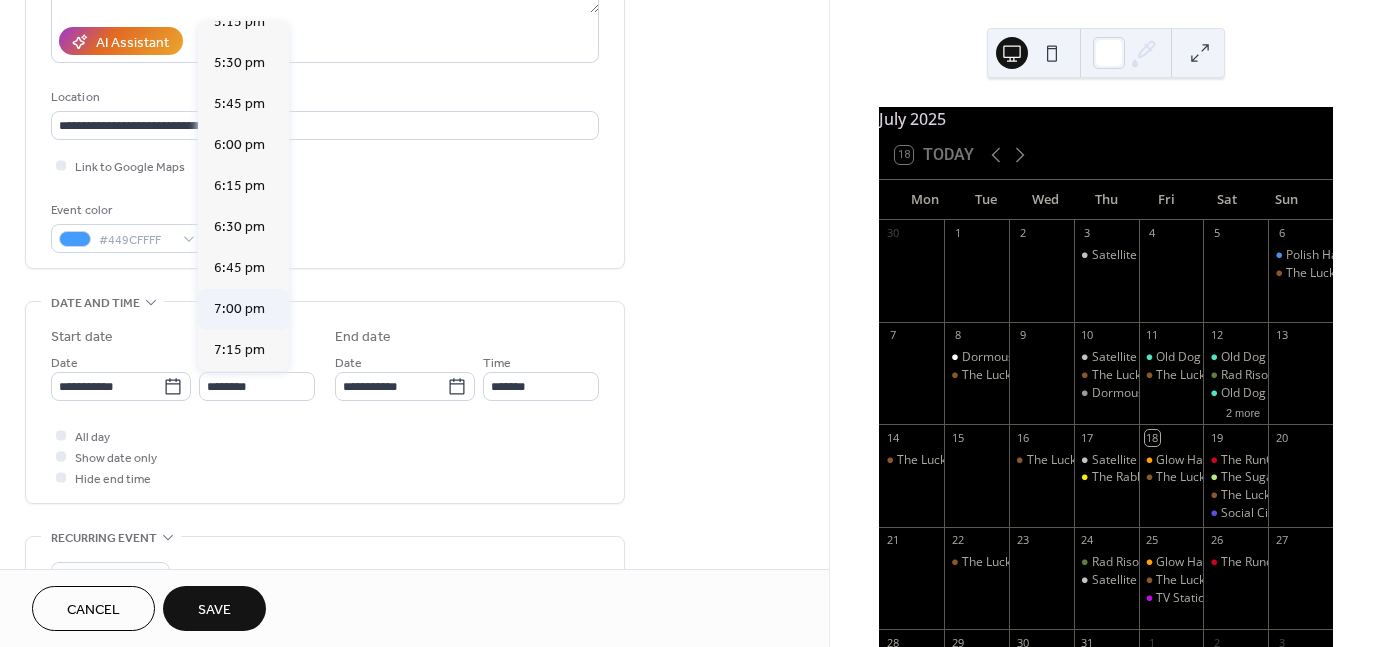 type on "*******" 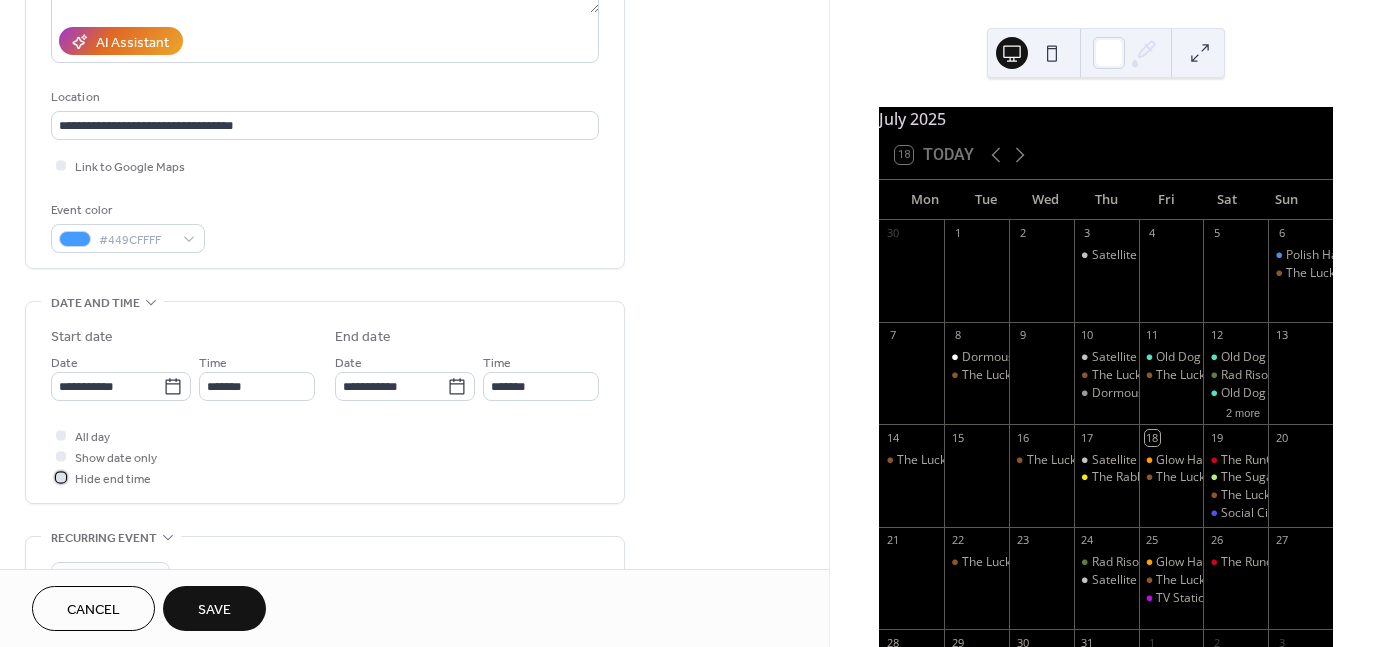 click on "Hide end time" at bounding box center (113, 479) 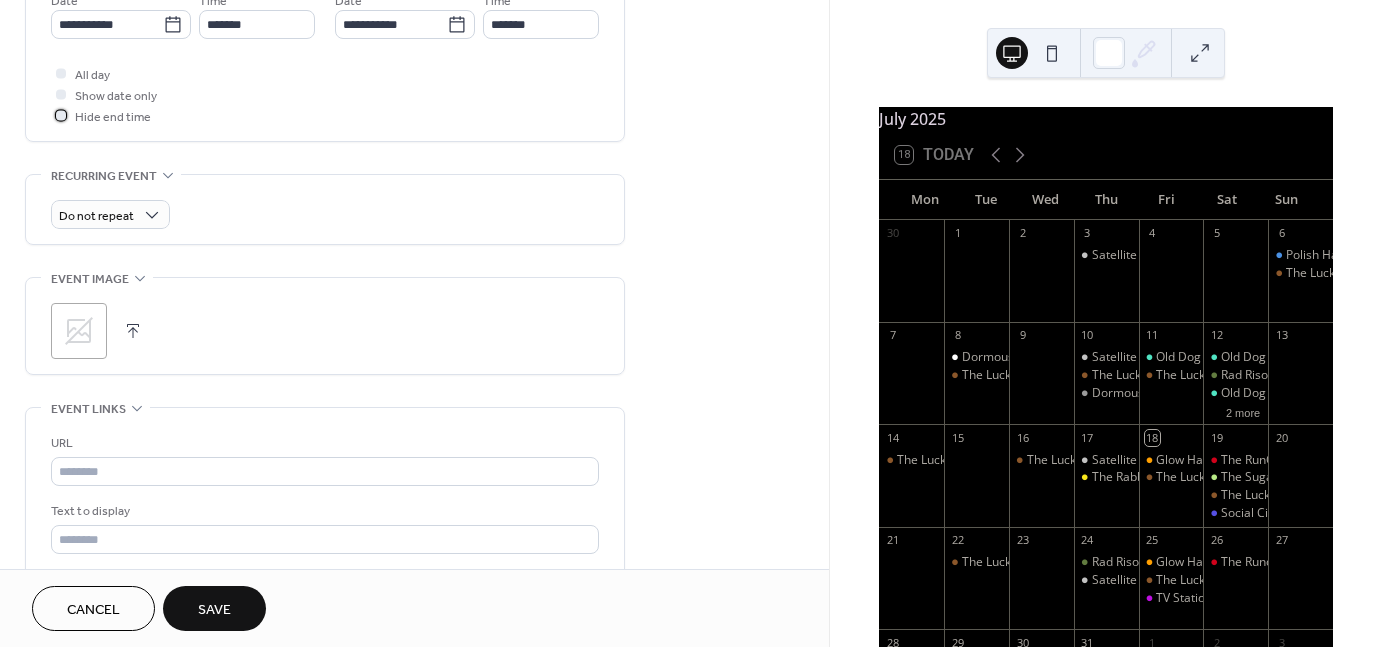 scroll, scrollTop: 712, scrollLeft: 0, axis: vertical 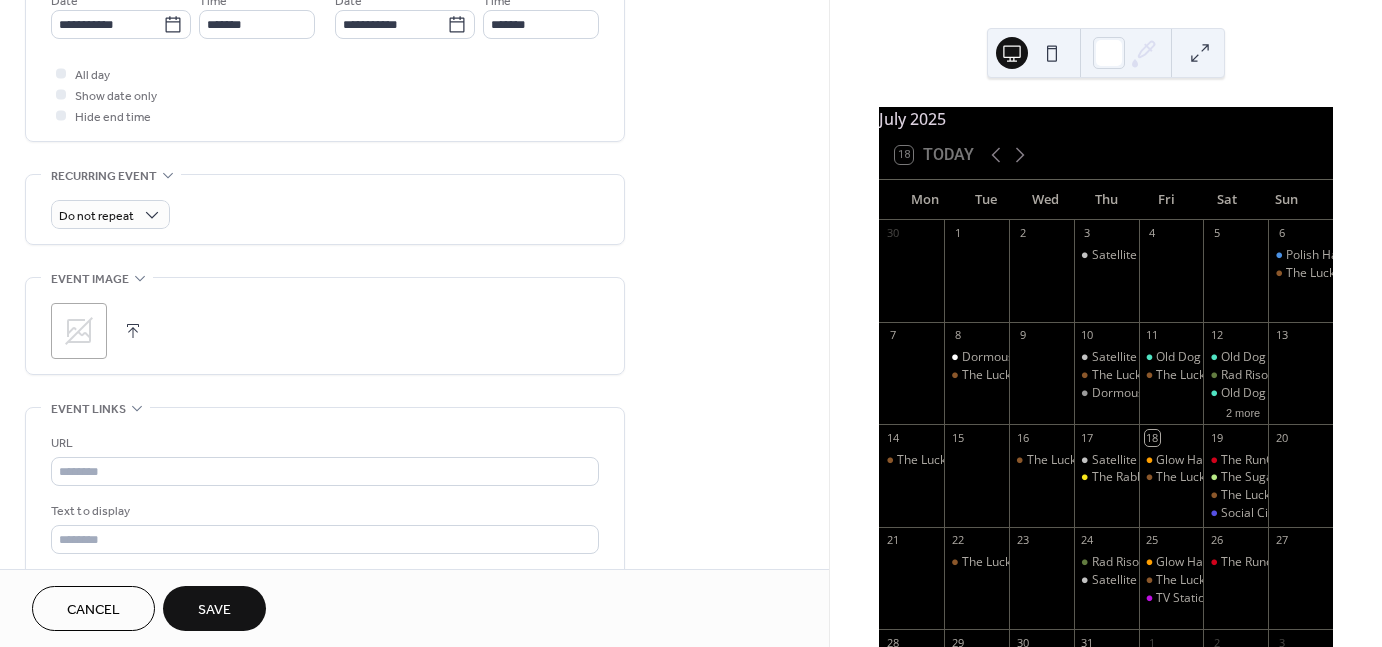 drag, startPoint x: 76, startPoint y: 338, endPoint x: 279, endPoint y: 406, distance: 214.08643 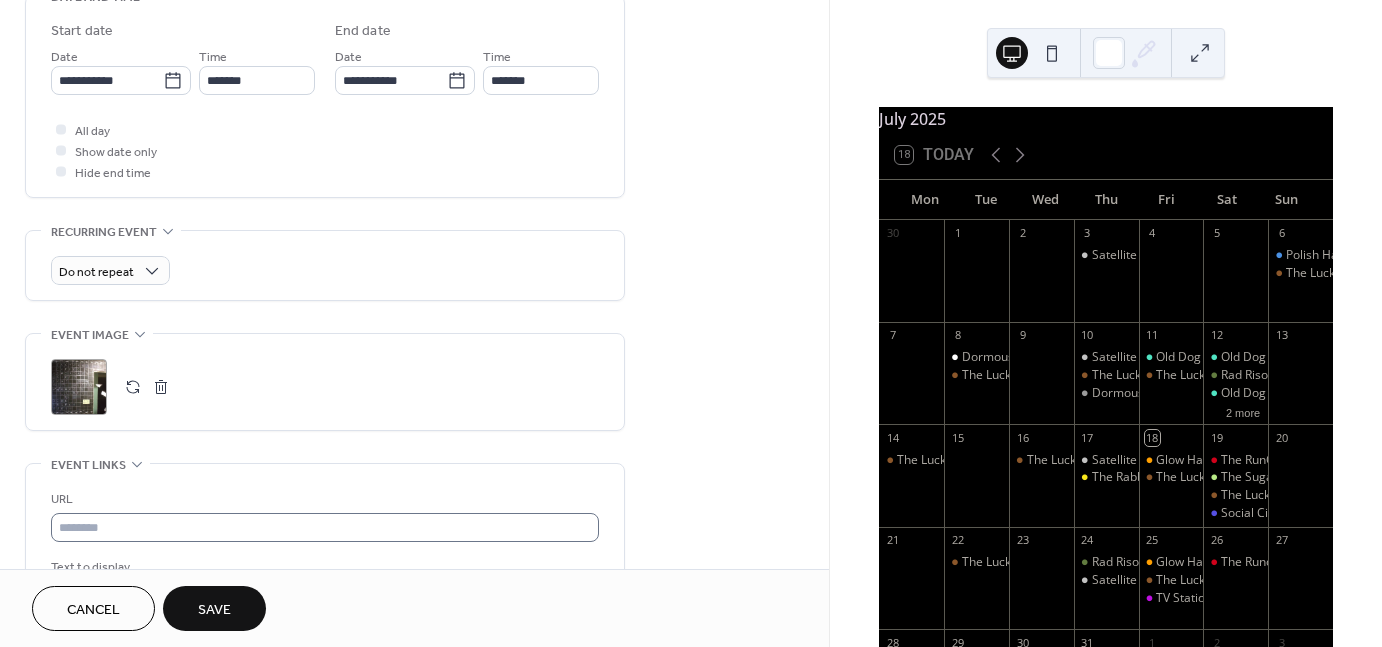 scroll, scrollTop: 584, scrollLeft: 0, axis: vertical 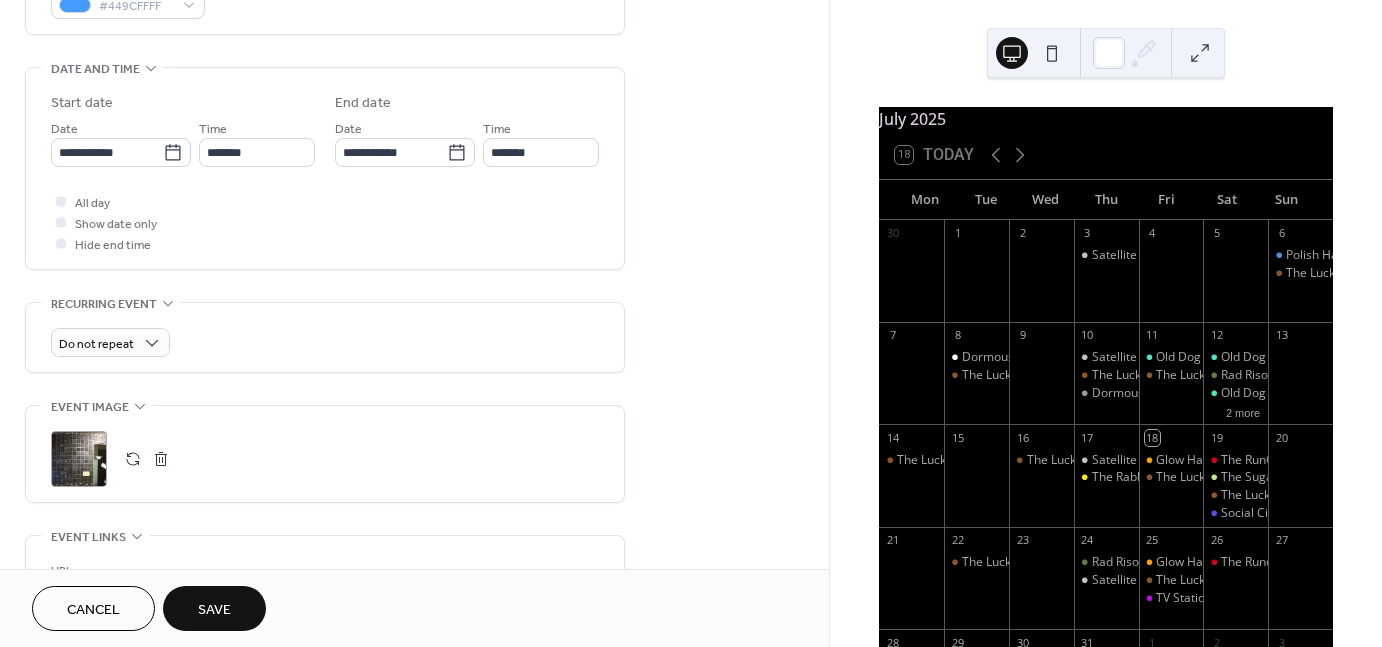 click on "Save" at bounding box center (214, 608) 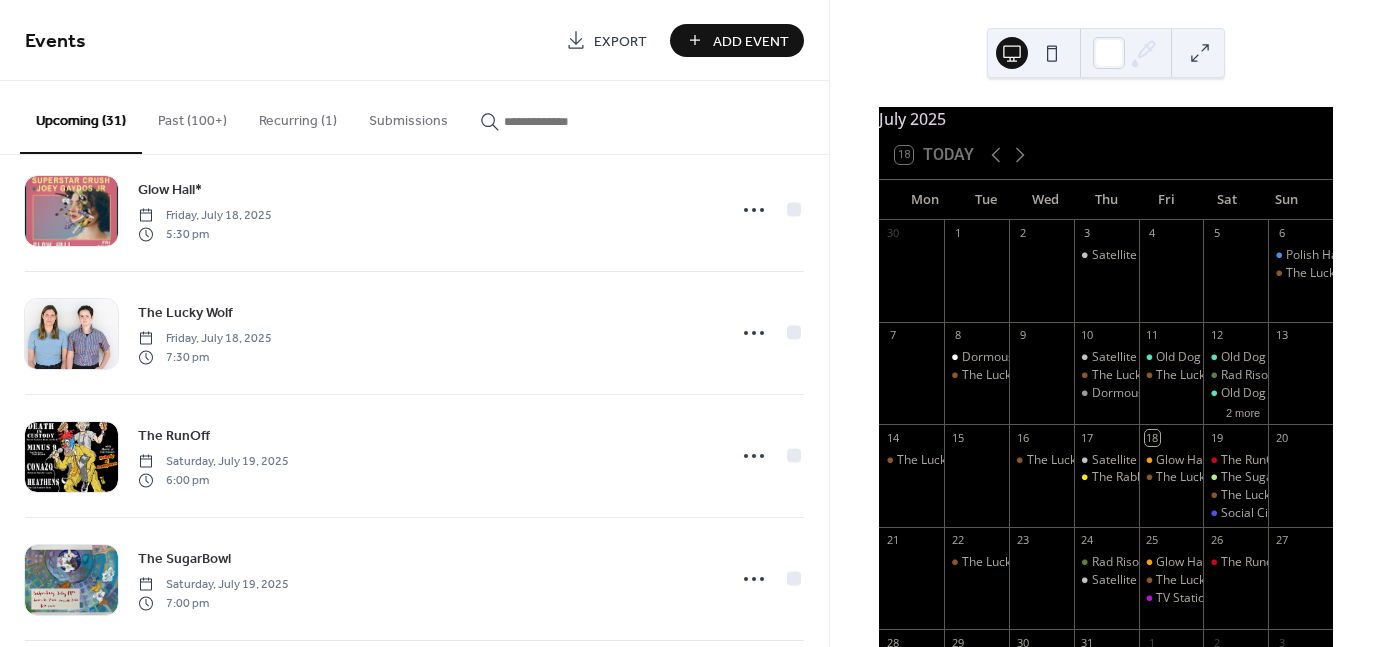 scroll, scrollTop: 0, scrollLeft: 0, axis: both 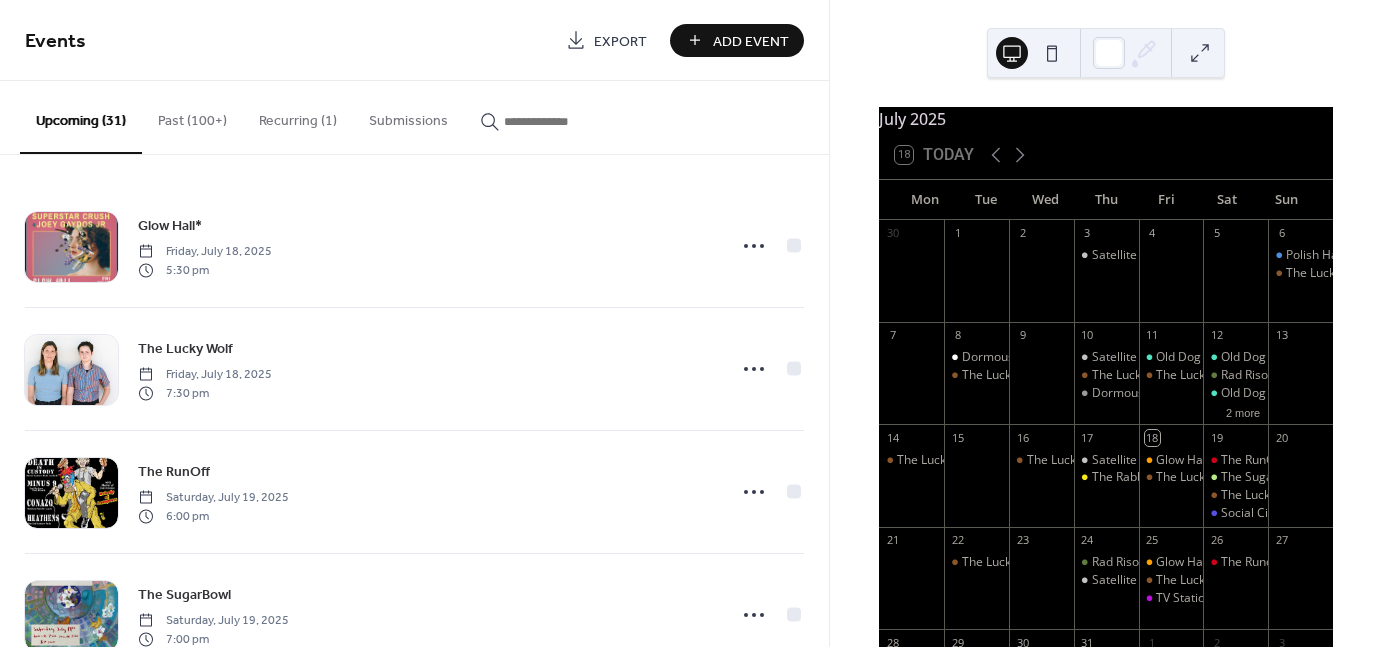 click on "Add Event" at bounding box center [737, 40] 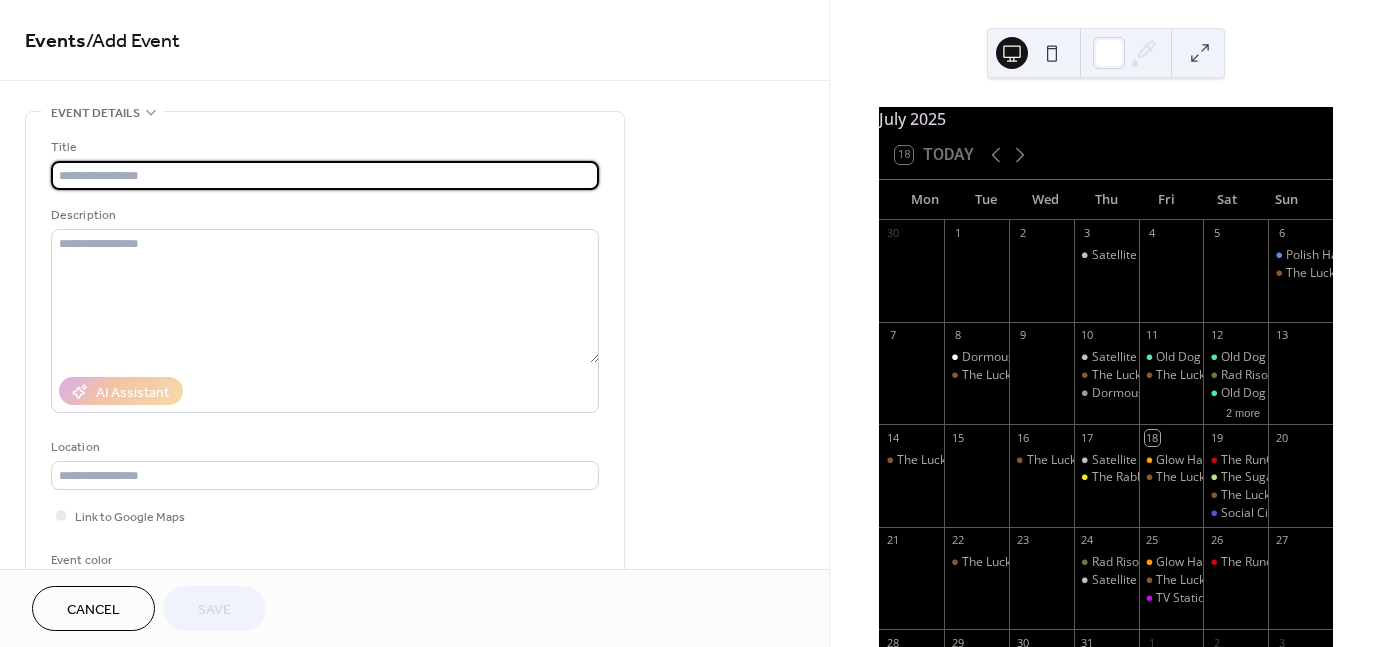 click at bounding box center (325, 175) 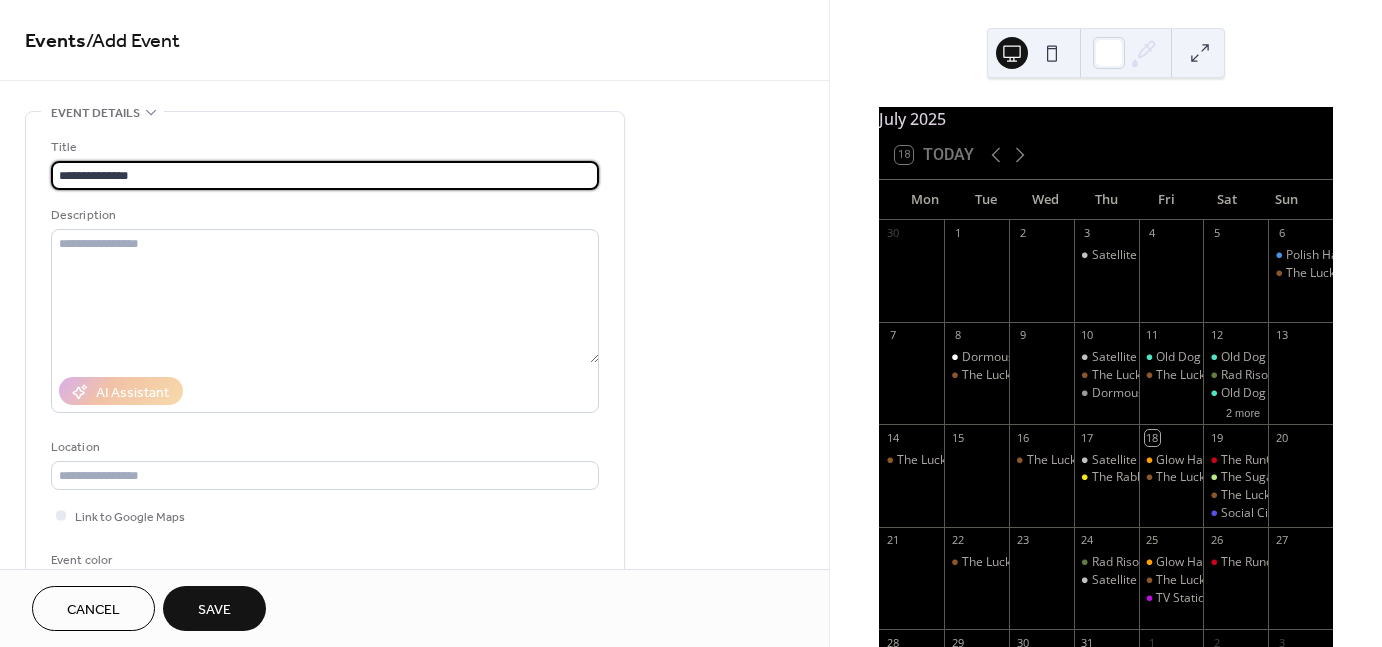 click on "**********" at bounding box center (325, 175) 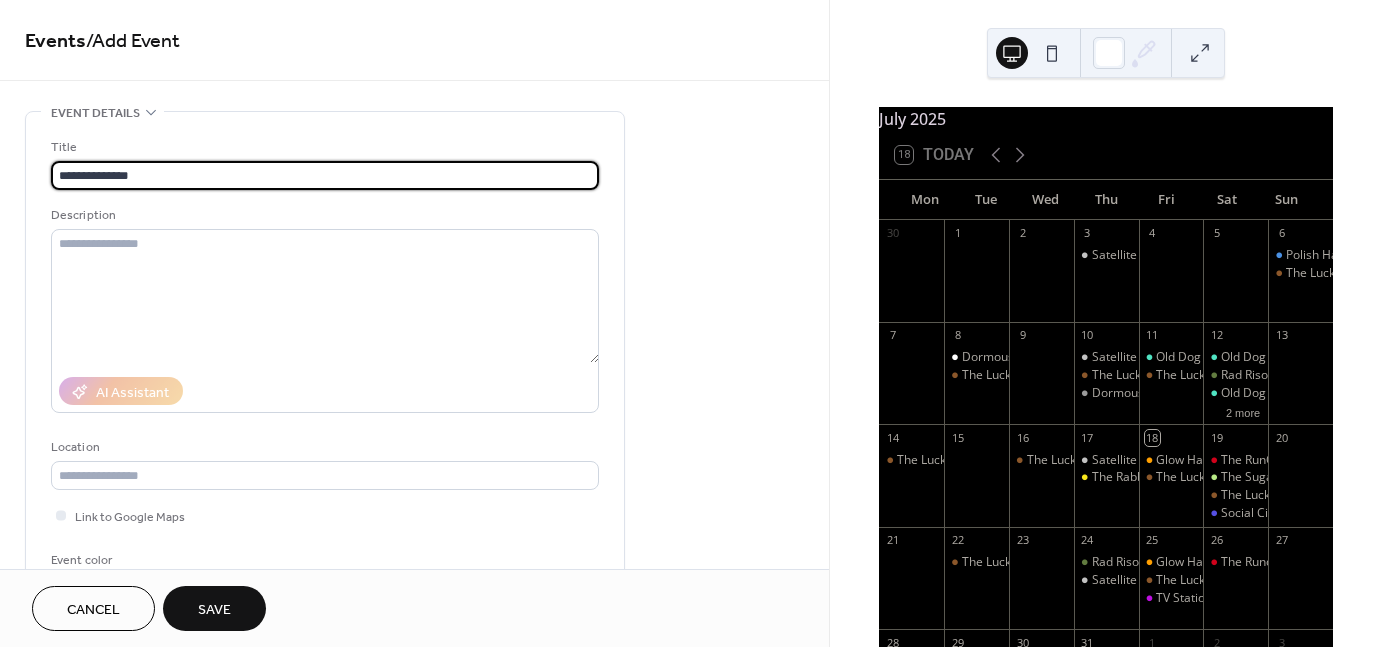 paste on "*" 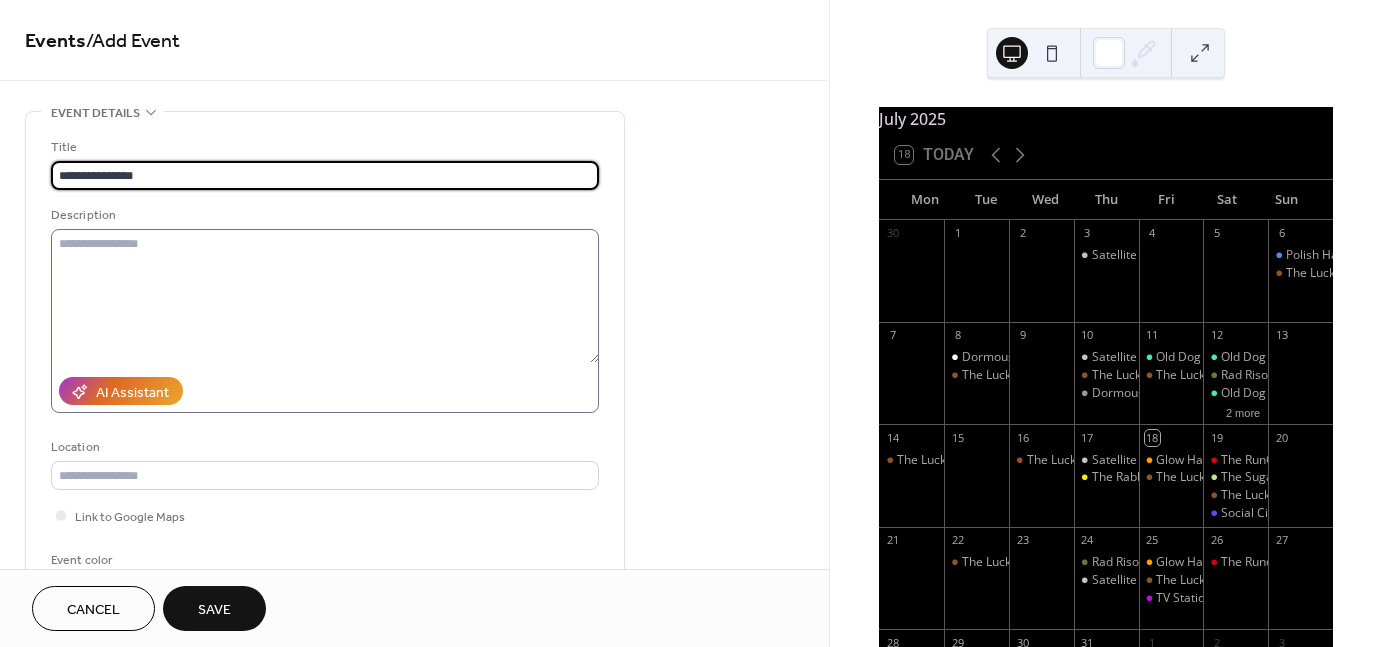 type on "**********" 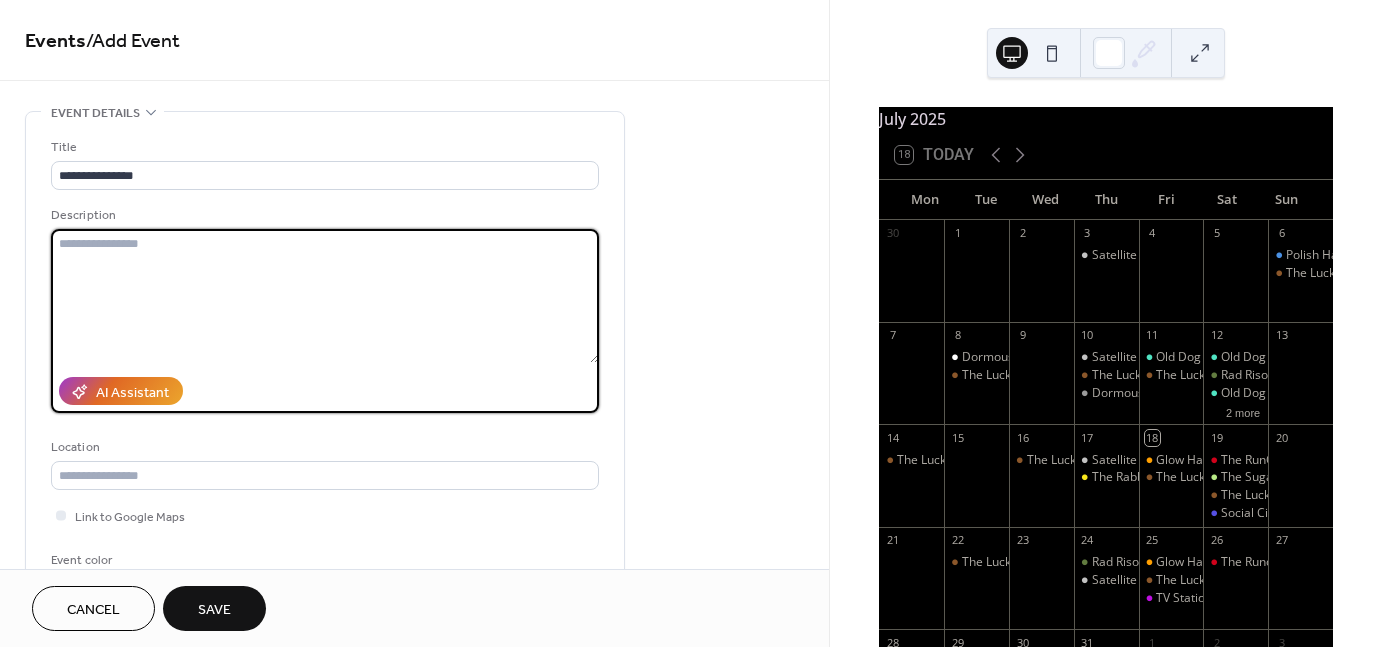 click at bounding box center (325, 296) 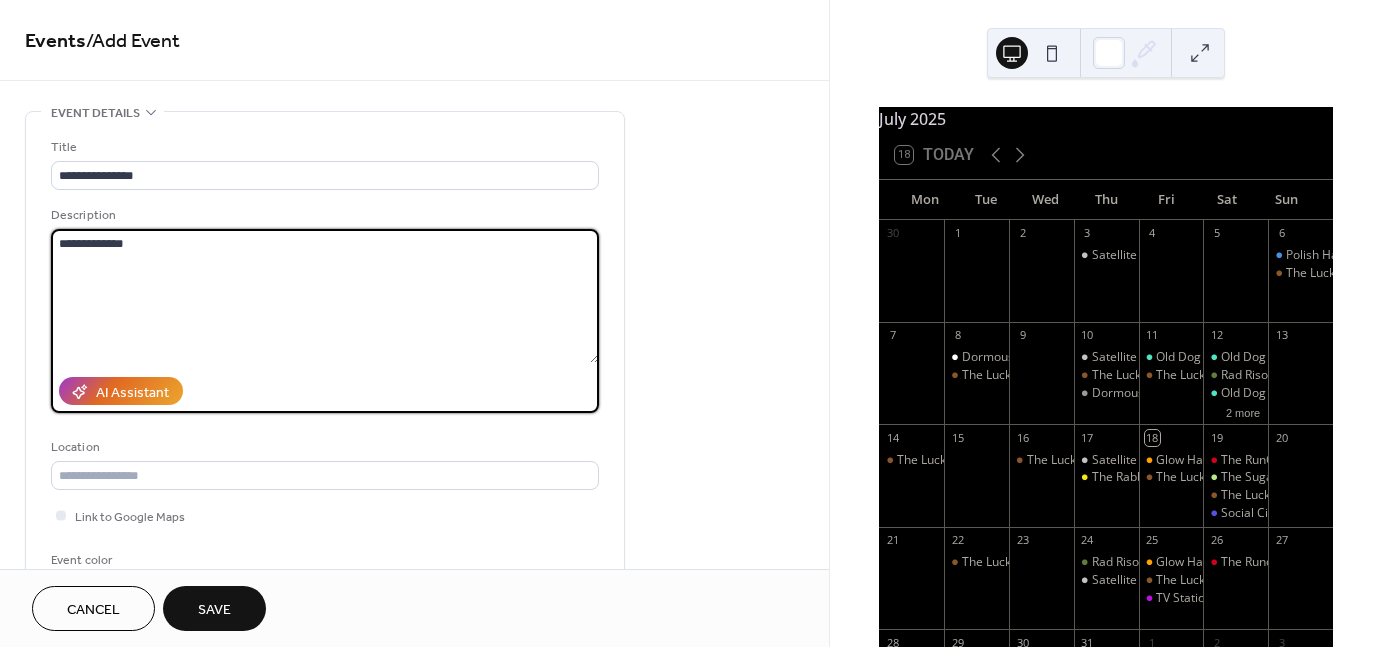 type on "**********" 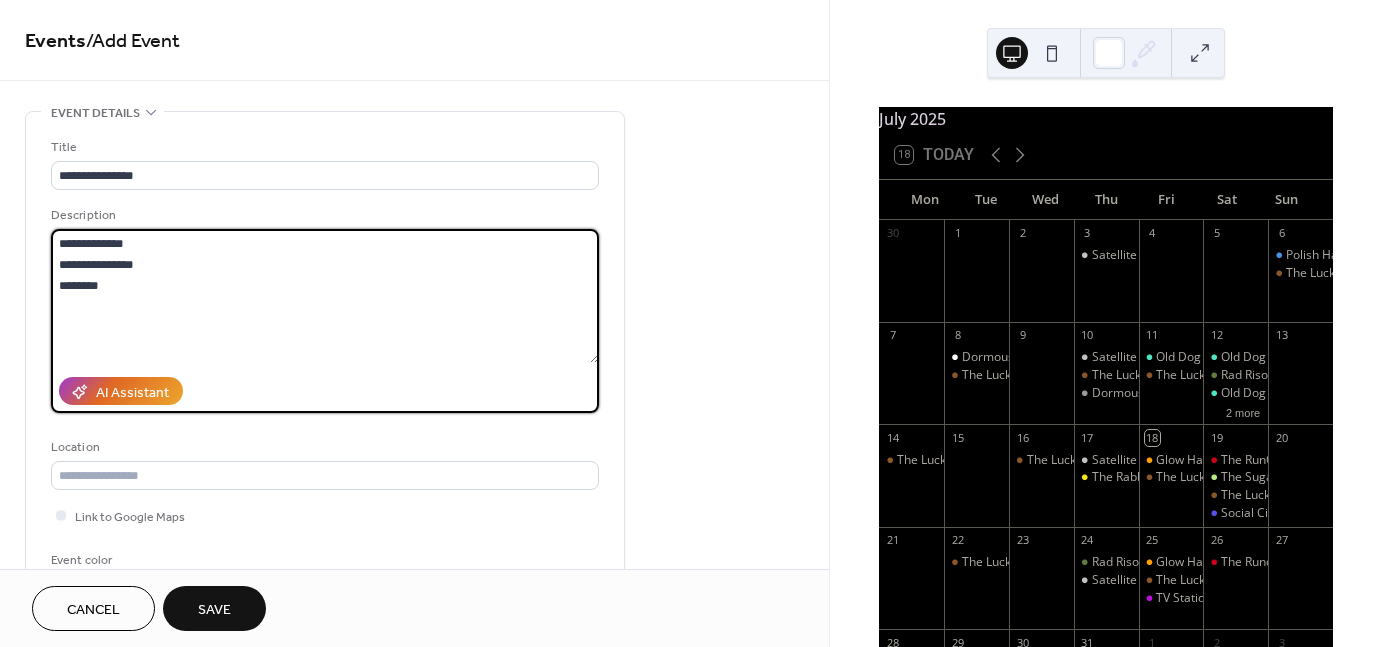 type on "**********" 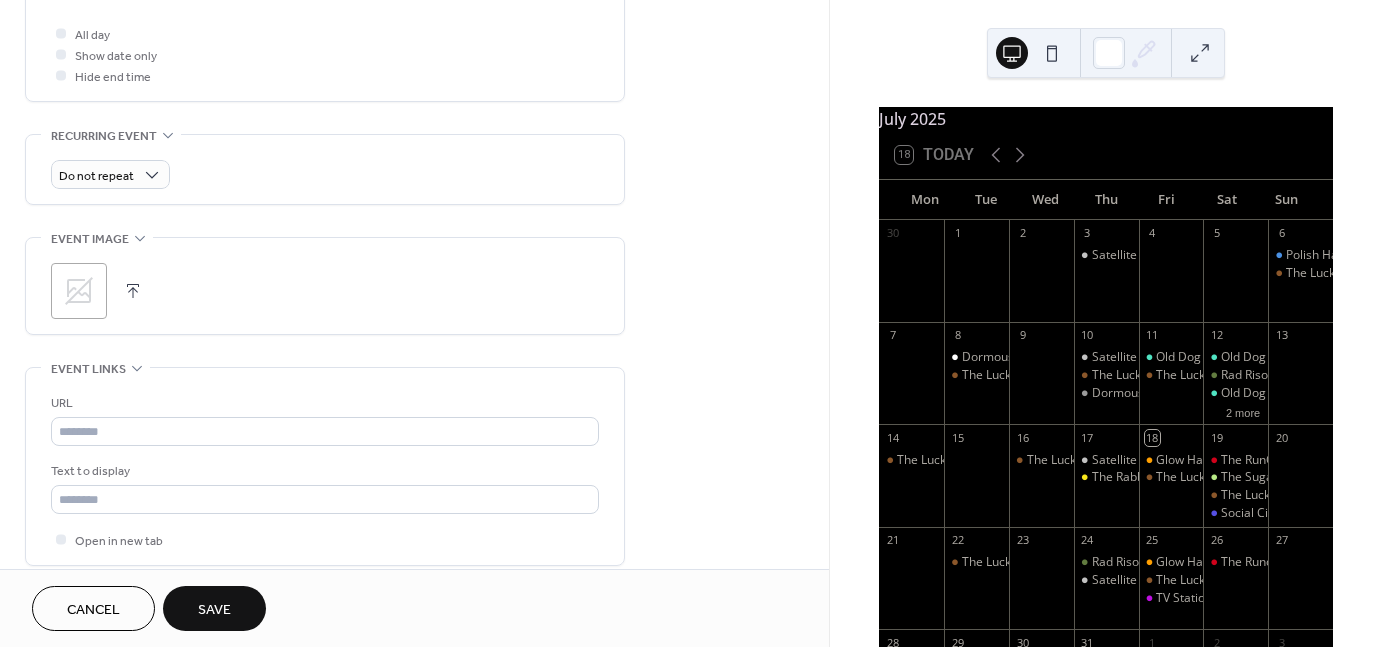 scroll, scrollTop: 914, scrollLeft: 0, axis: vertical 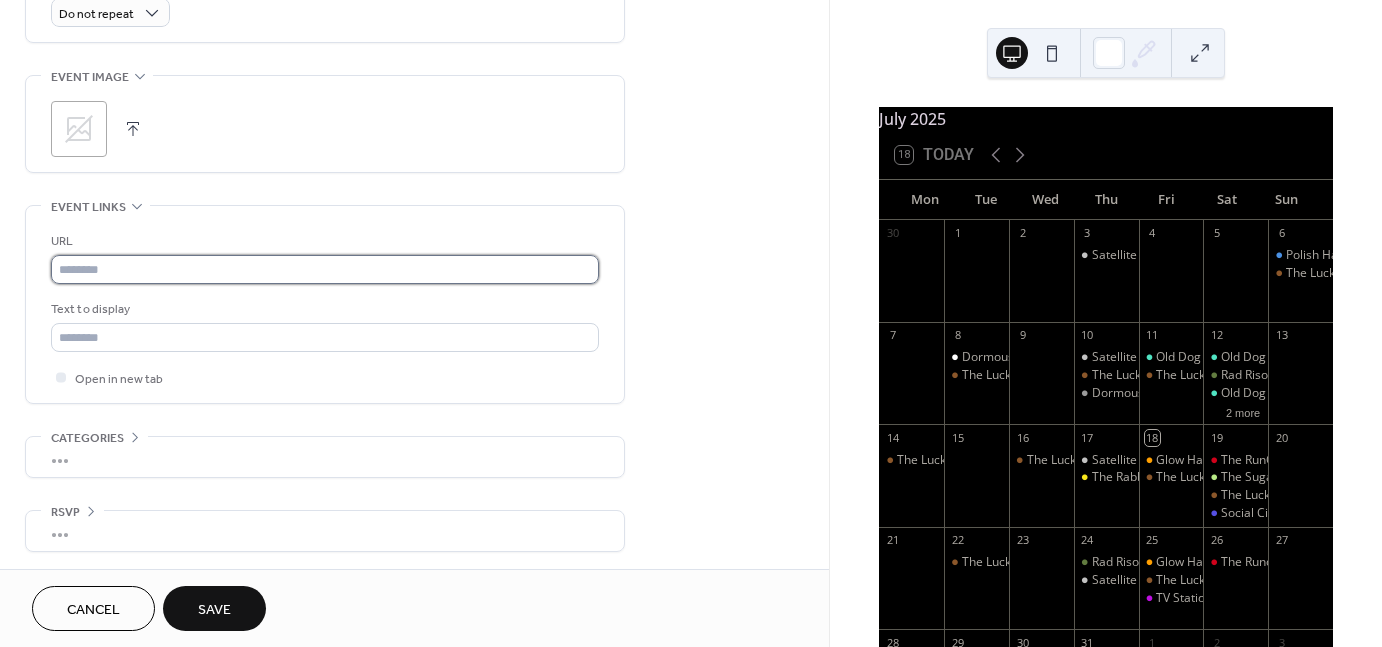 click at bounding box center (325, 269) 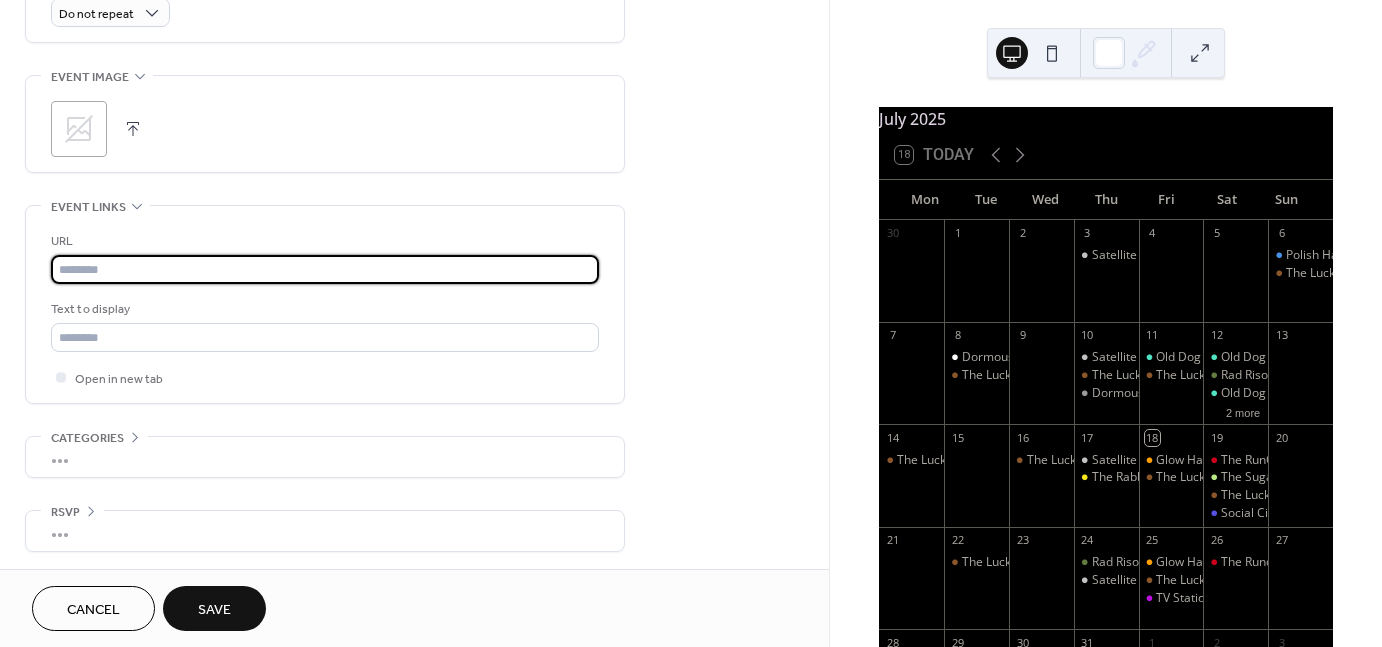 paste on "**********" 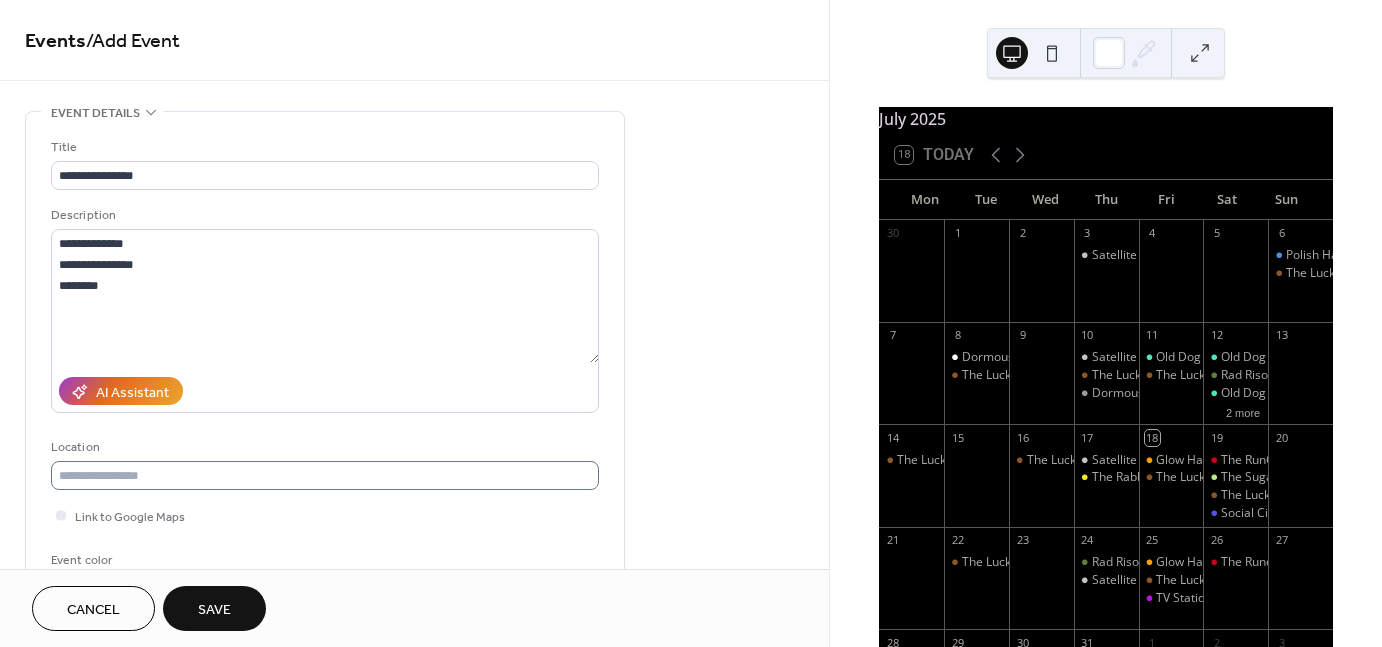 scroll, scrollTop: 119, scrollLeft: 0, axis: vertical 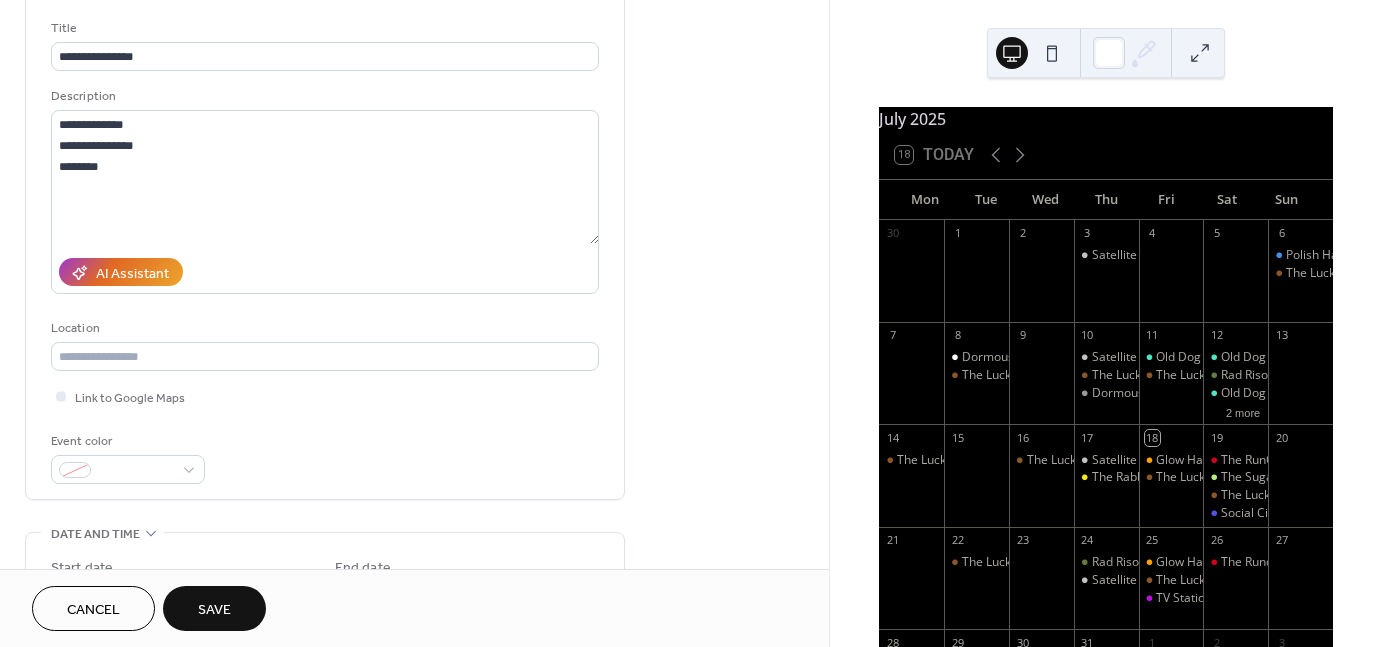 type on "**********" 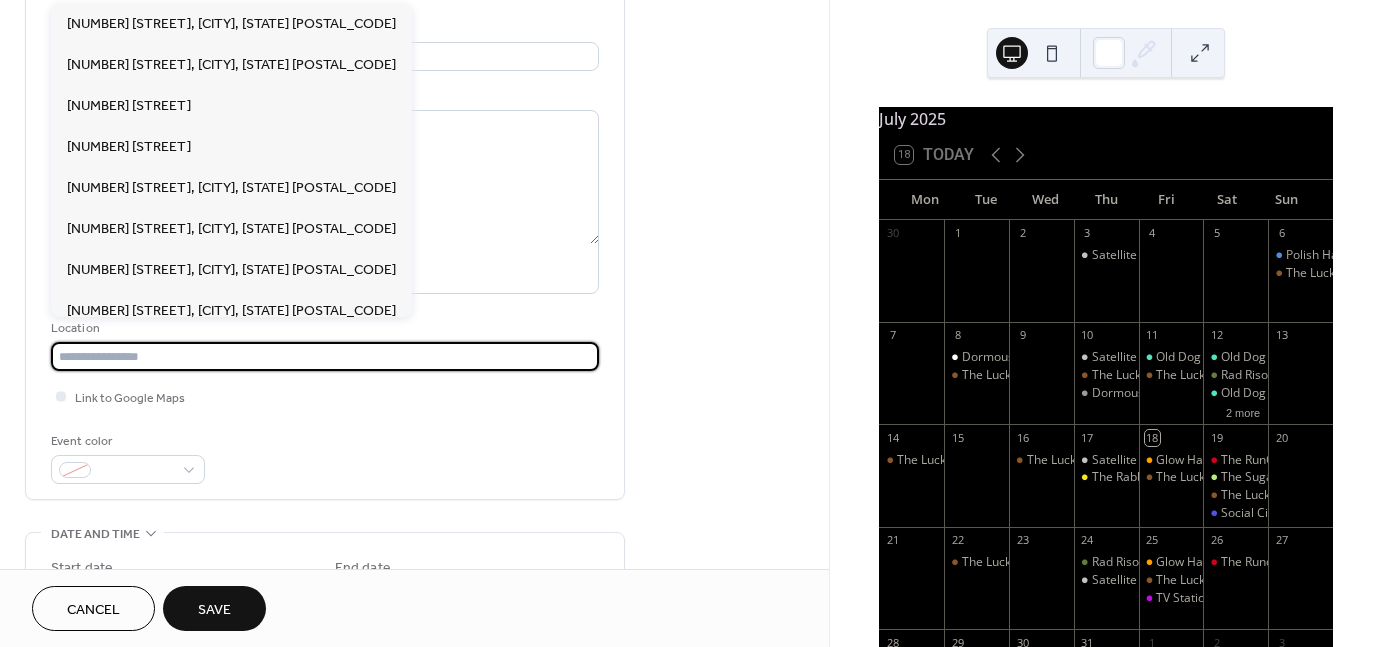 click at bounding box center (325, 356) 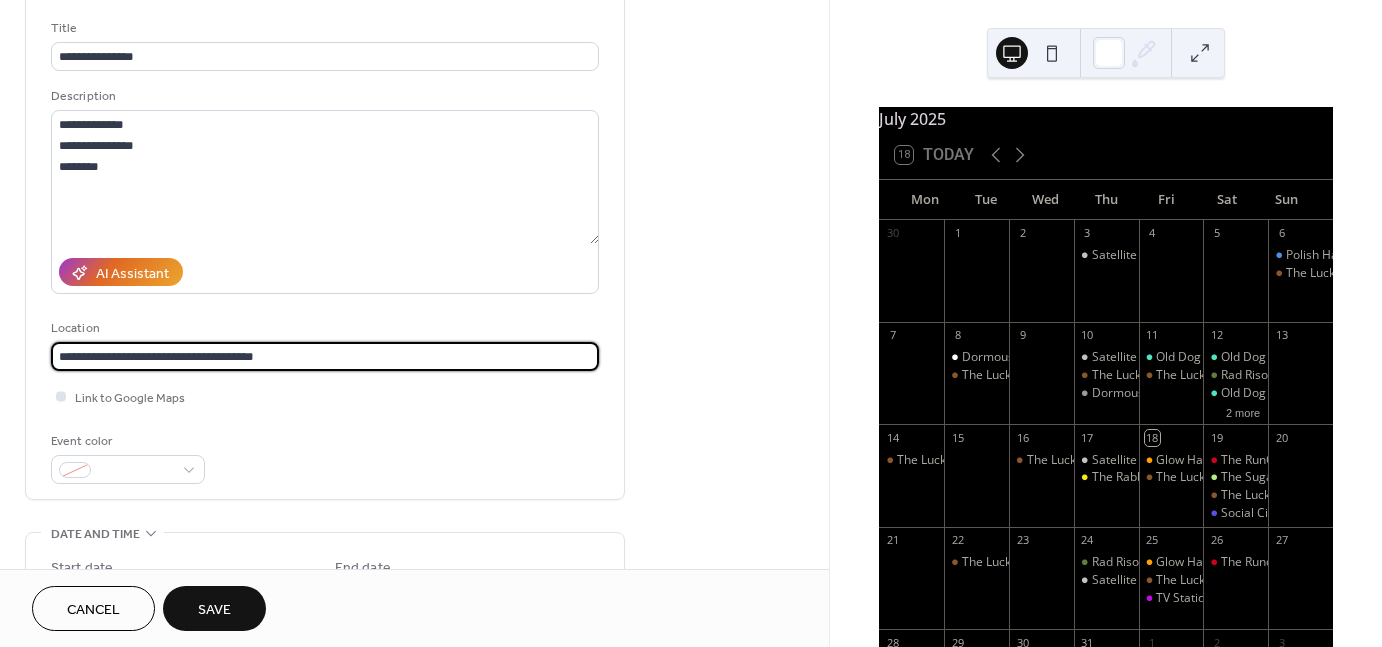 type on "**********" 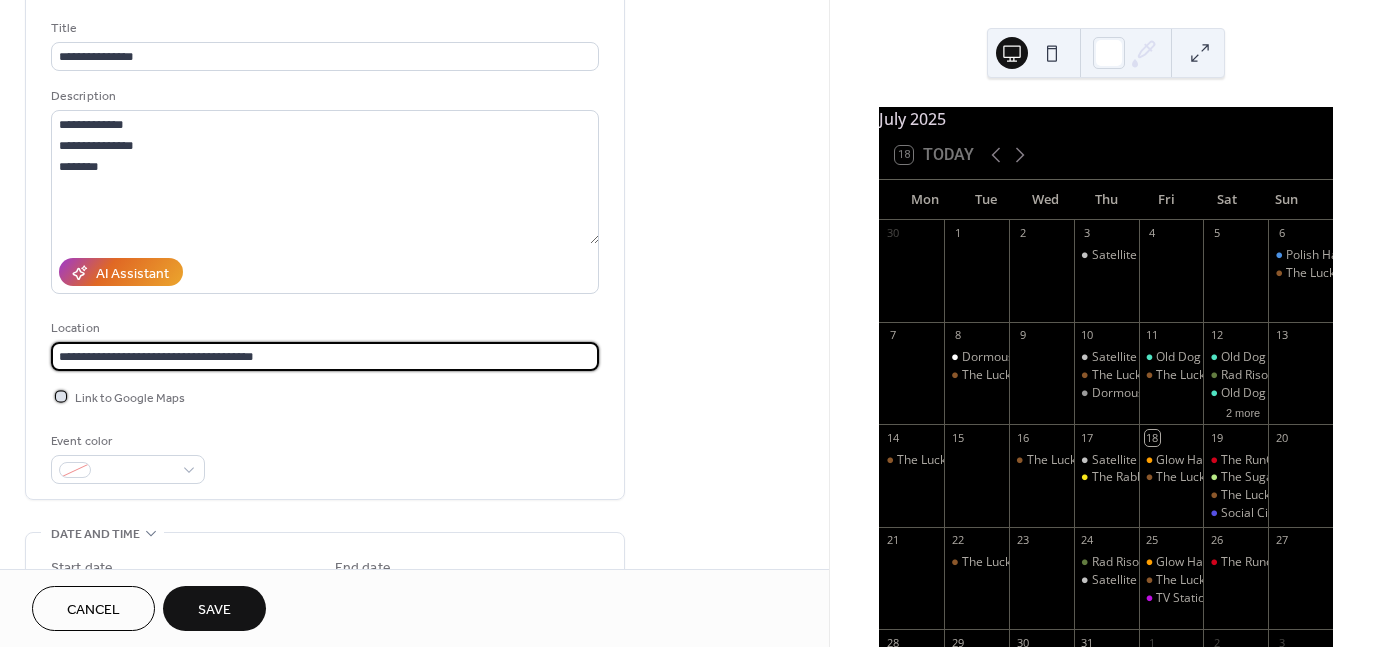click on "Link to Google Maps" at bounding box center [130, 398] 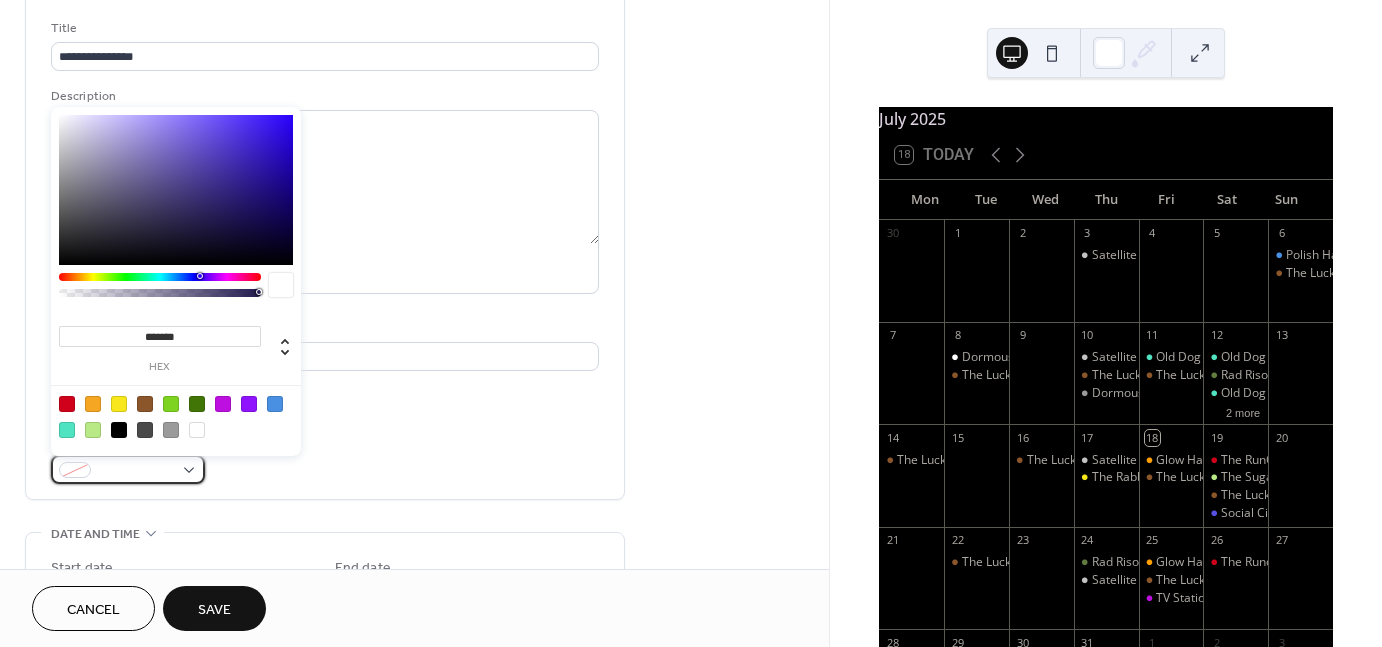 click at bounding box center (128, 469) 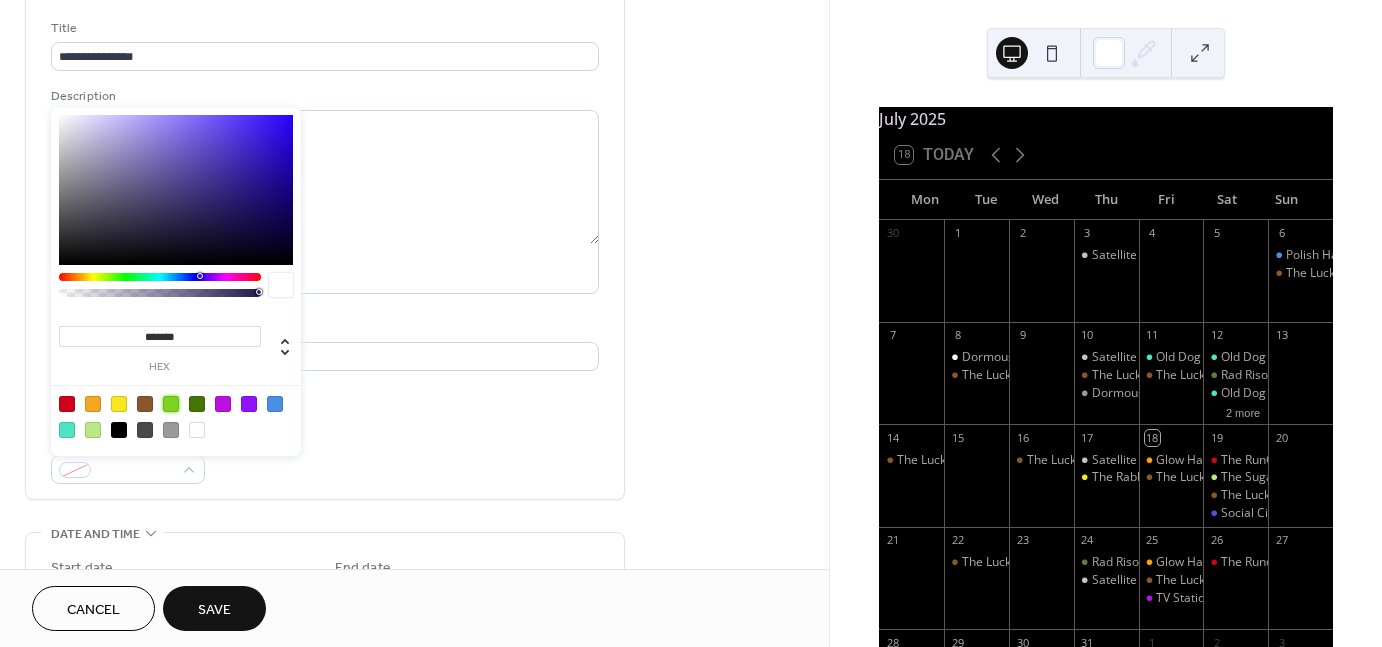 click at bounding box center (171, 404) 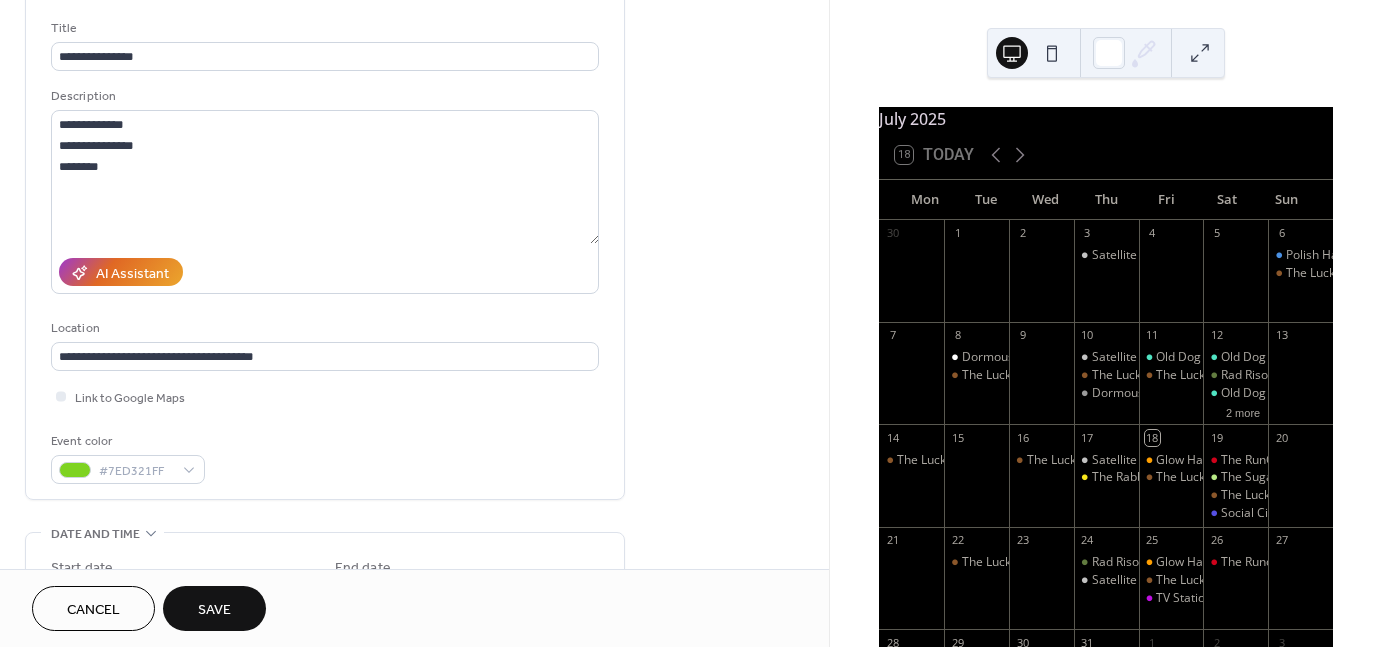 click on "Event color #7ED321FF" at bounding box center (325, 457) 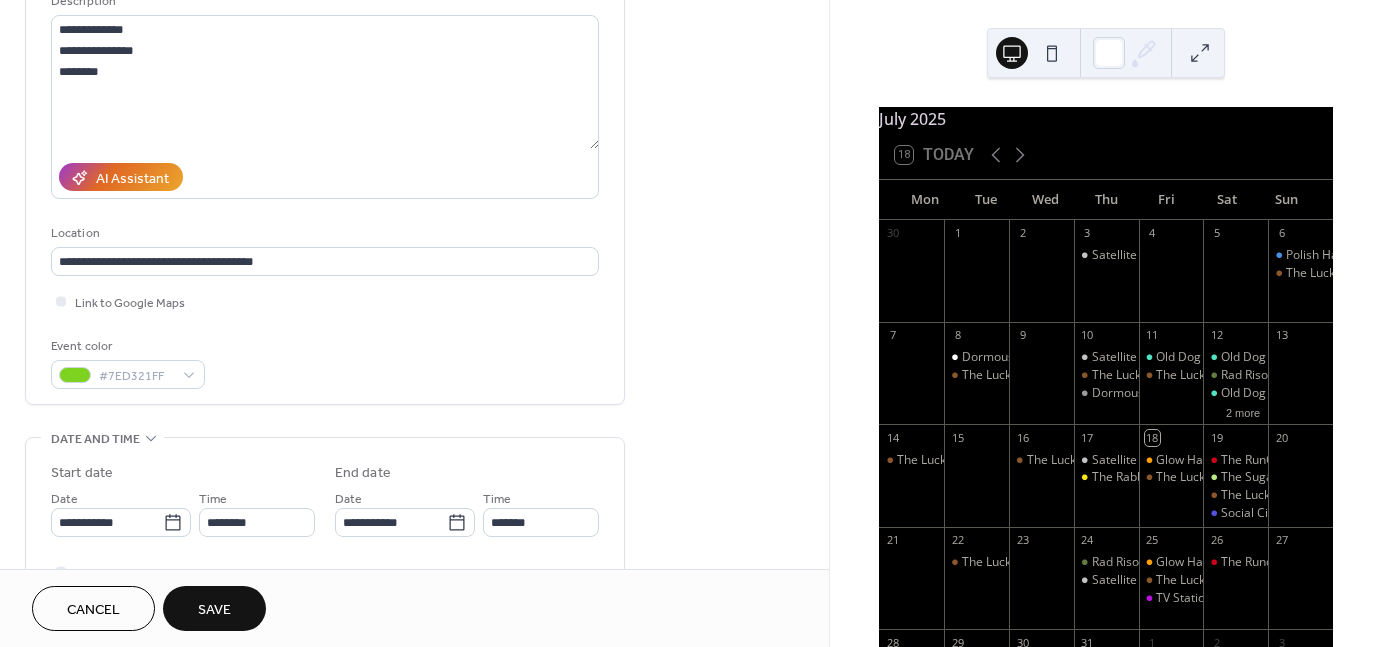 scroll, scrollTop: 215, scrollLeft: 0, axis: vertical 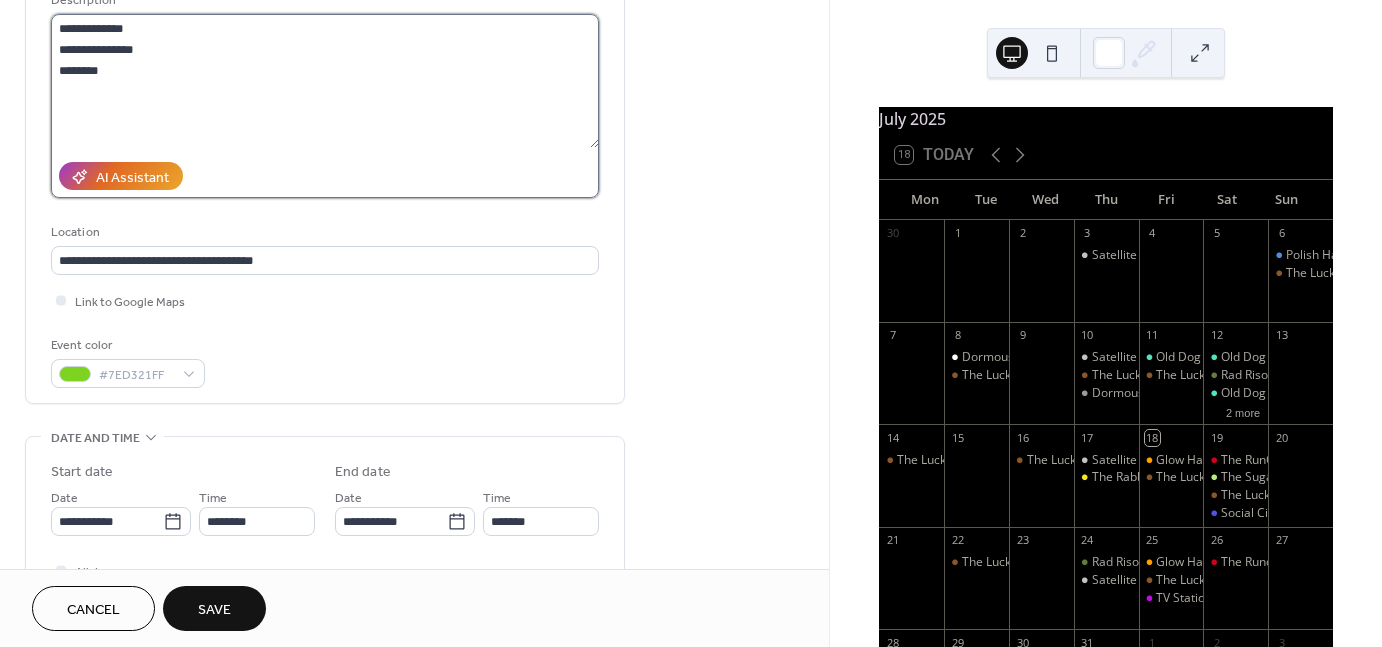 click on "**********" at bounding box center (325, 81) 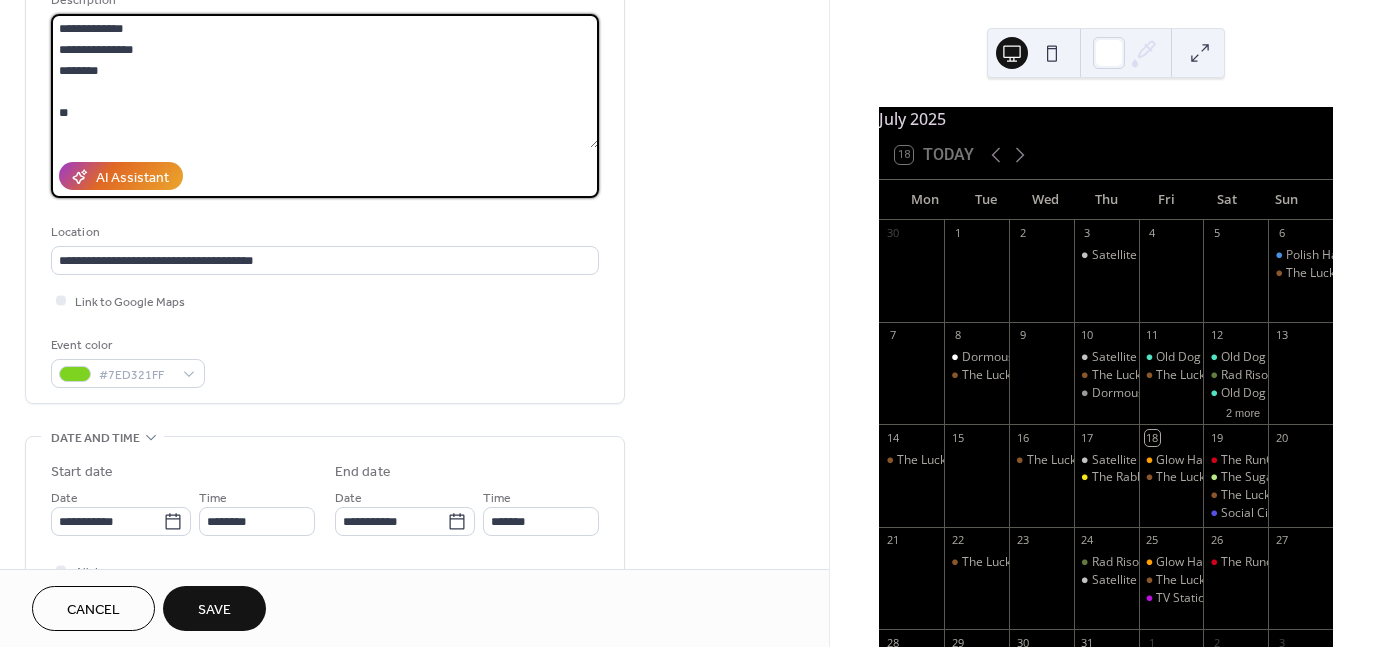 type on "**********" 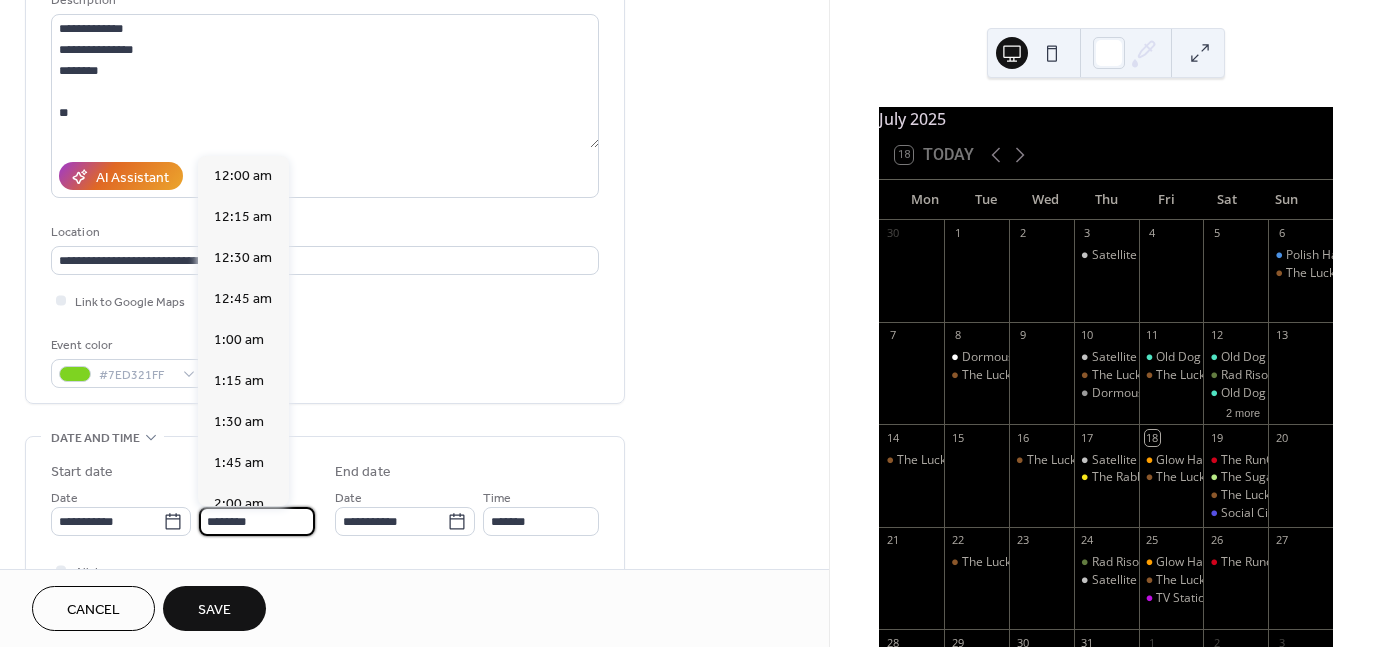 click on "********" at bounding box center [257, 521] 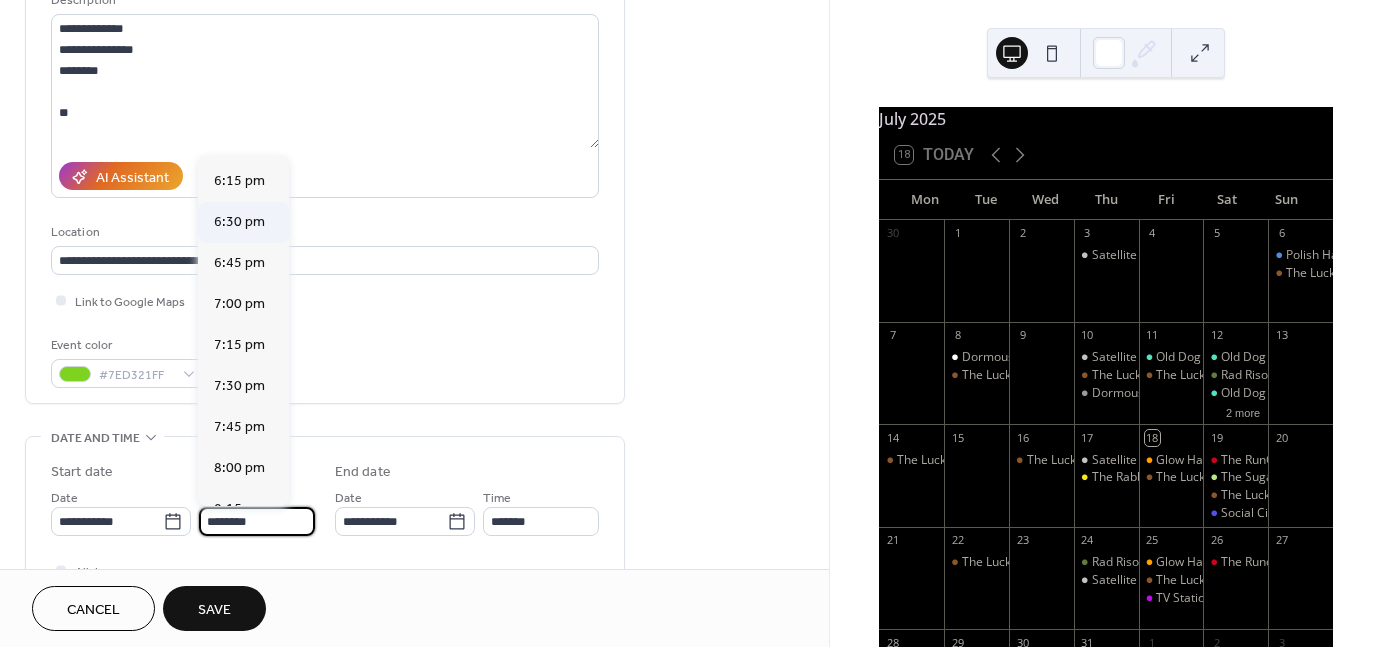 scroll, scrollTop: 2990, scrollLeft: 0, axis: vertical 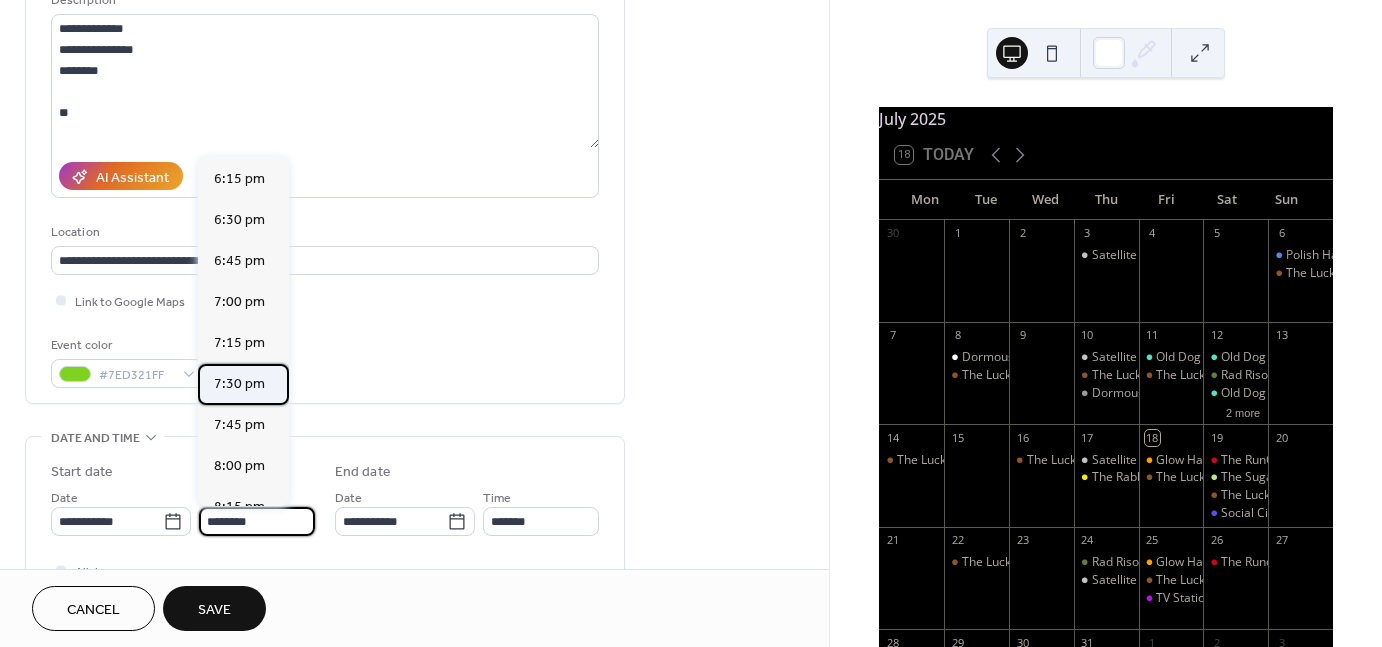 click on "7:30 pm" at bounding box center (243, 384) 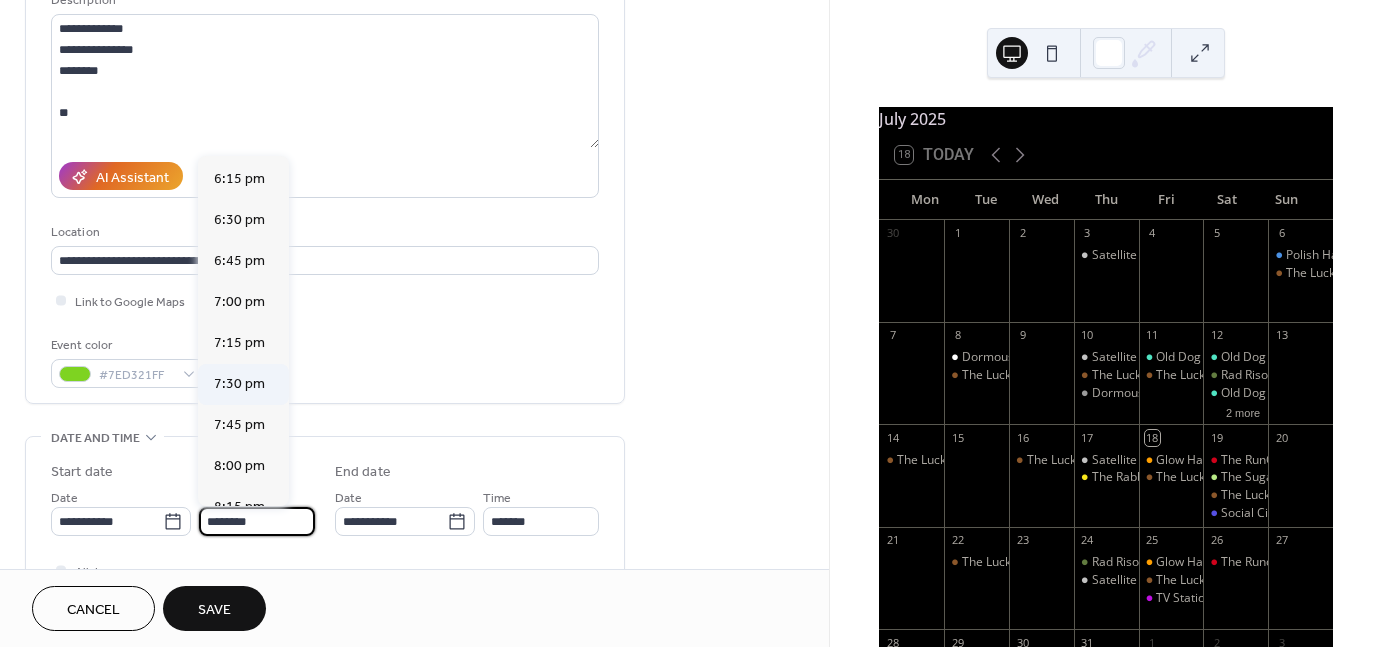 type on "*******" 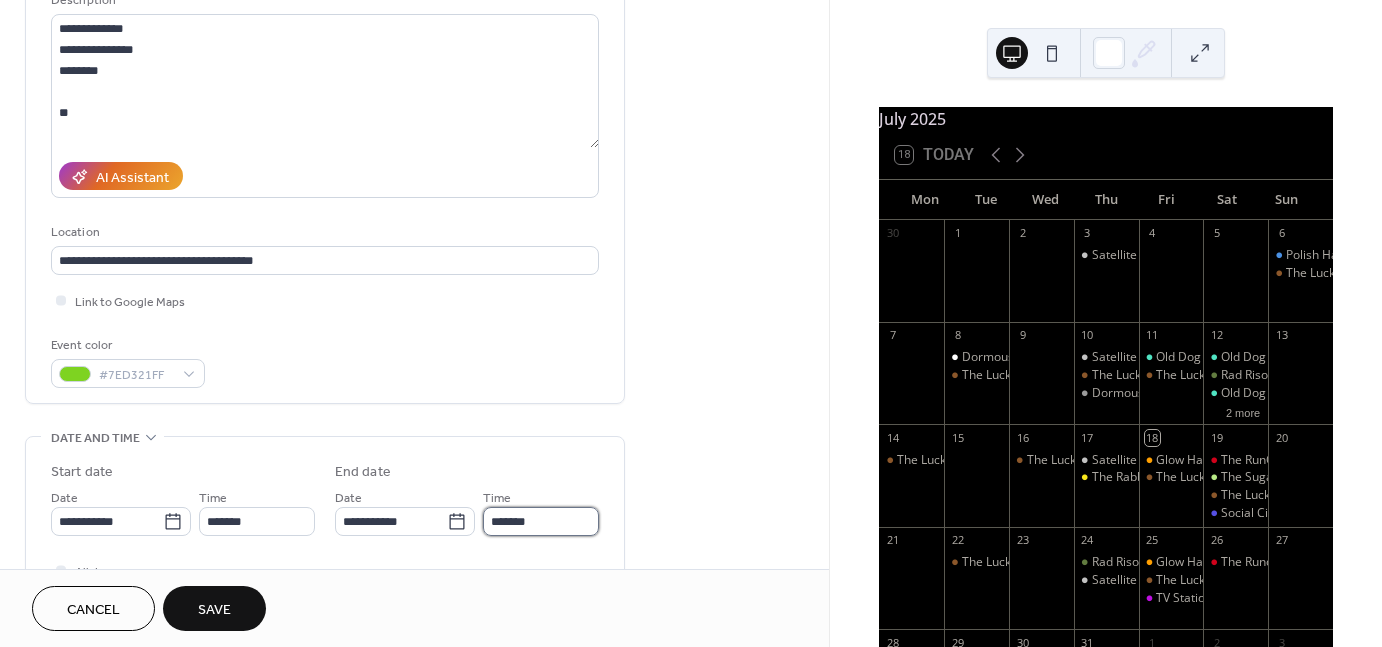 click on "*******" at bounding box center (541, 521) 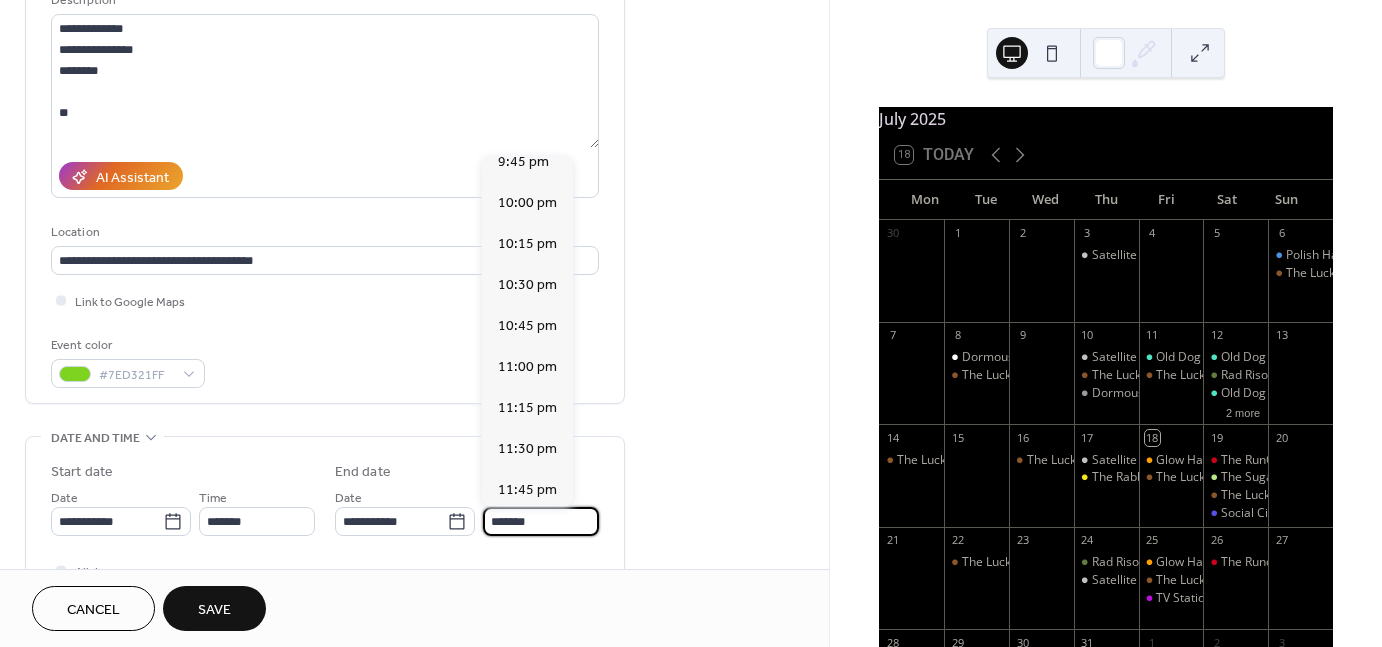 scroll, scrollTop: 346, scrollLeft: 0, axis: vertical 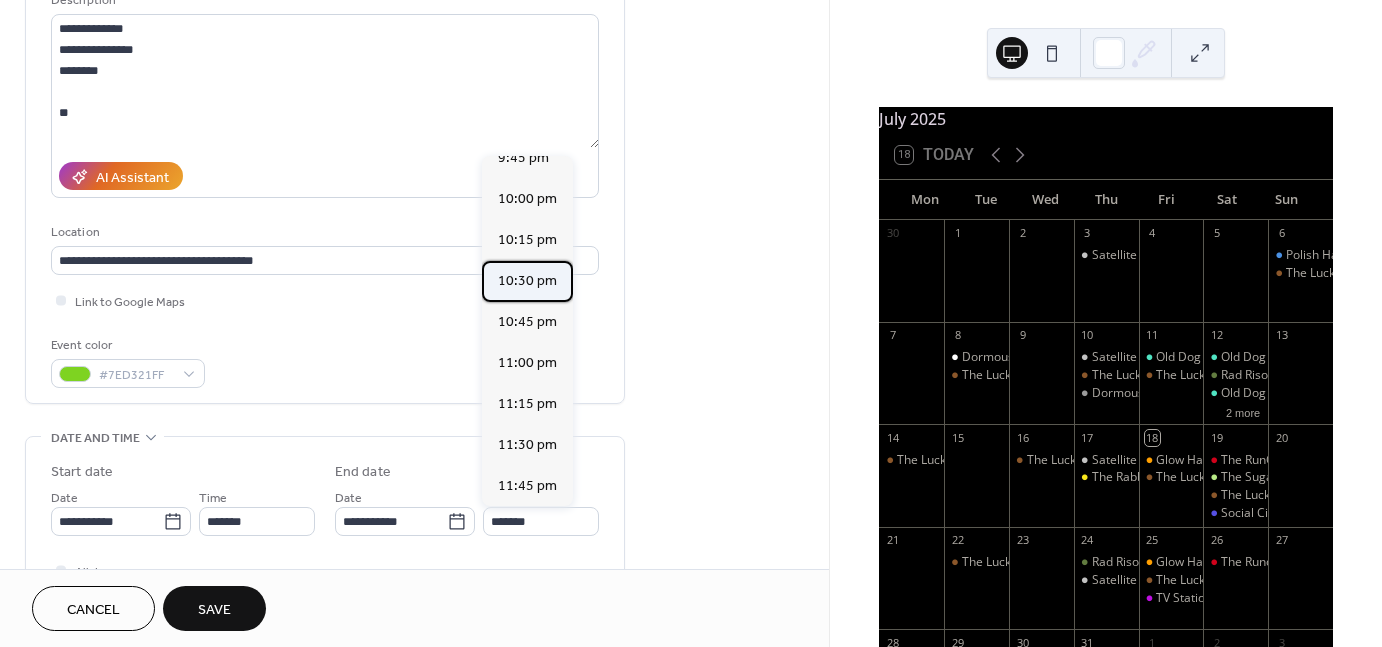 click on "10:30 pm" at bounding box center [527, 281] 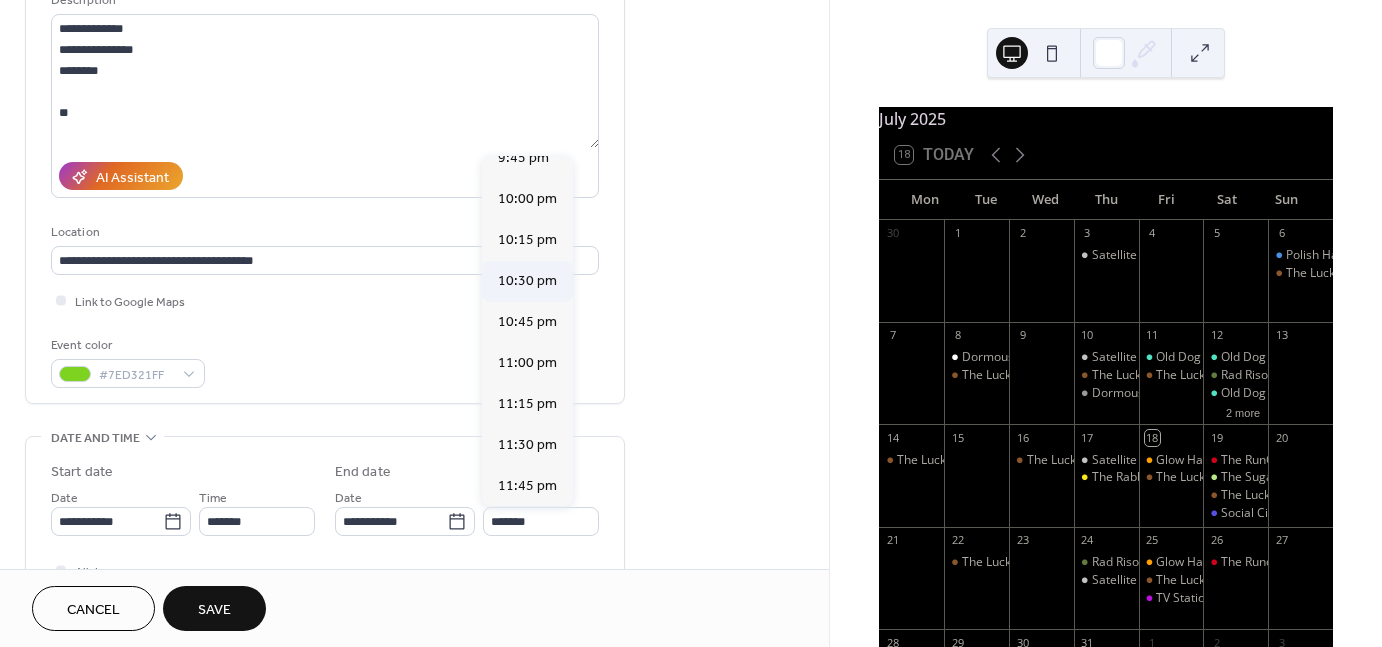 type on "********" 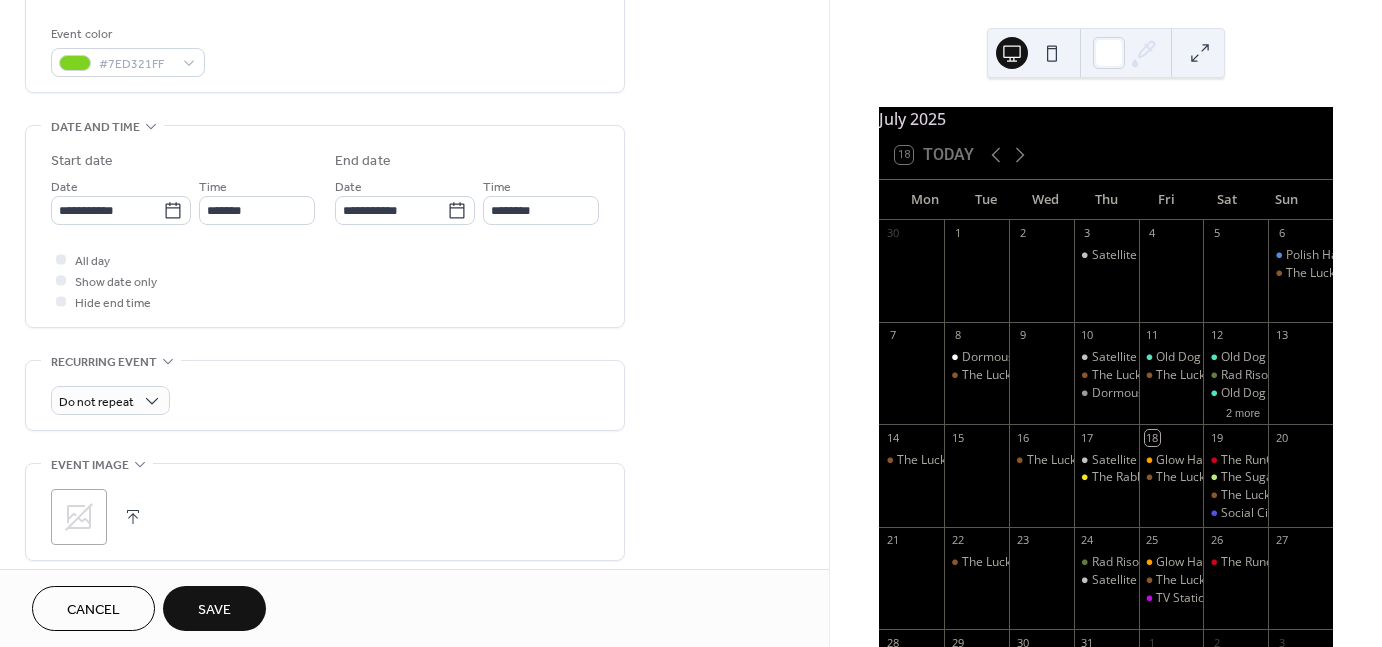 scroll, scrollTop: 528, scrollLeft: 0, axis: vertical 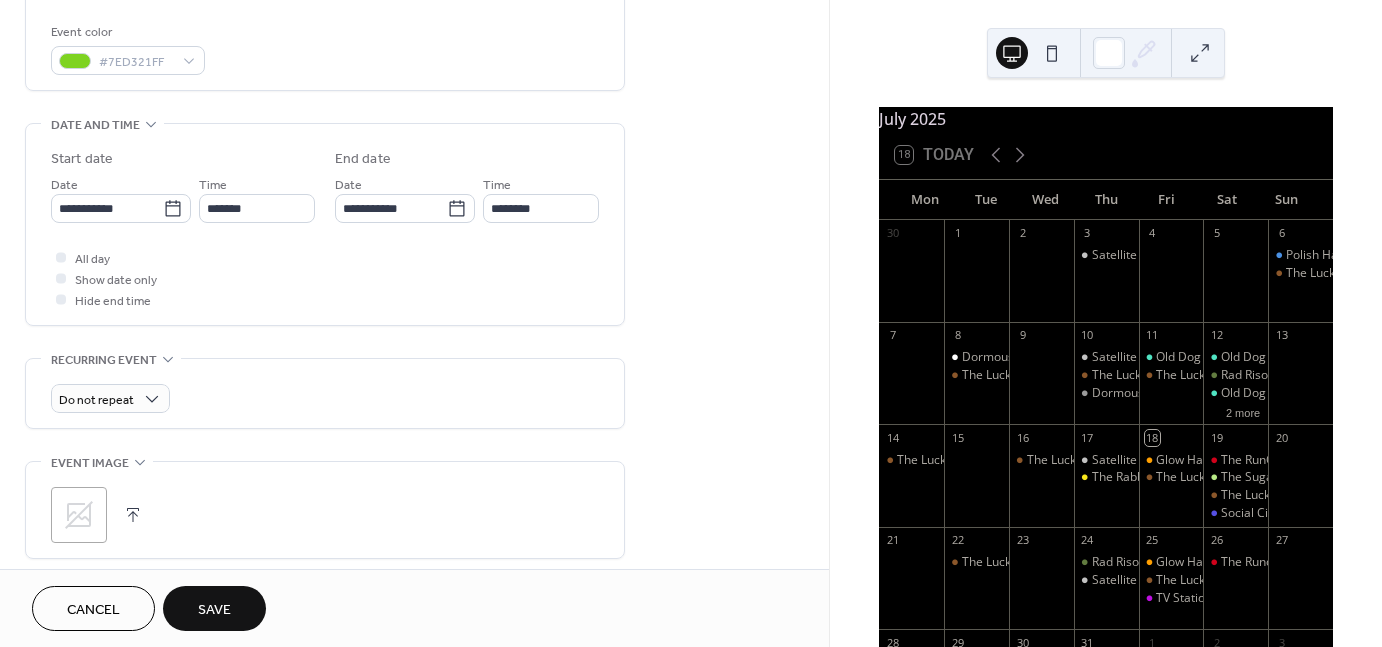 click 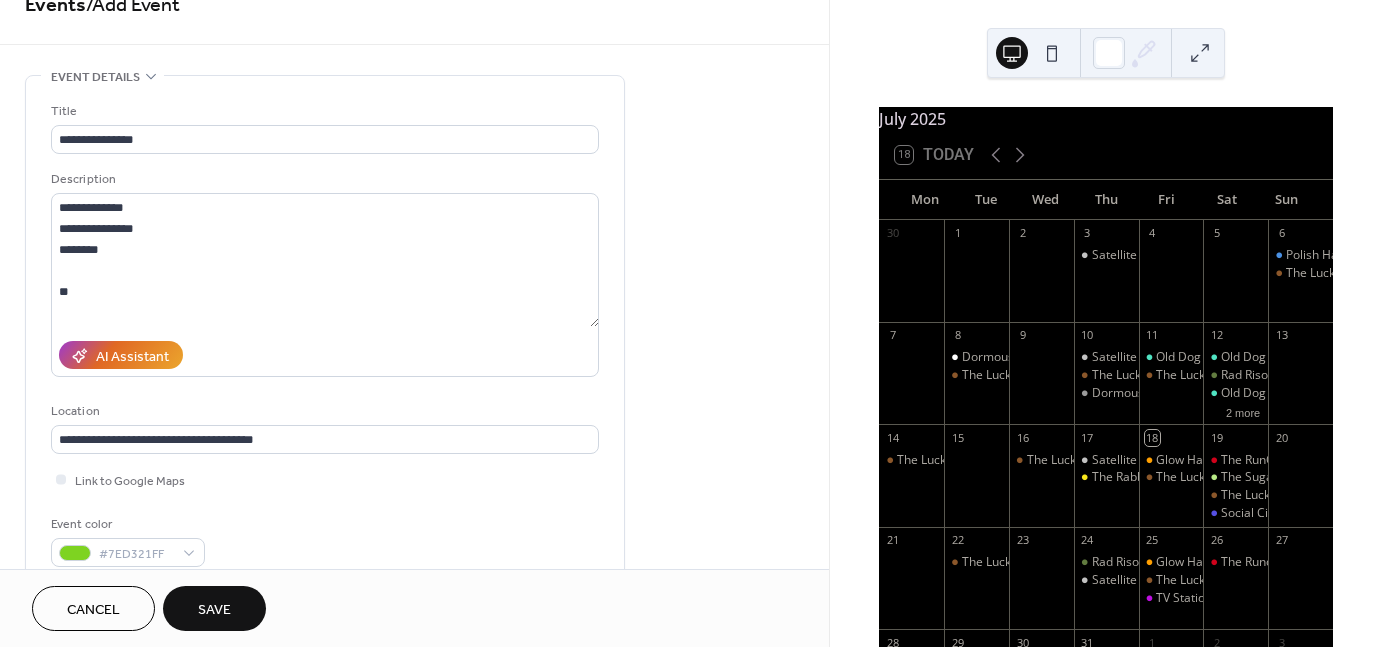 scroll, scrollTop: 0, scrollLeft: 0, axis: both 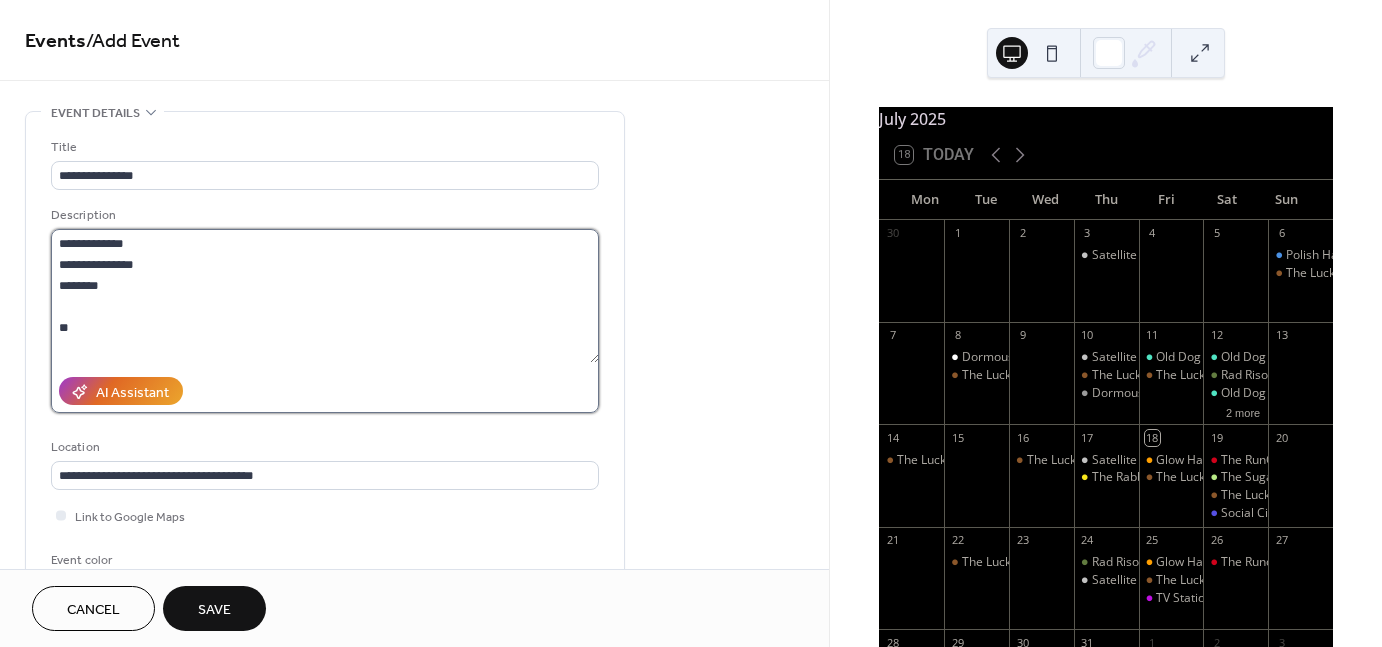 click on "**********" at bounding box center (325, 296) 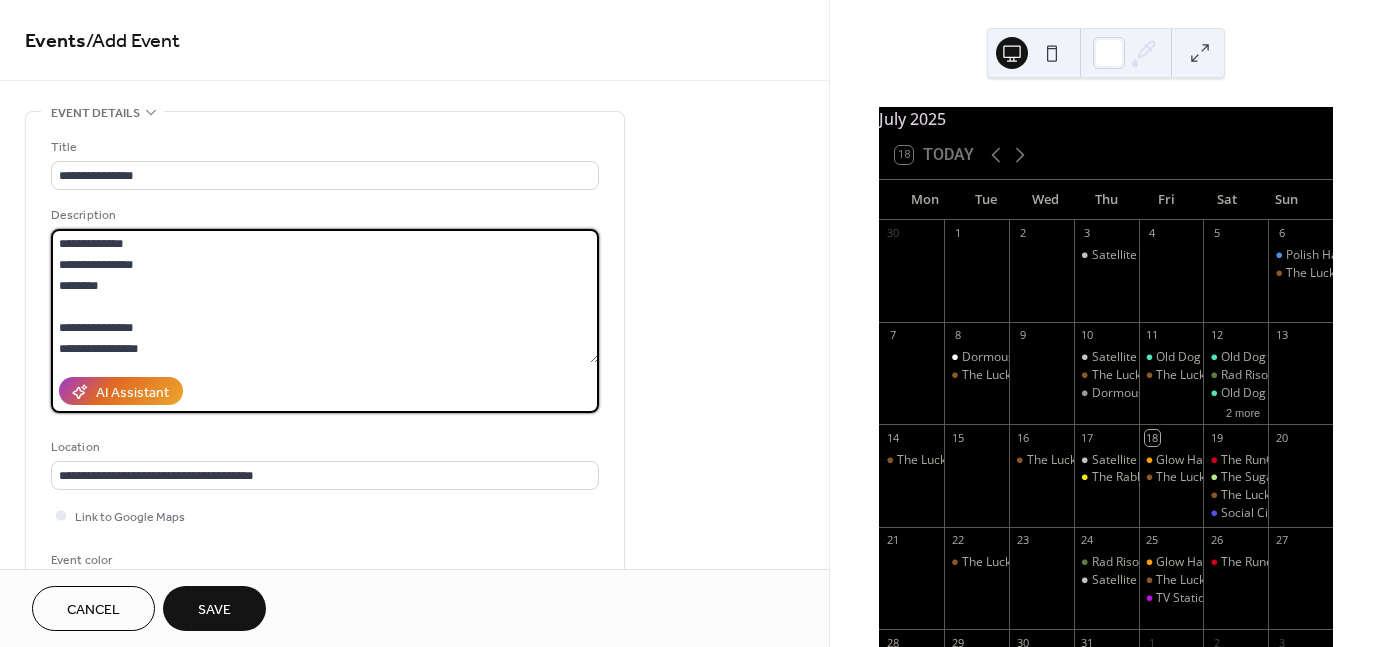 scroll, scrollTop: 41, scrollLeft: 0, axis: vertical 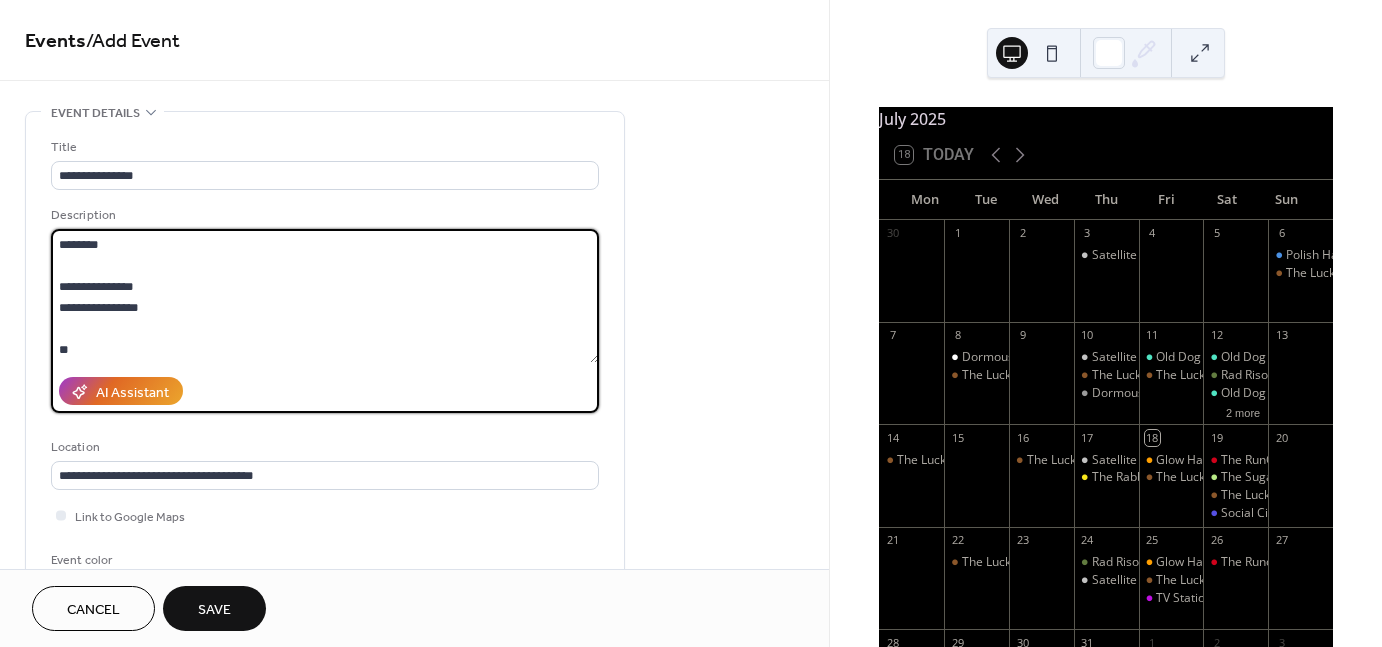 click on "**********" at bounding box center (325, 296) 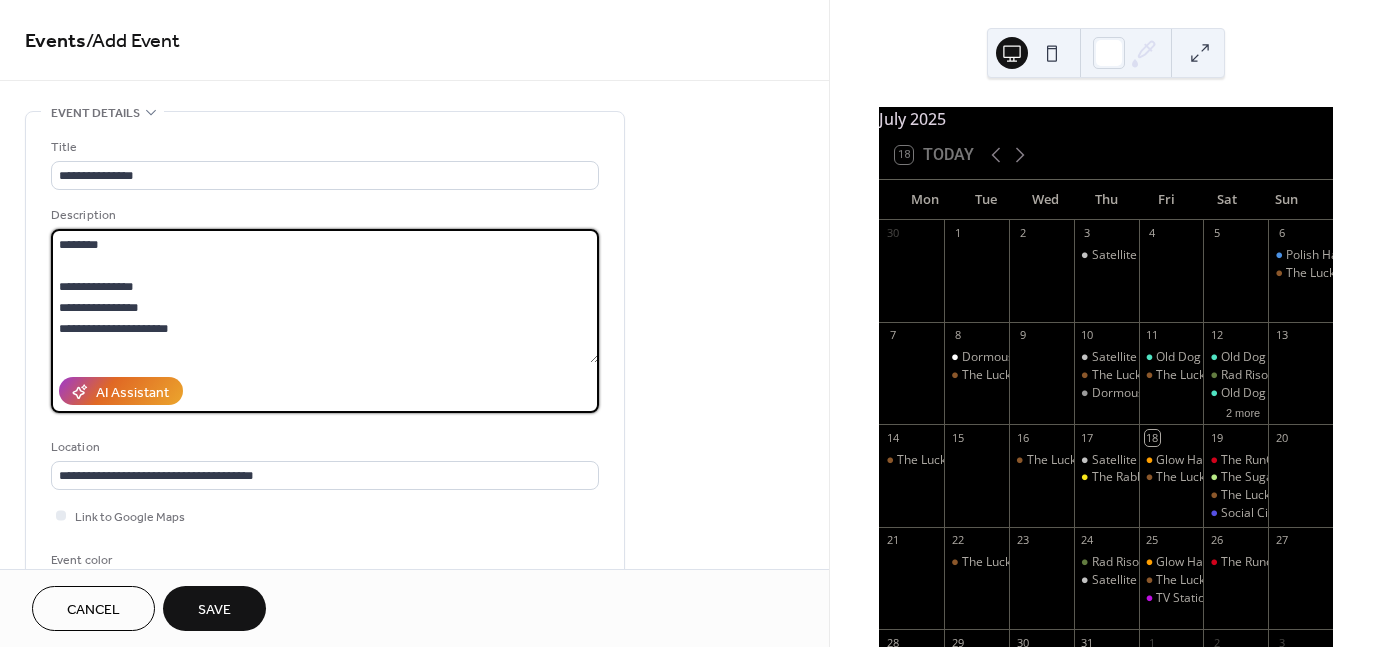 drag, startPoint x: 149, startPoint y: 324, endPoint x: 58, endPoint y: 333, distance: 91.44397 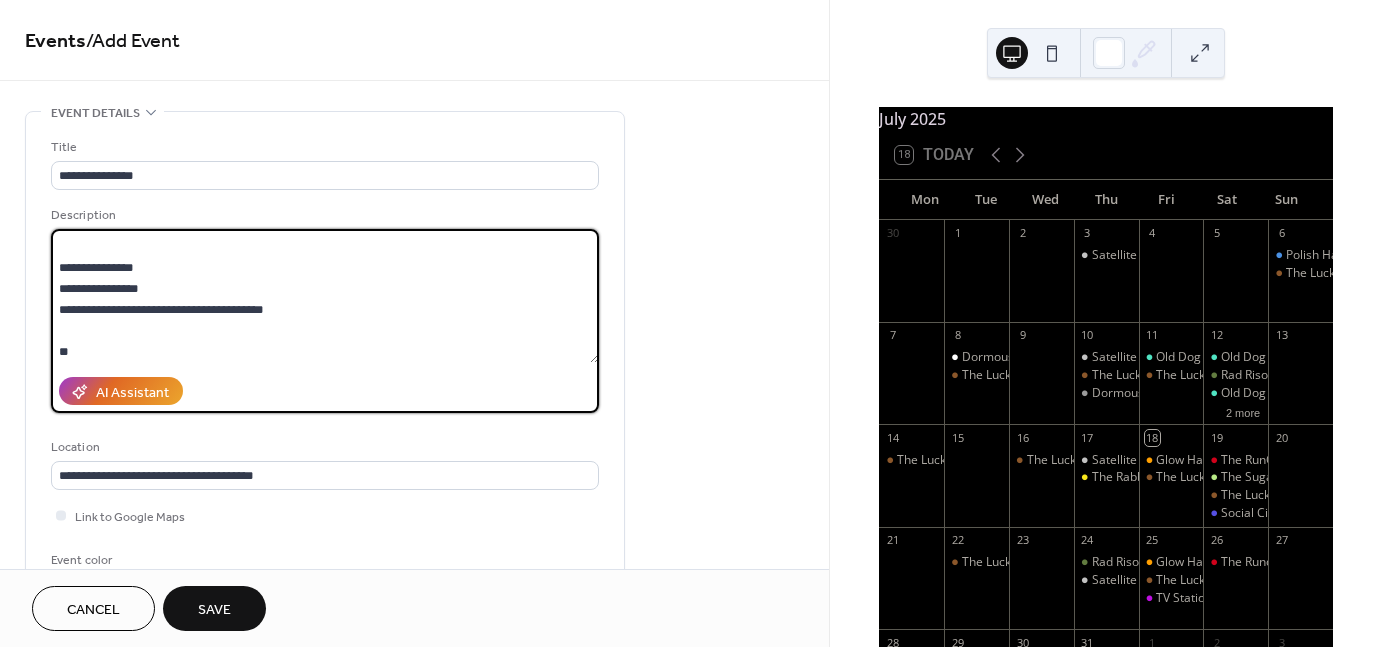 scroll, scrollTop: 62, scrollLeft: 0, axis: vertical 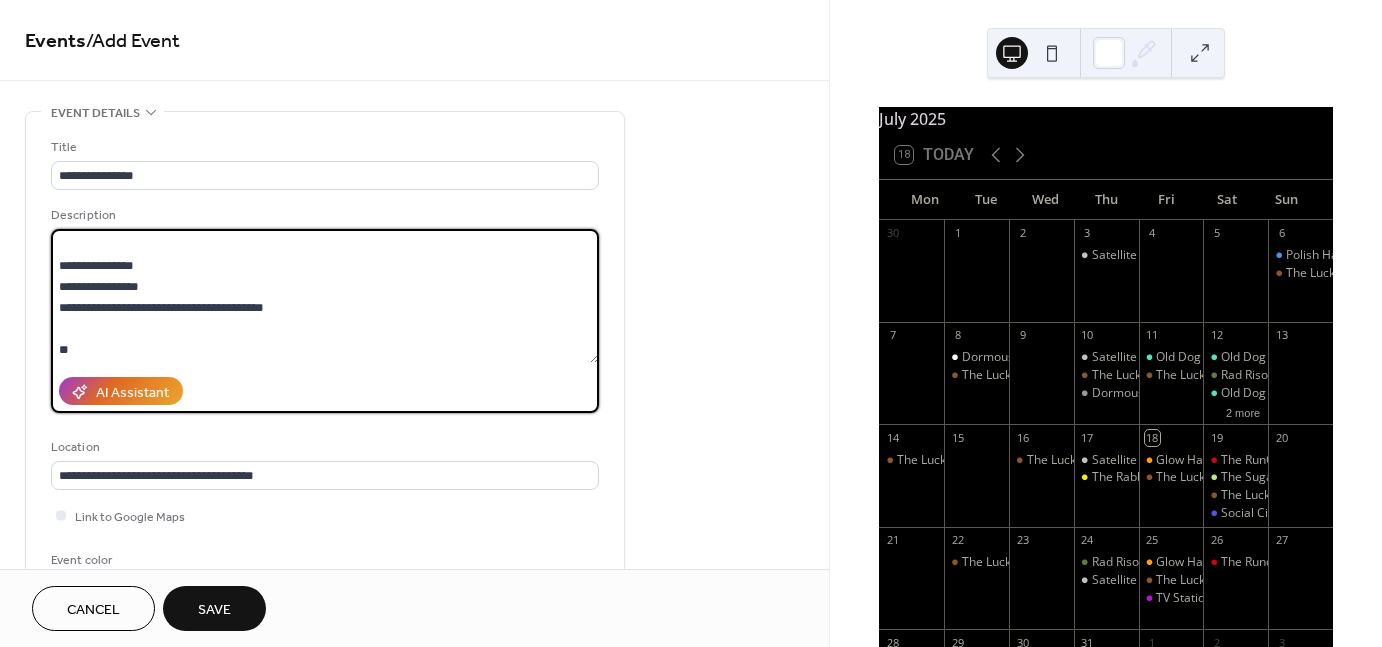 click on "**********" at bounding box center (325, 296) 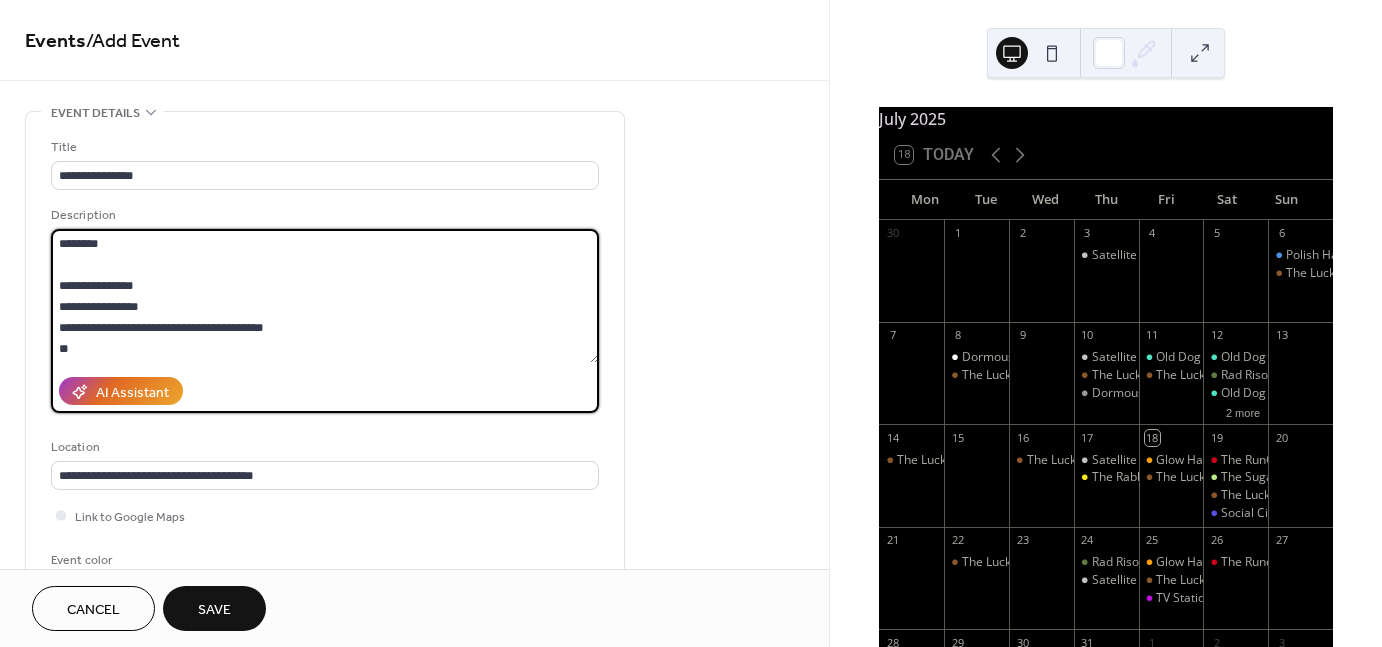 scroll, scrollTop: 41, scrollLeft: 0, axis: vertical 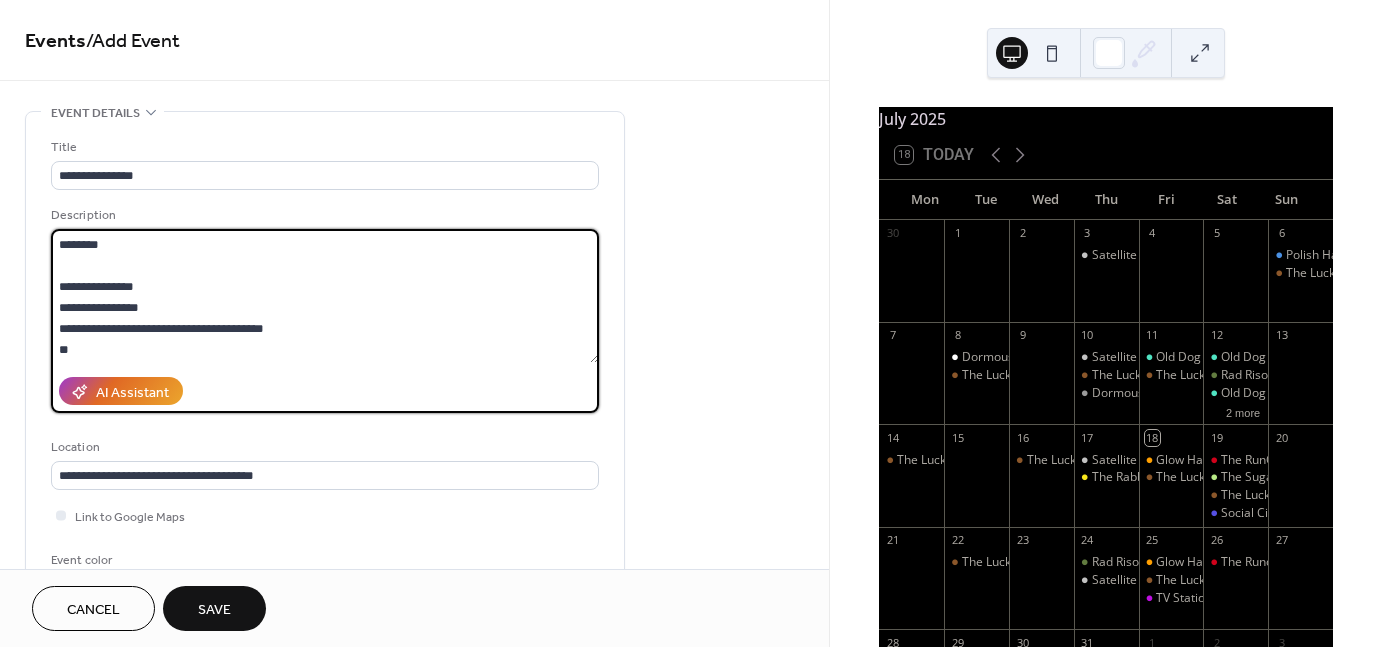click on "**********" at bounding box center [325, 296] 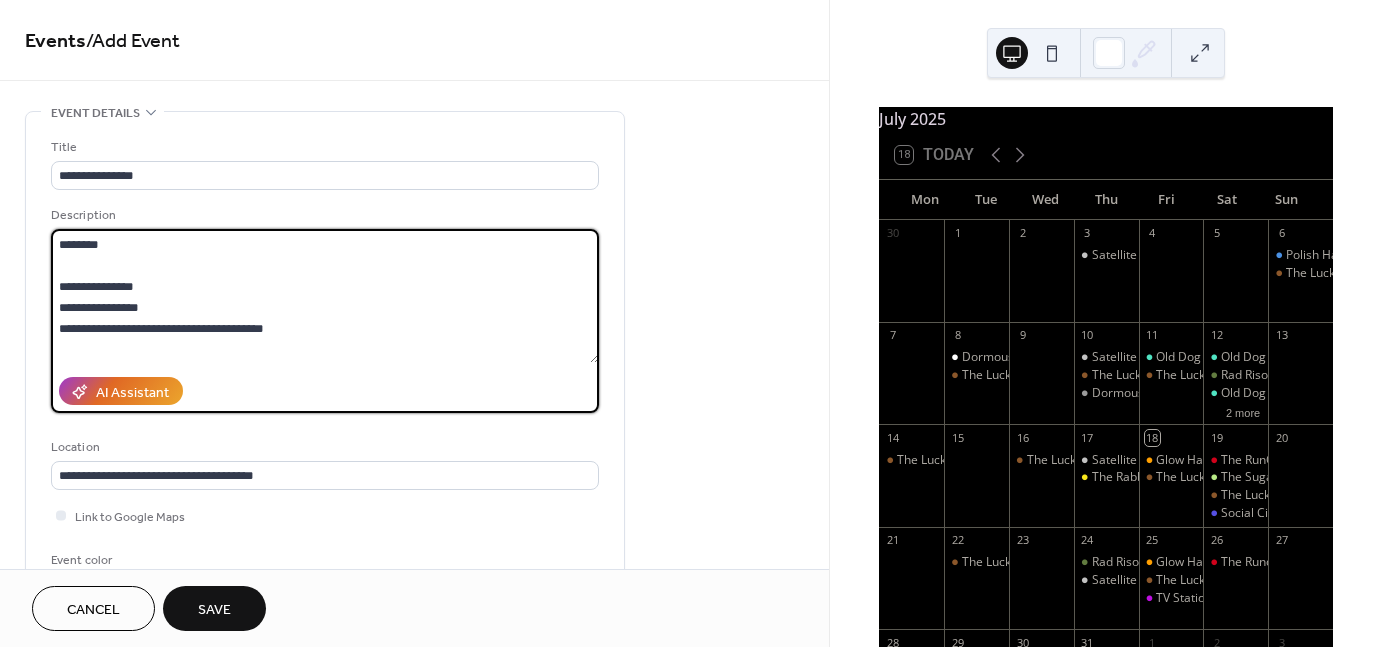scroll, scrollTop: 62, scrollLeft: 0, axis: vertical 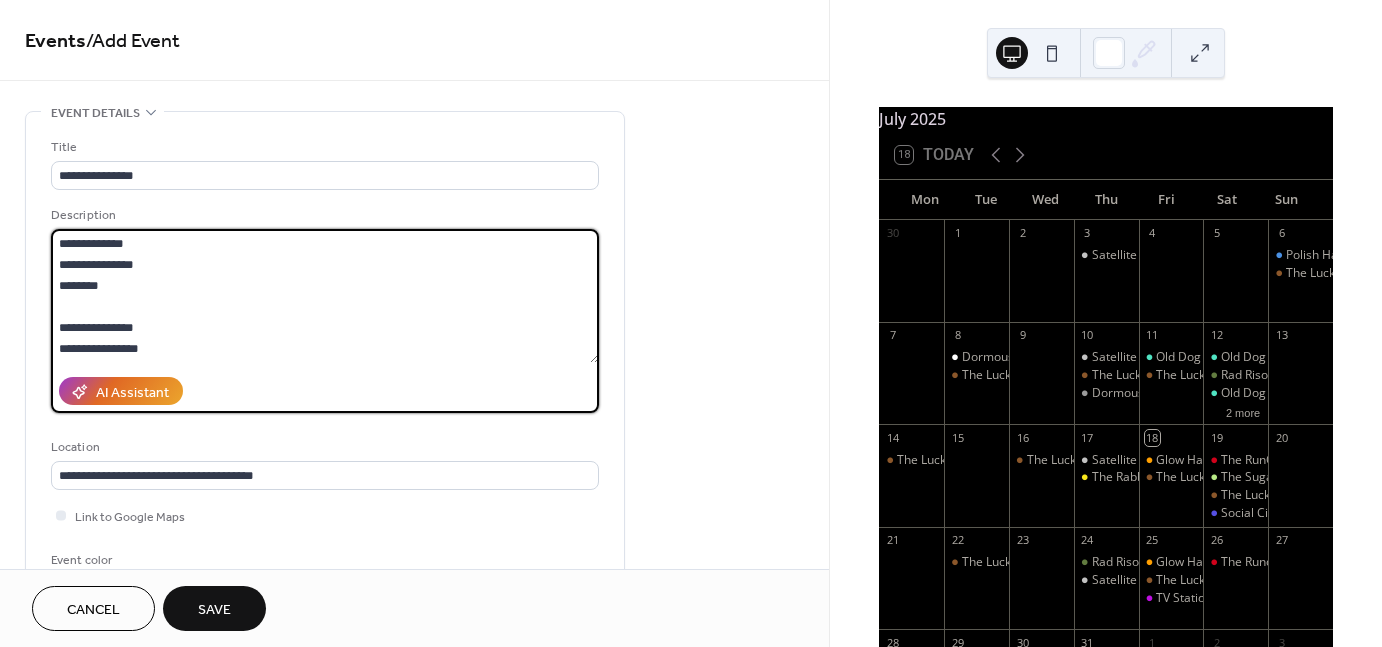 type on "**********" 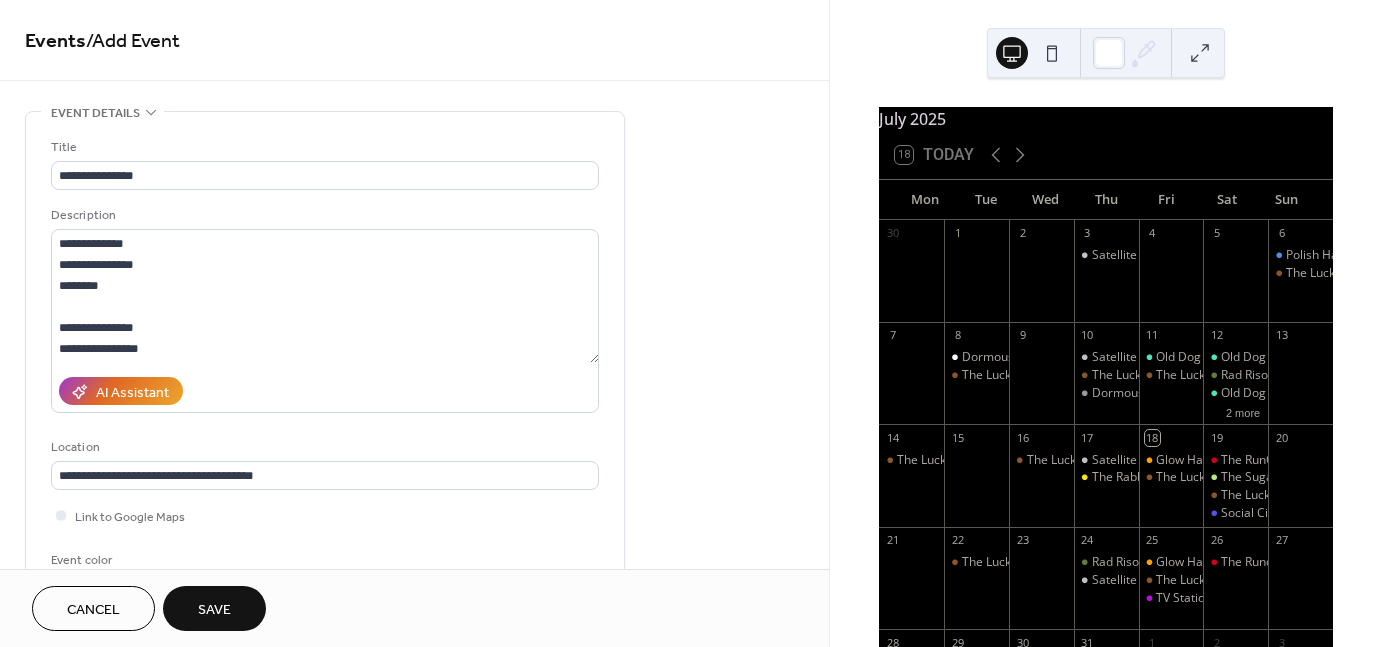 click on "Save" at bounding box center [214, 610] 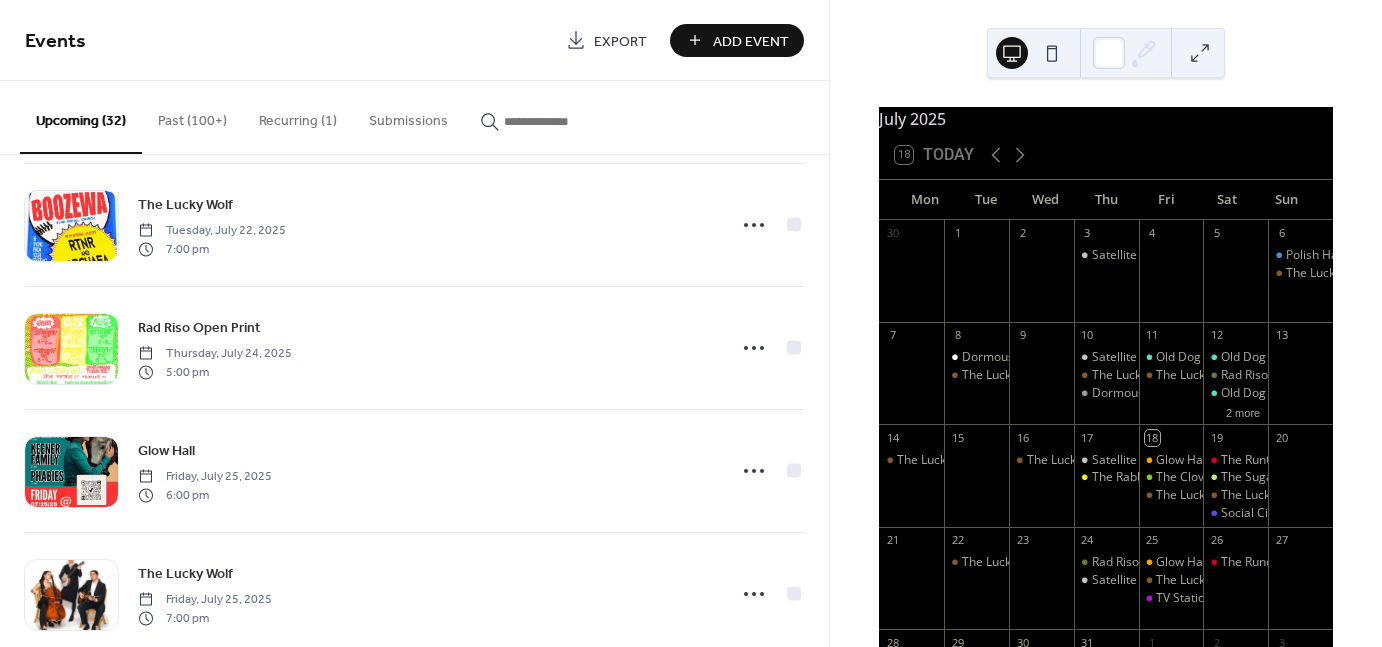 scroll, scrollTop: 880, scrollLeft: 0, axis: vertical 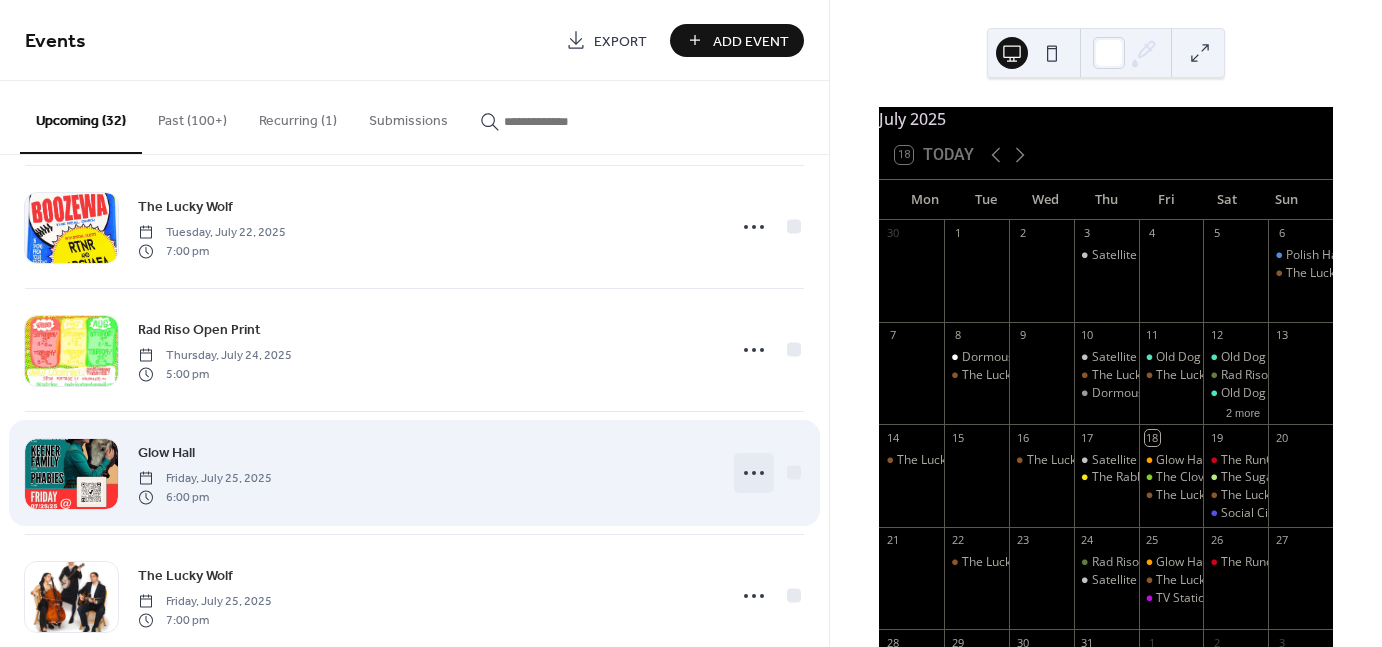 click 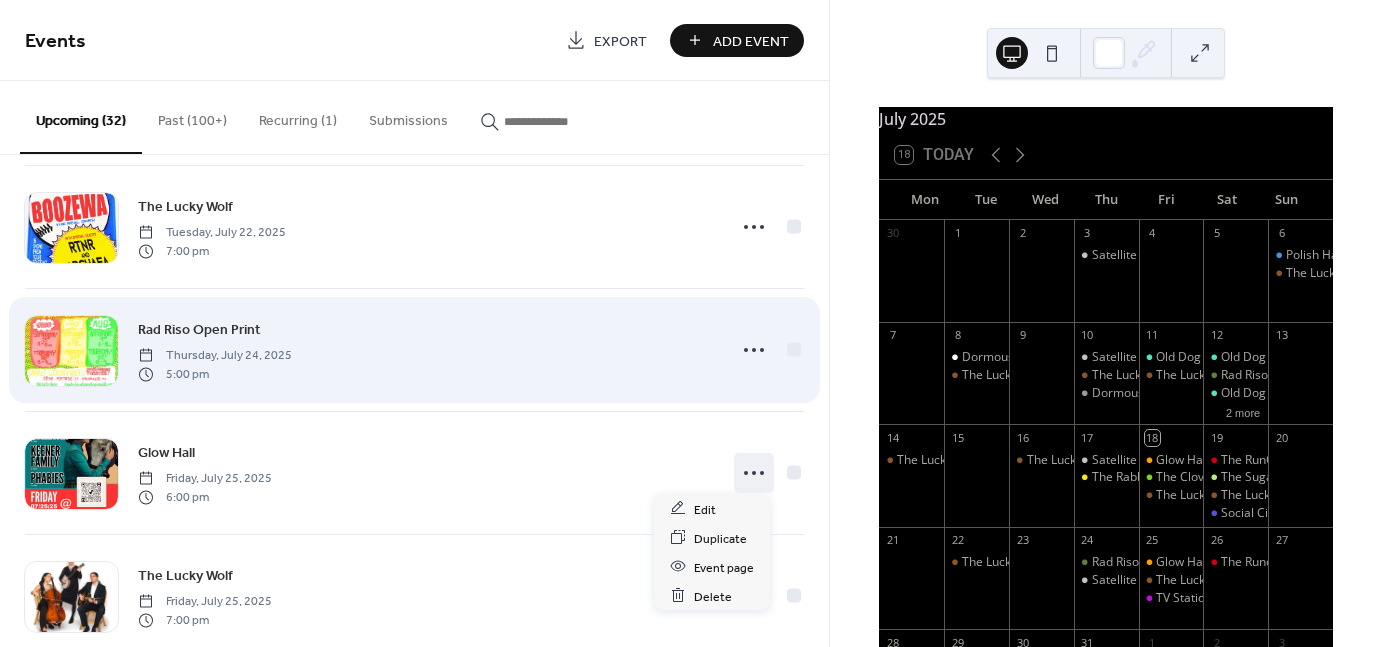 click on "Rad Riso Open Print Thursday, July 24, 2025 5:00 pm" at bounding box center [414, 350] 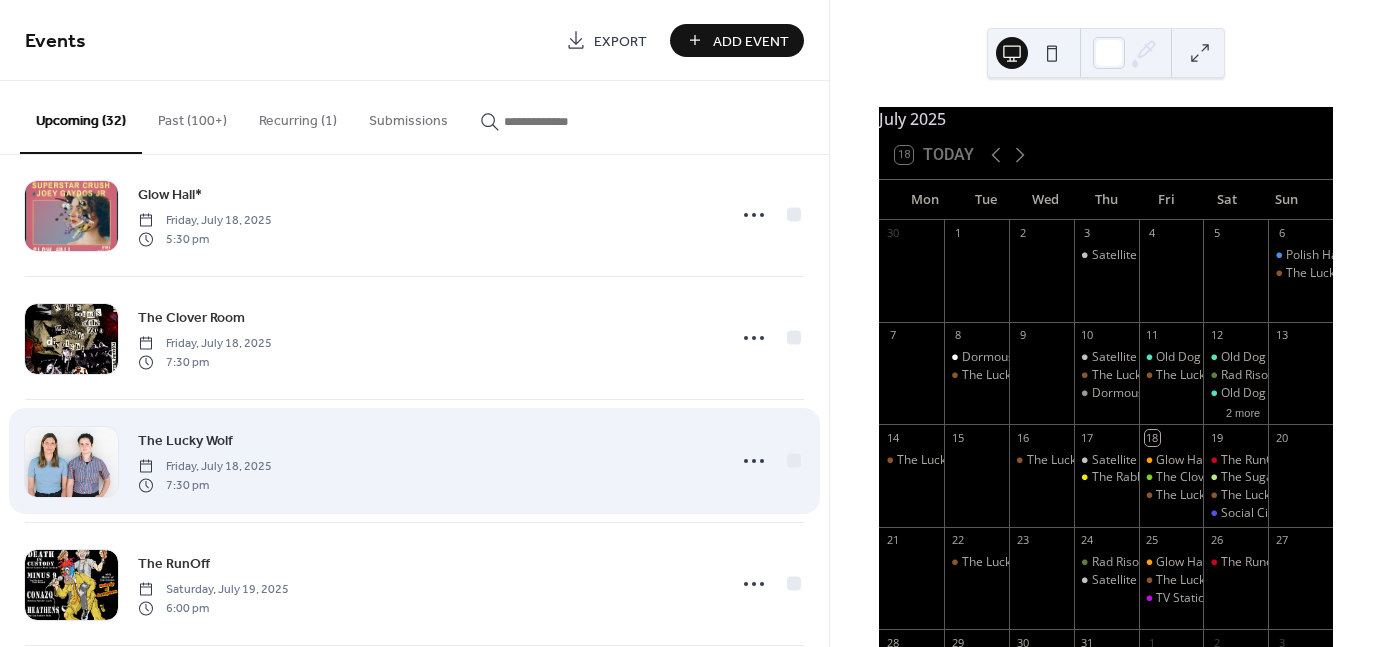 scroll, scrollTop: 26, scrollLeft: 0, axis: vertical 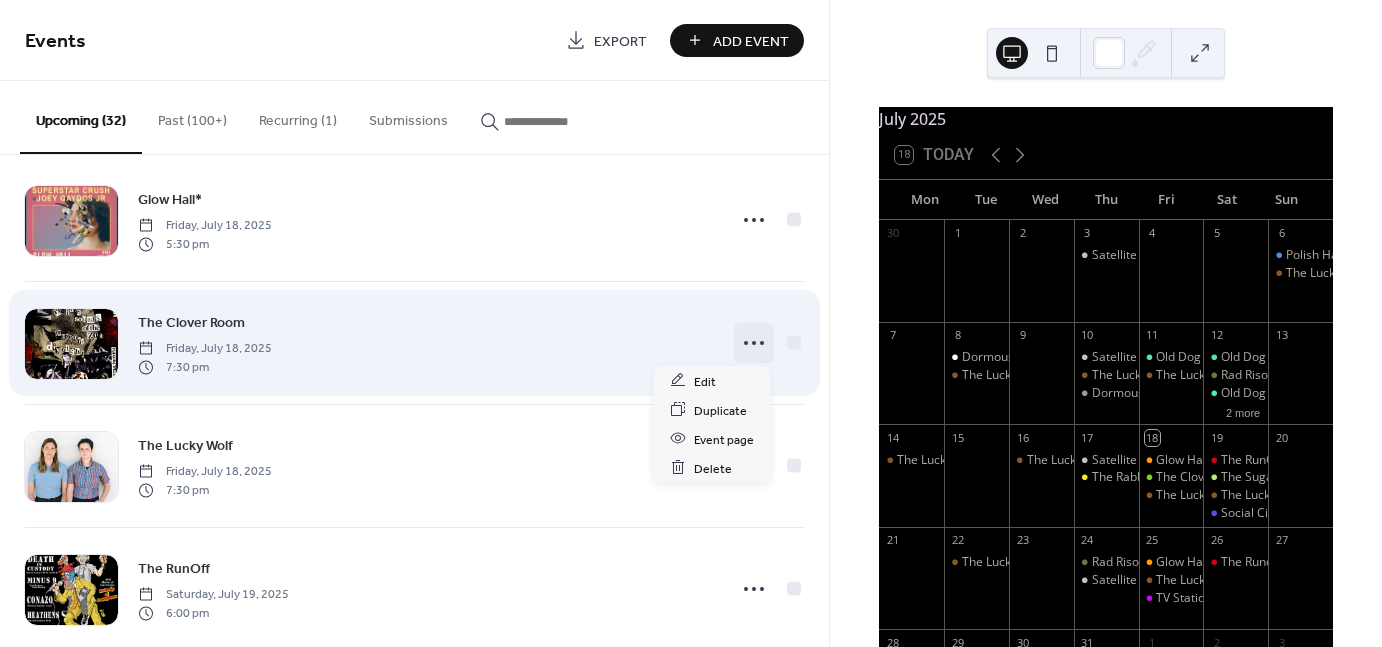 click 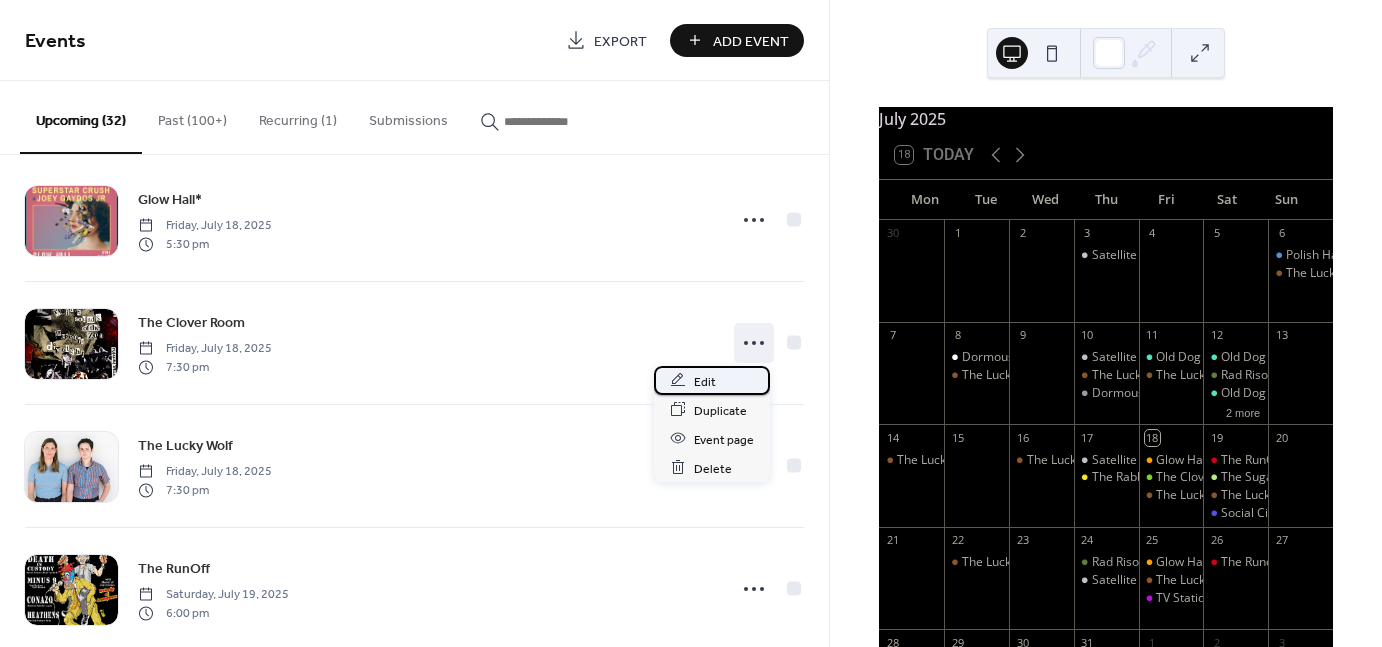 click on "Edit" at bounding box center (712, 380) 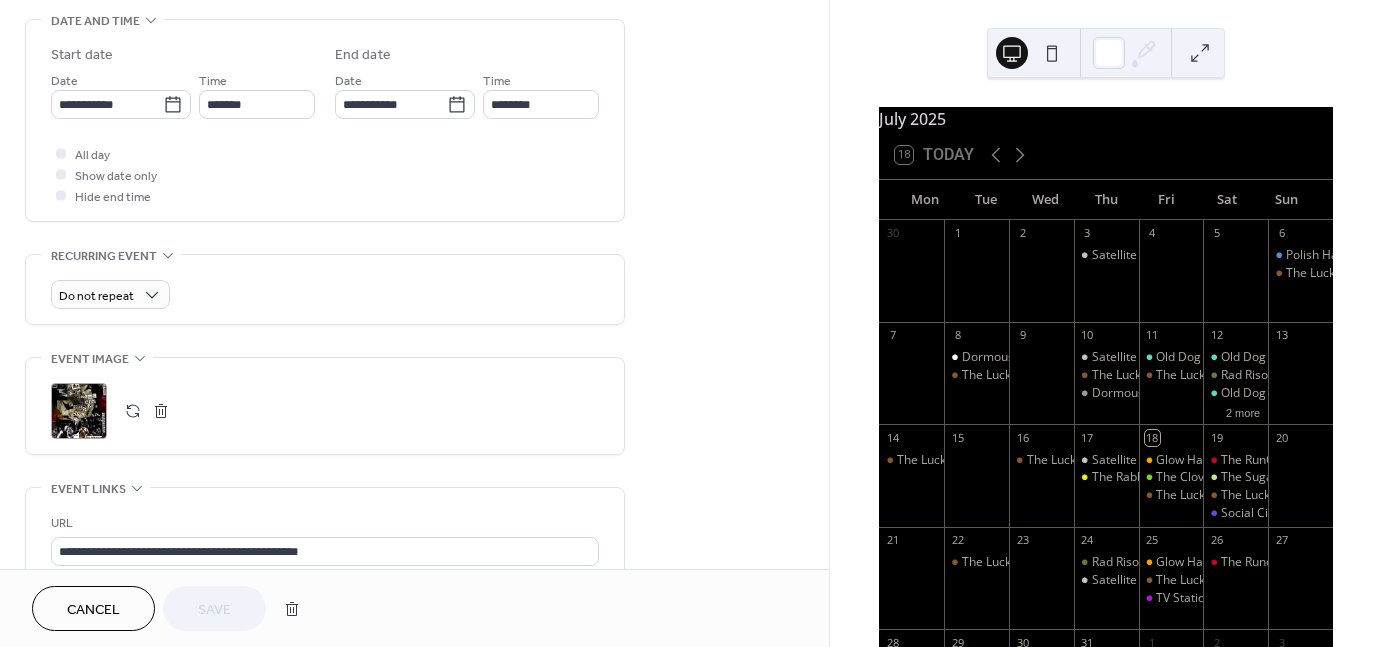 scroll, scrollTop: 636, scrollLeft: 0, axis: vertical 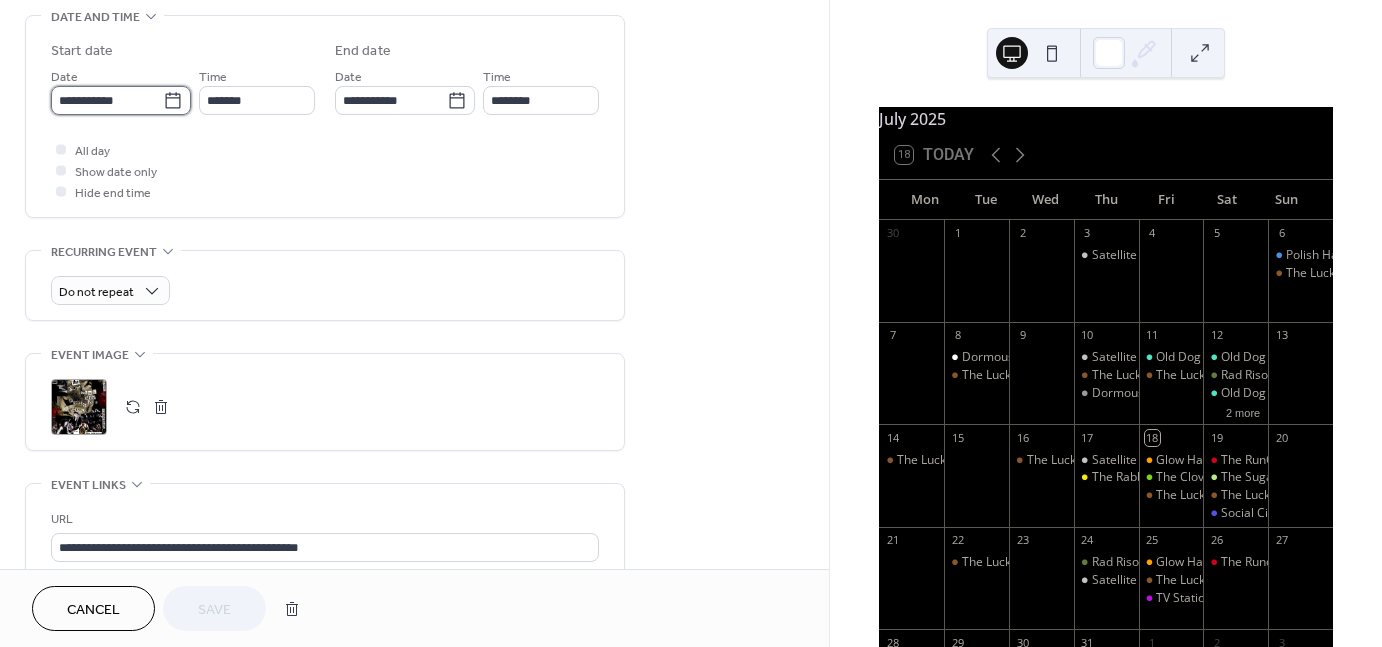click on "**********" at bounding box center [107, 100] 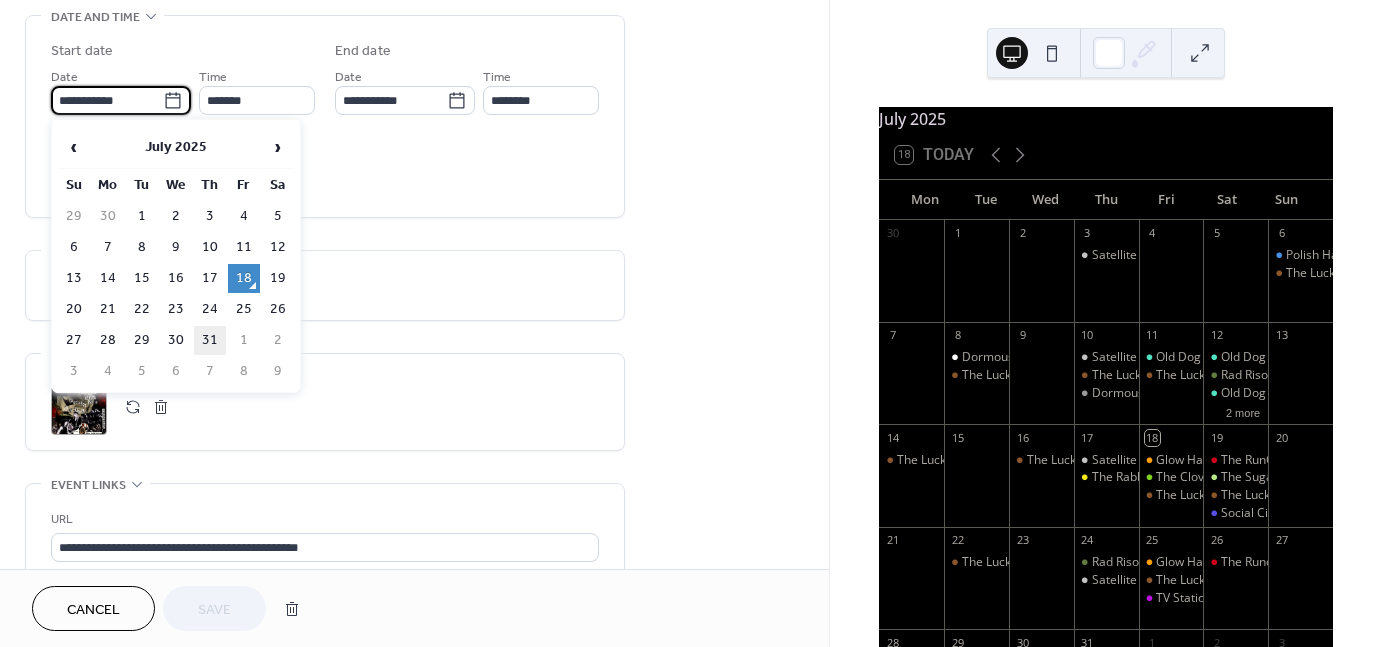 click on "31" at bounding box center (210, 340) 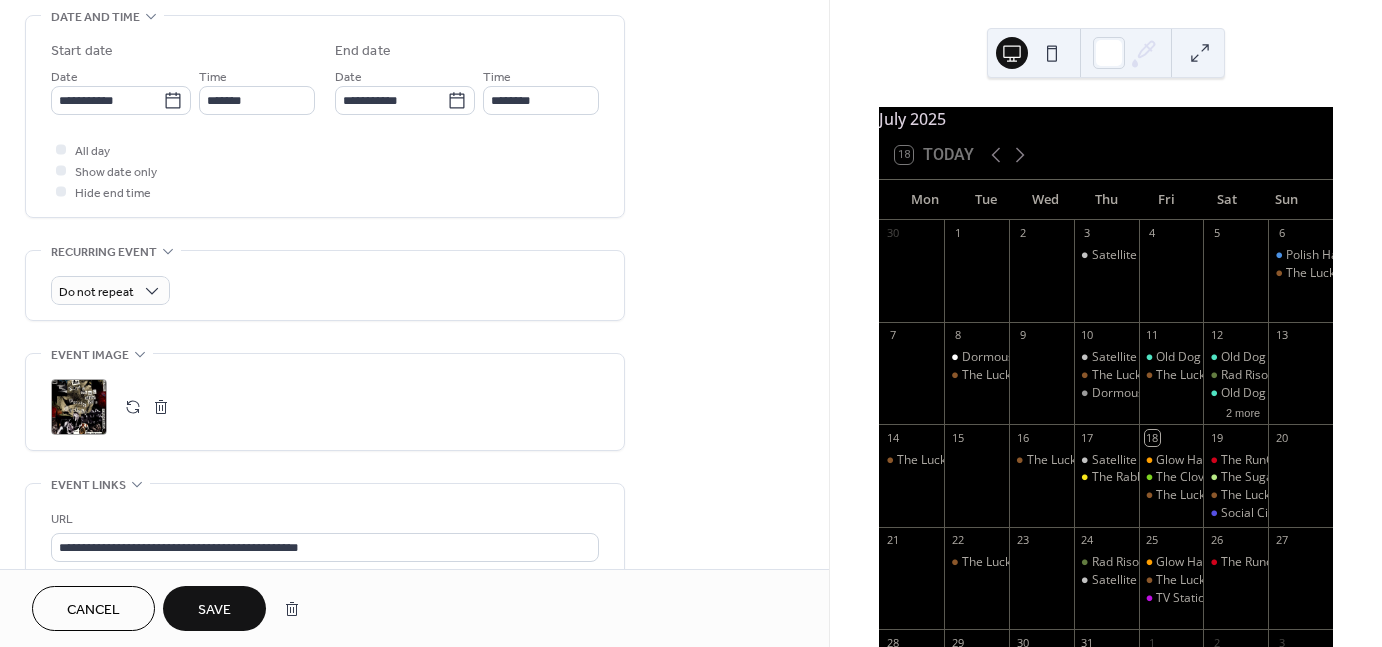 click on "Save" at bounding box center (214, 608) 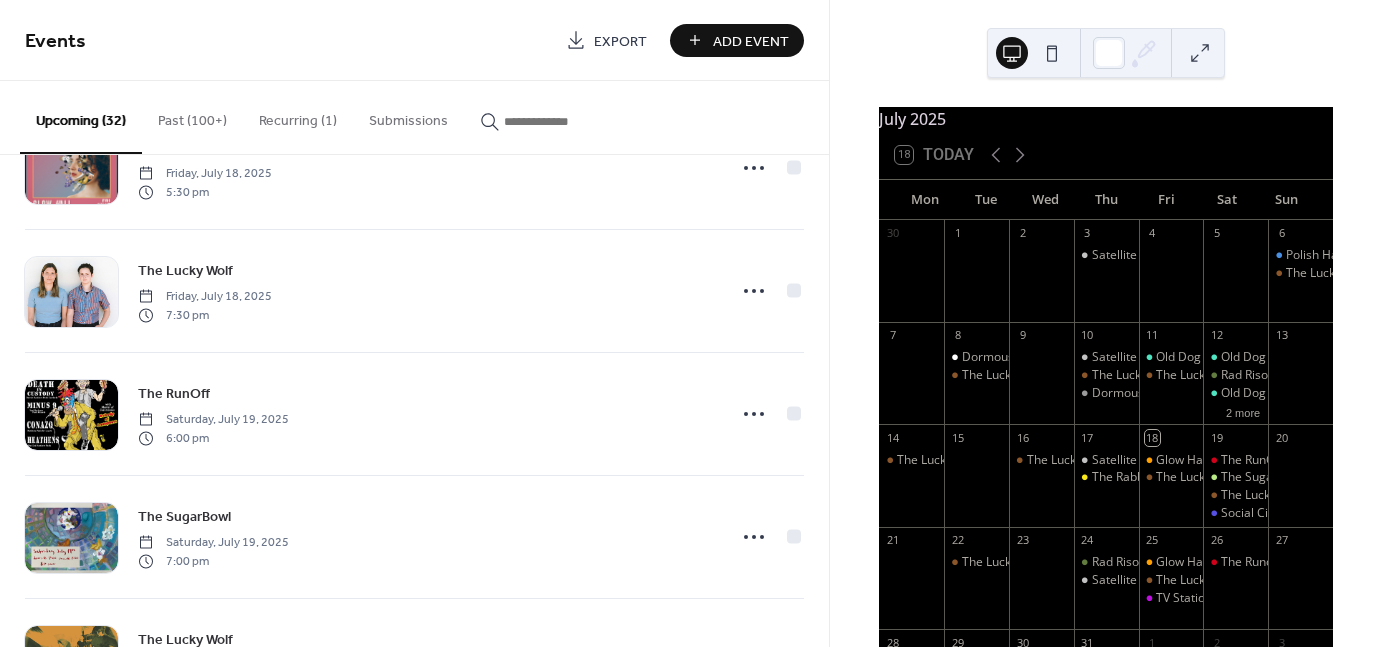 scroll, scrollTop: 76, scrollLeft: 0, axis: vertical 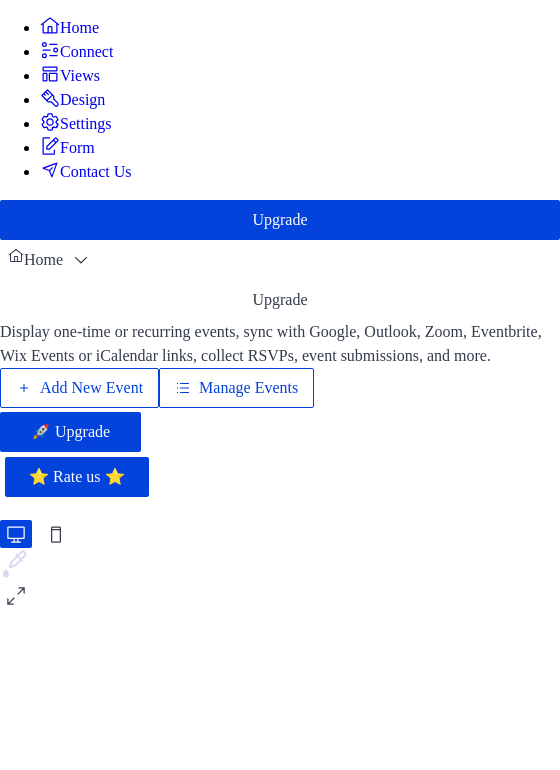 click on "Add New Event" at bounding box center (91, 388) 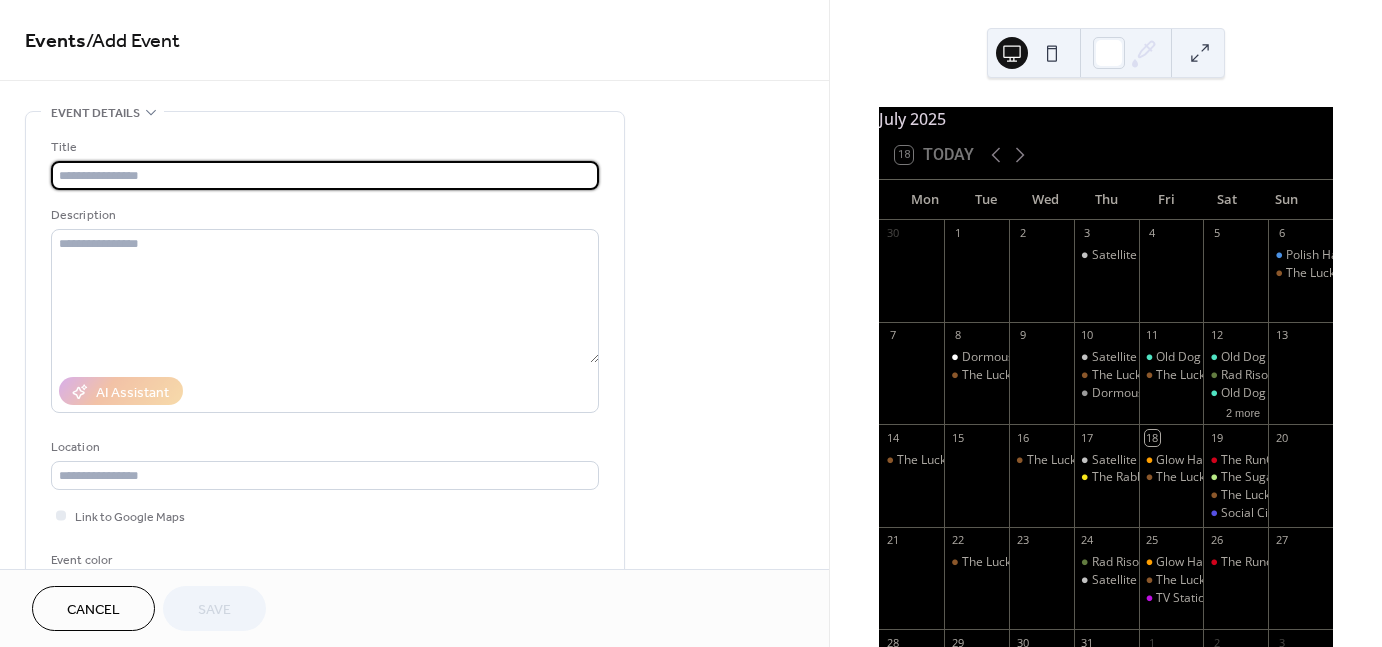 scroll, scrollTop: 0, scrollLeft: 0, axis: both 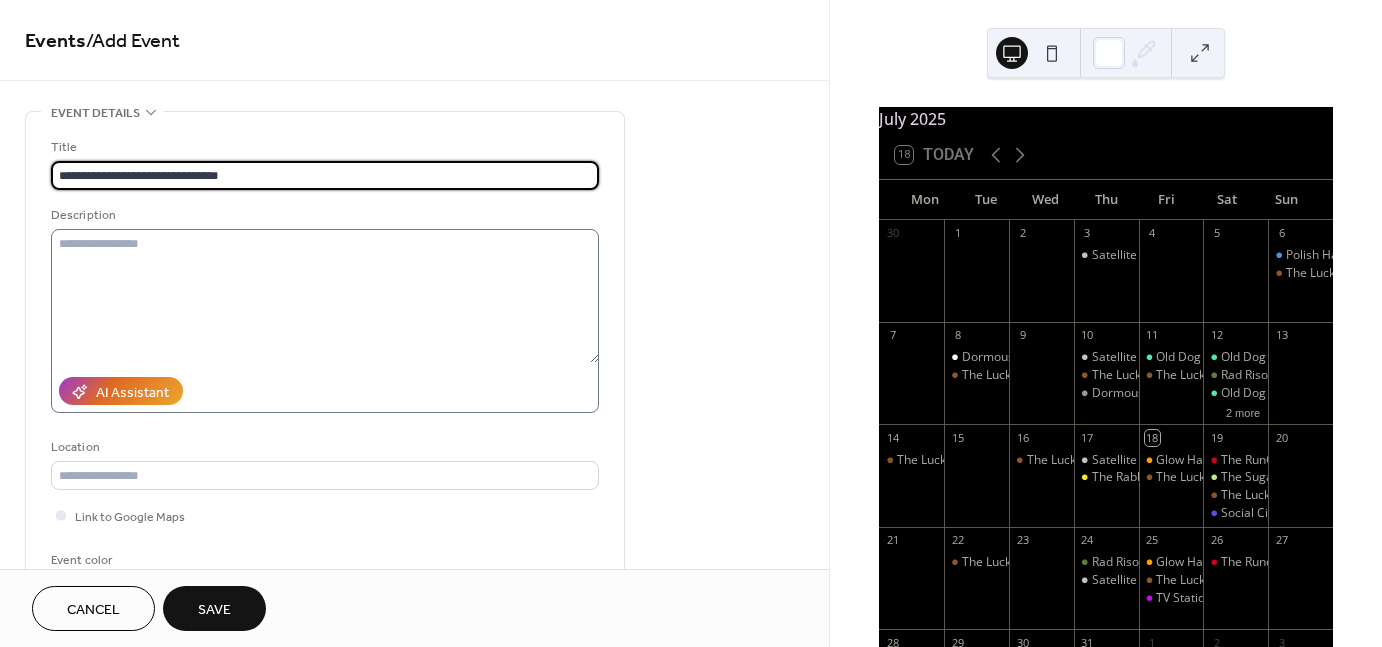 type on "**********" 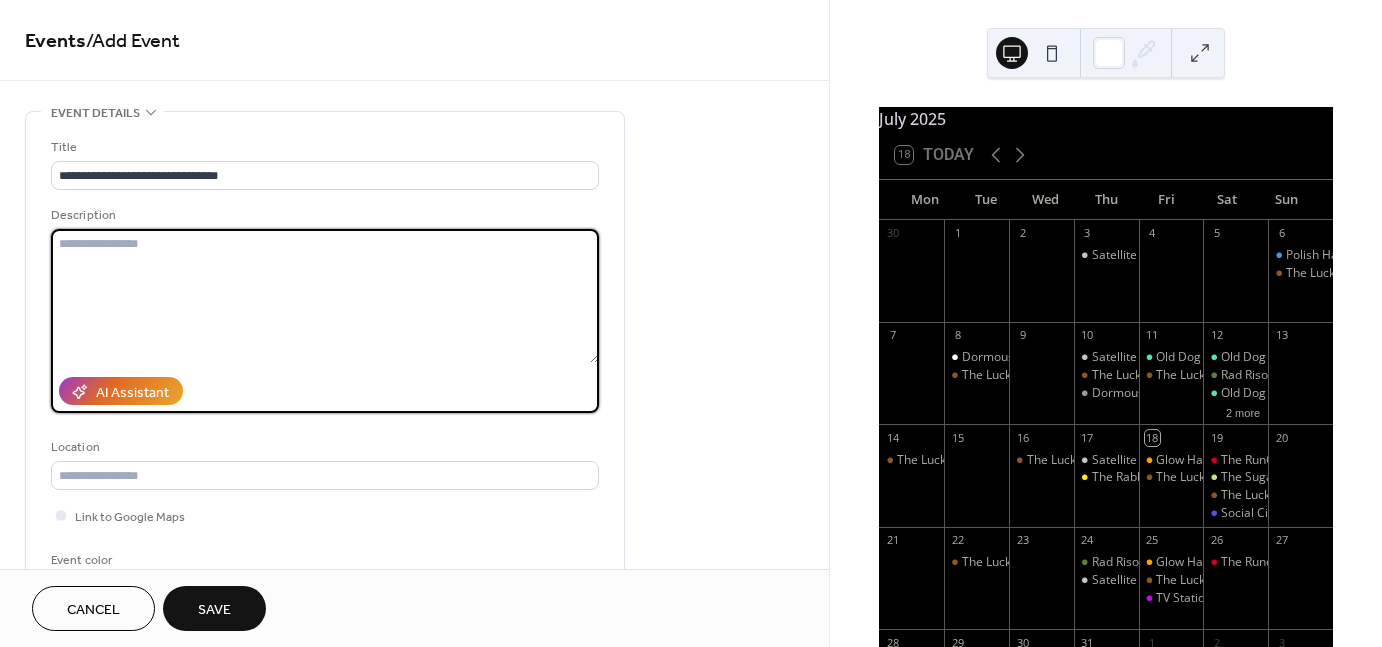 click at bounding box center [325, 296] 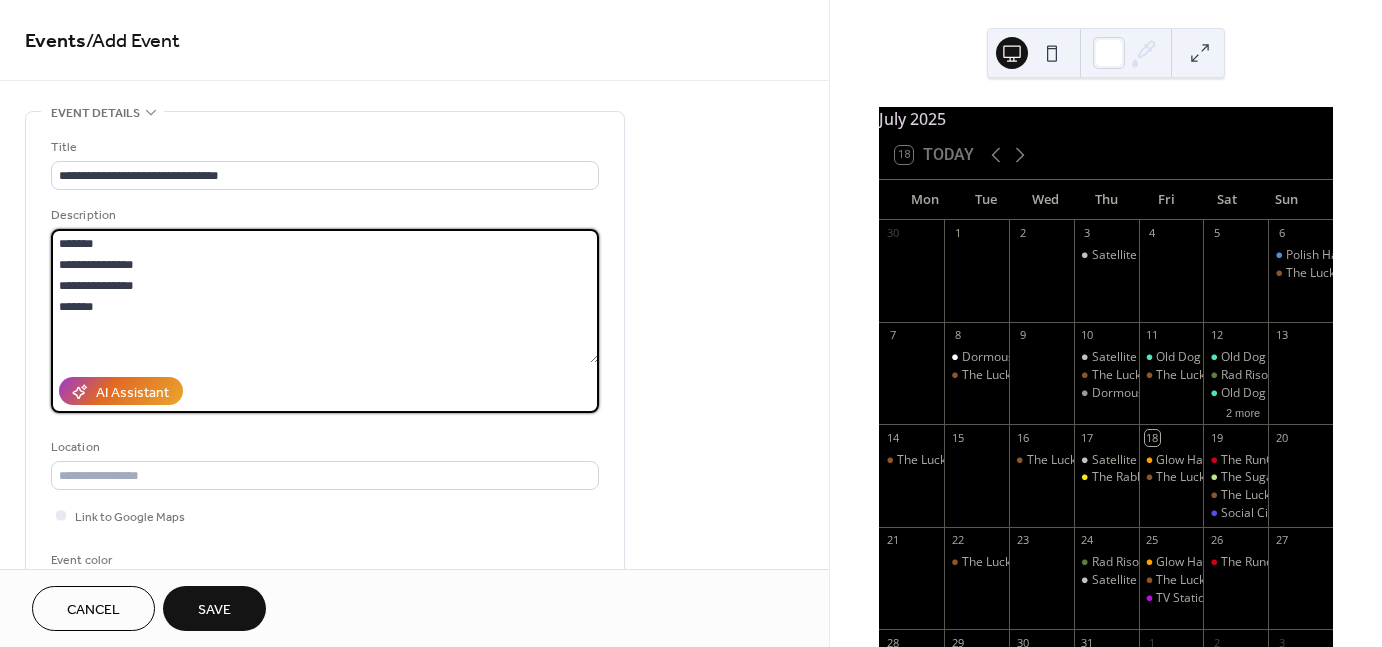 scroll, scrollTop: 152, scrollLeft: 0, axis: vertical 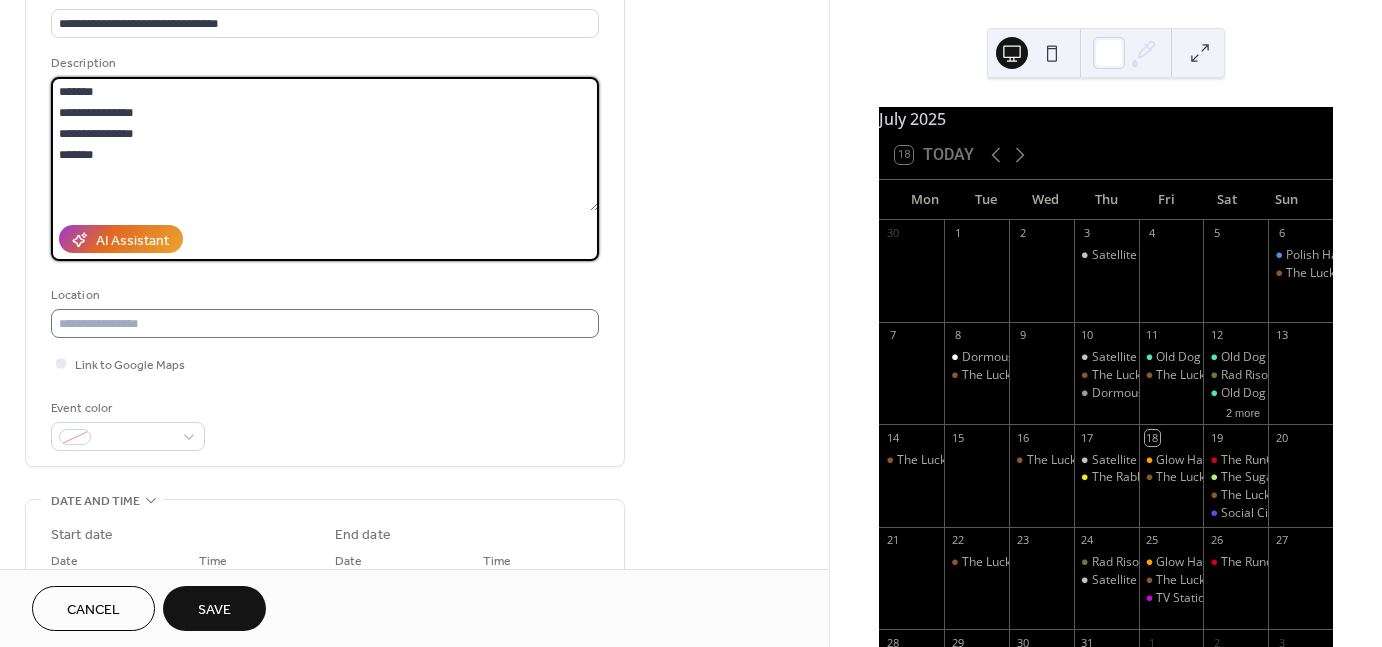 type on "**********" 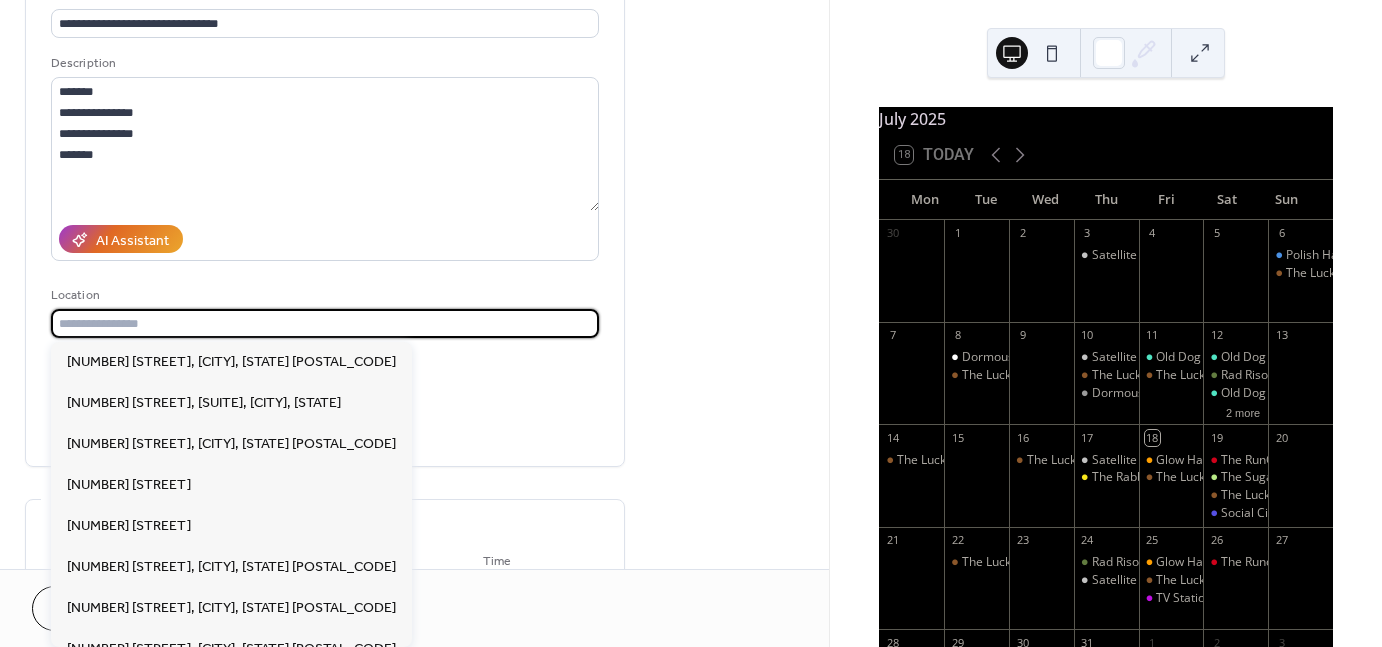 click at bounding box center [325, 323] 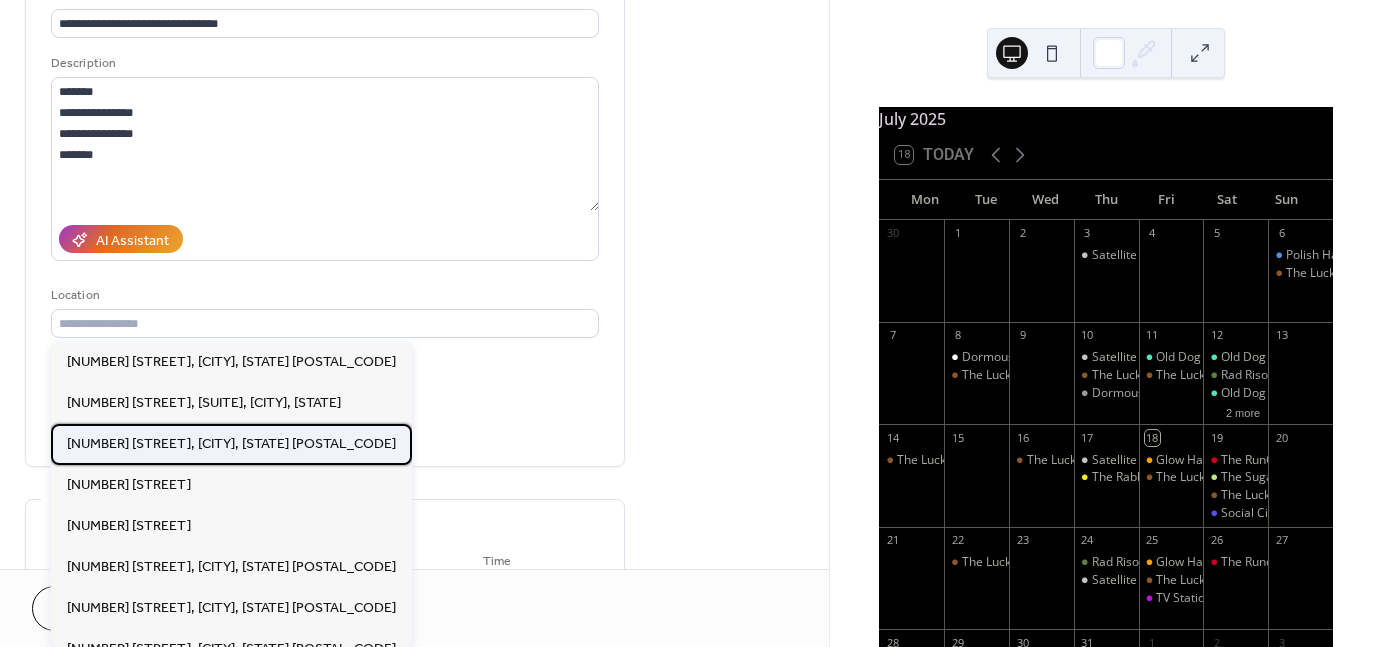 click on "[NUMBER] [STREET], [CITY], [STATE] [POSTAL_CODE]" at bounding box center (231, 443) 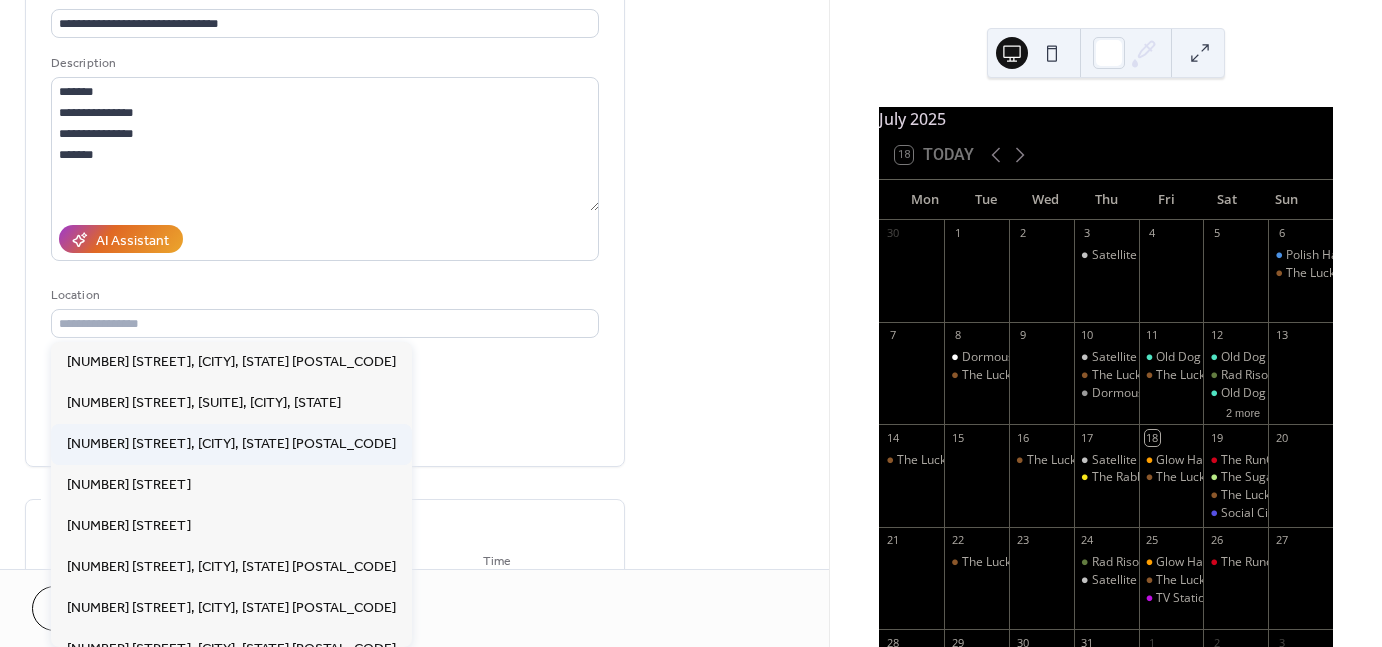 type on "**********" 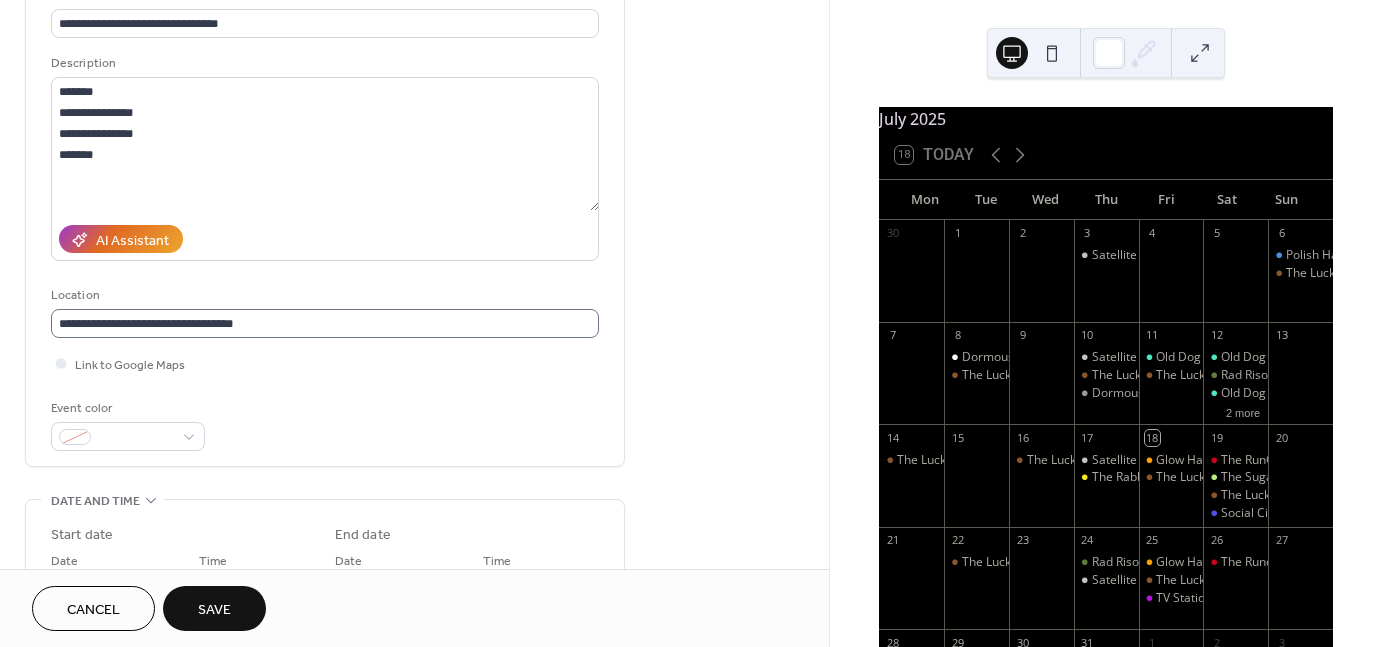 scroll, scrollTop: 115, scrollLeft: 0, axis: vertical 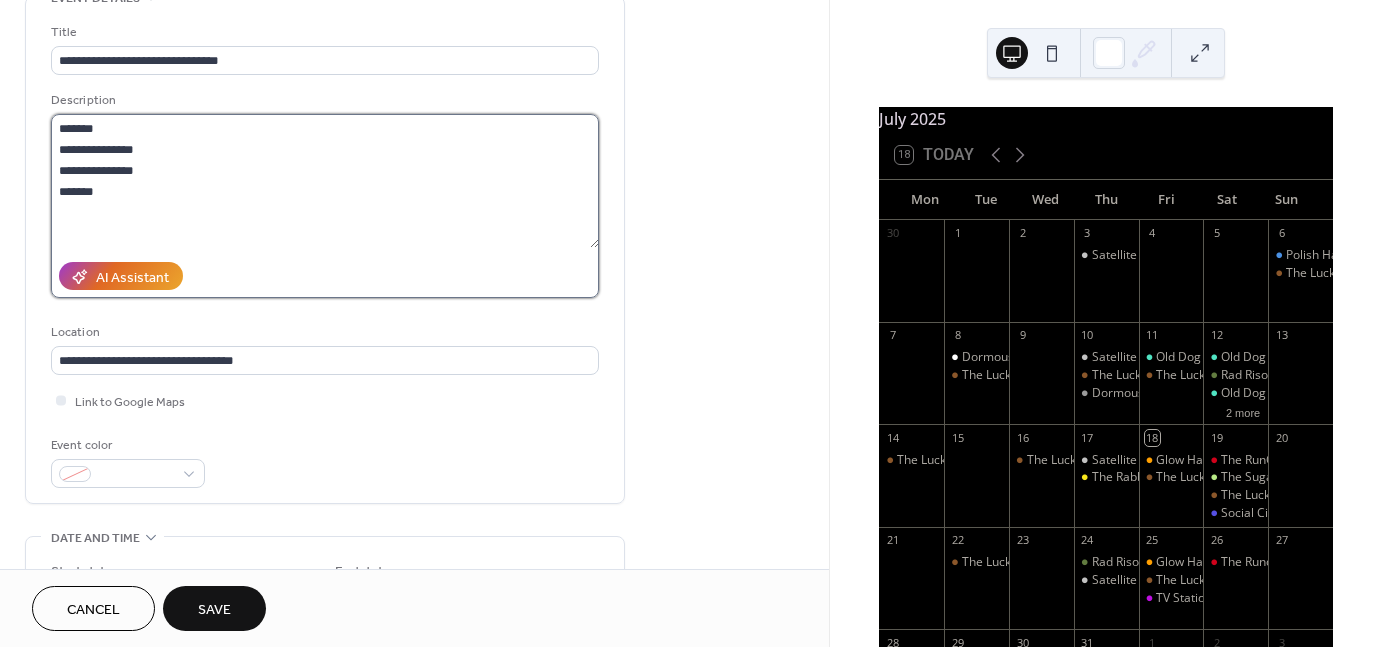 click on "**********" at bounding box center (325, 181) 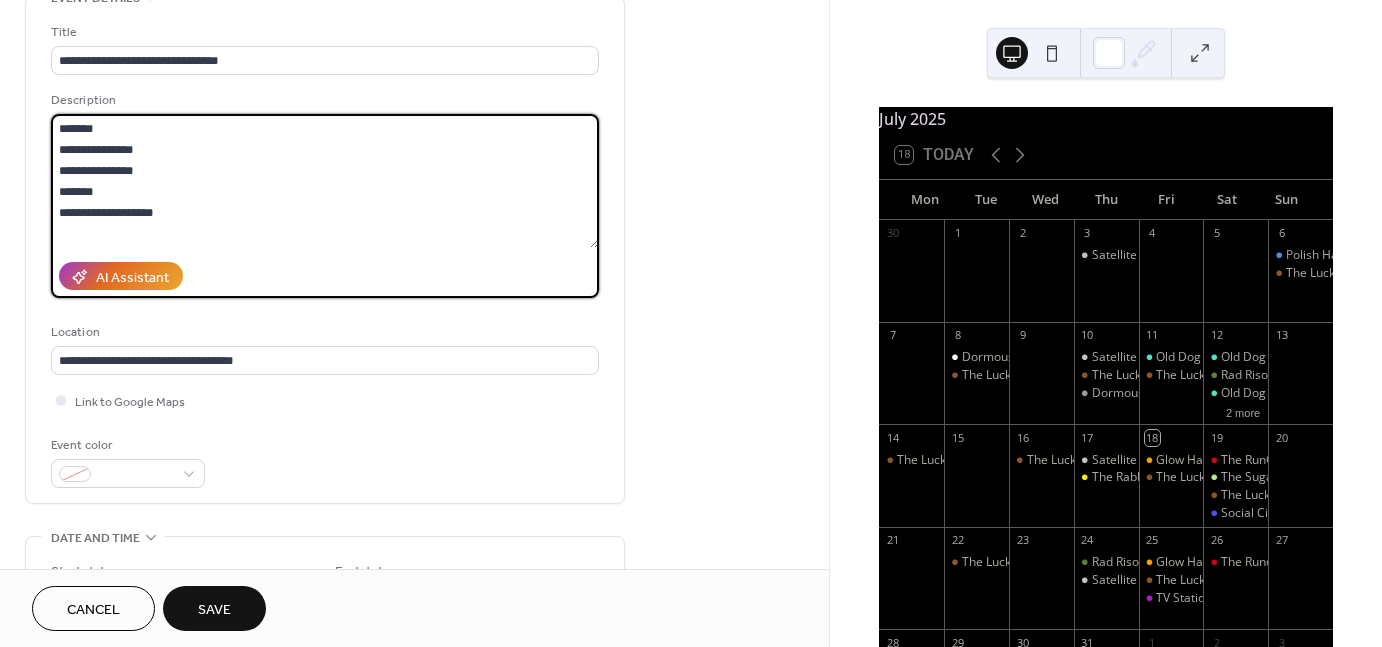 click on "**********" at bounding box center (325, 181) 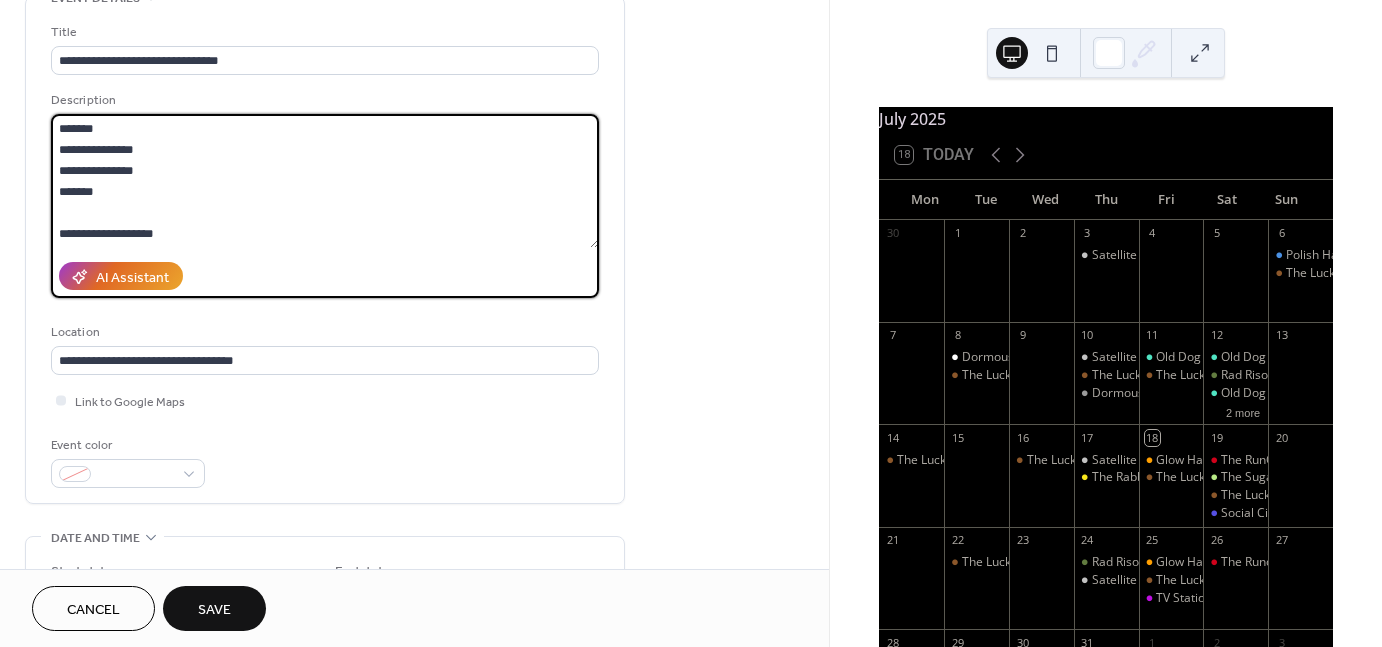 click on "**********" at bounding box center (325, 181) 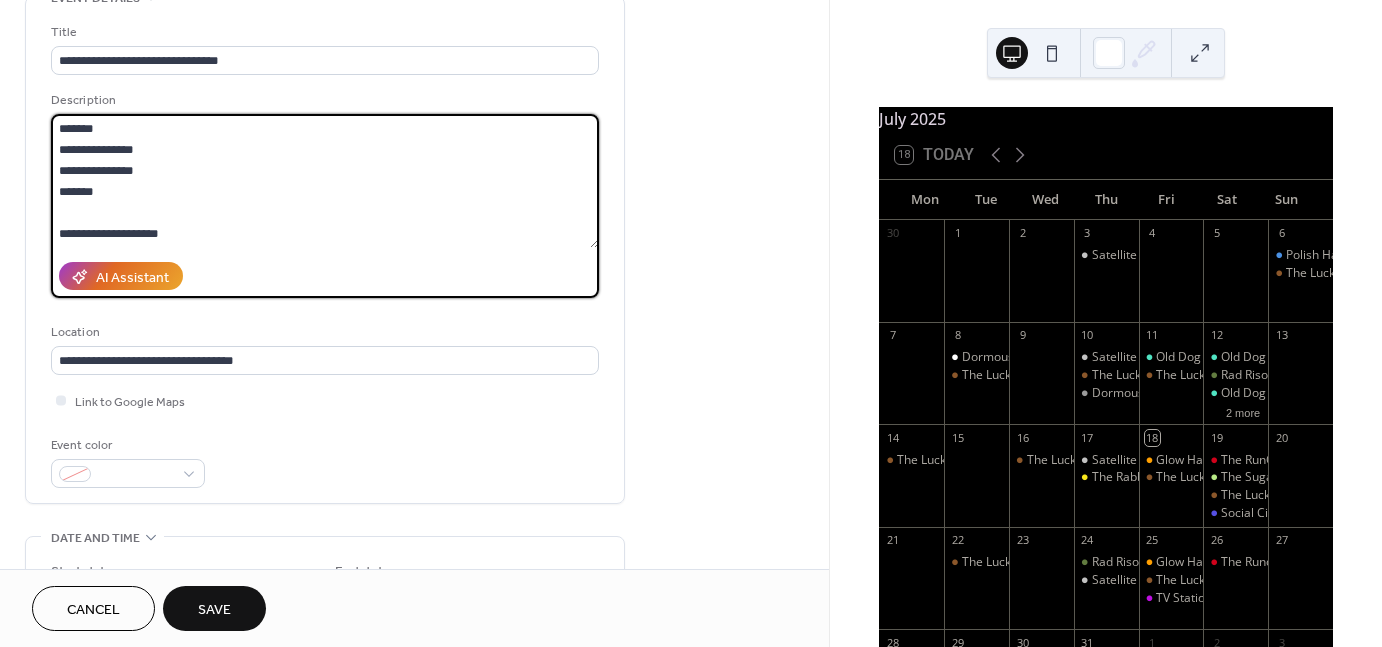 scroll, scrollTop: 20, scrollLeft: 0, axis: vertical 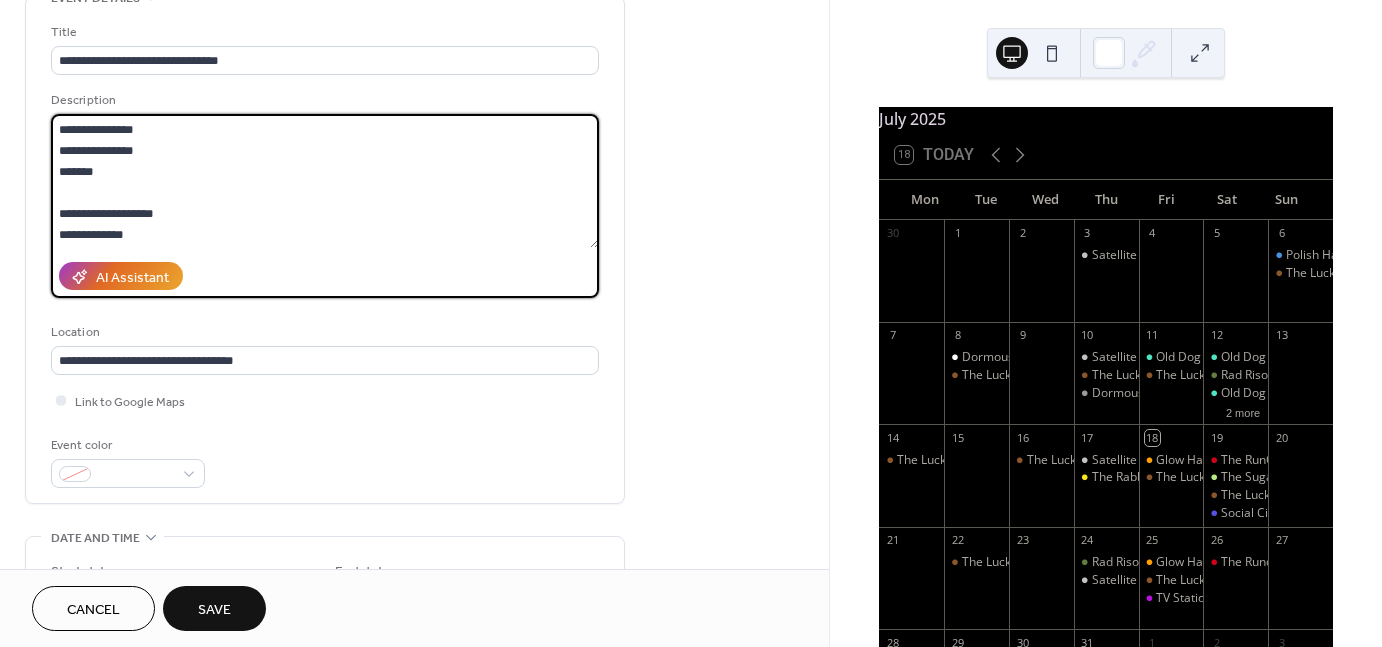 click on "**********" at bounding box center [325, 181] 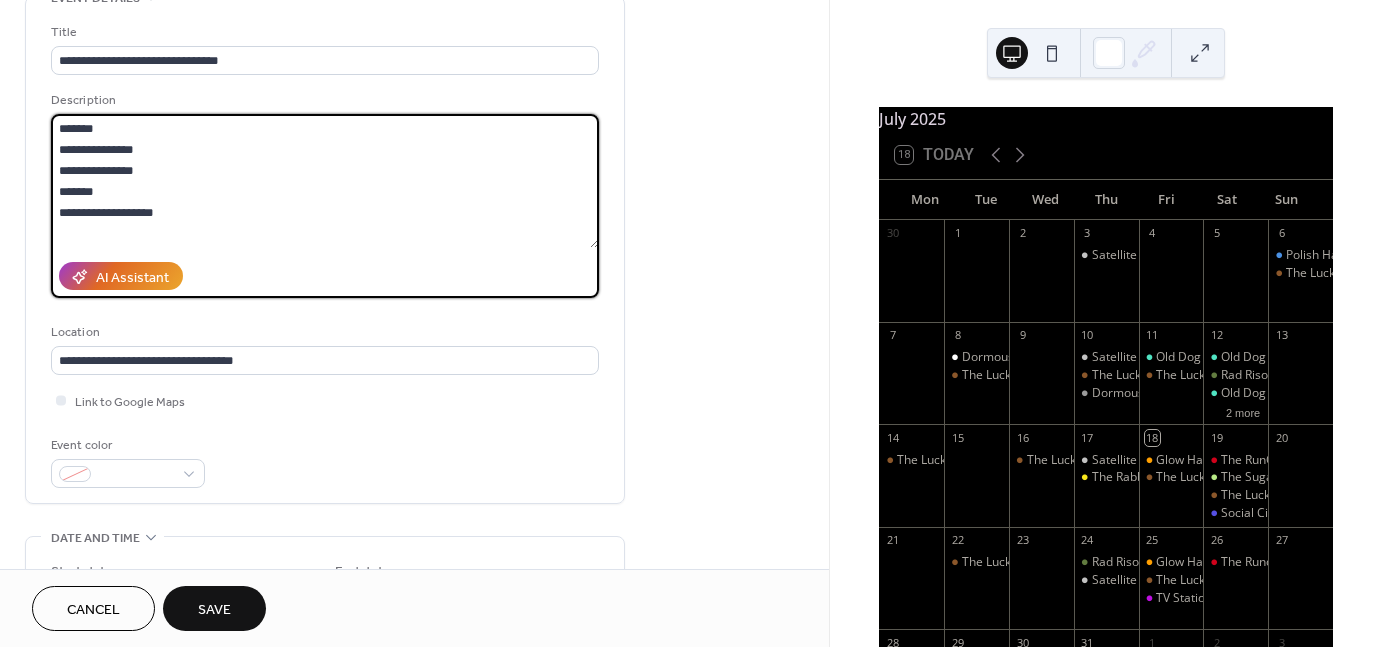 scroll, scrollTop: 19, scrollLeft: 0, axis: vertical 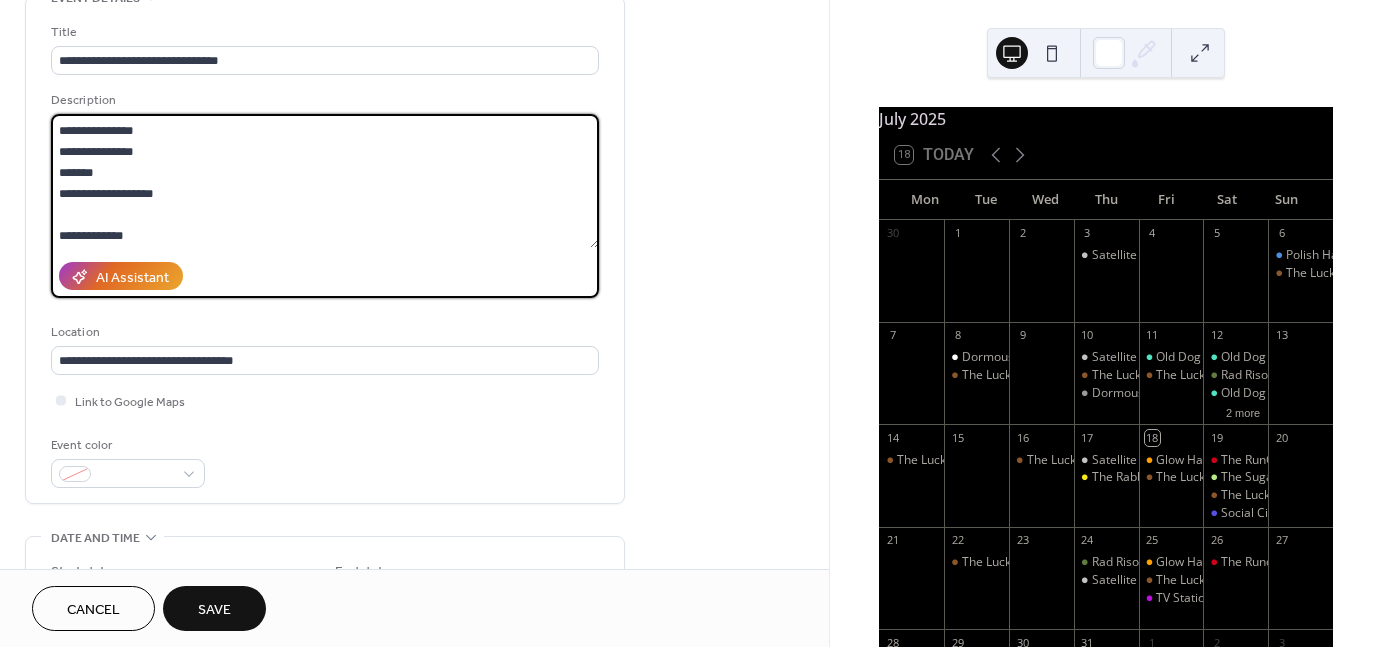 click on "**********" at bounding box center (325, 181) 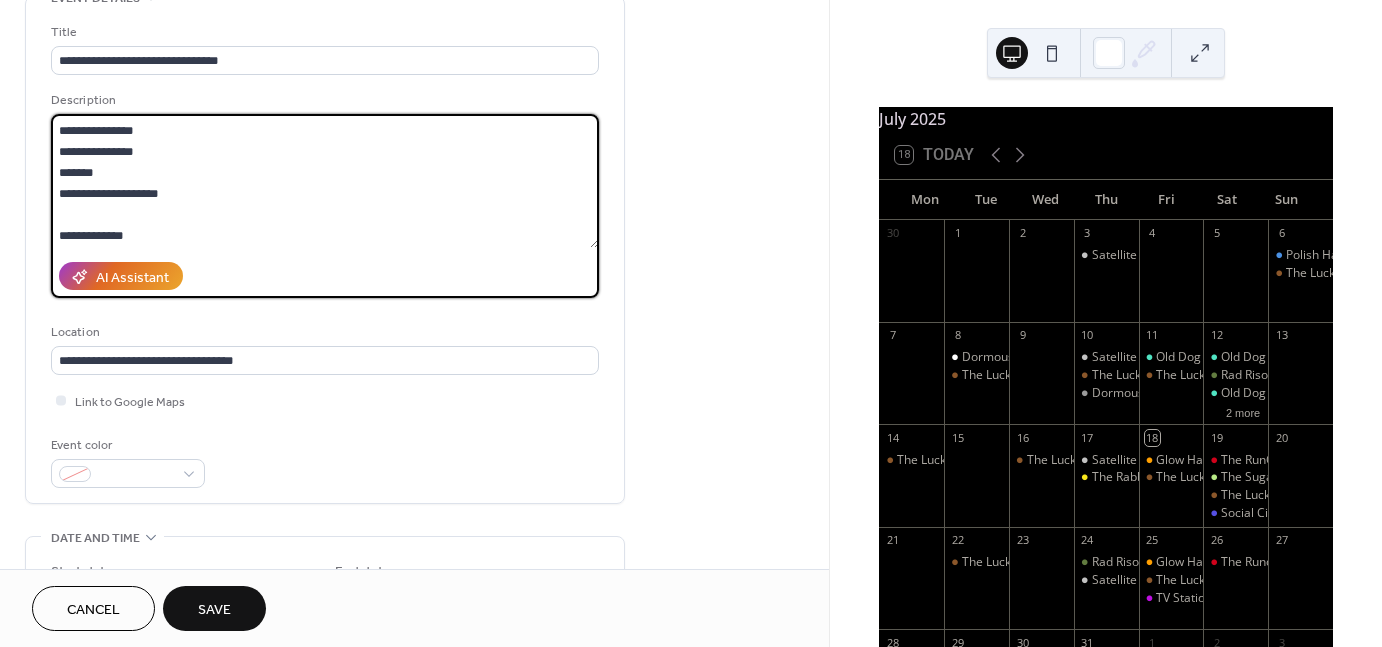 click on "**********" at bounding box center (325, 181) 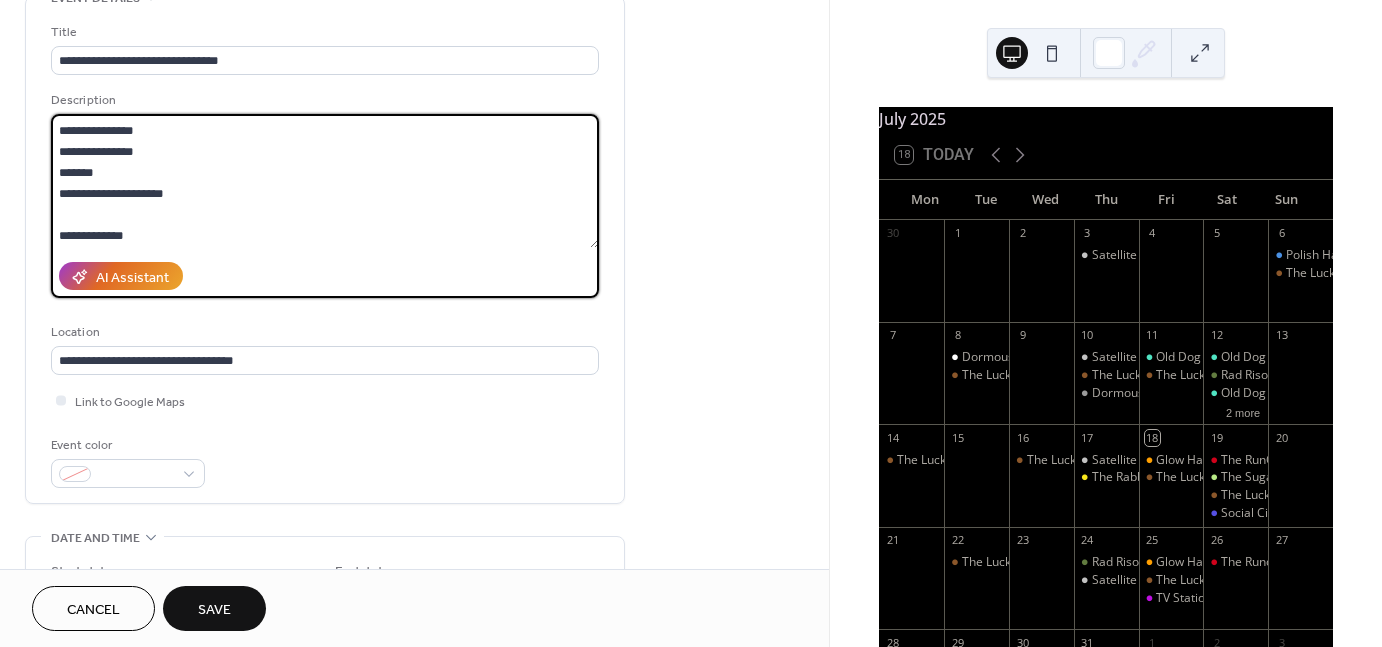 click on "**********" at bounding box center (325, 181) 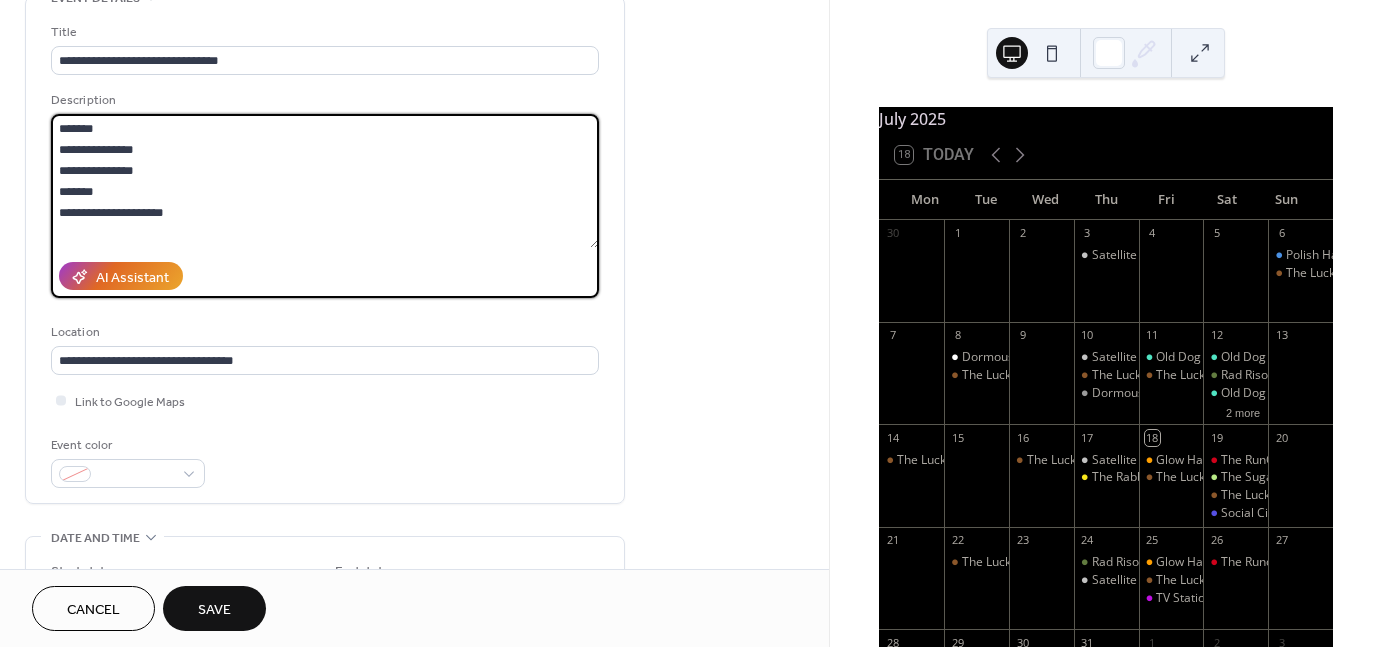 scroll, scrollTop: 20, scrollLeft: 0, axis: vertical 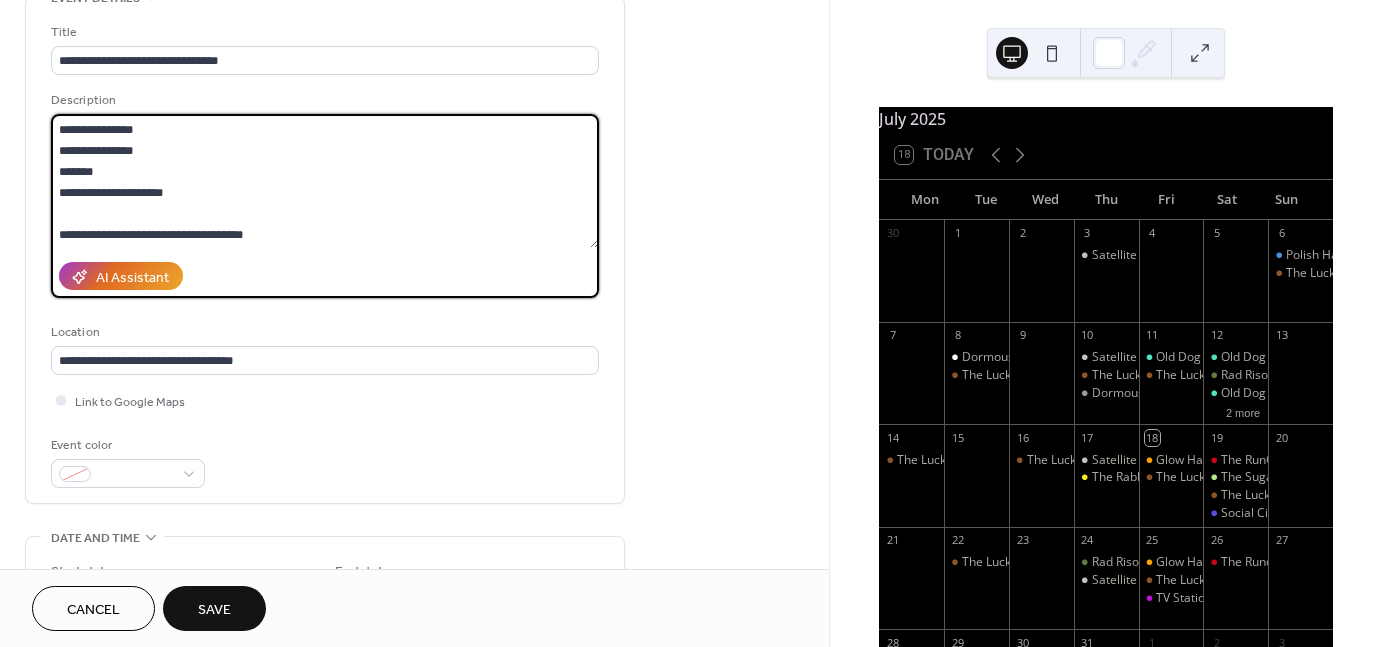 click on "**********" at bounding box center [325, 181] 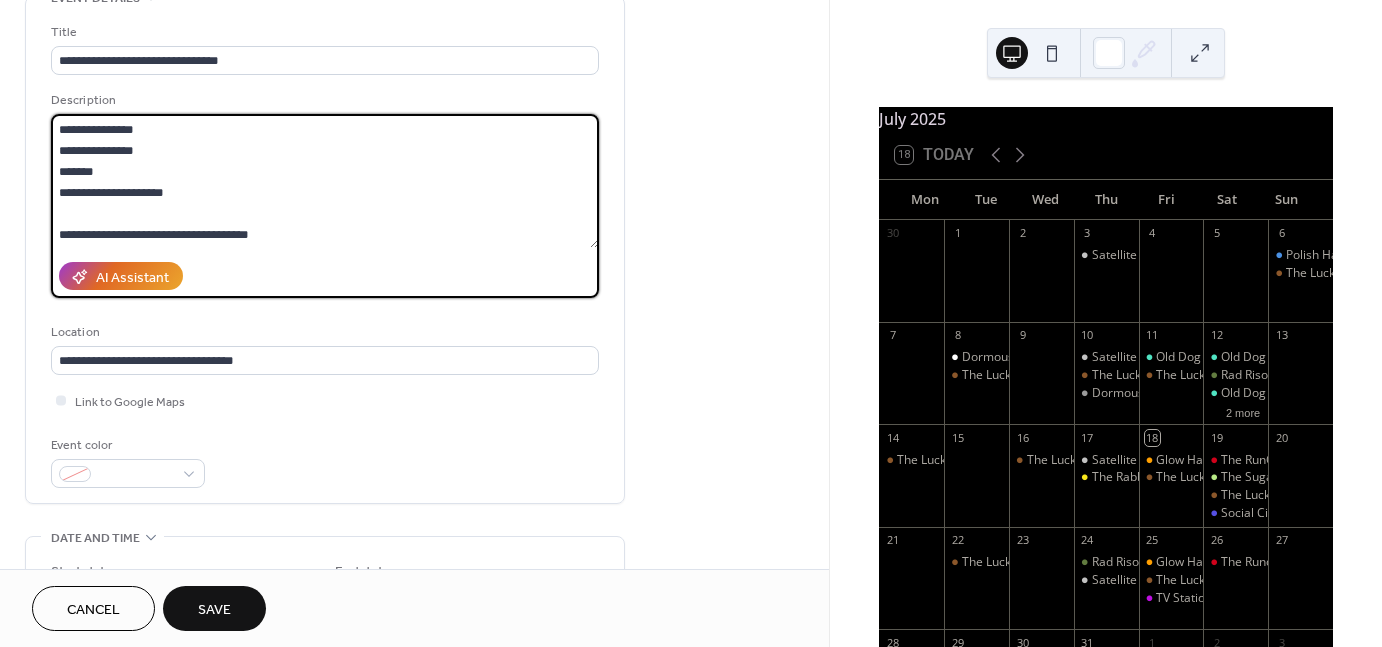 scroll, scrollTop: 0, scrollLeft: 0, axis: both 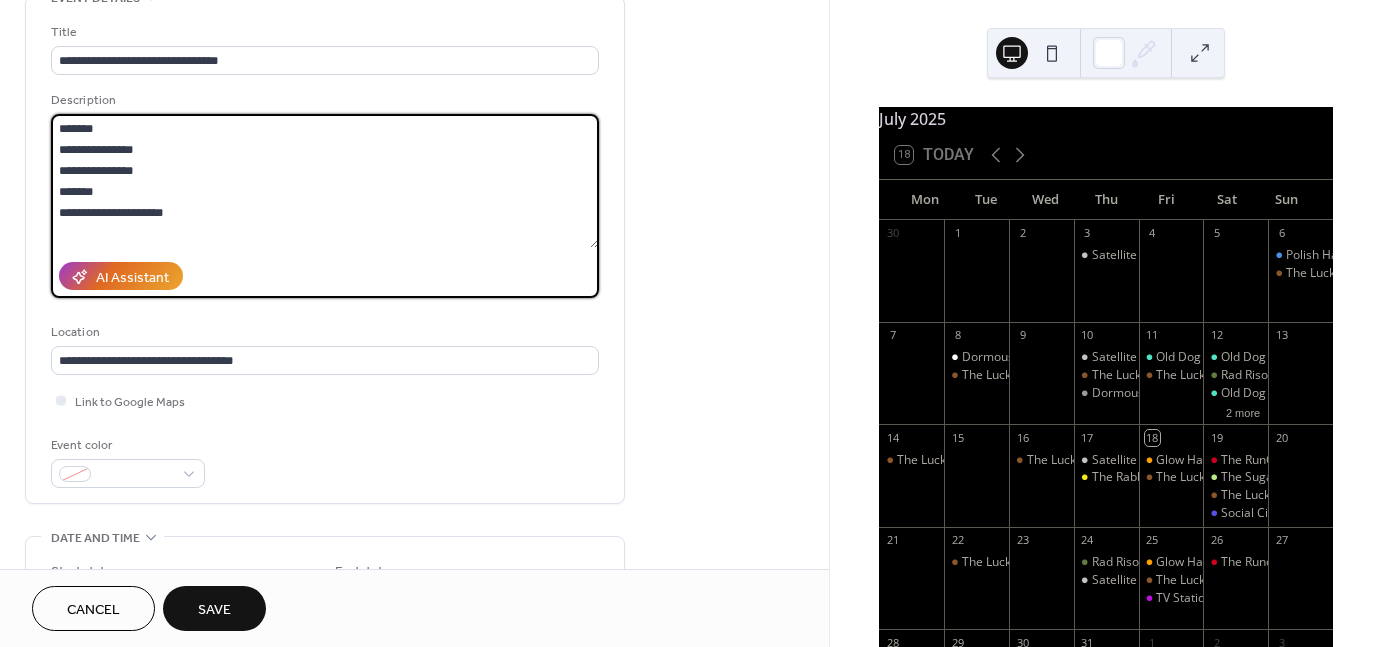 click on "**********" at bounding box center [325, 181] 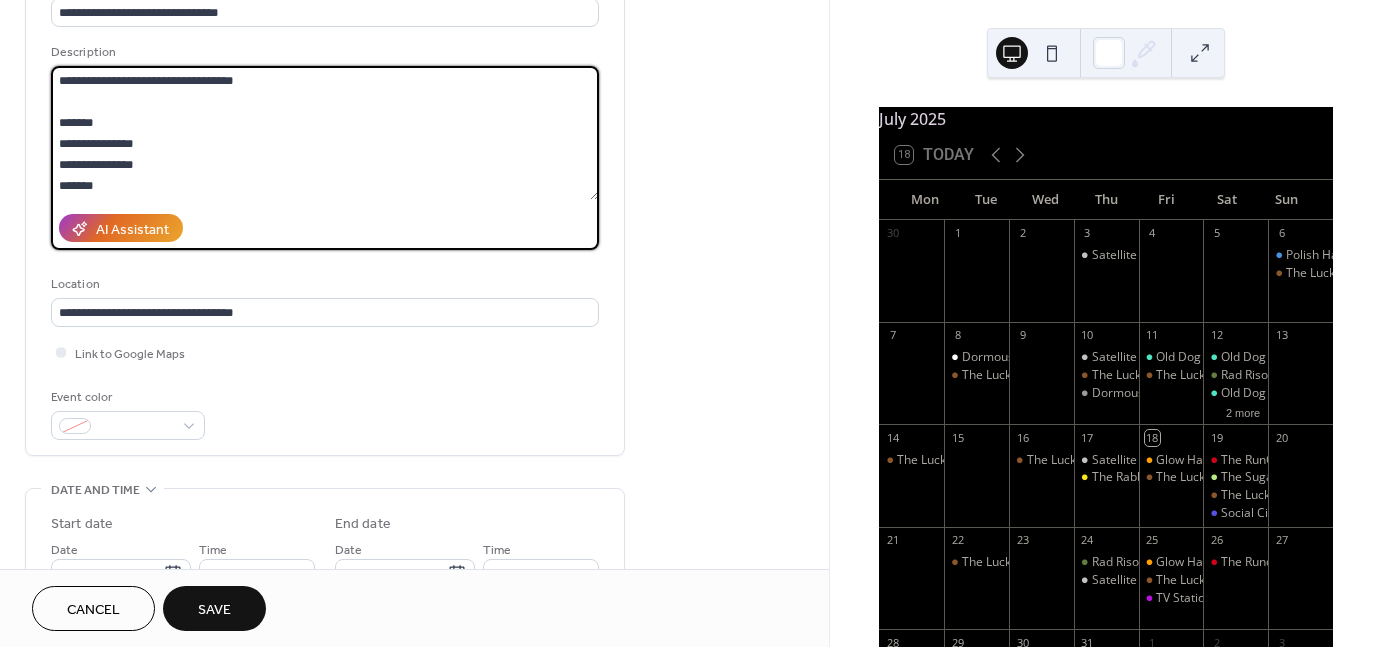 scroll, scrollTop: 162, scrollLeft: 0, axis: vertical 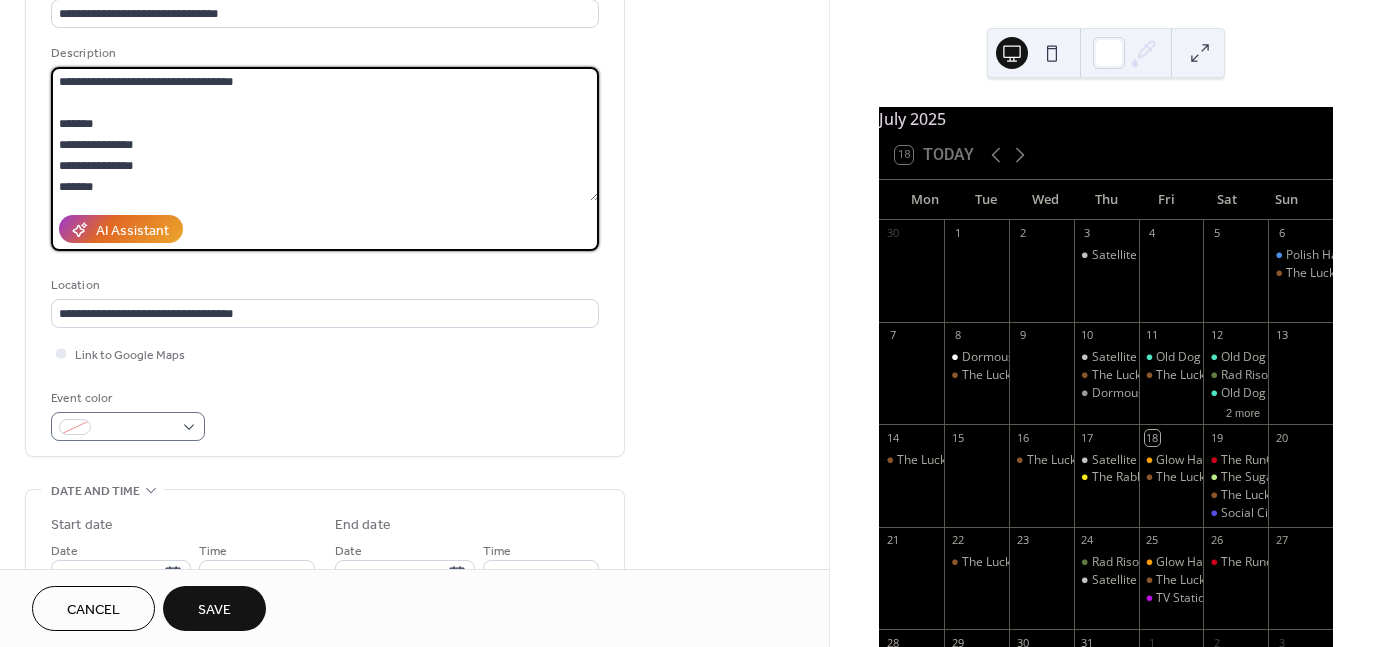 type on "**********" 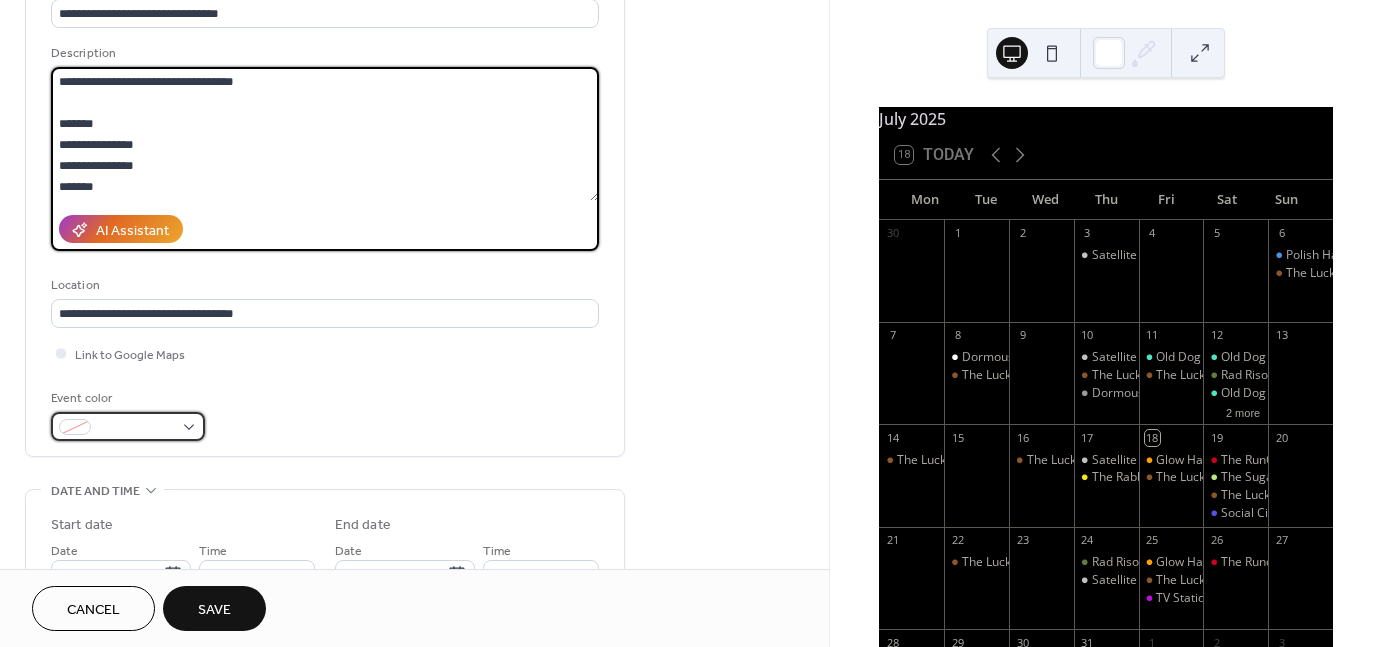 click at bounding box center (128, 426) 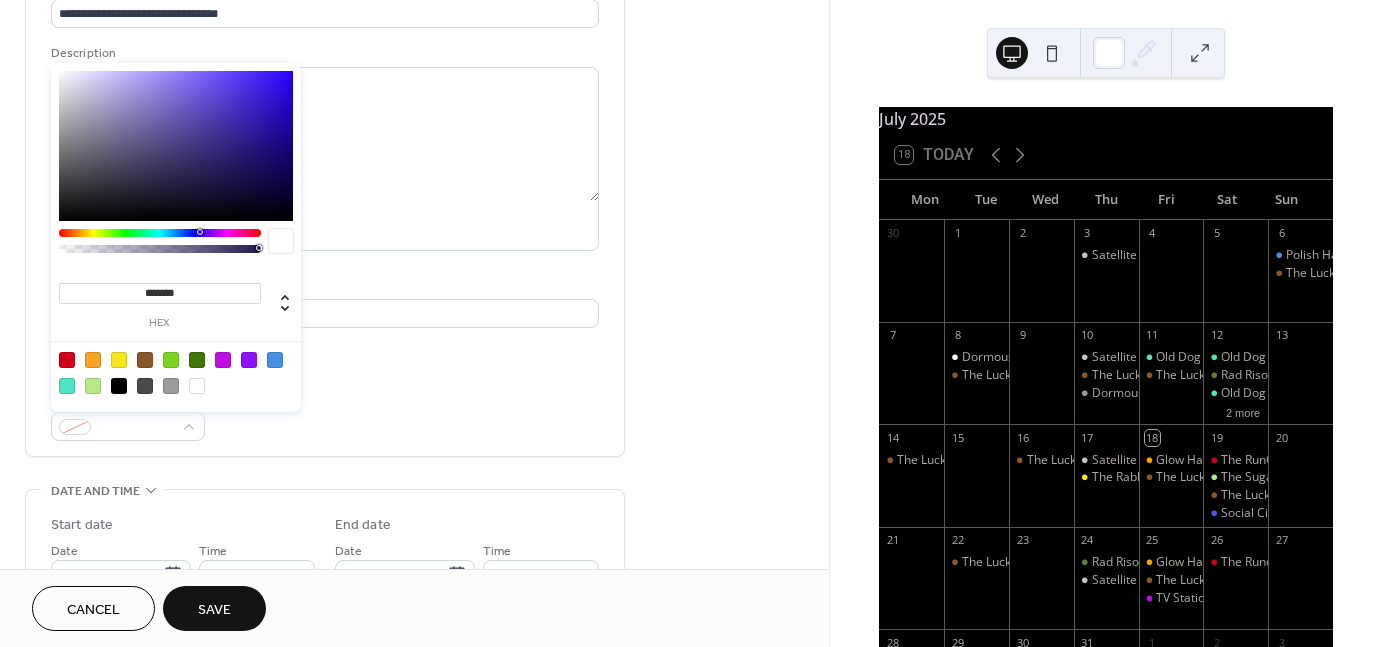 click at bounding box center (275, 360) 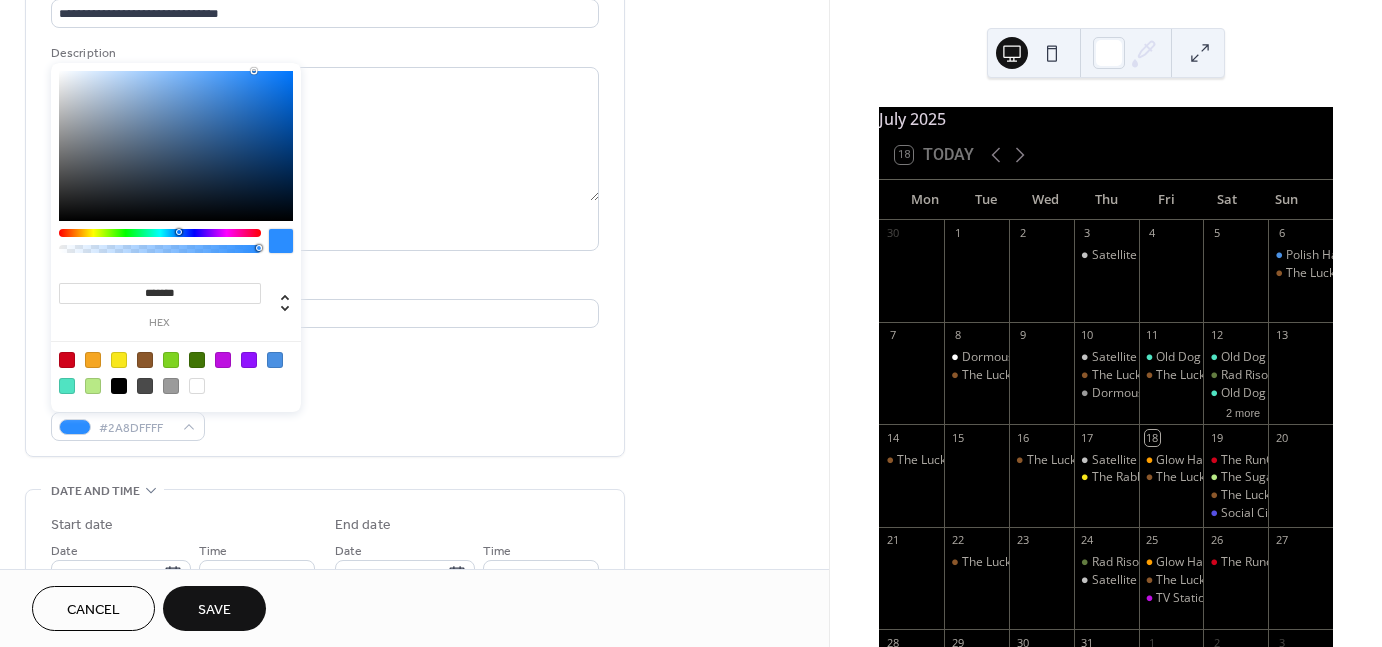 drag, startPoint x: 216, startPoint y: 98, endPoint x: 252, endPoint y: 62, distance: 50.91169 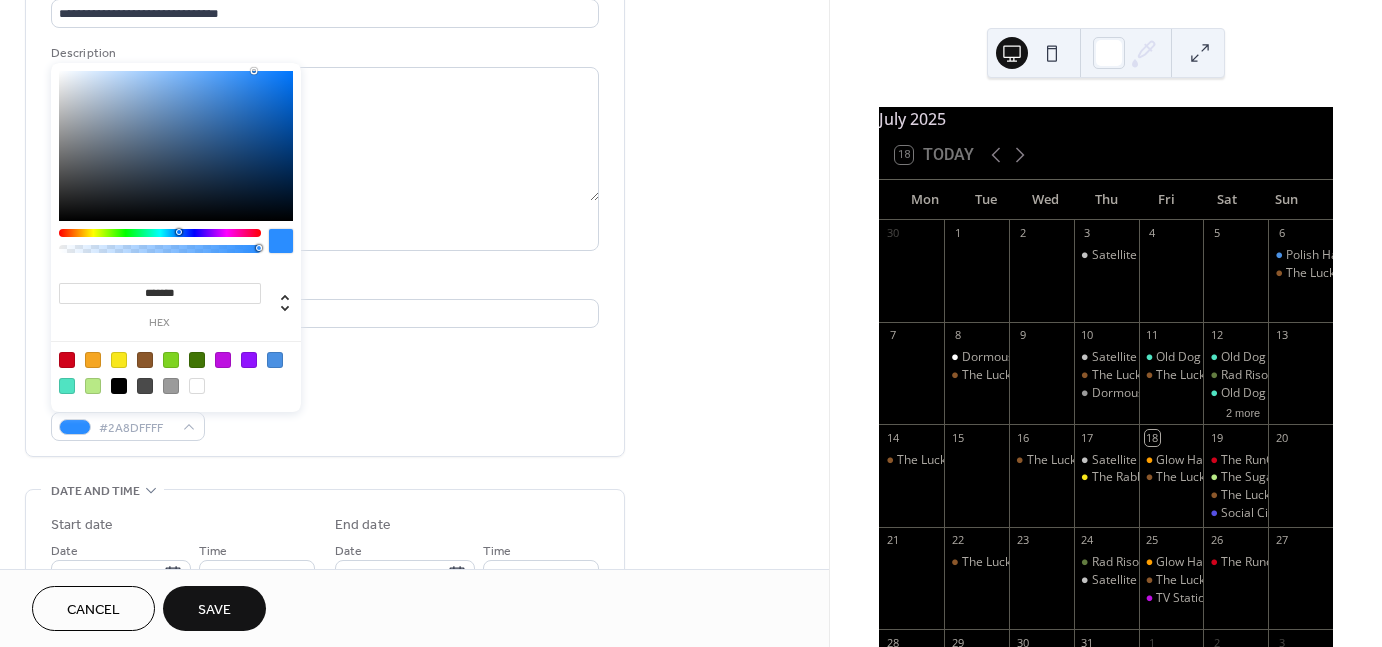 click on "******* hex" at bounding box center (176, 237) 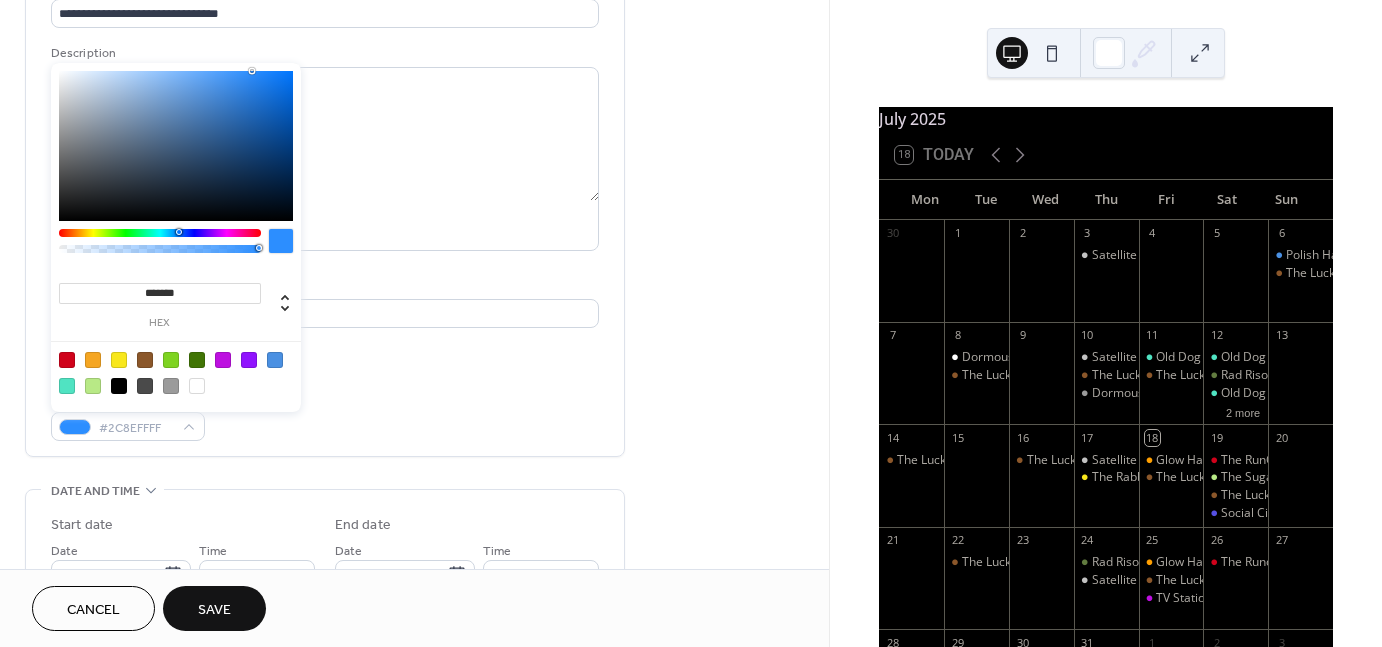 click on "Event color #2C8EFFFF" at bounding box center (325, 414) 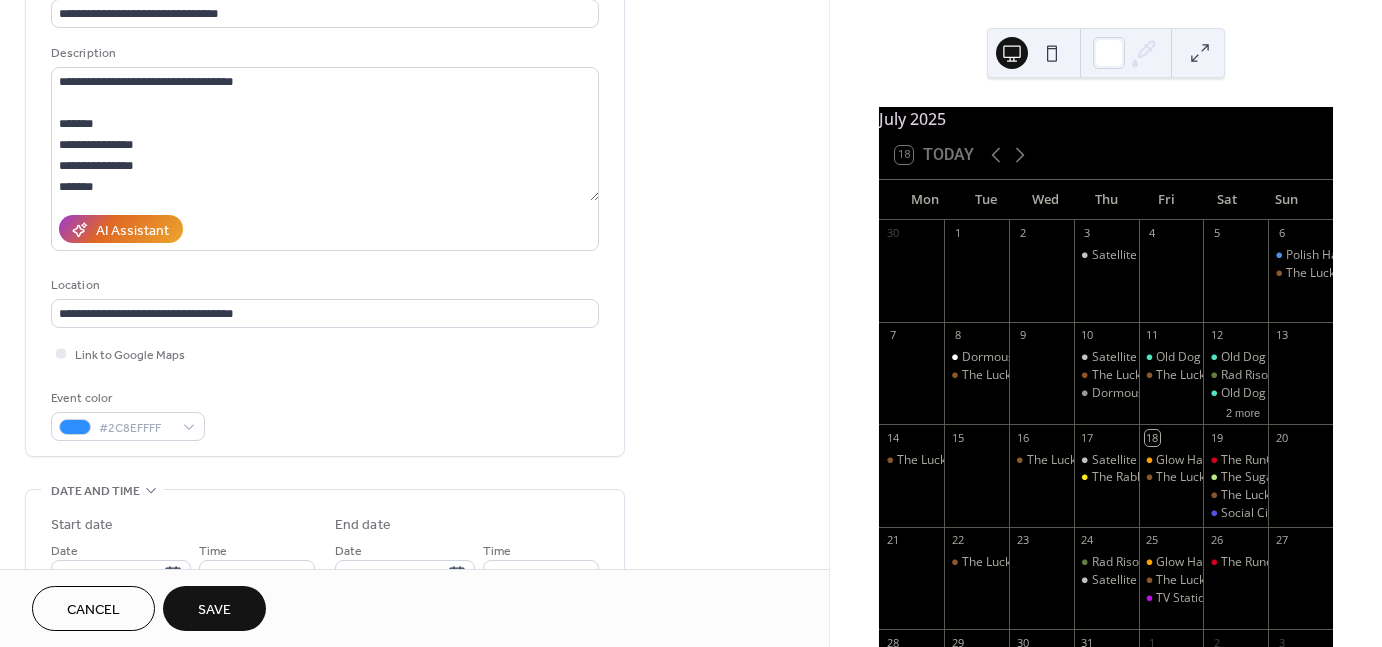 scroll, scrollTop: 322, scrollLeft: 0, axis: vertical 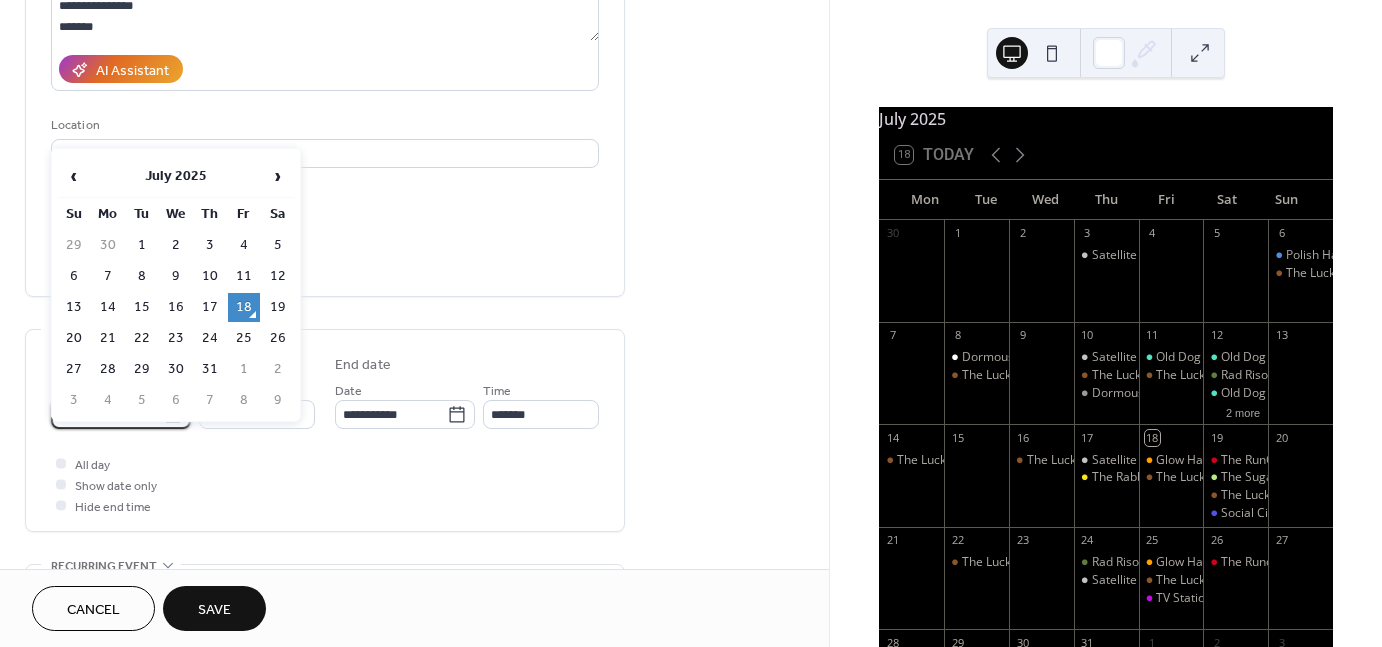 click on "**********" at bounding box center [107, 414] 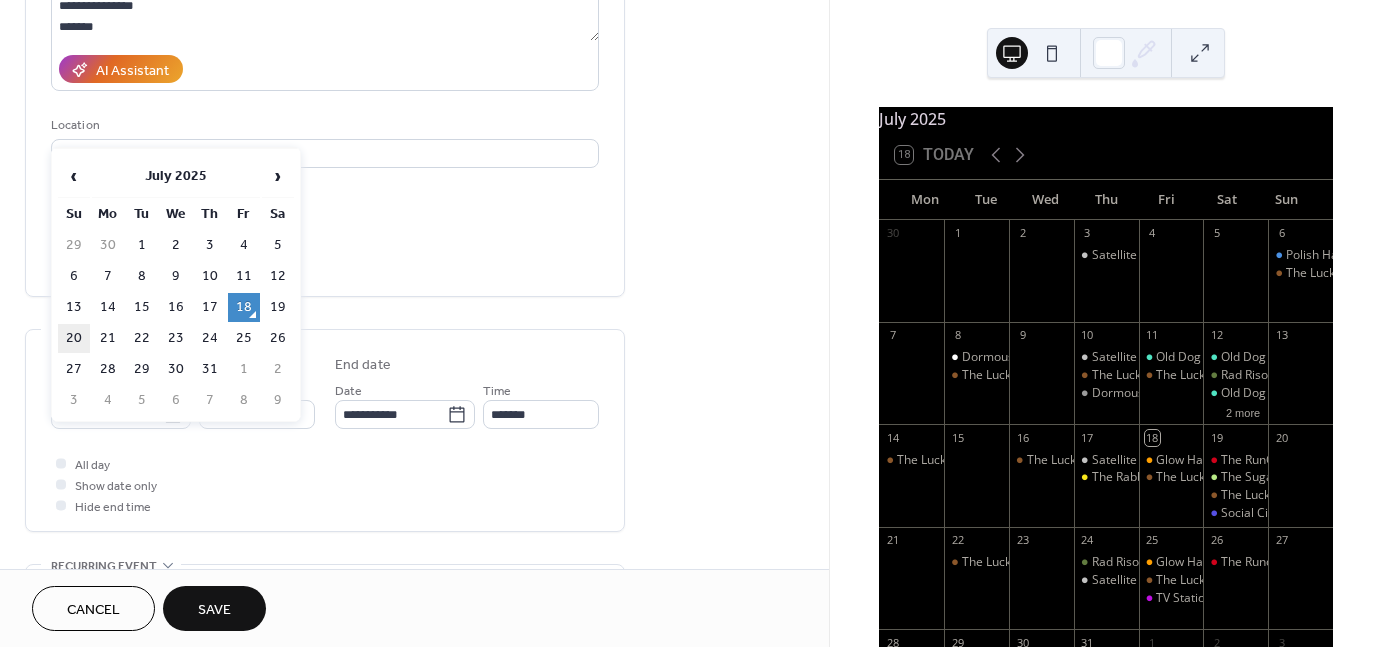 click on "20" at bounding box center [74, 338] 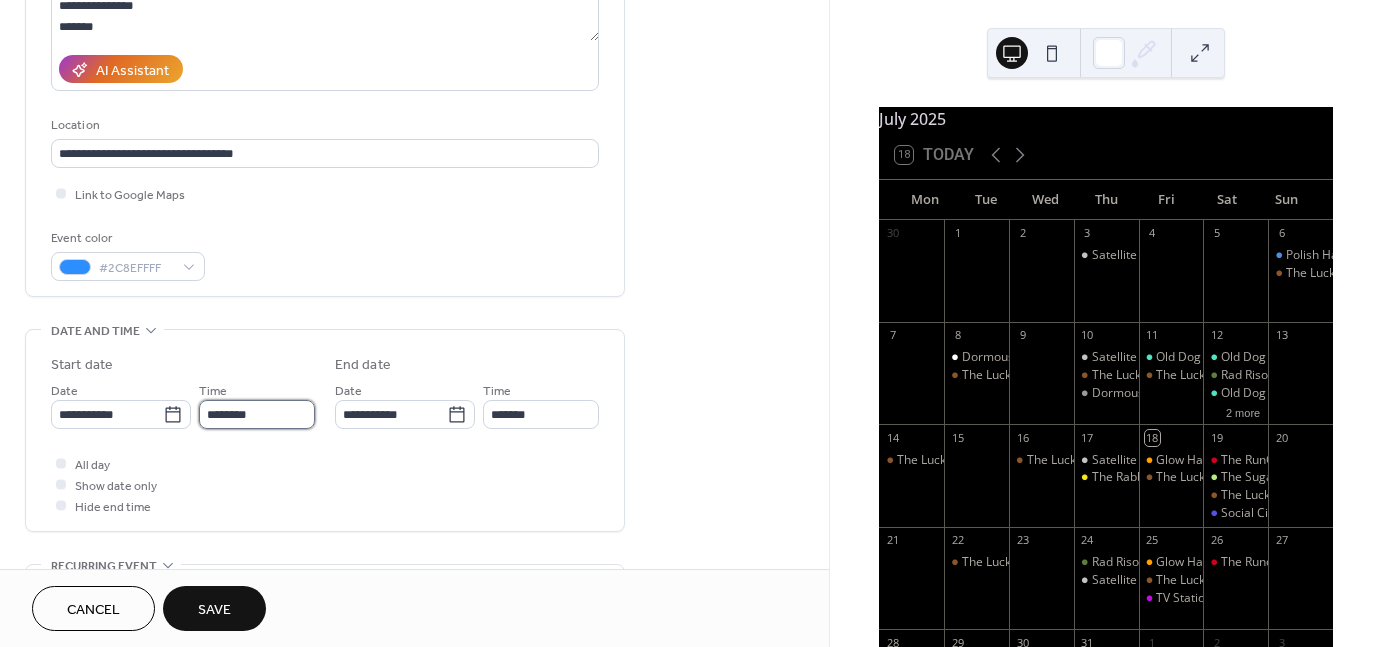 click on "********" at bounding box center (257, 414) 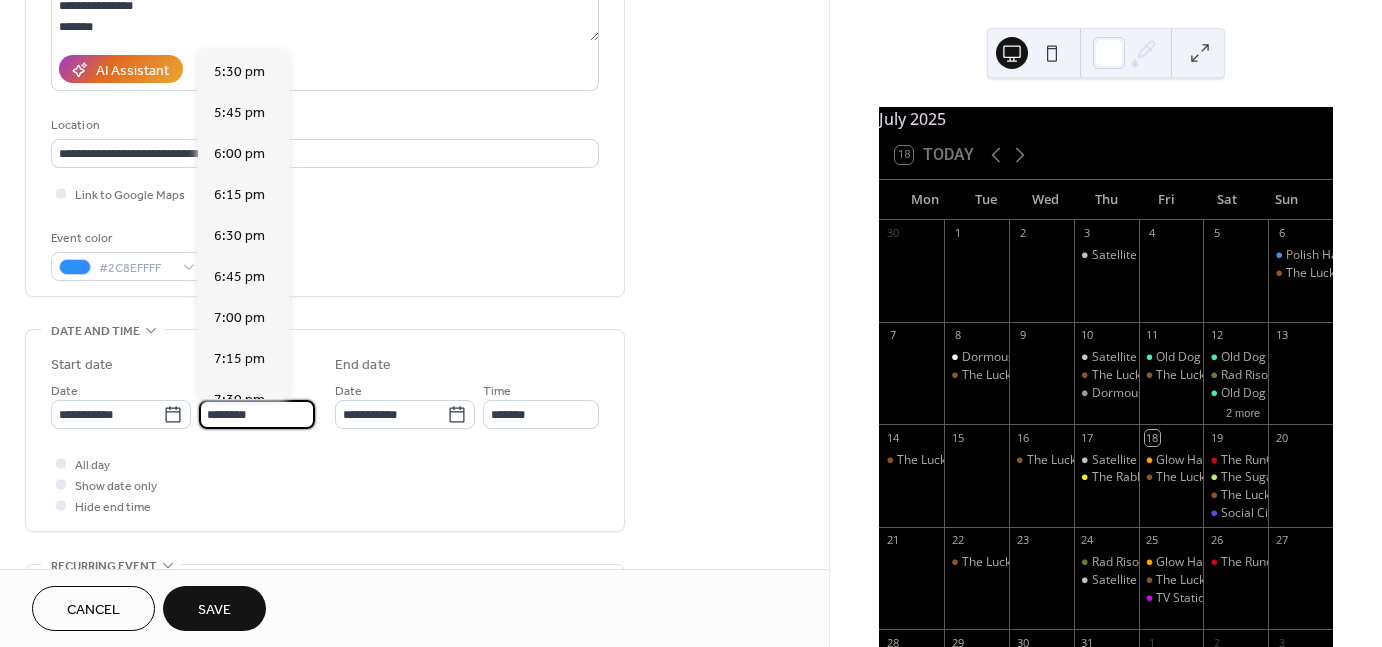 scroll, scrollTop: 2868, scrollLeft: 0, axis: vertical 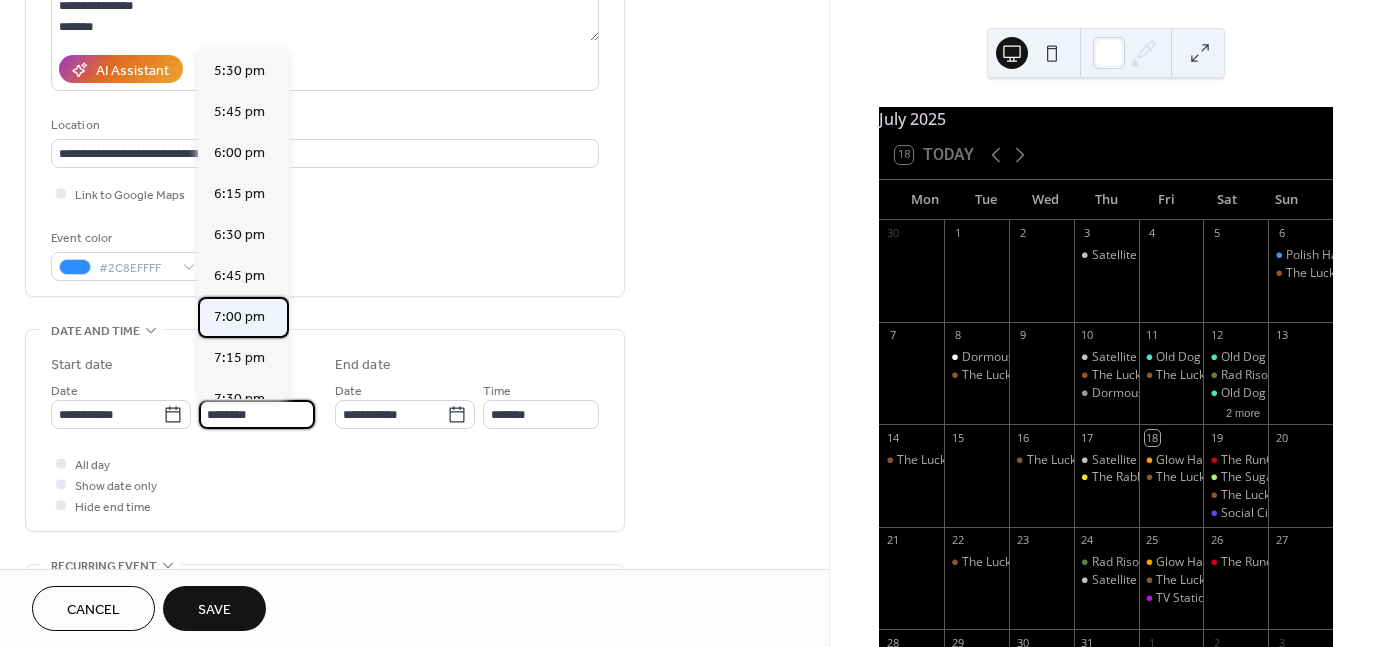 click on "7:00 pm" at bounding box center (239, 316) 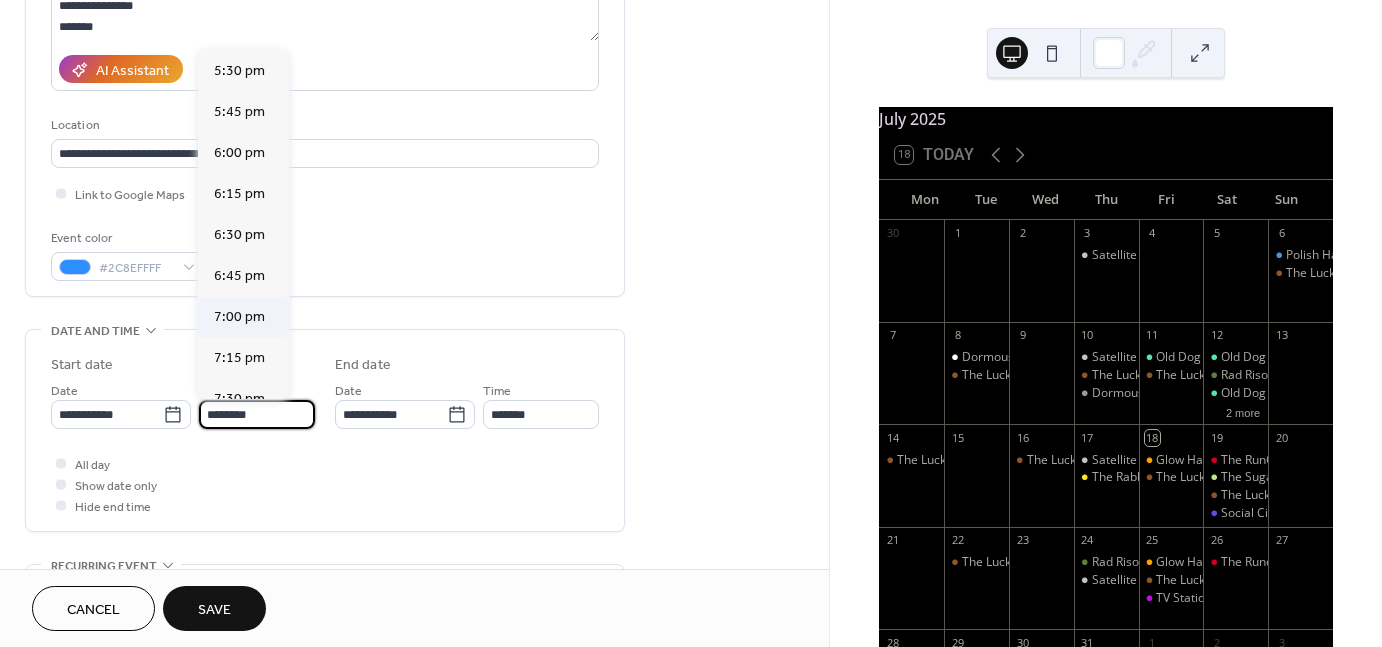 type on "*******" 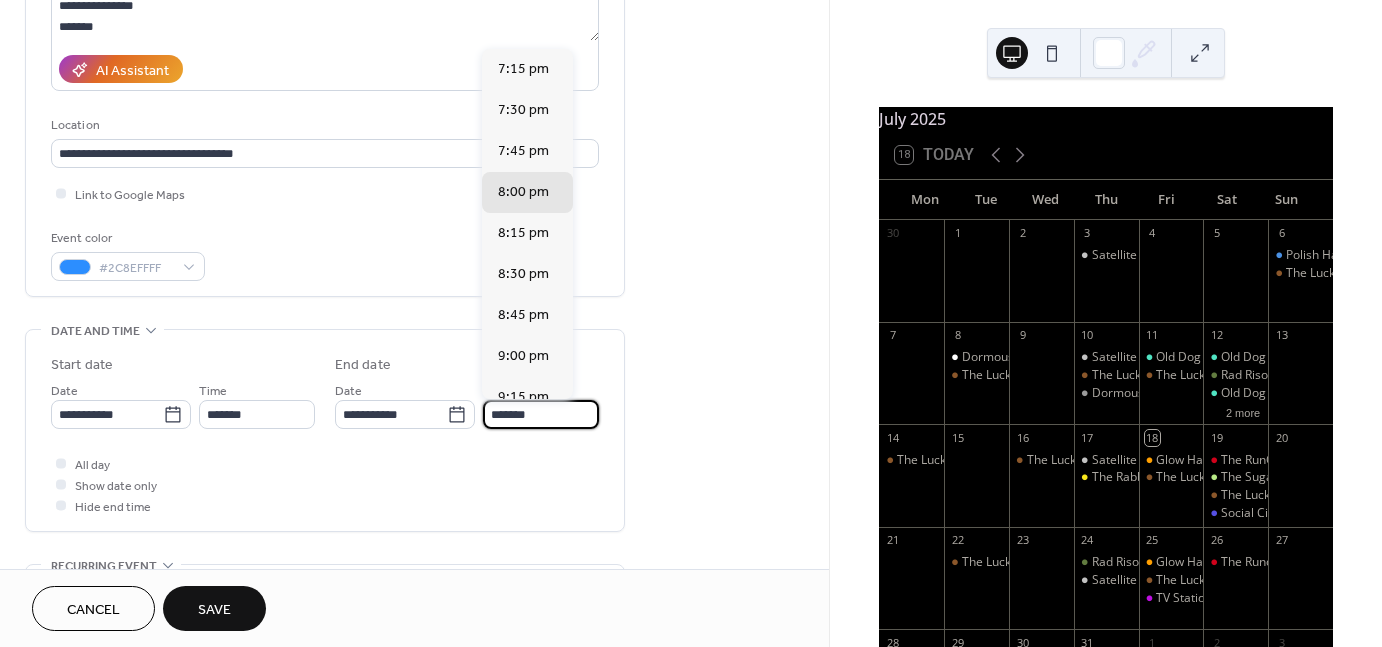 click on "*******" at bounding box center [541, 414] 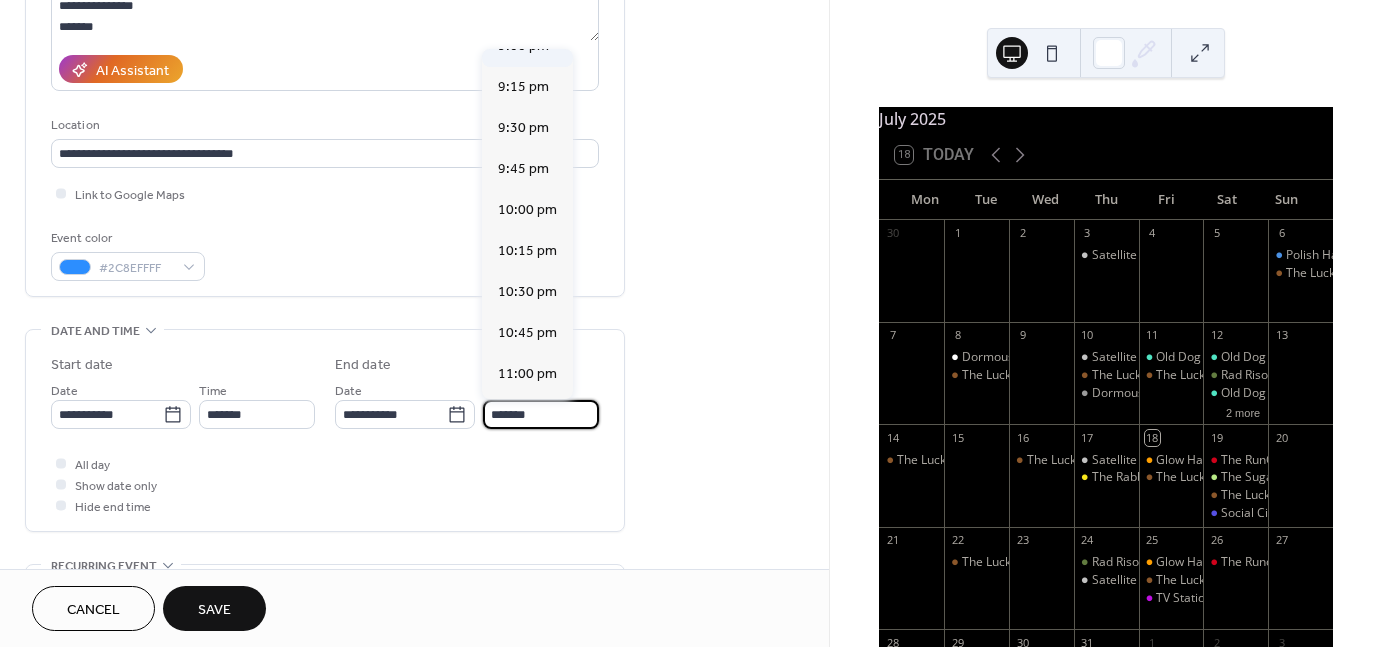 scroll, scrollTop: 348, scrollLeft: 0, axis: vertical 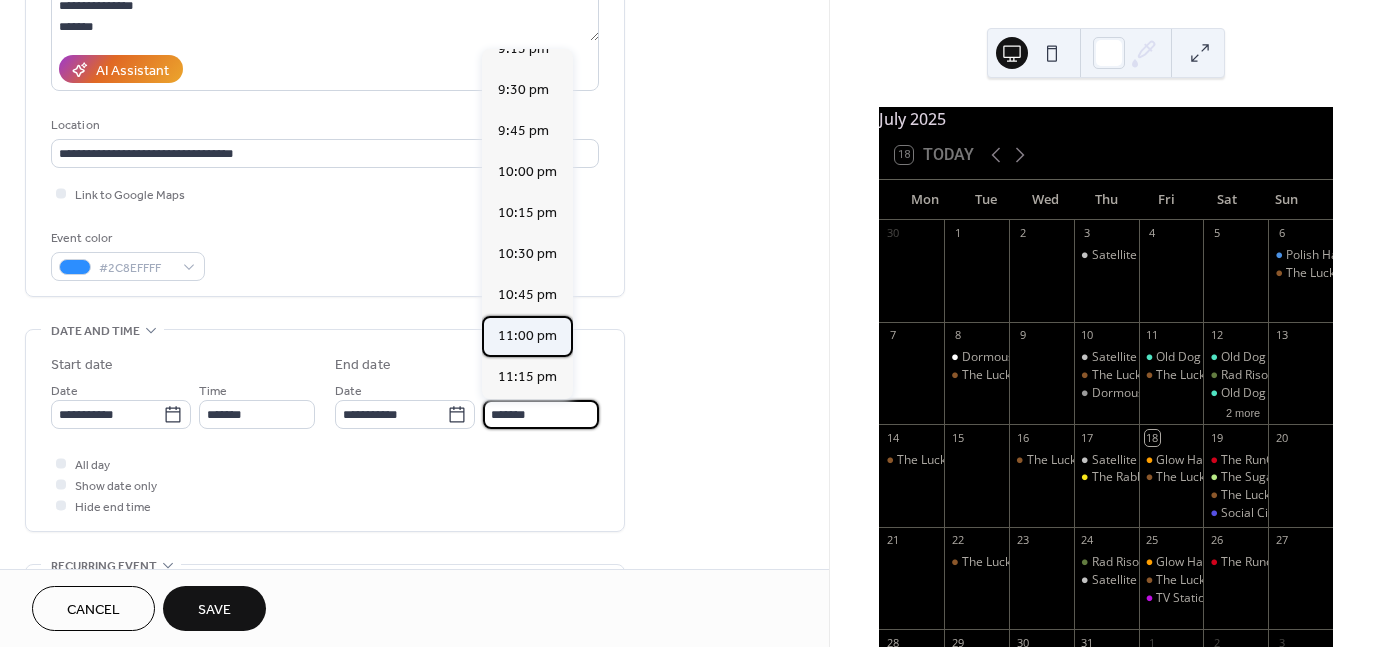 click on "11:00 pm" at bounding box center [527, 335] 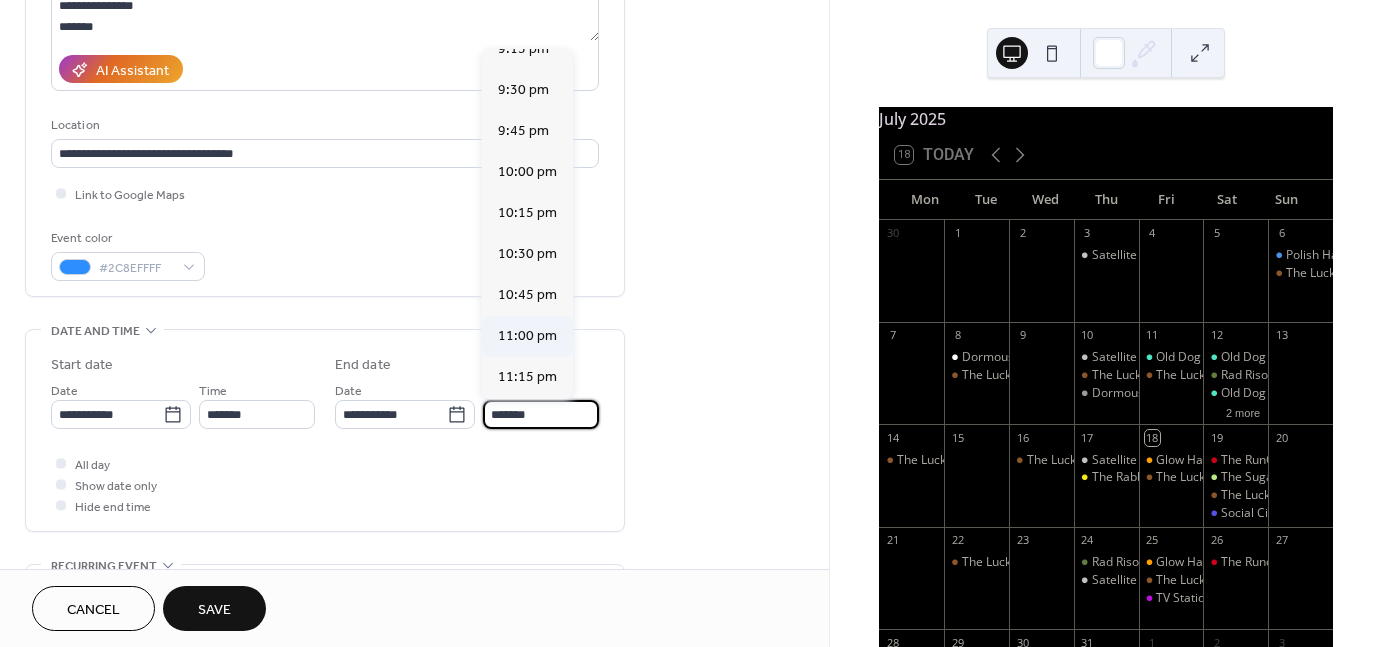 type on "********" 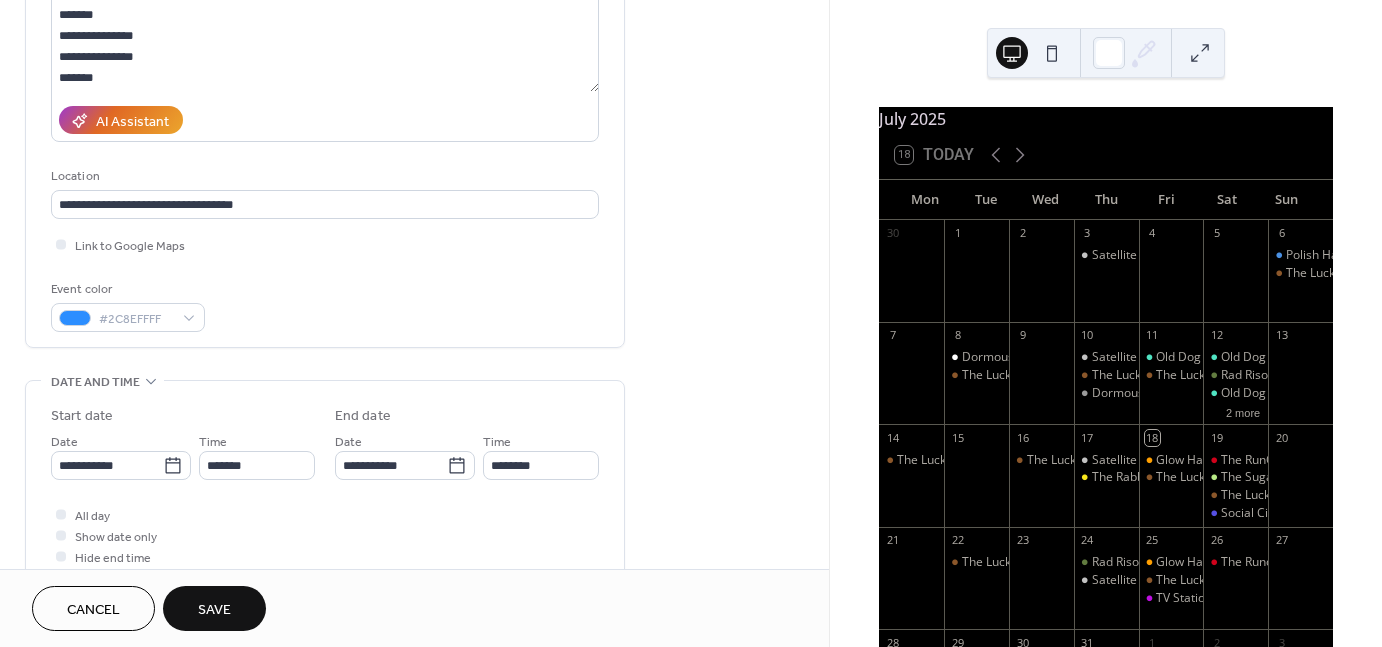 scroll, scrollTop: 263, scrollLeft: 0, axis: vertical 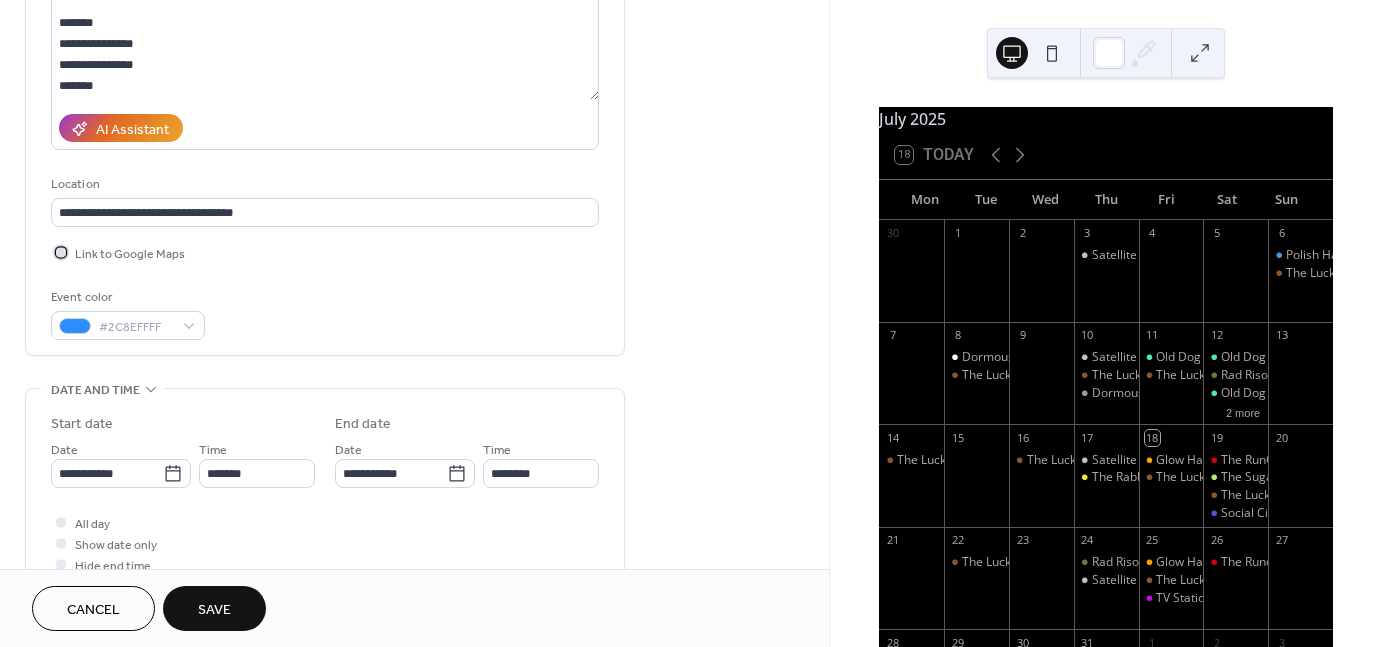 click on "Link to Google Maps" at bounding box center (130, 254) 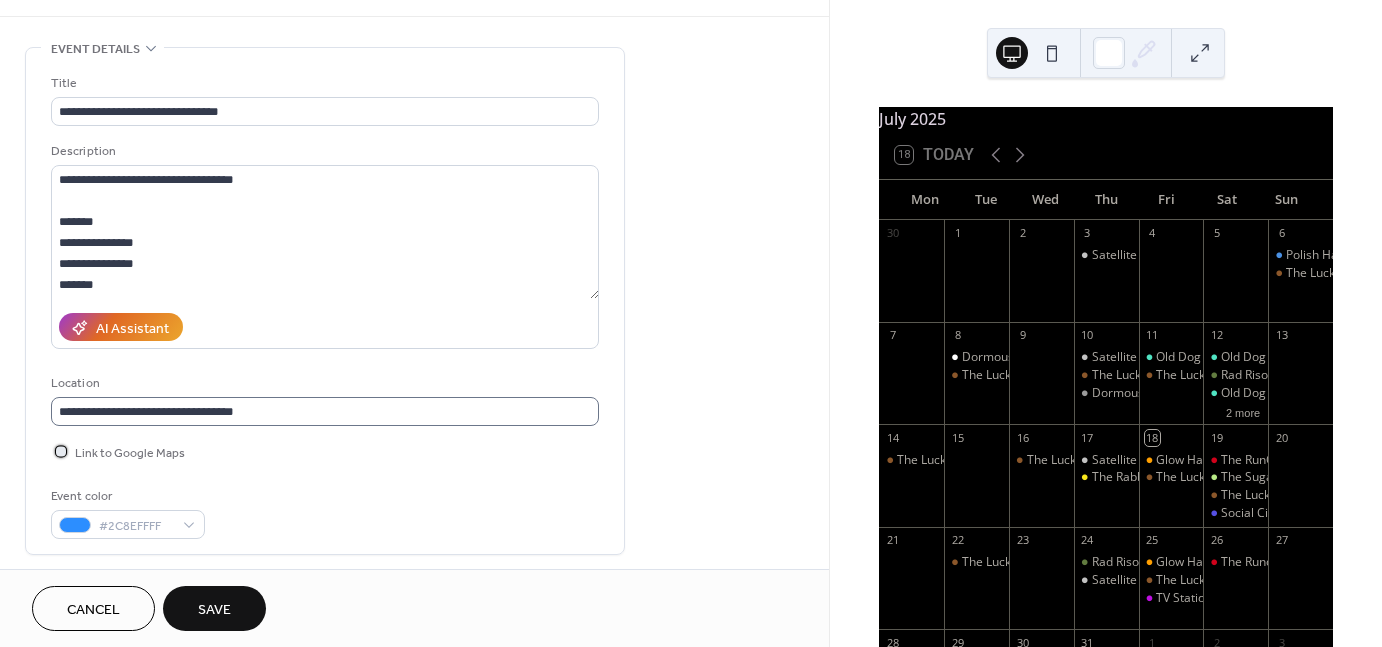 scroll, scrollTop: 59, scrollLeft: 0, axis: vertical 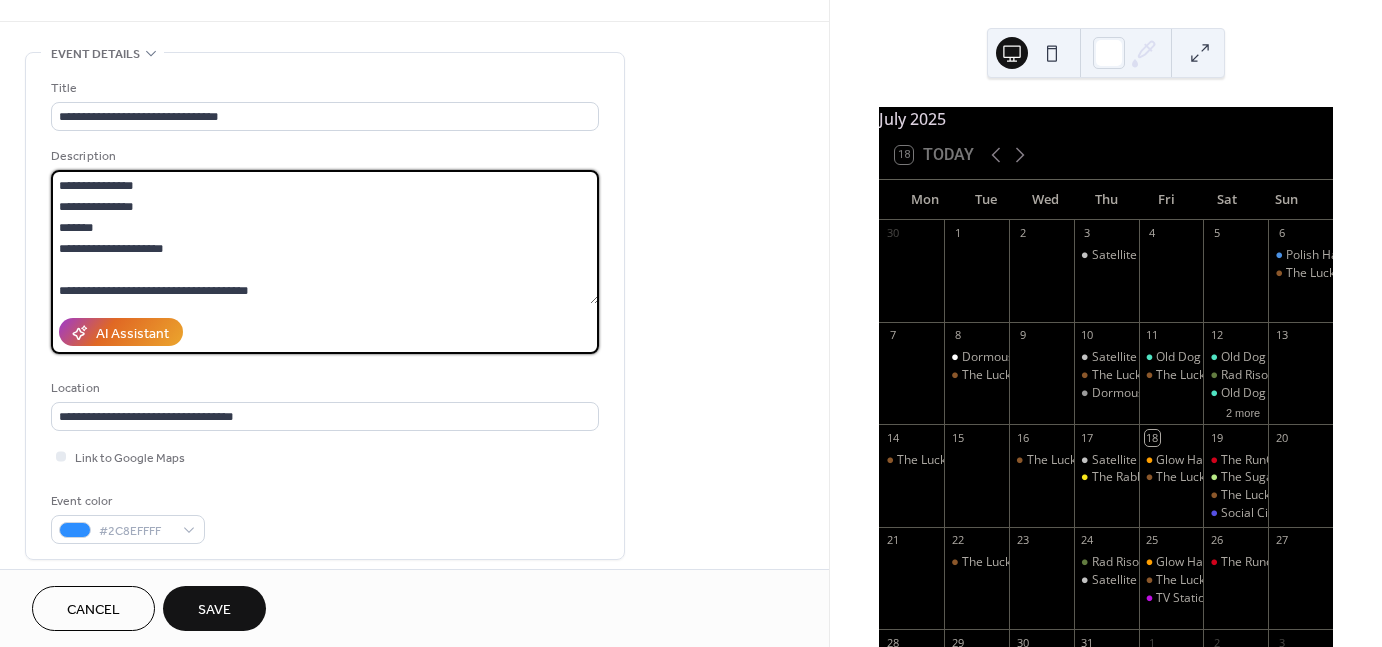 drag, startPoint x: 169, startPoint y: 244, endPoint x: 67, endPoint y: 256, distance: 102.70345 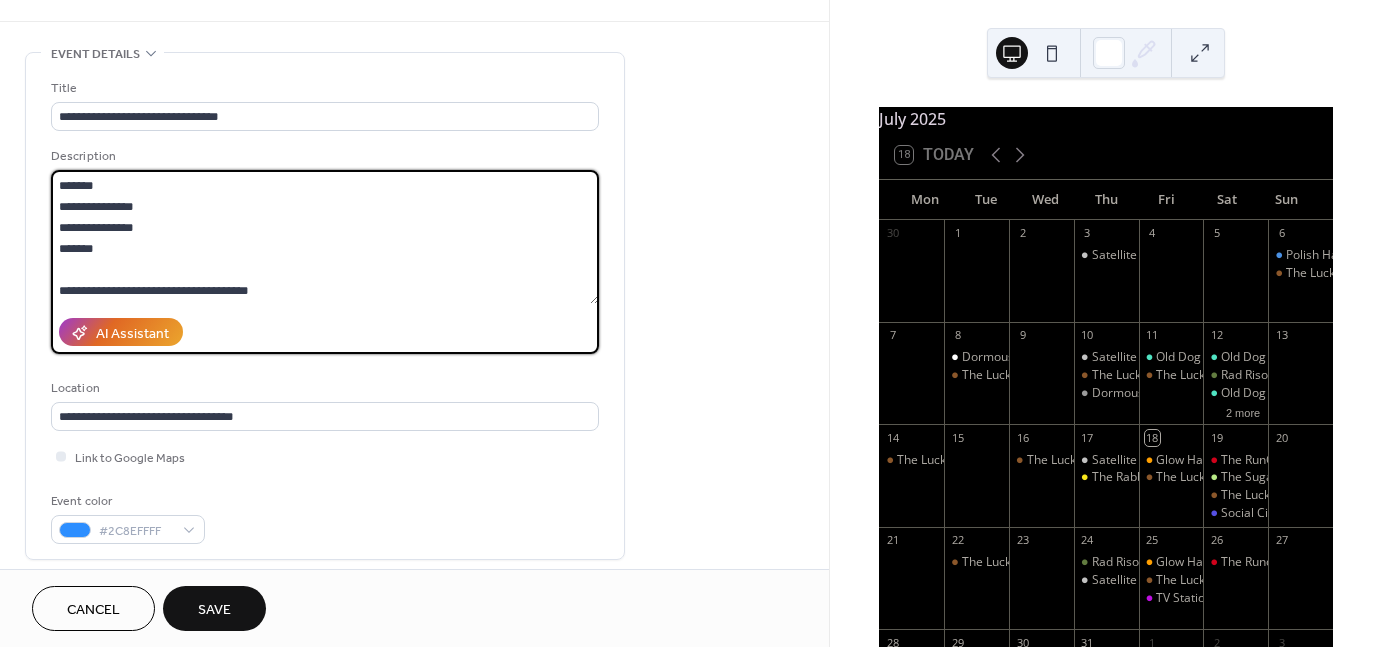 scroll, scrollTop: 0, scrollLeft: 0, axis: both 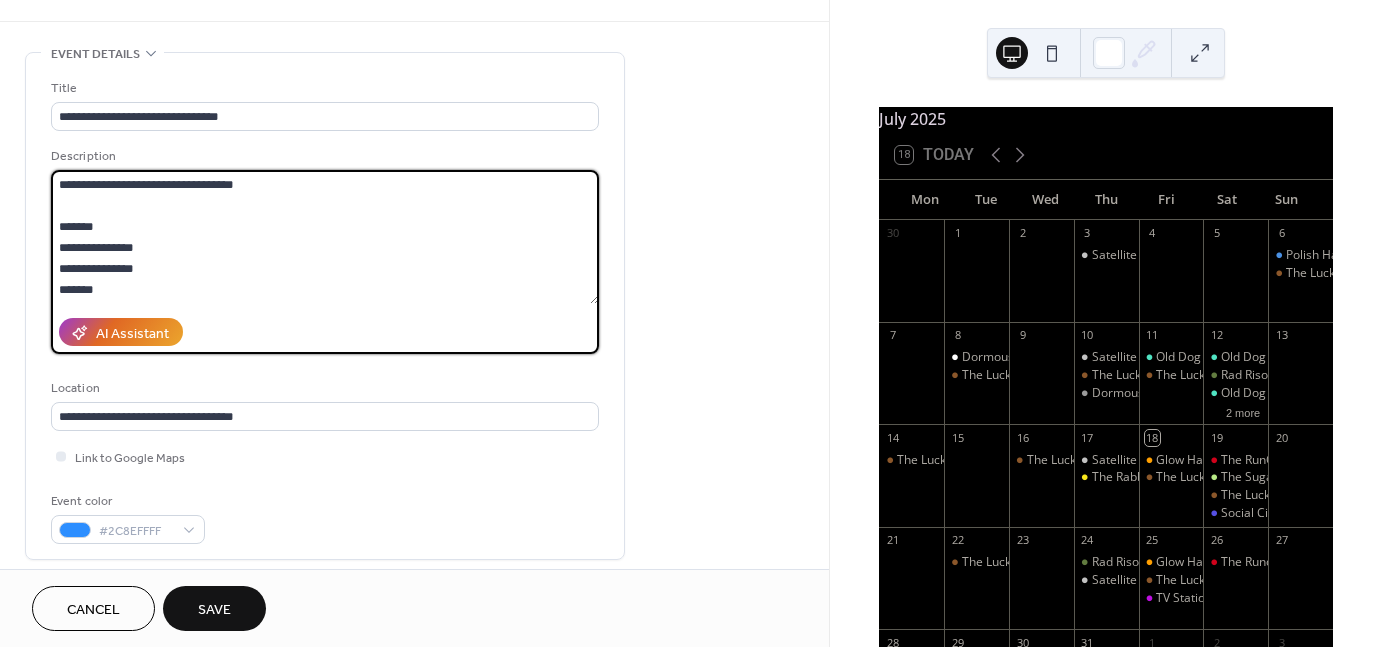 click on "**********" at bounding box center [325, 237] 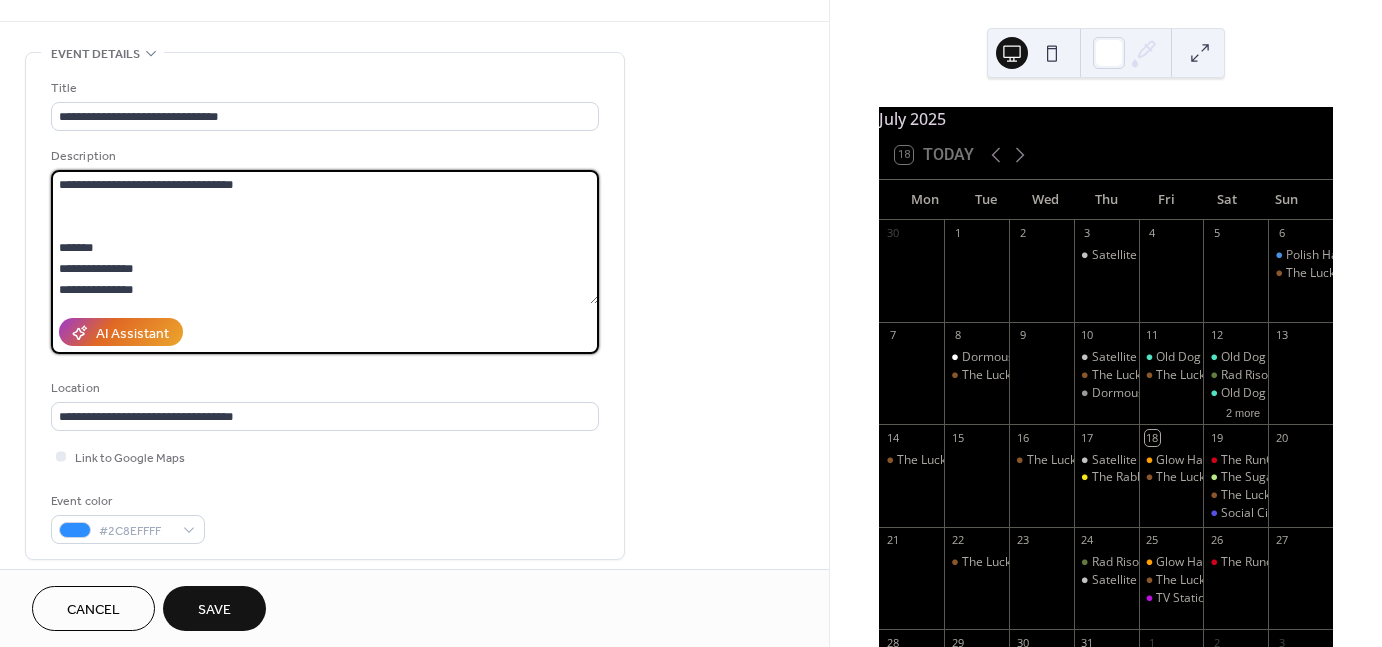 drag, startPoint x: 140, startPoint y: 210, endPoint x: 120, endPoint y: 221, distance: 22.825424 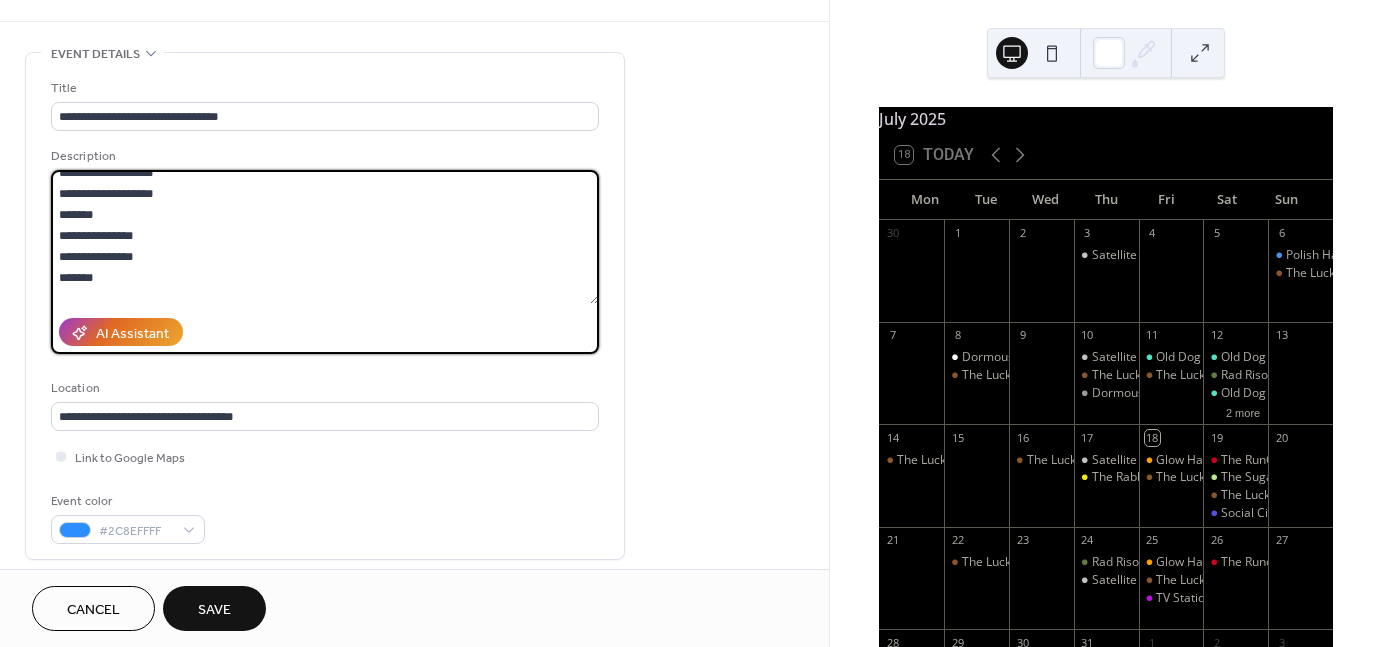 scroll, scrollTop: 0, scrollLeft: 0, axis: both 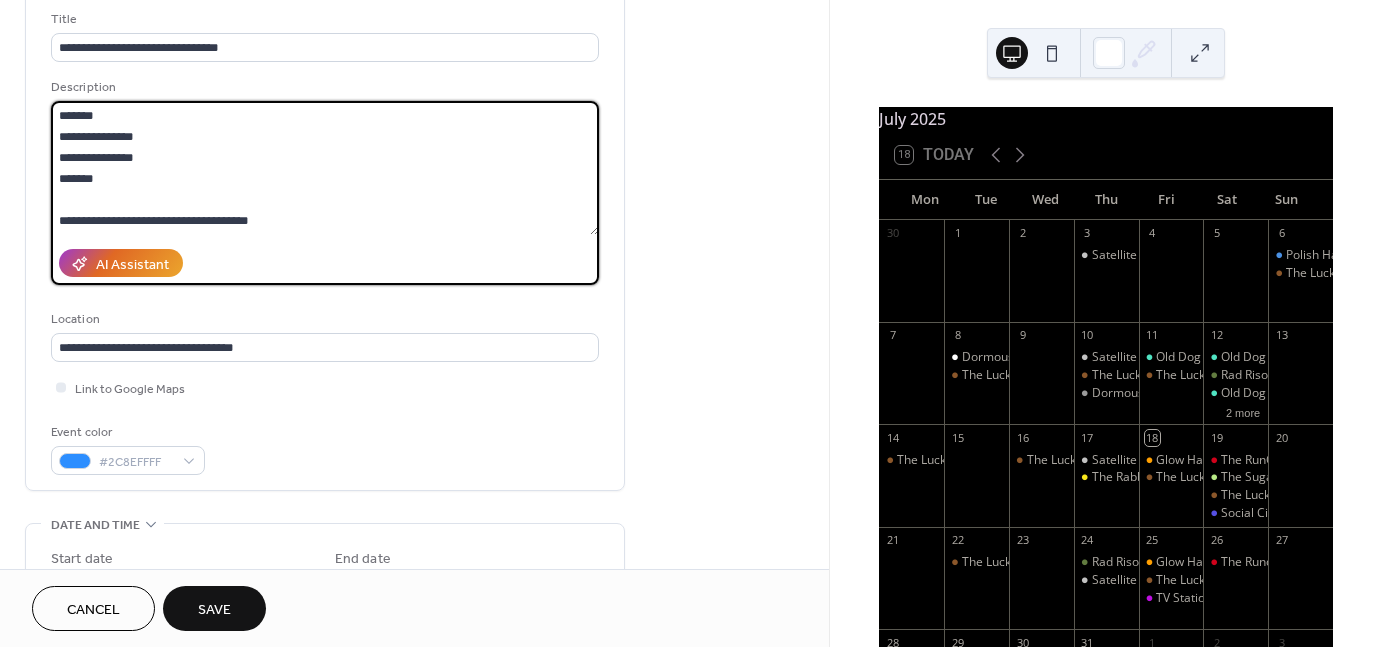 click on "**********" at bounding box center [325, 168] 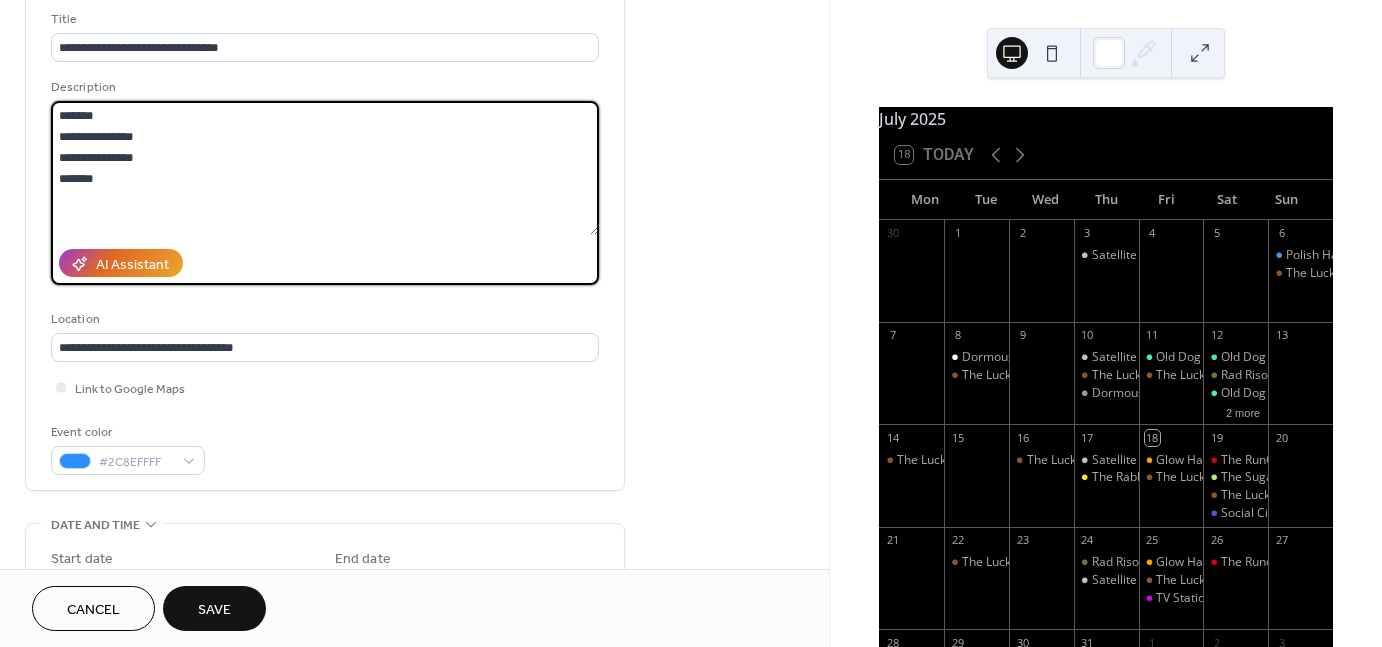 scroll, scrollTop: 103, scrollLeft: 0, axis: vertical 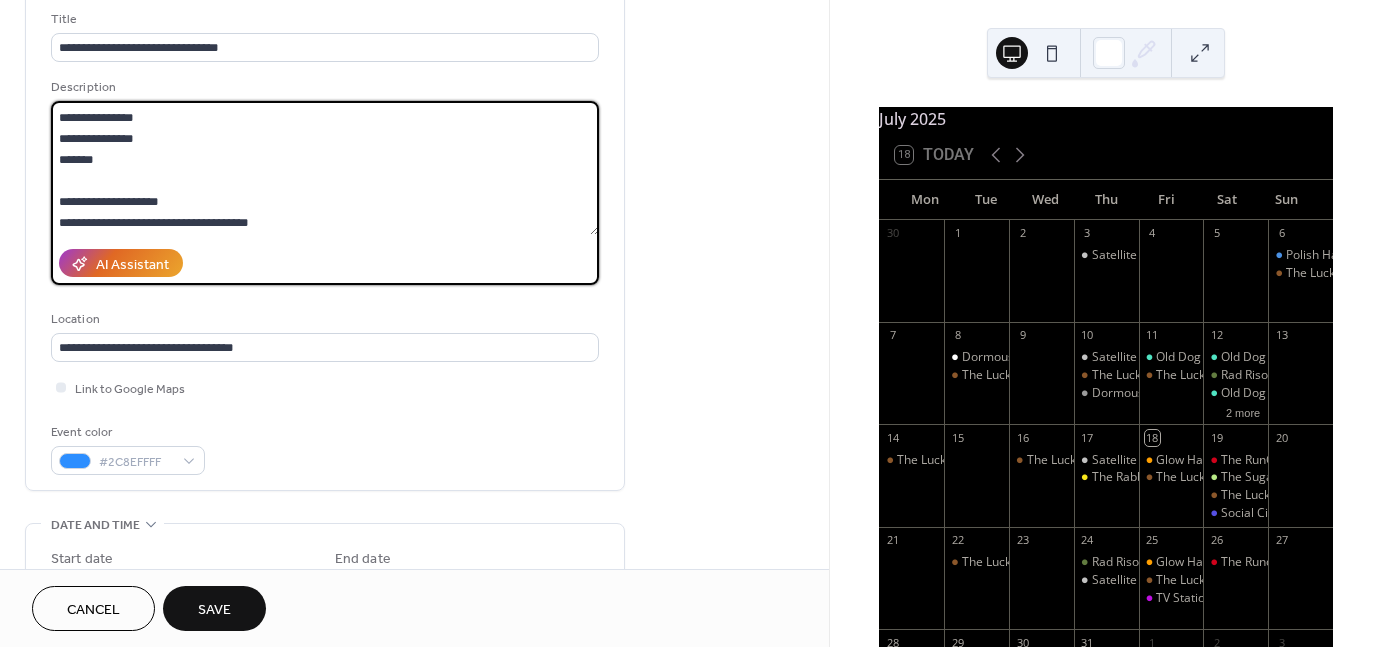 click on "**********" at bounding box center [325, 168] 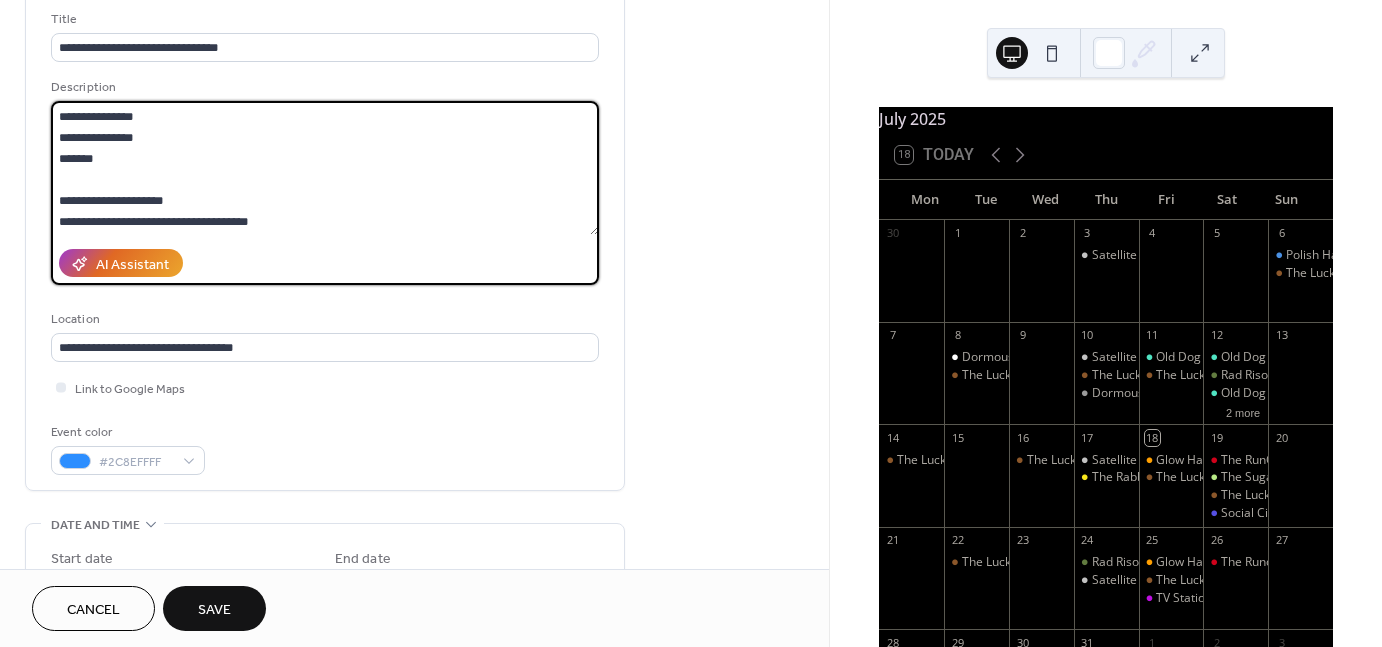 scroll, scrollTop: 0, scrollLeft: 0, axis: both 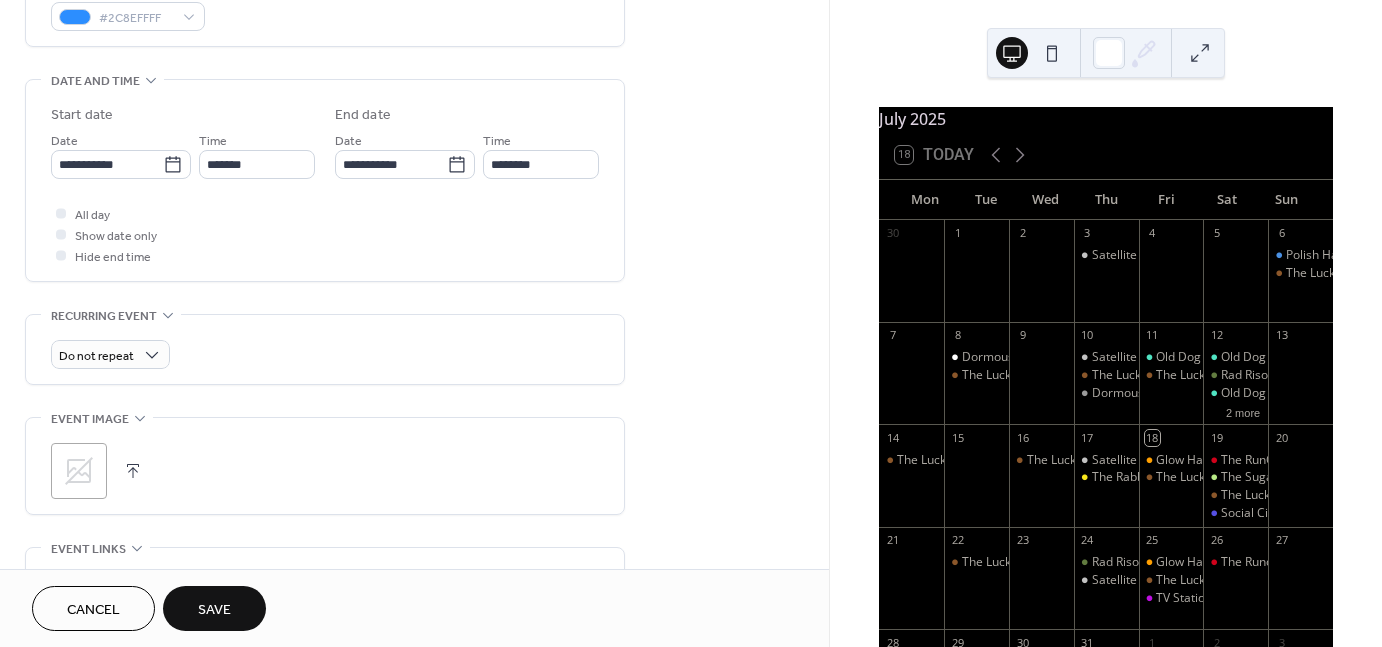 click 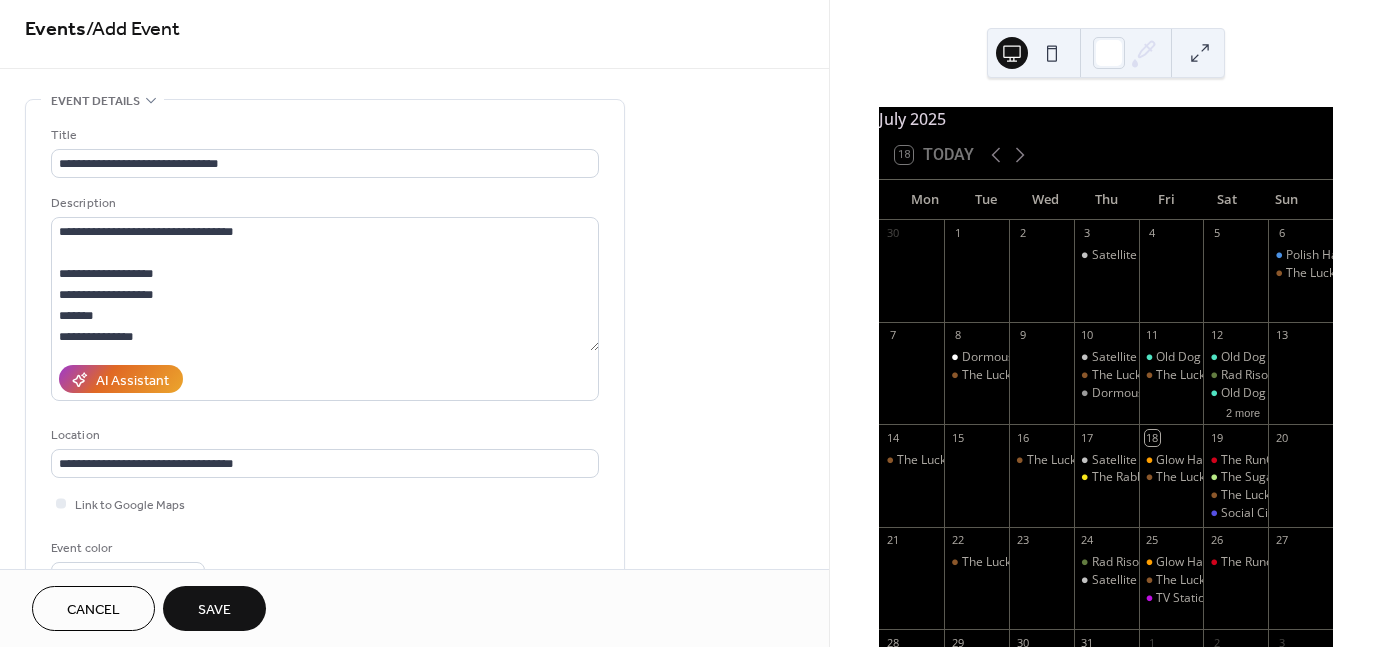 scroll, scrollTop: 10, scrollLeft: 0, axis: vertical 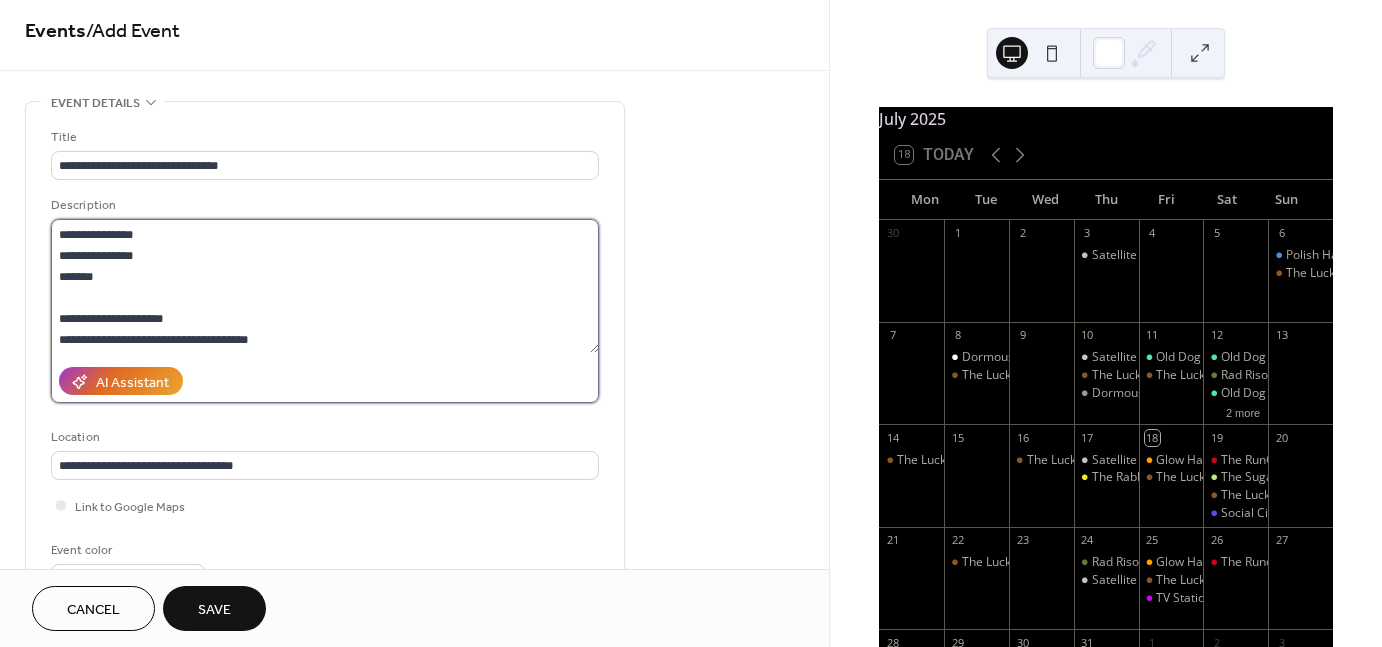 click on "**********" at bounding box center [325, 286] 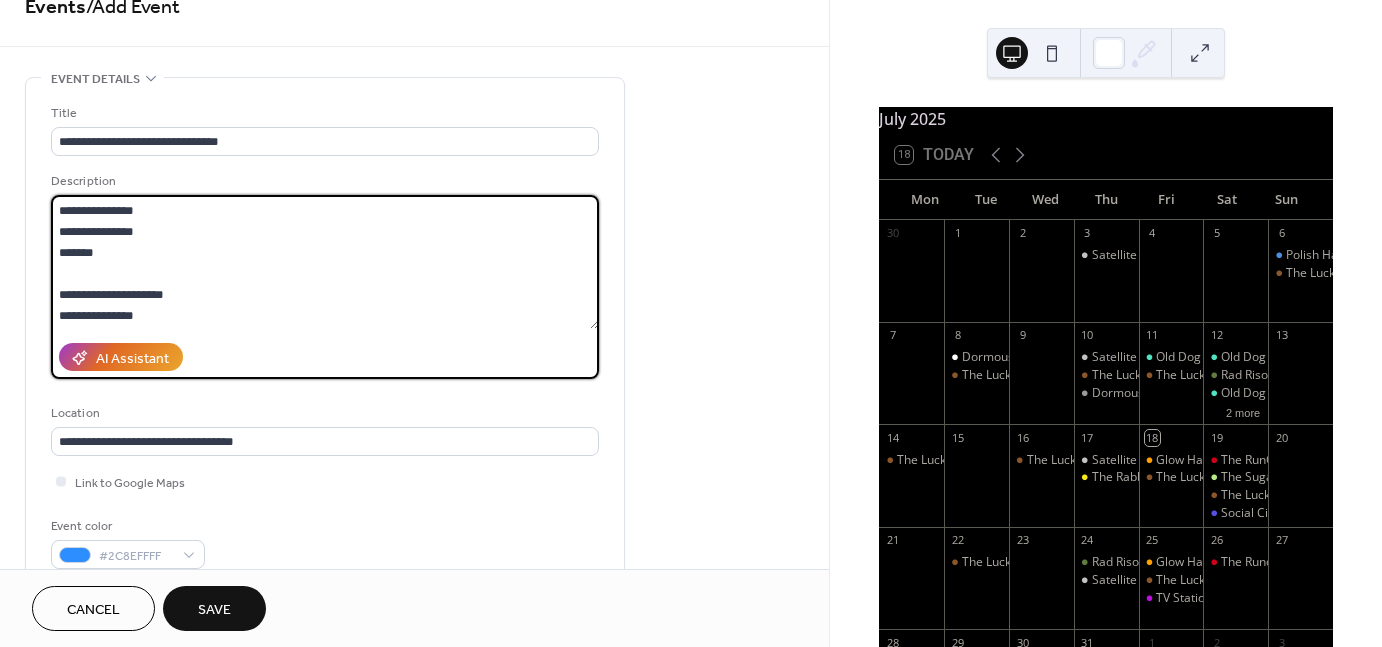 scroll, scrollTop: 34, scrollLeft: 0, axis: vertical 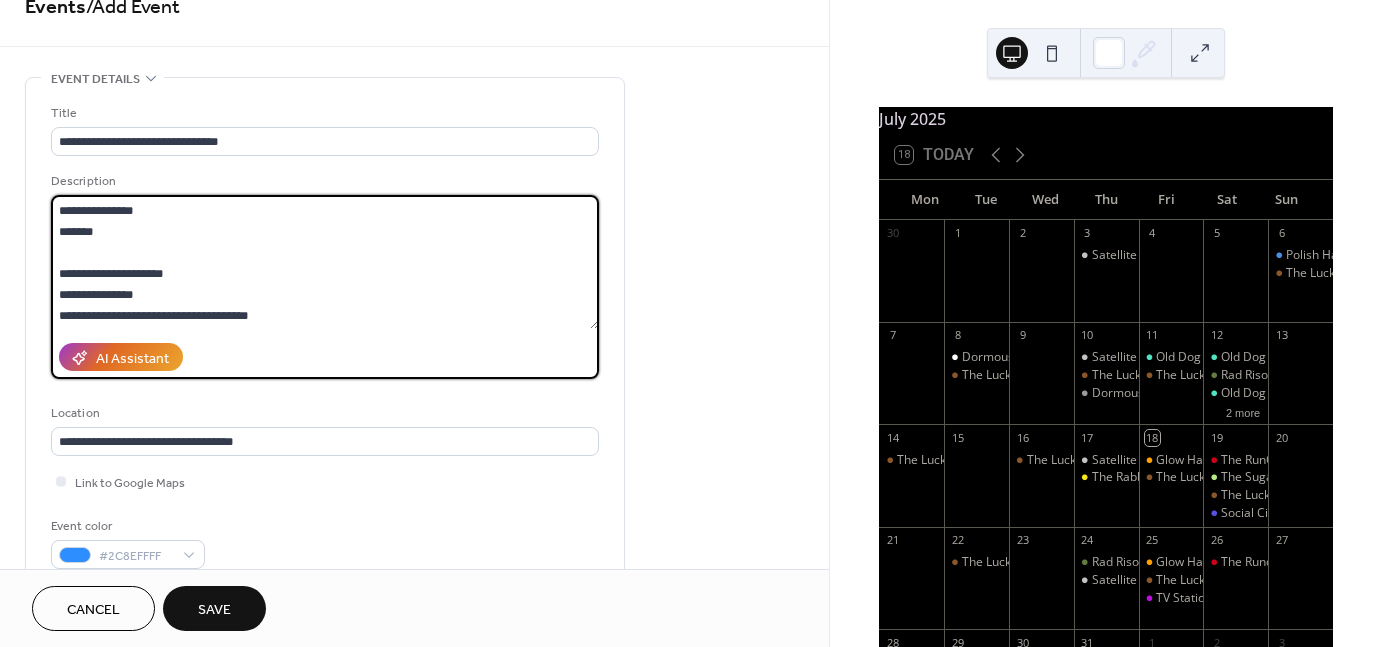drag, startPoint x: 152, startPoint y: 291, endPoint x: 56, endPoint y: 286, distance: 96.13012 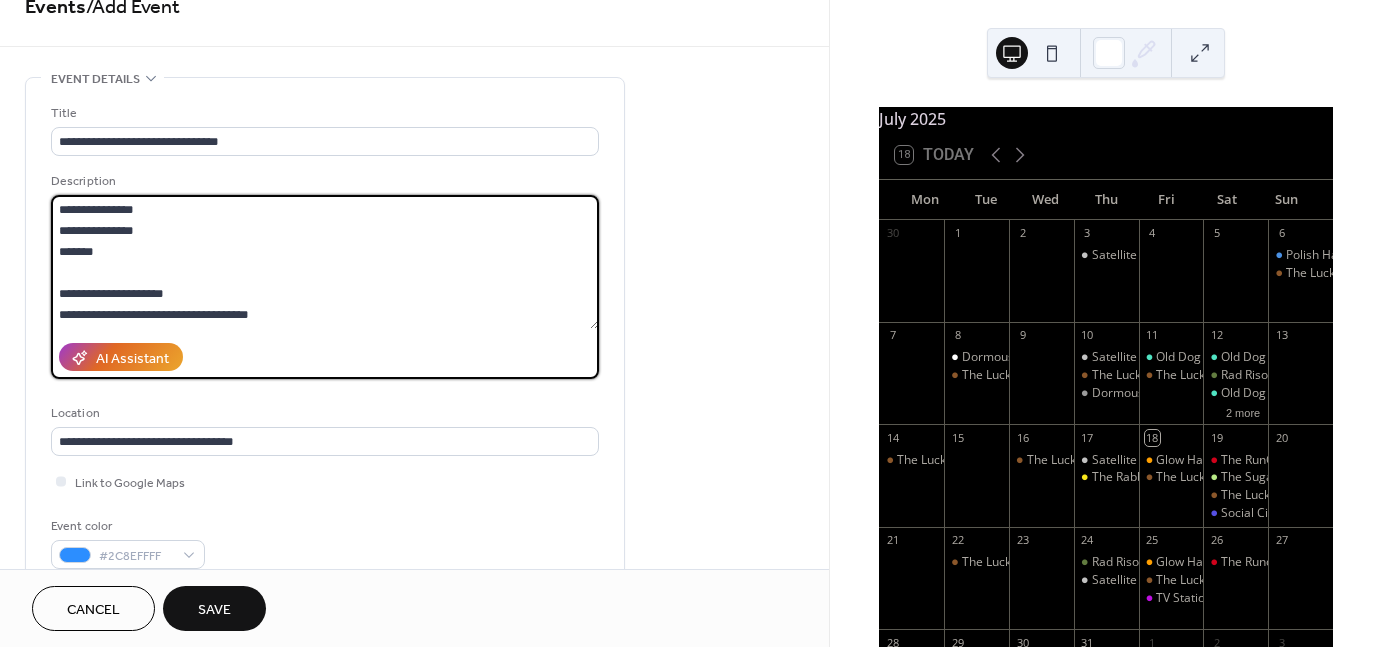 scroll, scrollTop: 104, scrollLeft: 0, axis: vertical 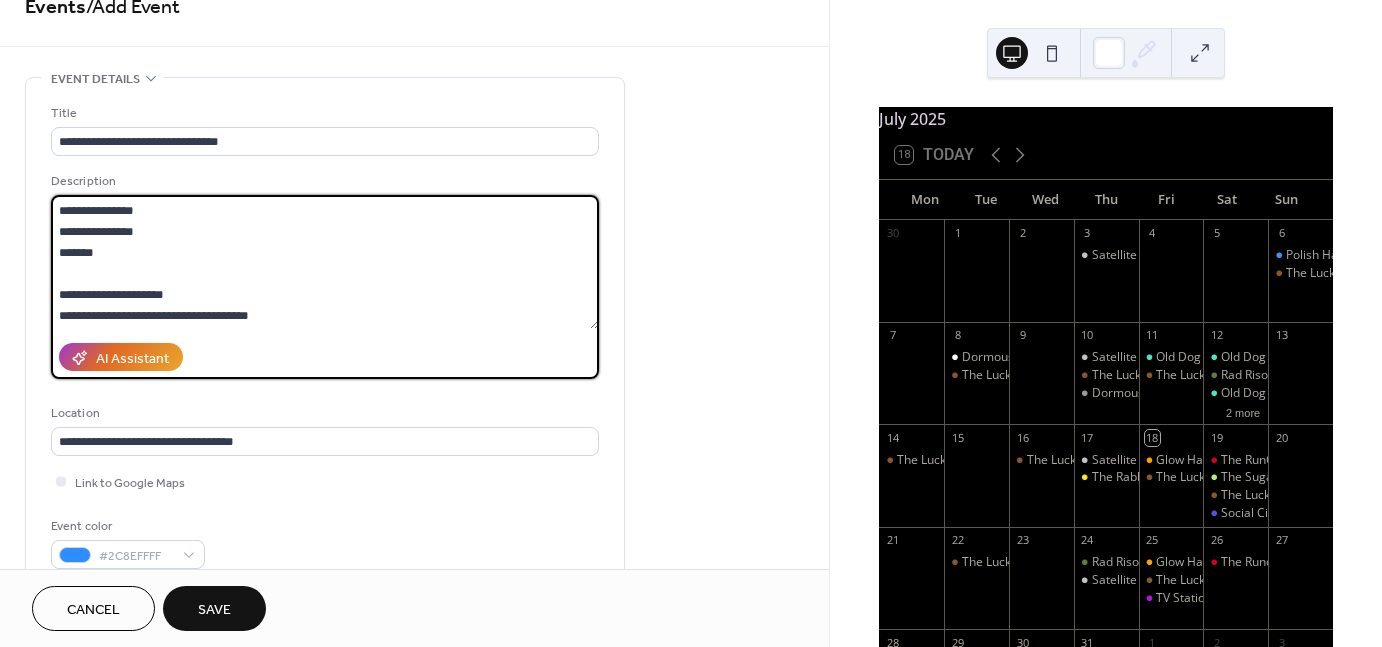 click on "**********" at bounding box center (325, 262) 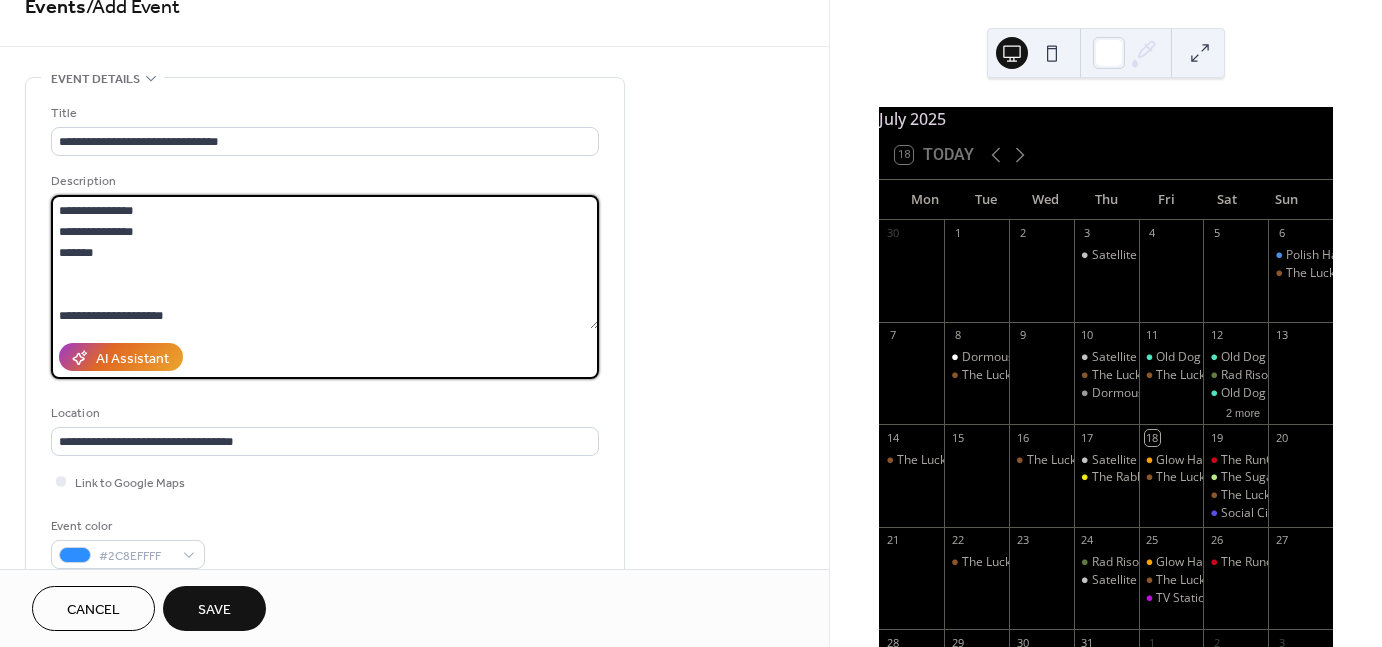 scroll, scrollTop: 125, scrollLeft: 0, axis: vertical 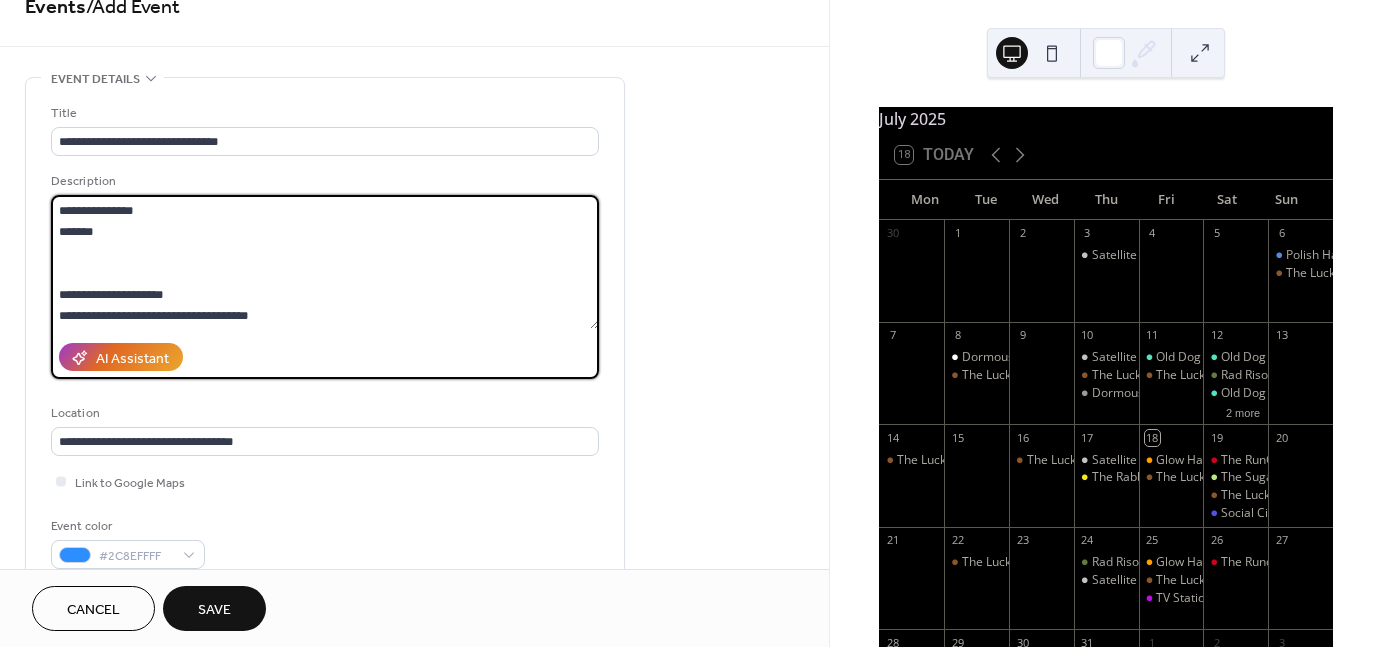 paste on "**********" 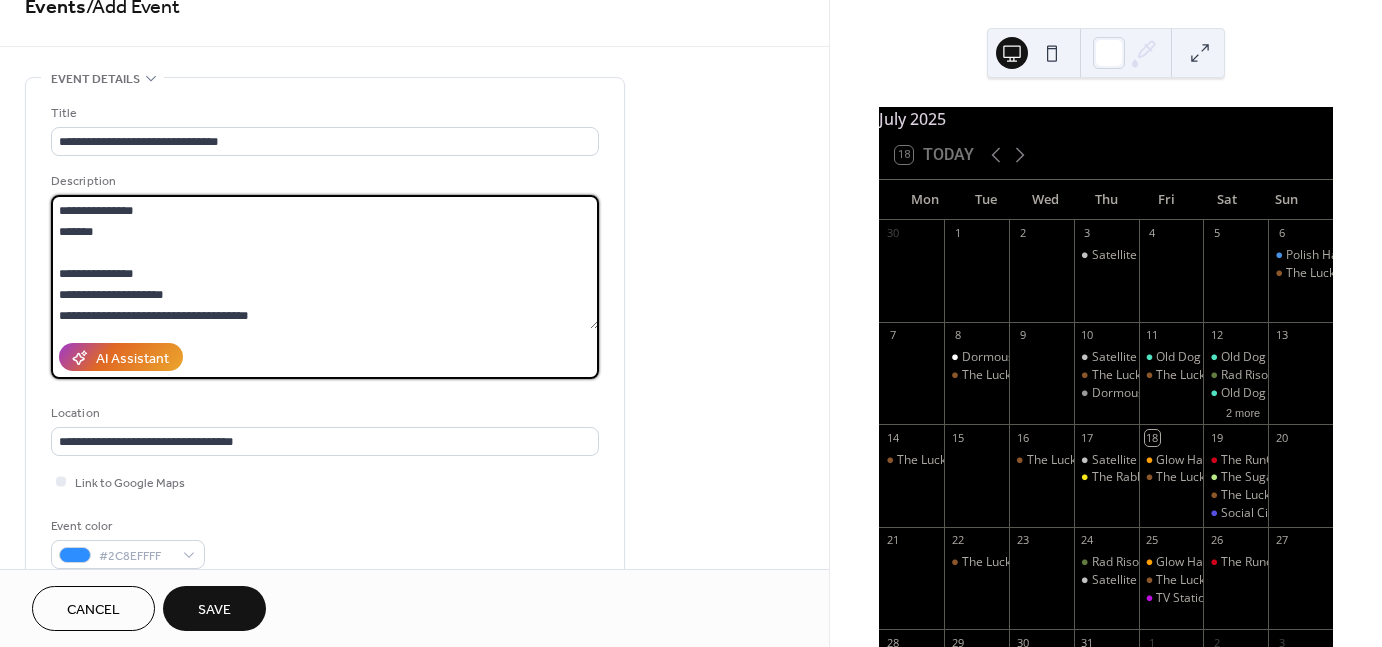 click on "**********" at bounding box center (325, 262) 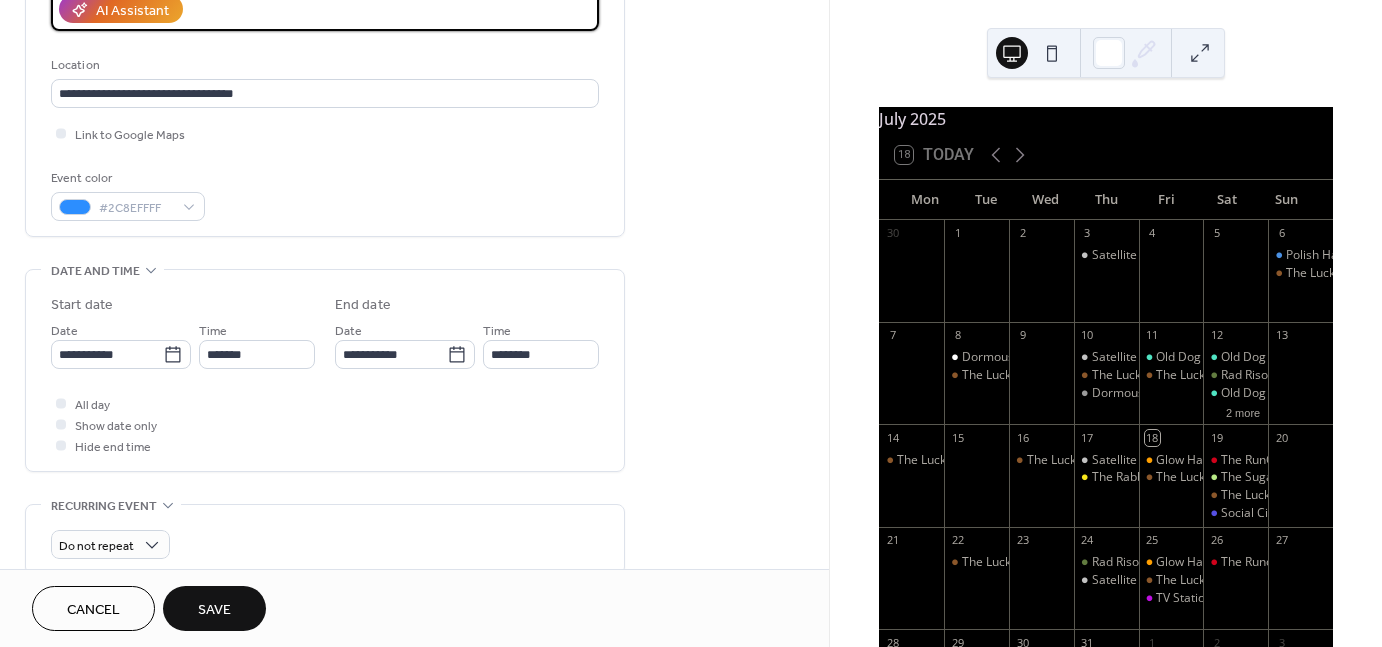 scroll, scrollTop: 378, scrollLeft: 0, axis: vertical 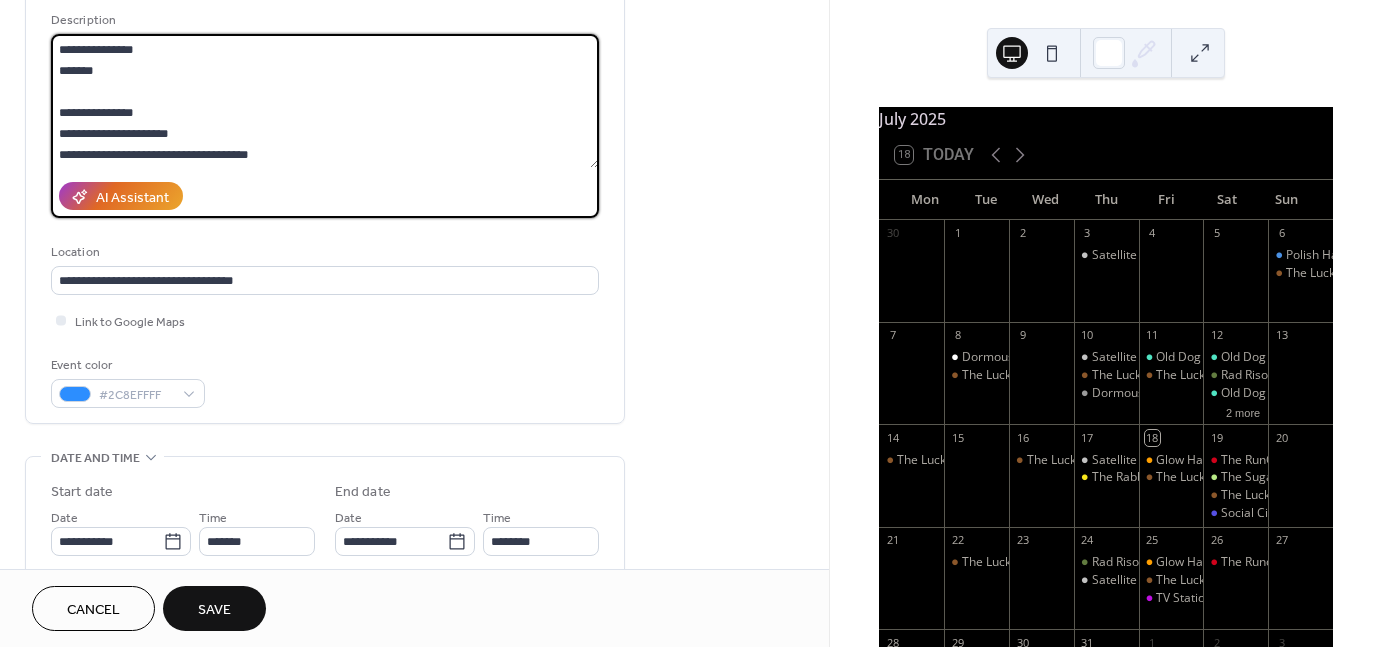 drag, startPoint x: 124, startPoint y: 125, endPoint x: 160, endPoint y: 135, distance: 37.363083 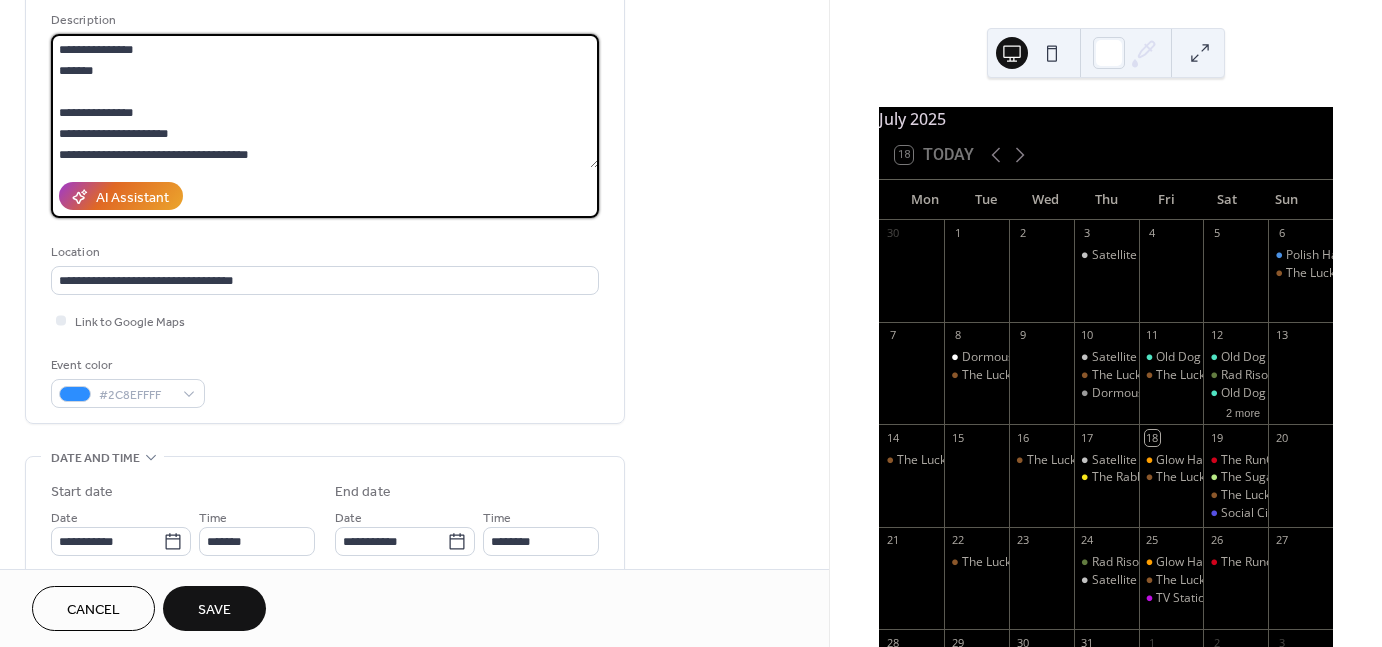click on "**********" at bounding box center (325, 101) 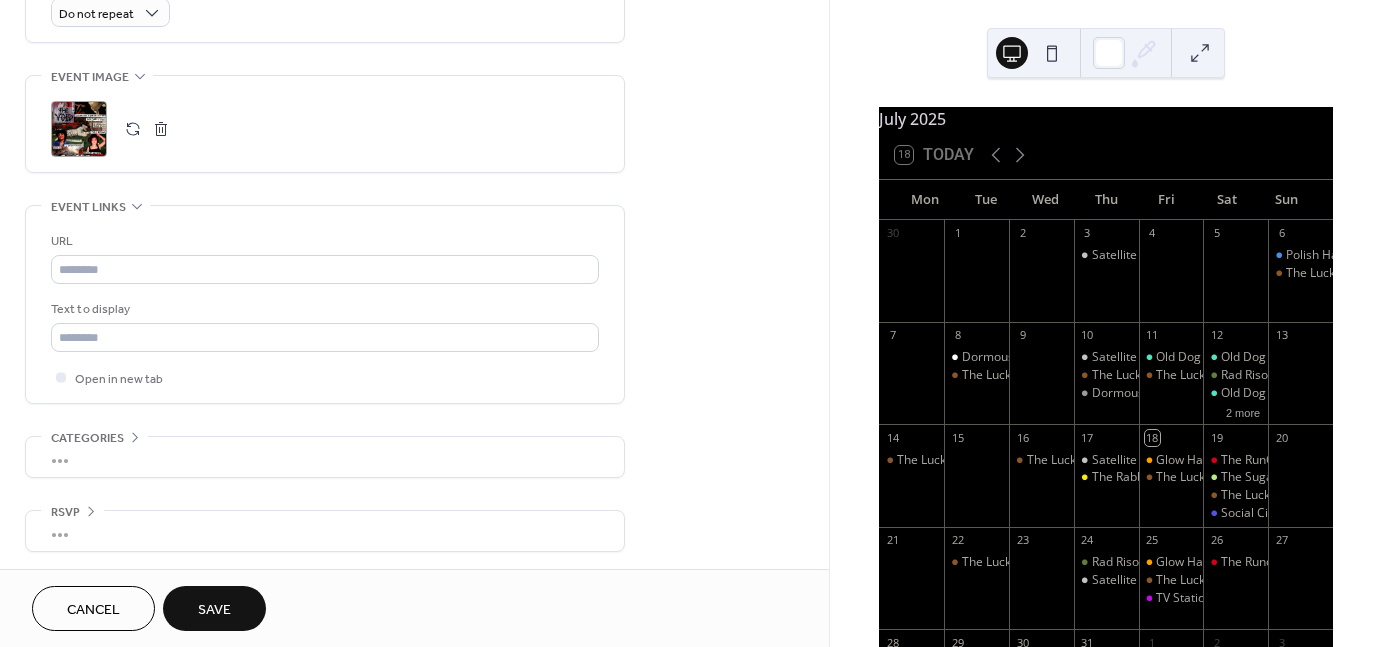 scroll, scrollTop: 912, scrollLeft: 0, axis: vertical 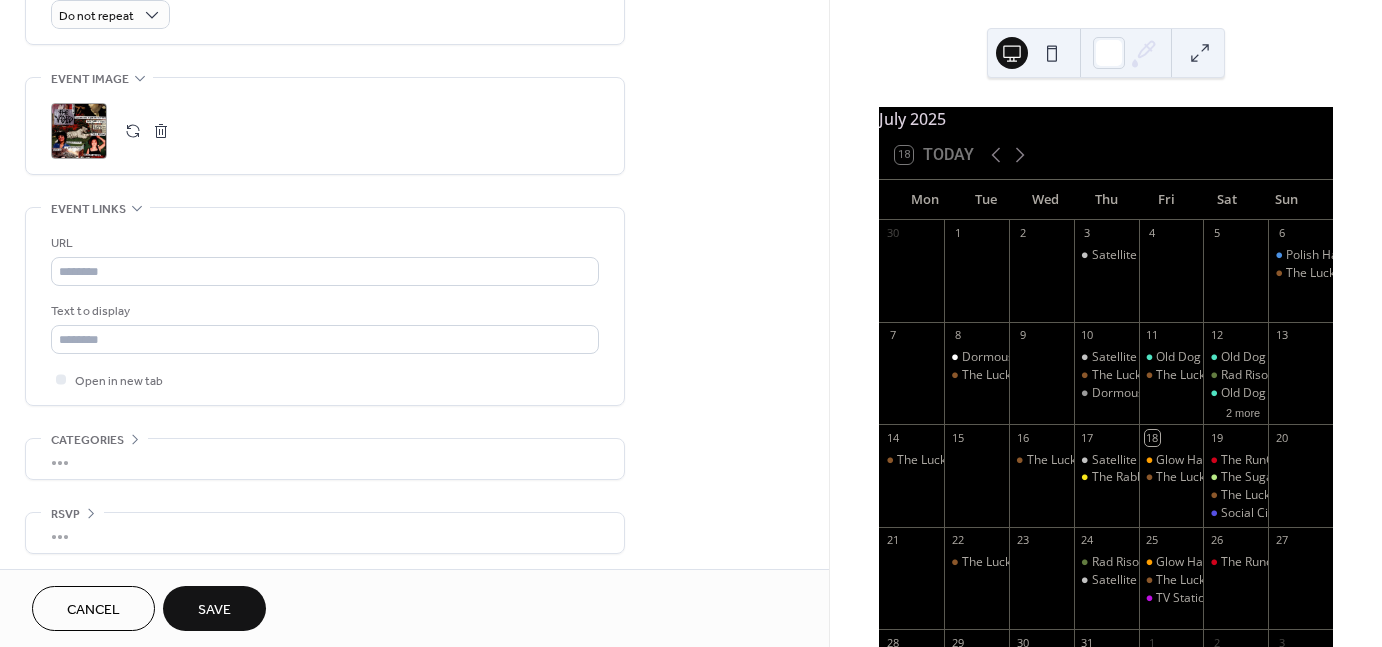 type on "**********" 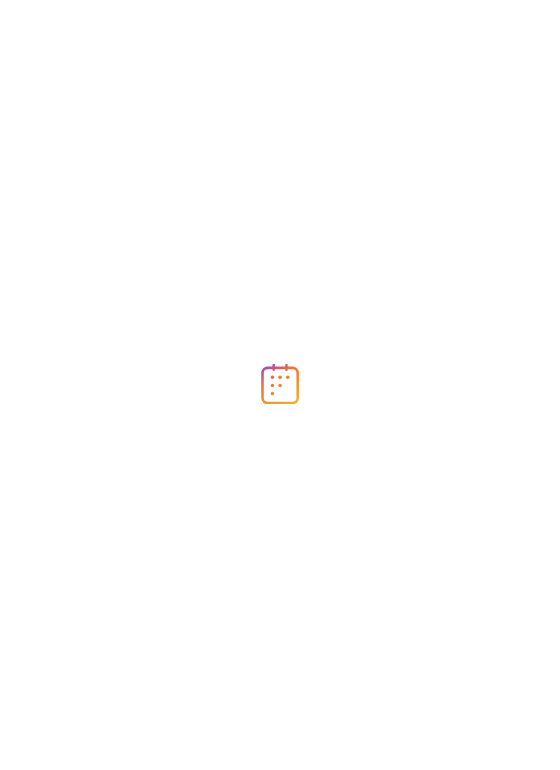 scroll, scrollTop: 0, scrollLeft: 0, axis: both 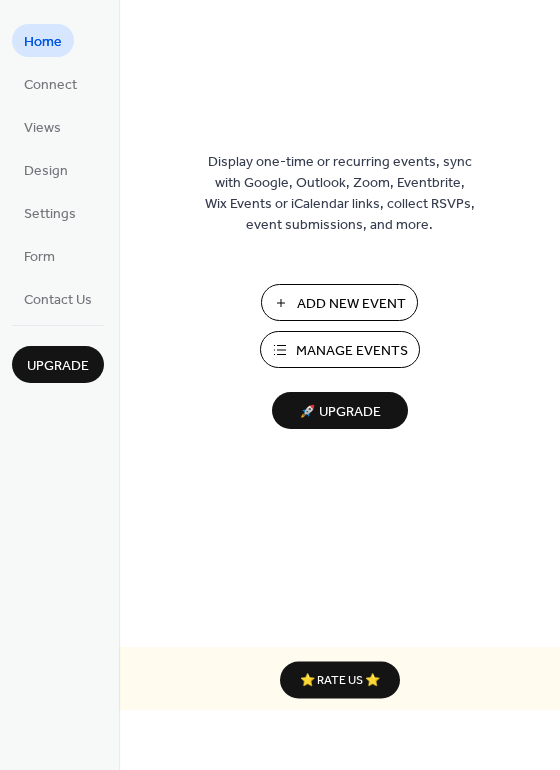 click on "Manage Events" at bounding box center (352, 351) 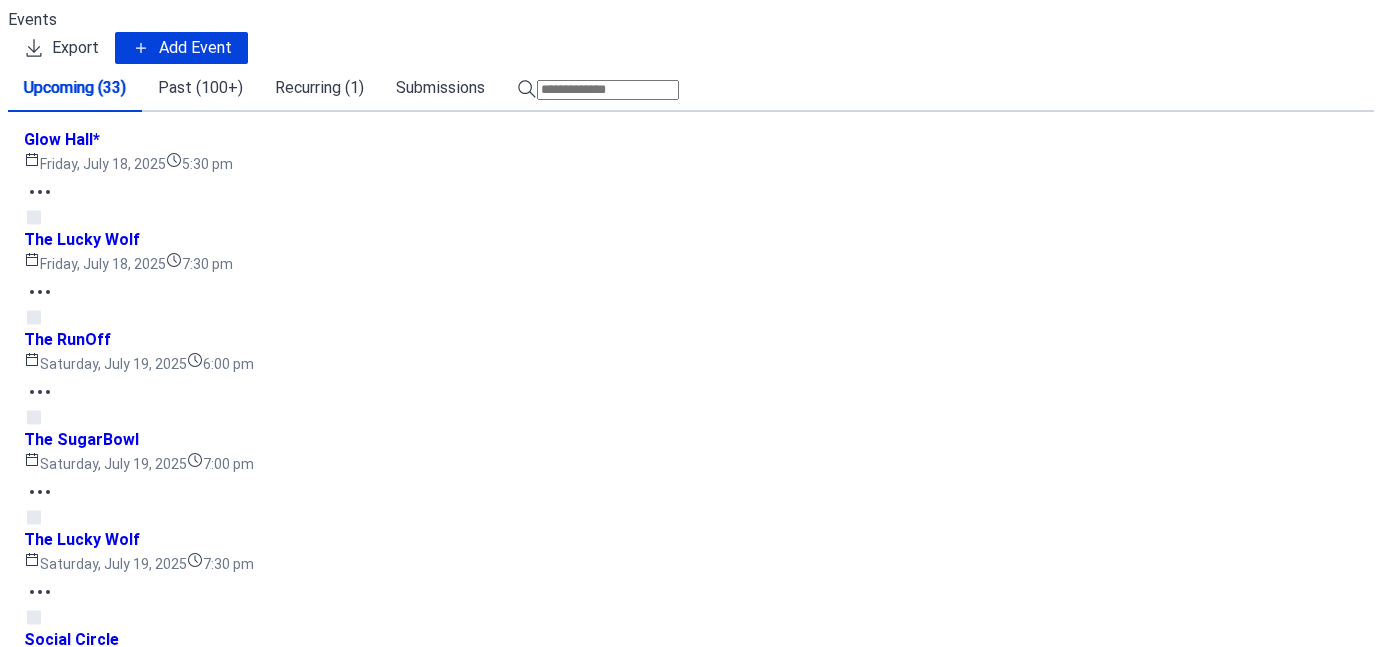 scroll, scrollTop: 0, scrollLeft: 0, axis: both 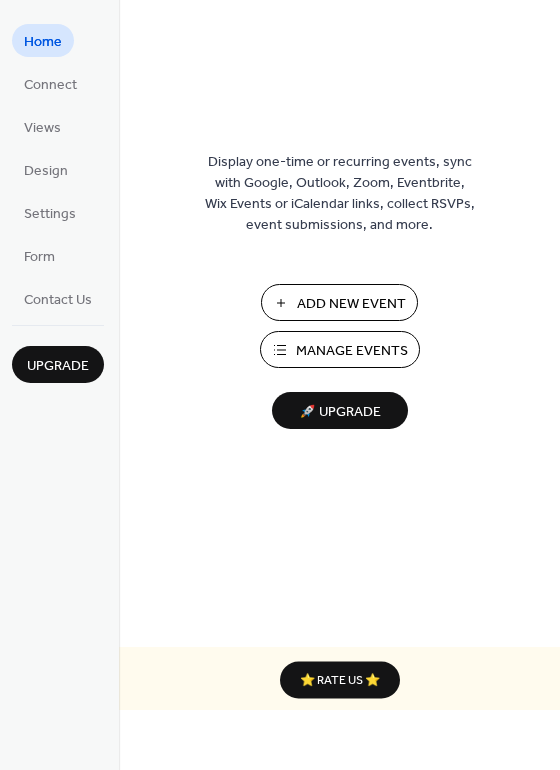 click on "Add New Event" at bounding box center (351, 304) 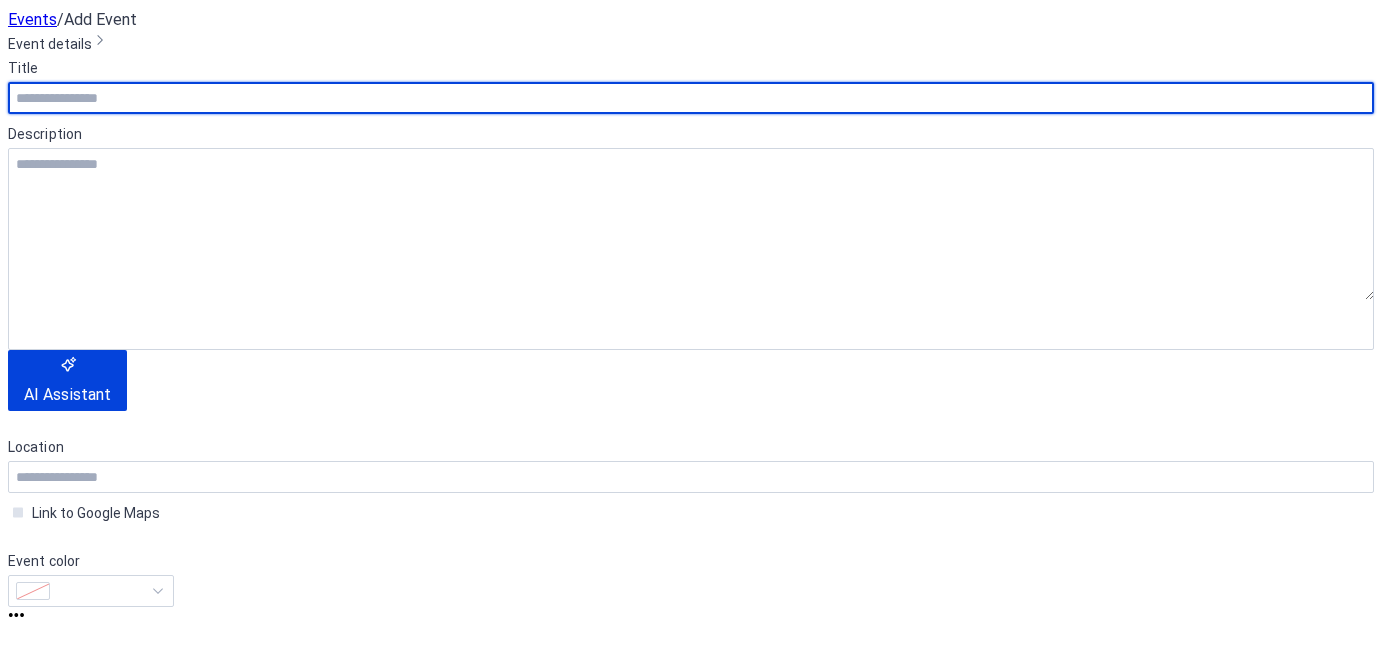 scroll, scrollTop: 0, scrollLeft: 0, axis: both 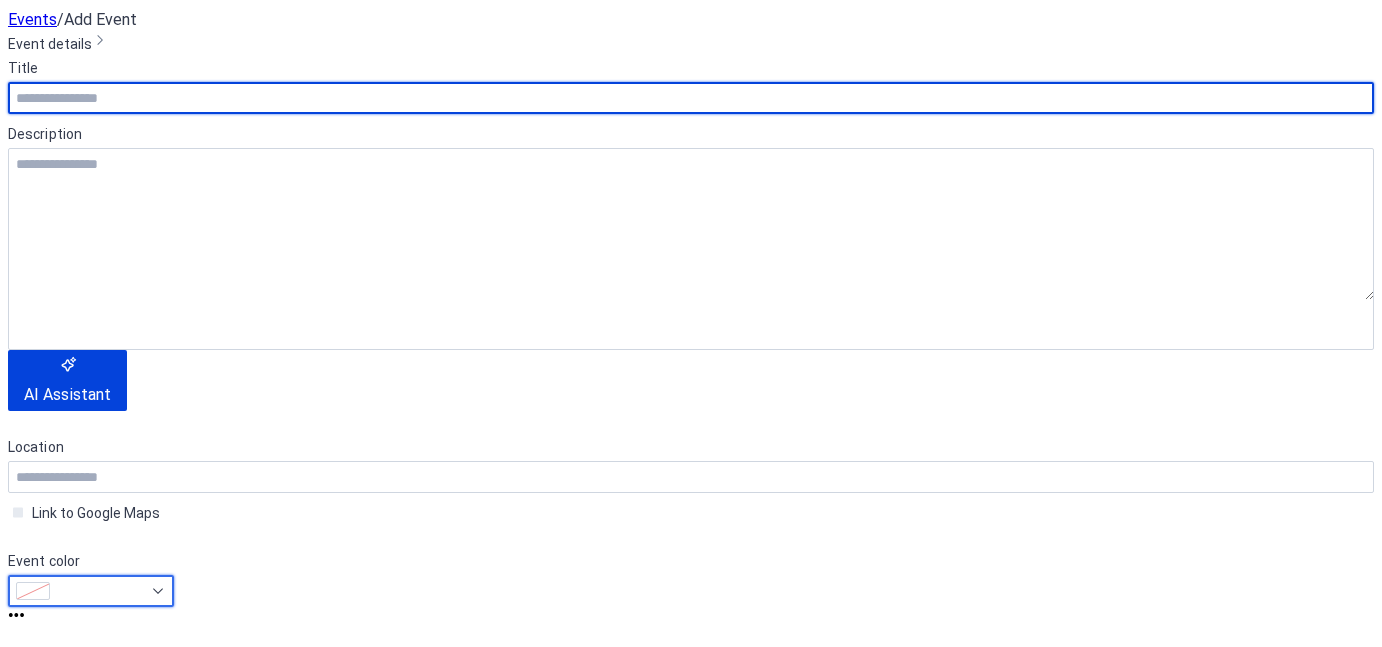 click at bounding box center [100, 591] 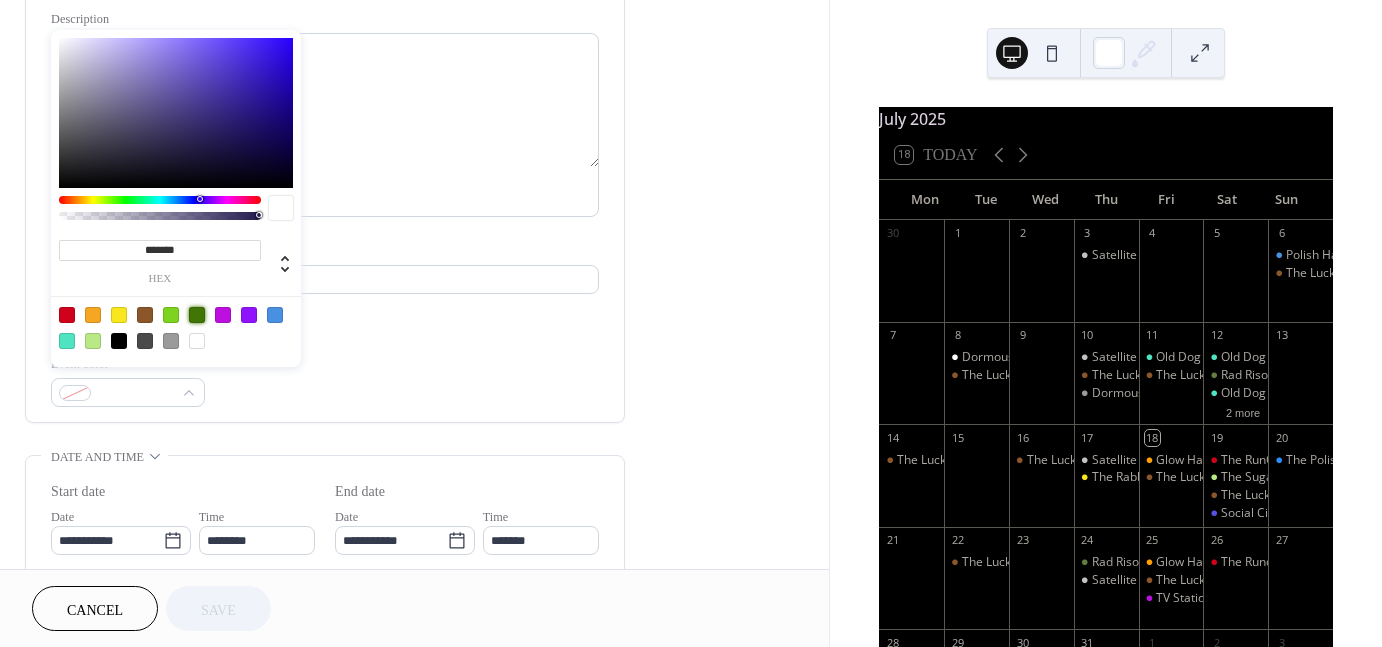 click at bounding box center [197, 315] 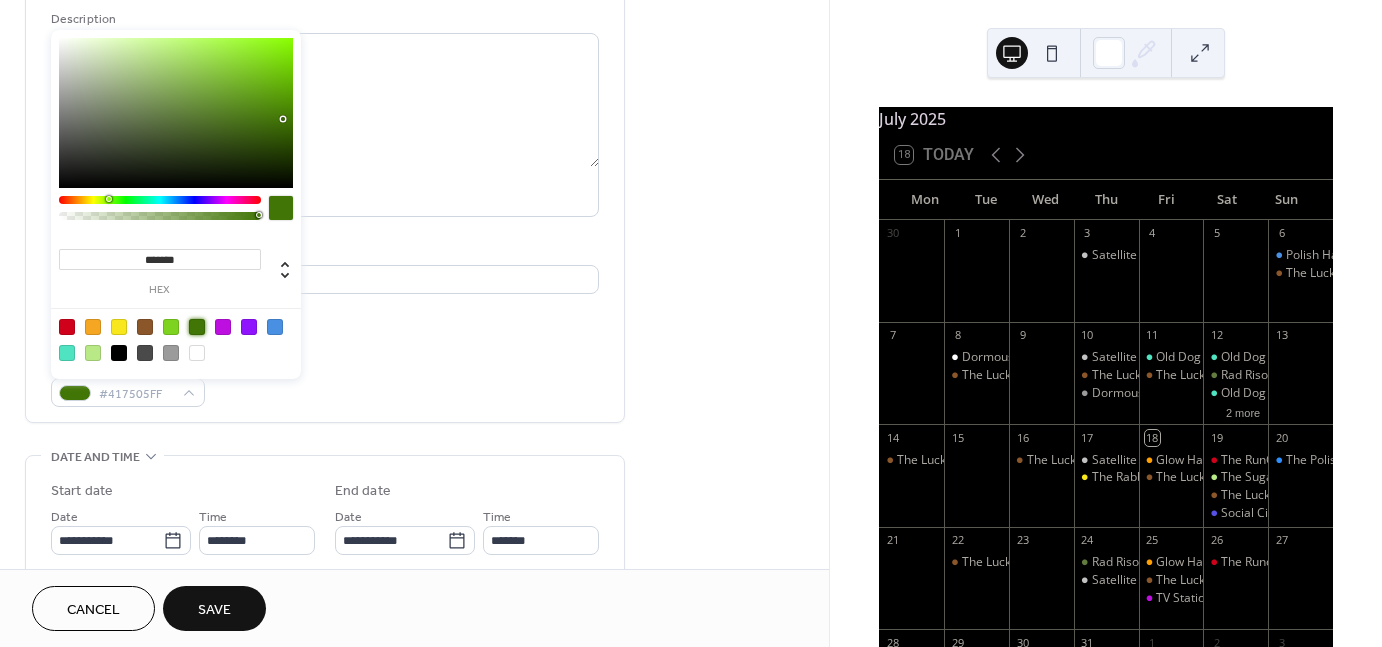 click on "Event color #417505FF" at bounding box center [325, 380] 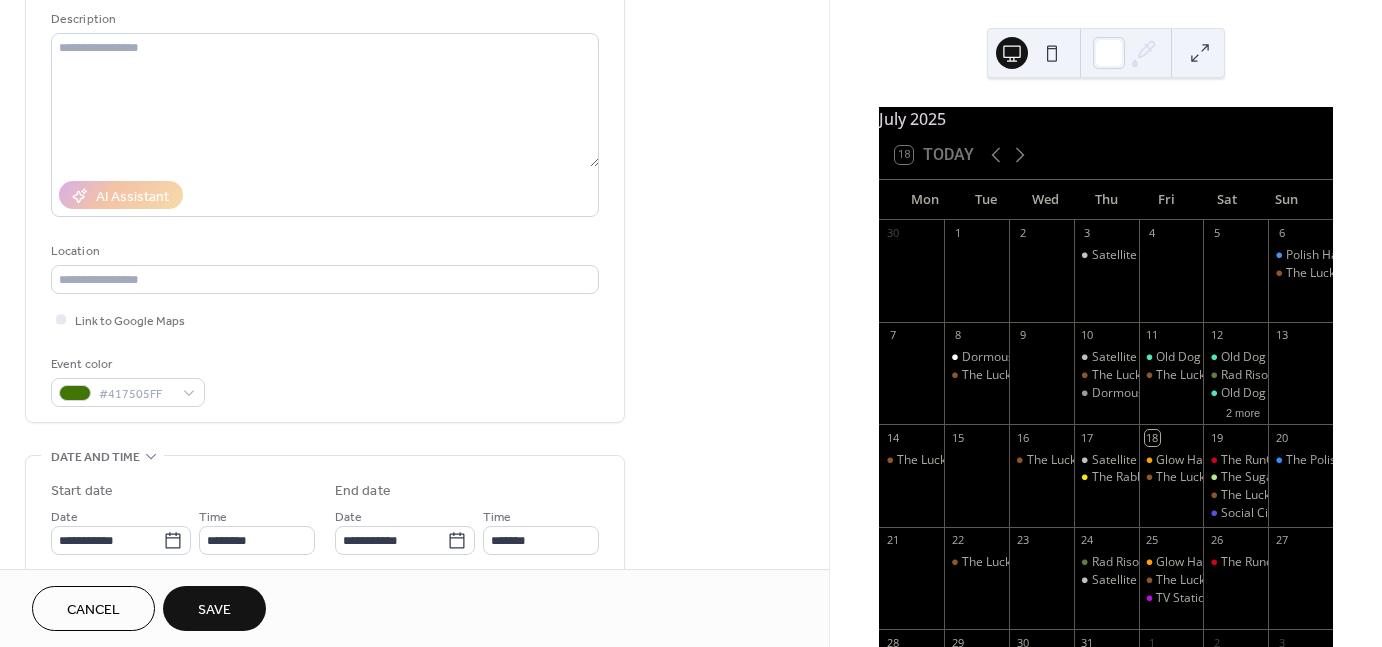 scroll, scrollTop: 0, scrollLeft: 0, axis: both 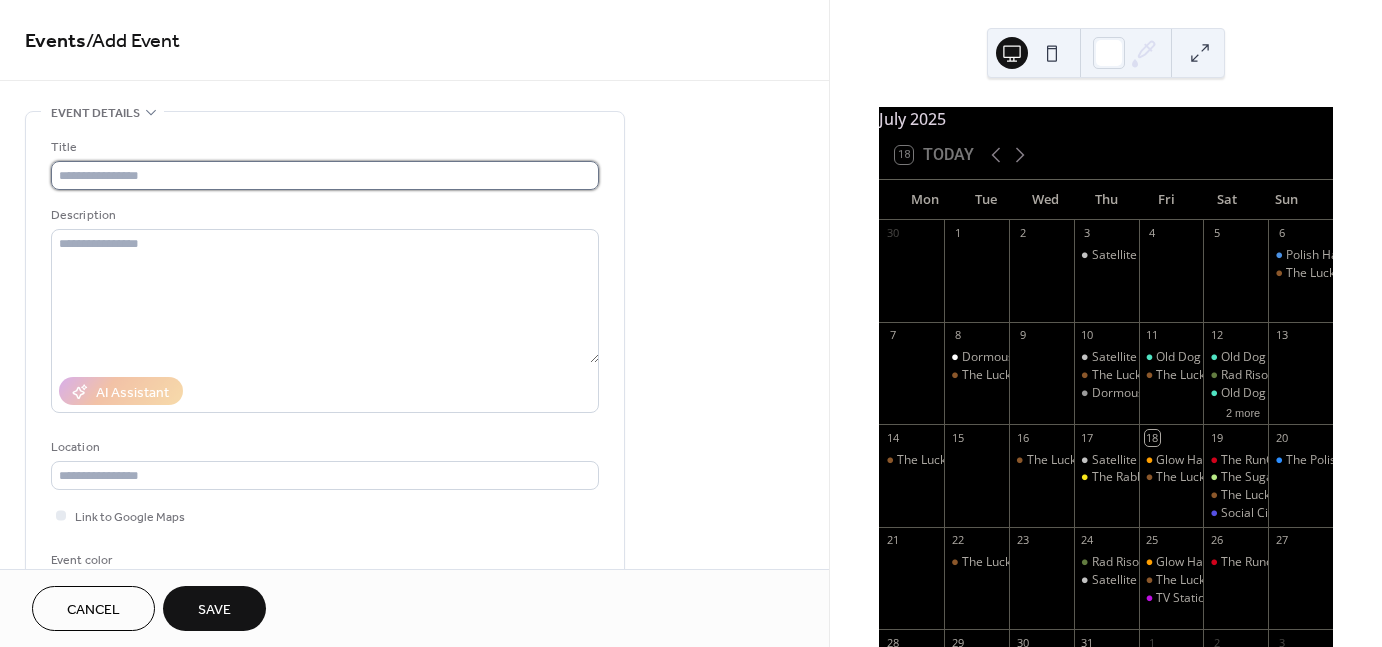 click at bounding box center [325, 175] 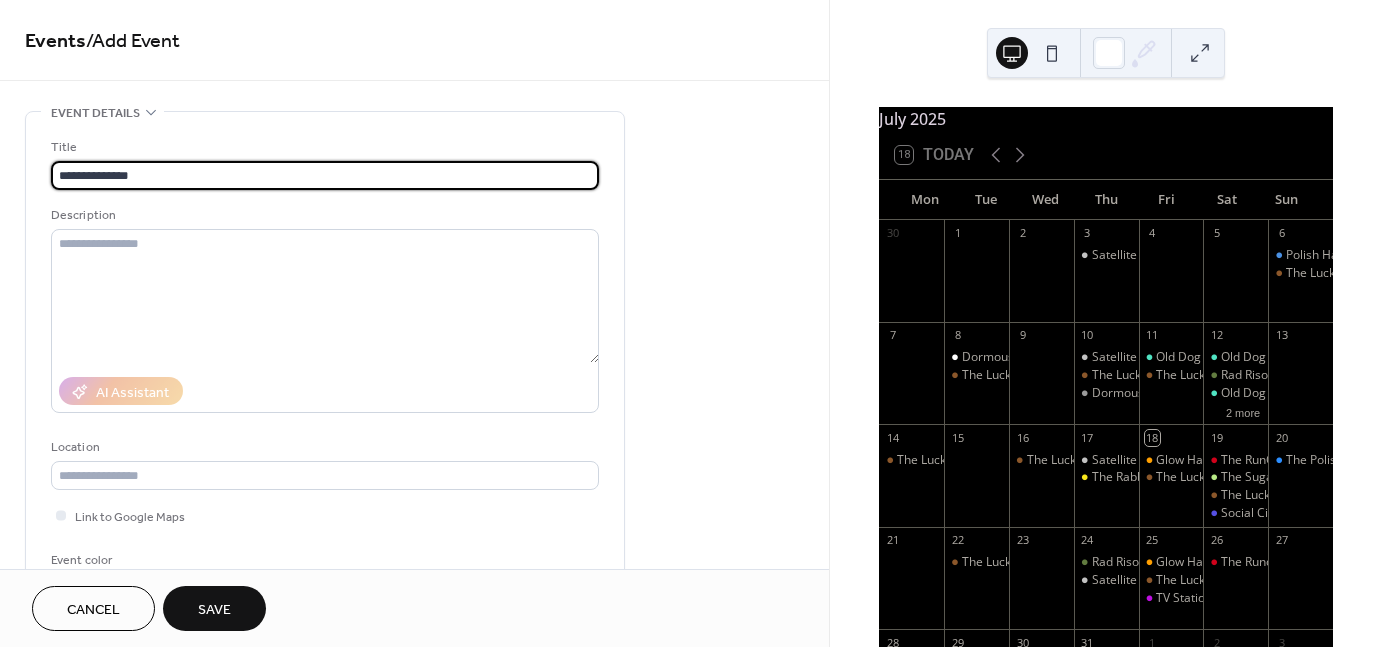 type on "**********" 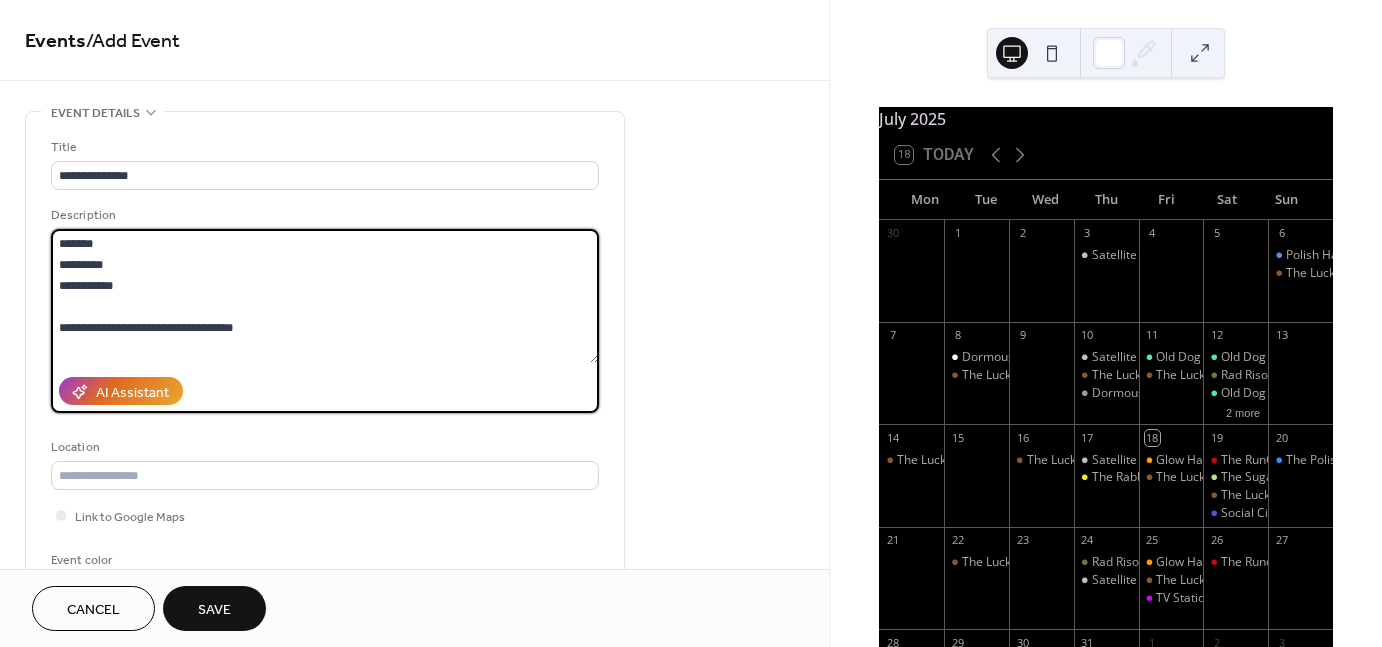 click on "**********" at bounding box center (325, 296) 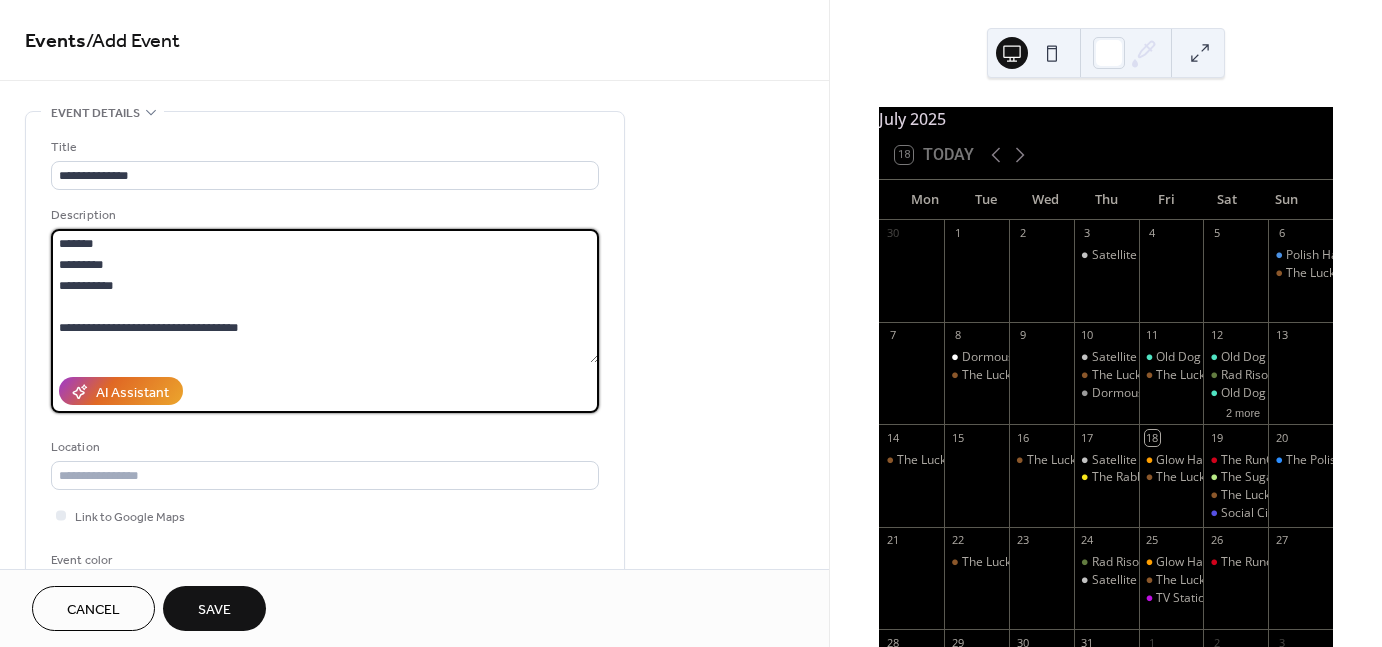 drag, startPoint x: 144, startPoint y: 326, endPoint x: 32, endPoint y: 320, distance: 112.1606 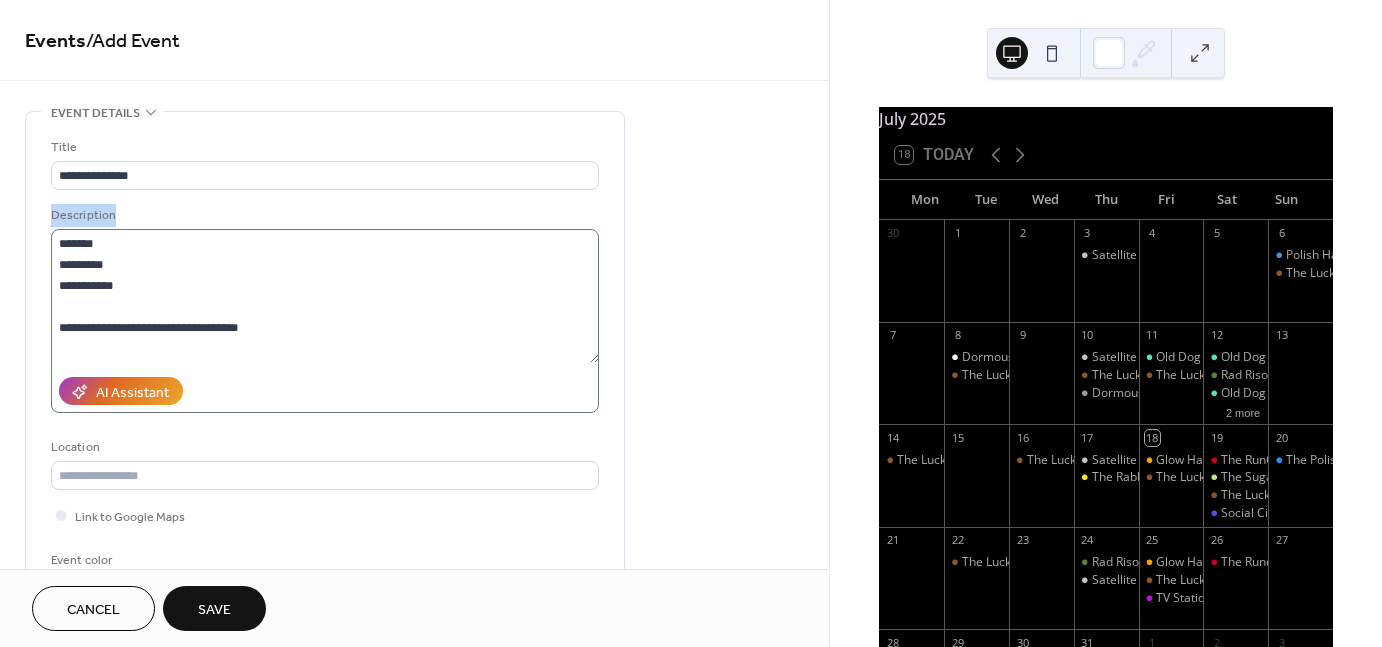drag, startPoint x: 32, startPoint y: 320, endPoint x: 140, endPoint y: 331, distance: 108.55874 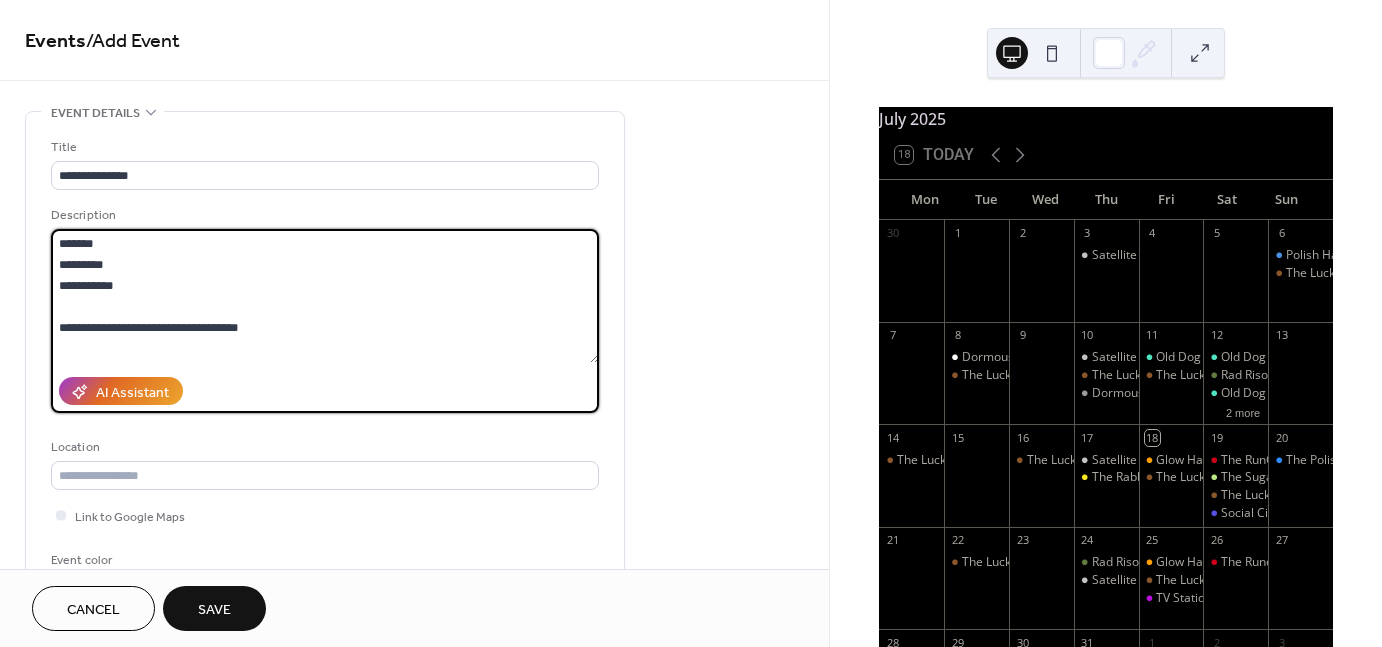 click on "**********" at bounding box center [325, 296] 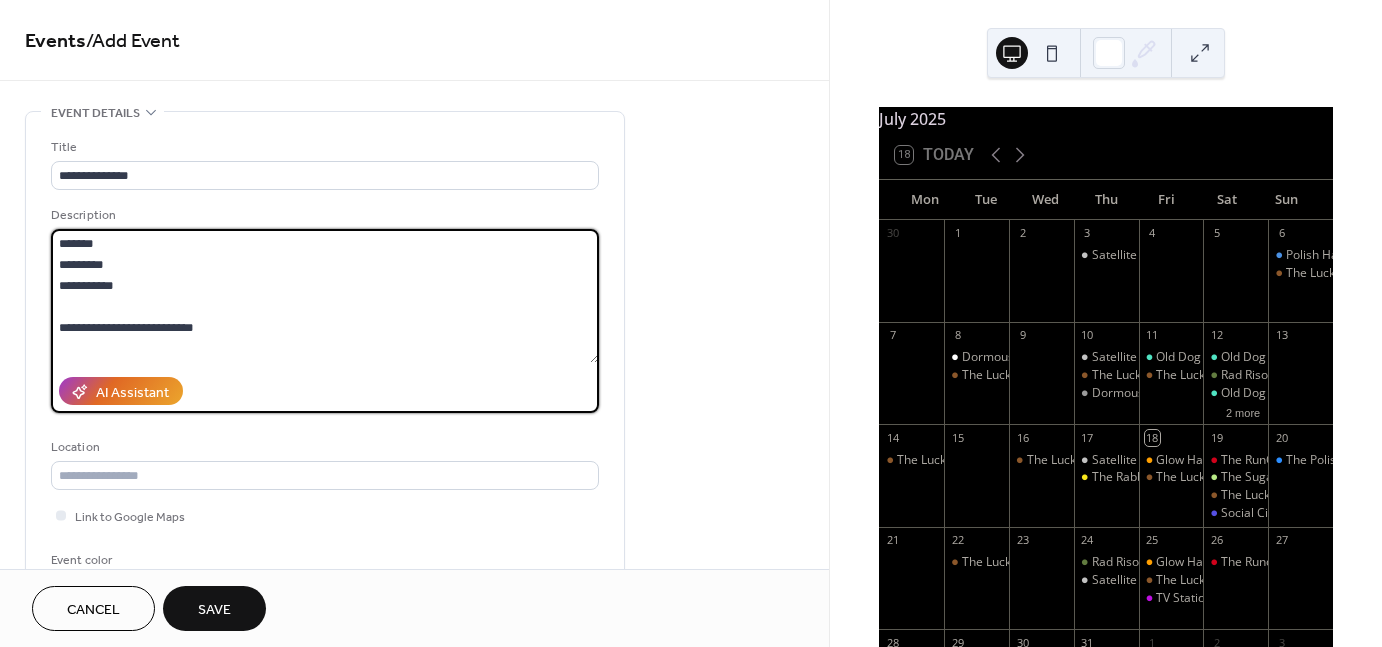 click on "**********" at bounding box center [325, 296] 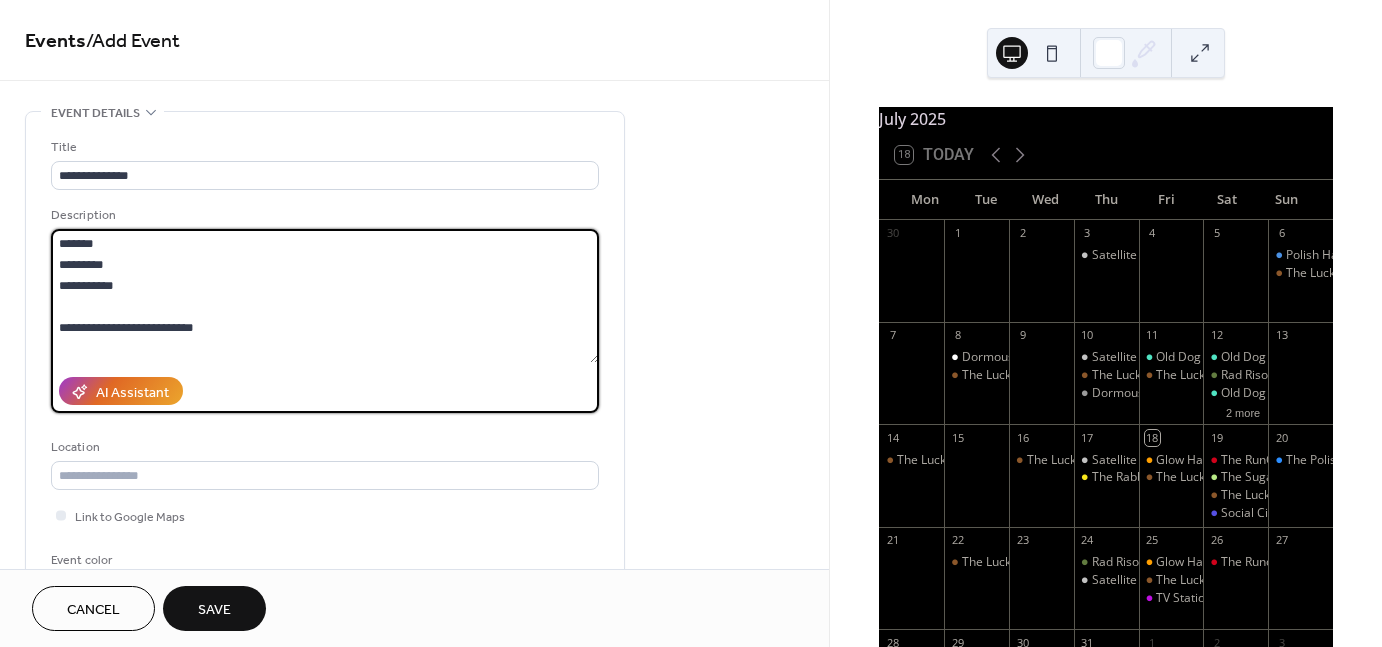 click on "**********" at bounding box center (325, 296) 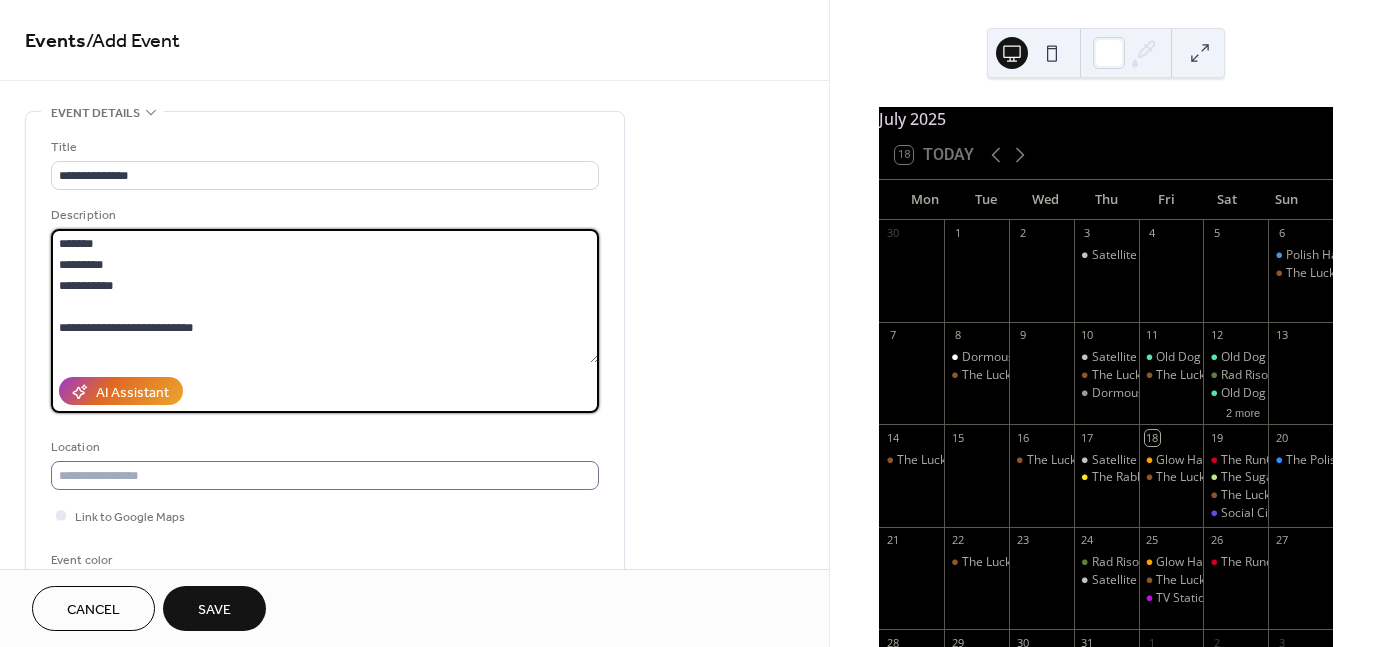 scroll, scrollTop: 48, scrollLeft: 0, axis: vertical 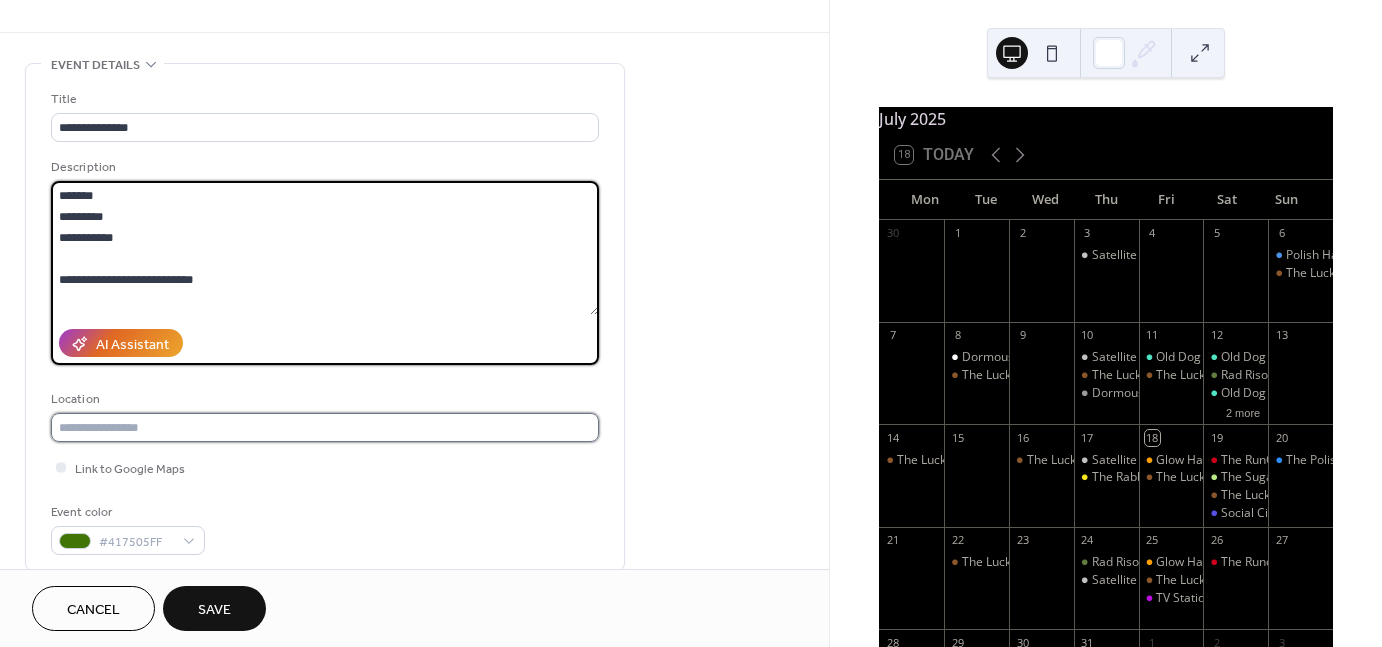 click at bounding box center (325, 427) 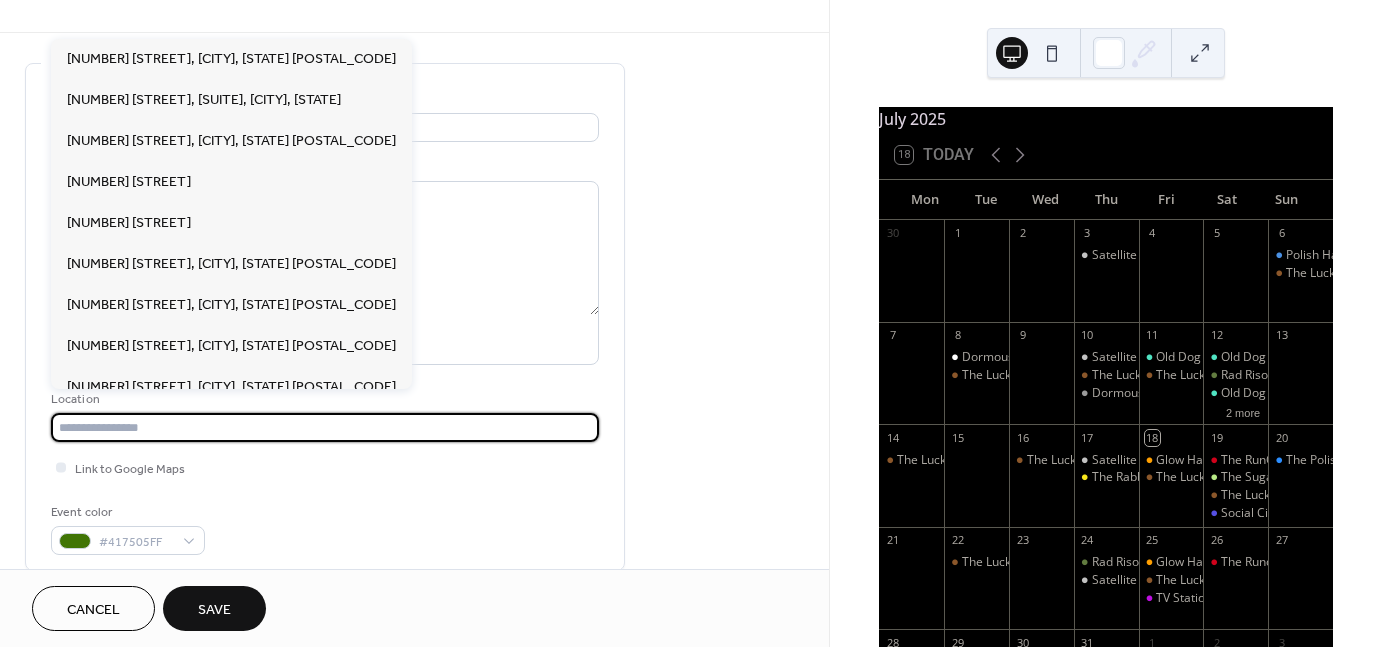 paste on "**********" 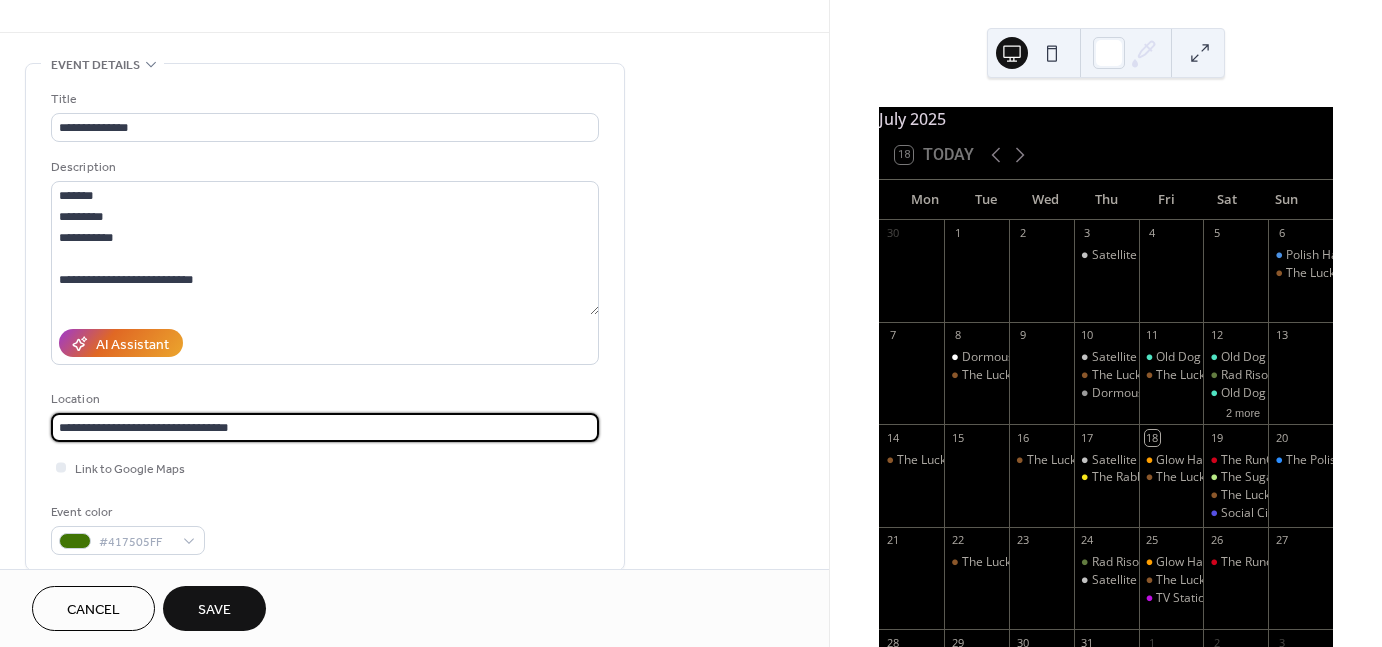click on "**********" at bounding box center (325, 427) 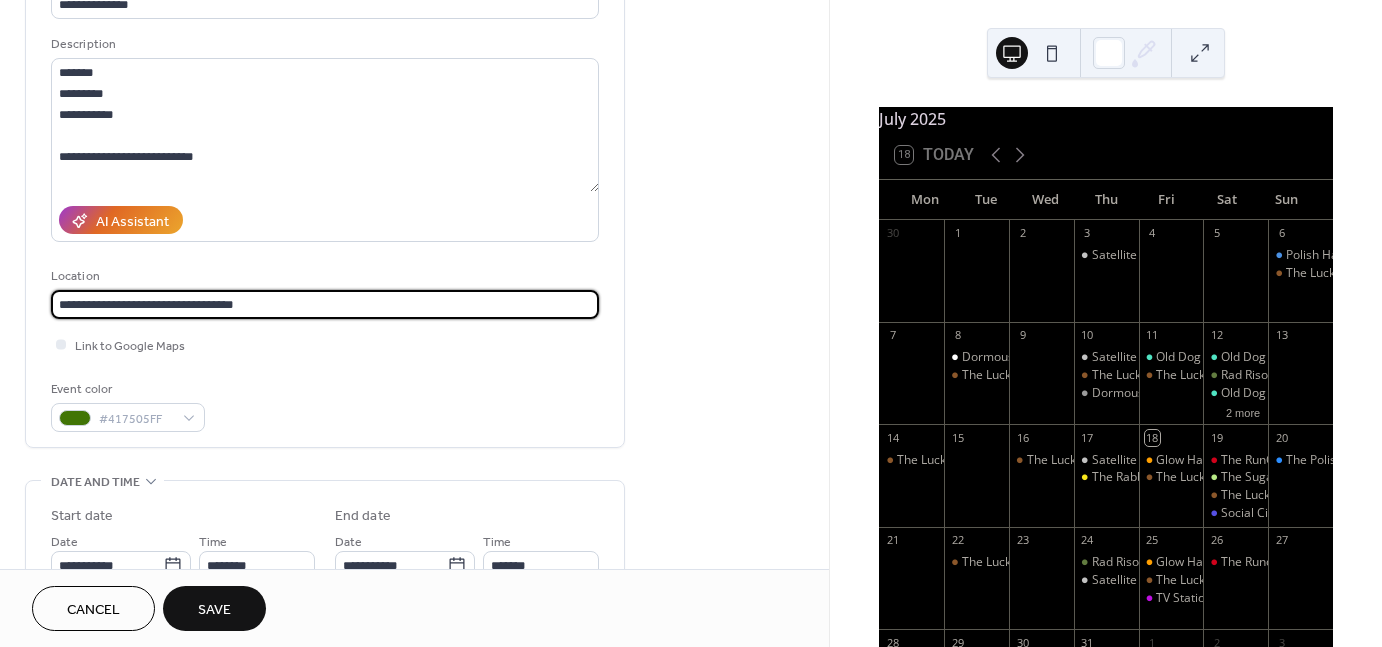 scroll, scrollTop: 172, scrollLeft: 0, axis: vertical 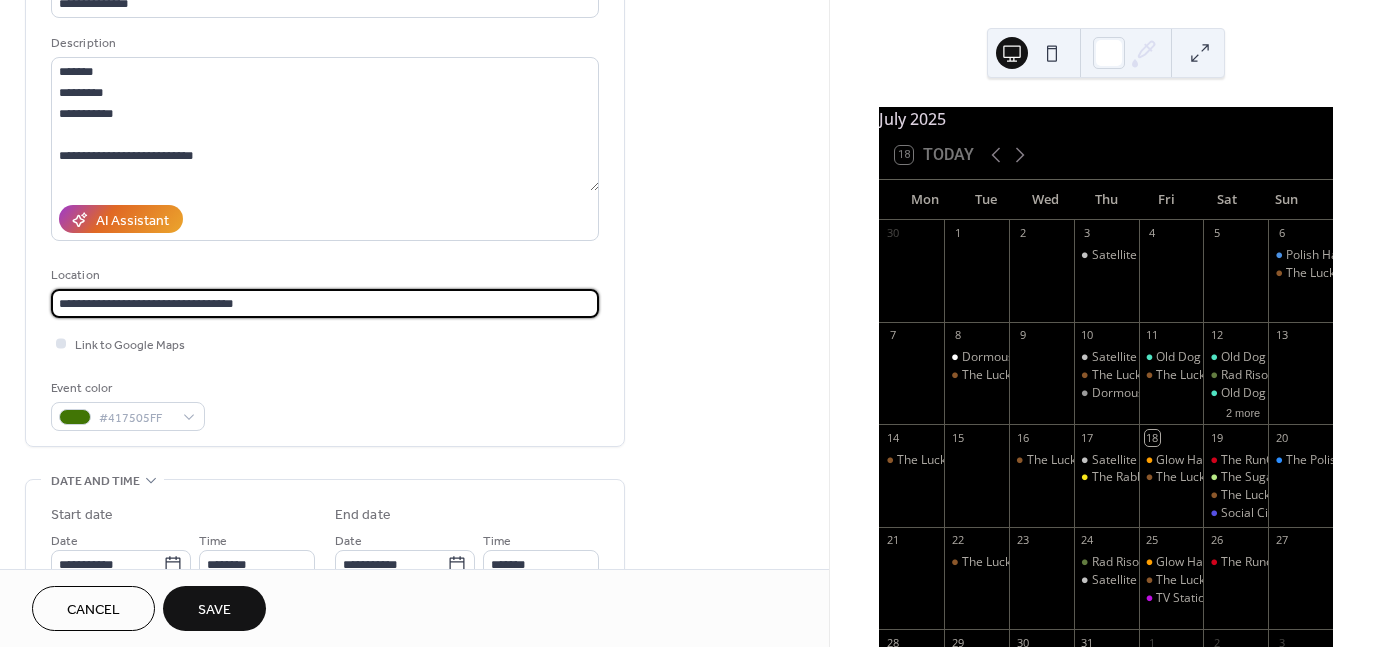 type on "**********" 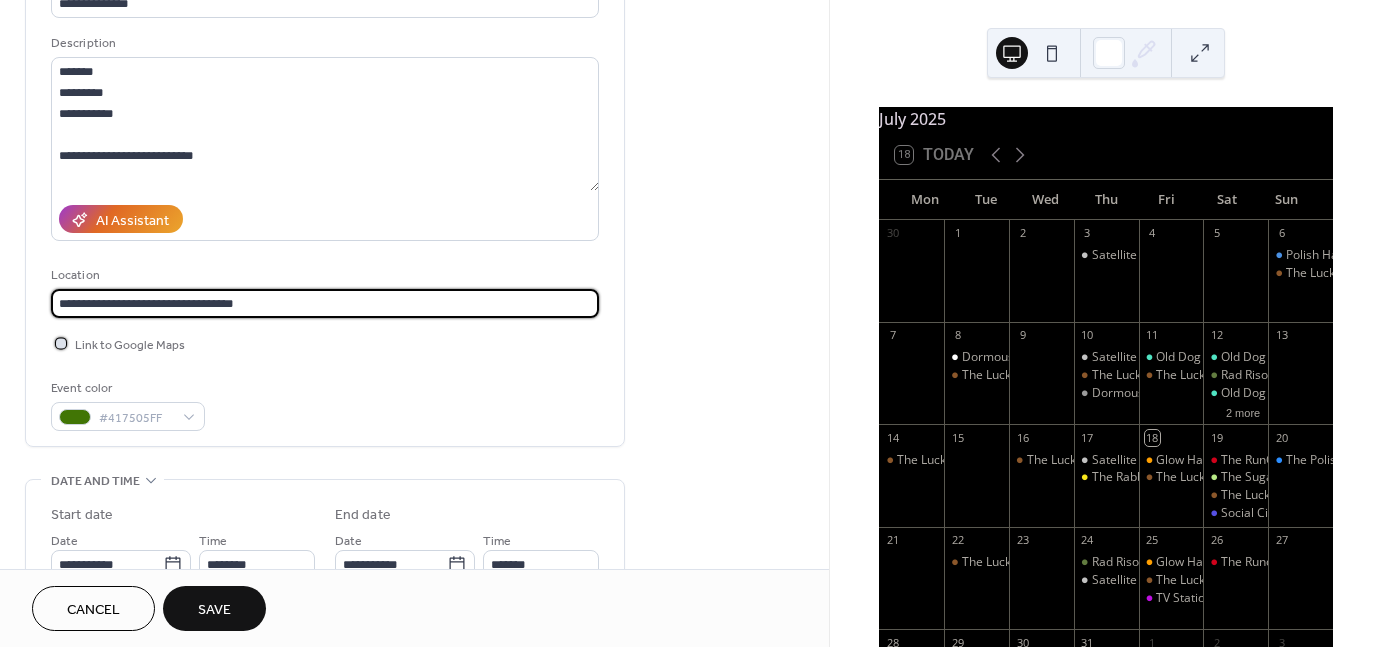 click on "Link to Google Maps" at bounding box center (130, 345) 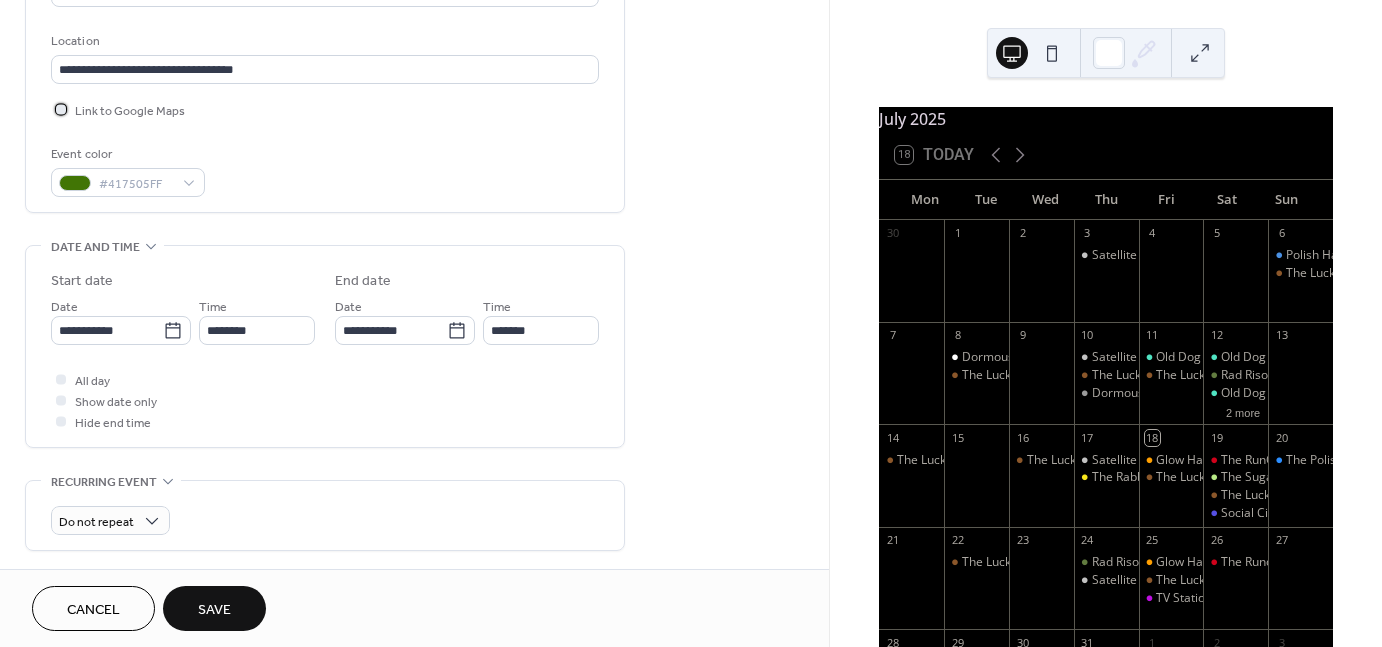 scroll, scrollTop: 412, scrollLeft: 0, axis: vertical 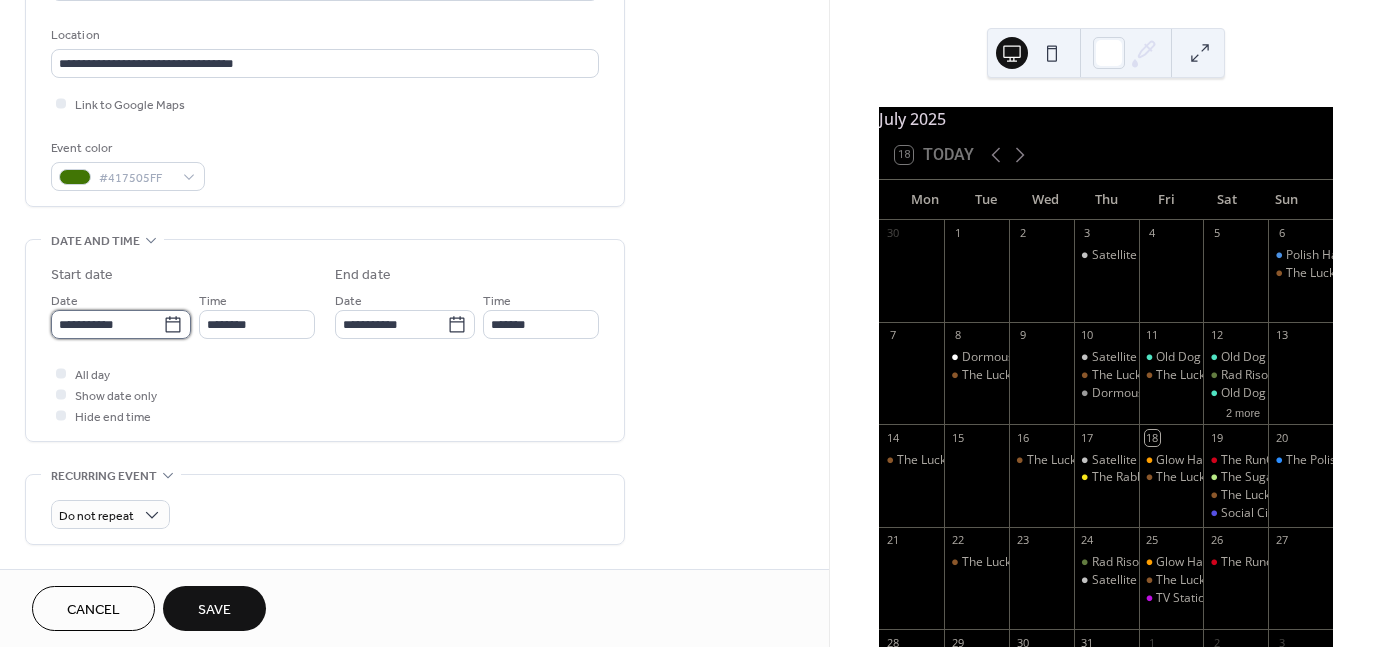 click on "**********" at bounding box center [107, 324] 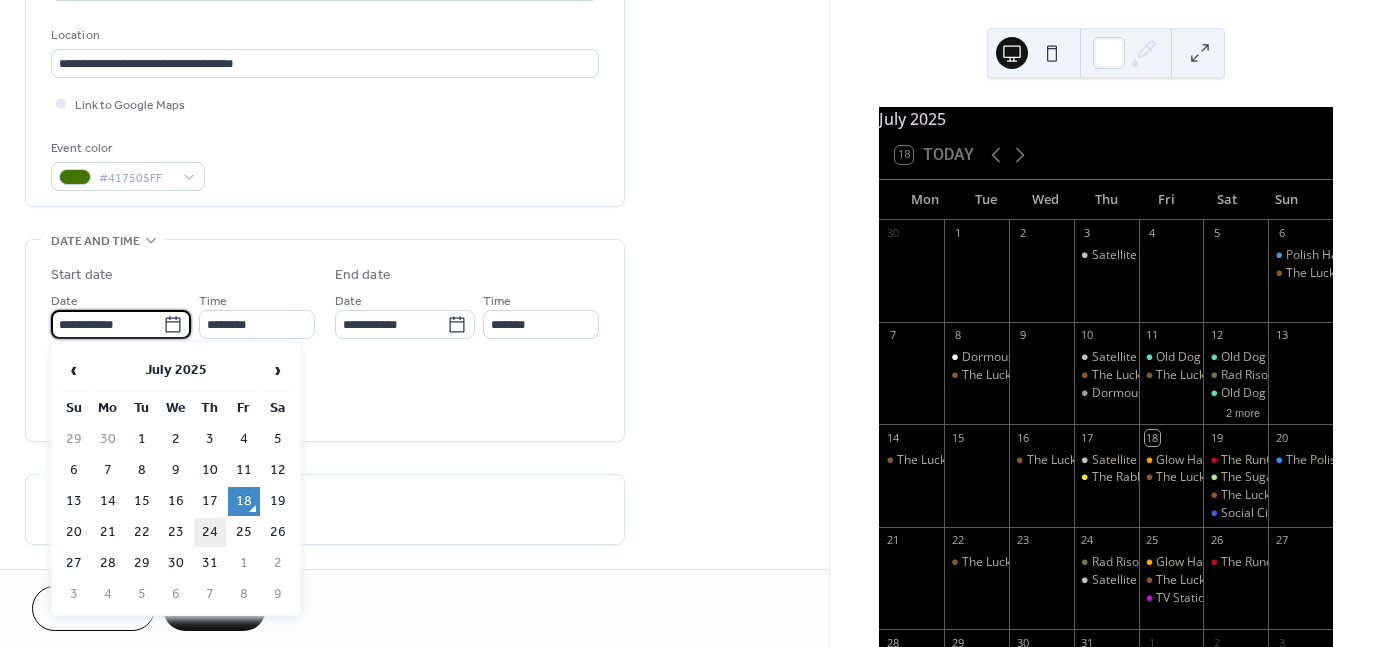 click on "24" at bounding box center (210, 532) 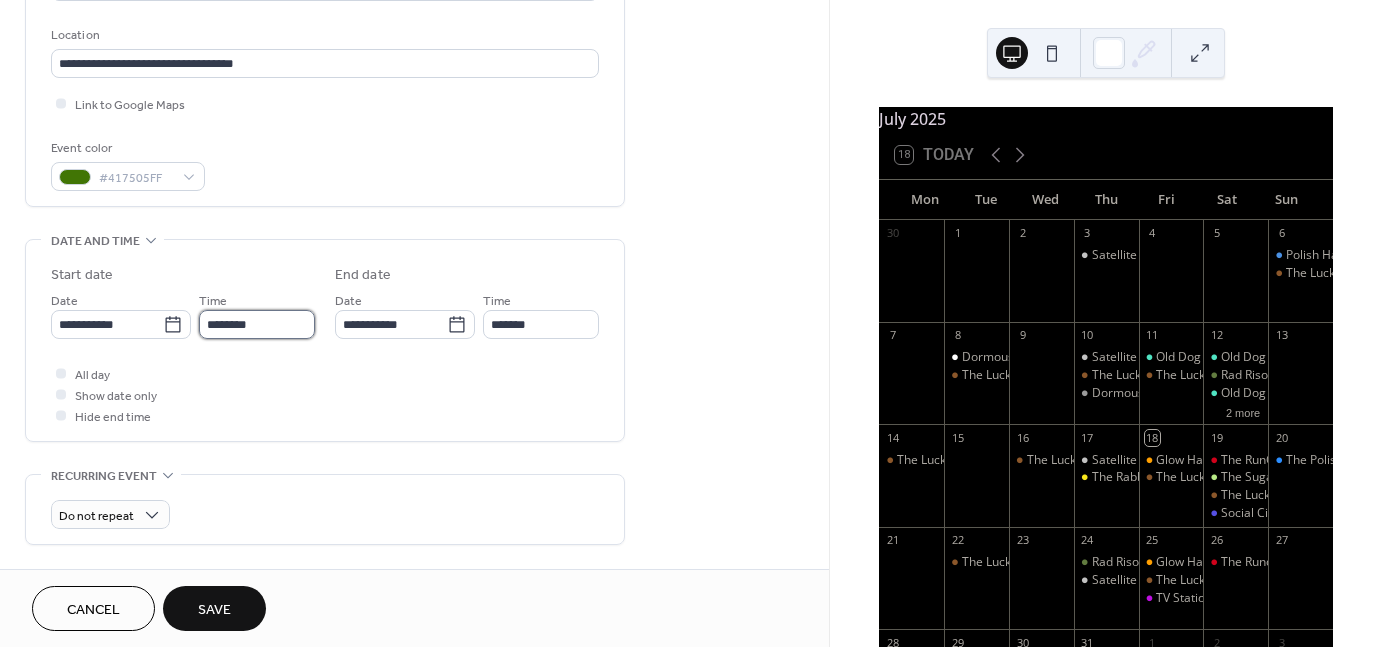 click on "********" at bounding box center [257, 324] 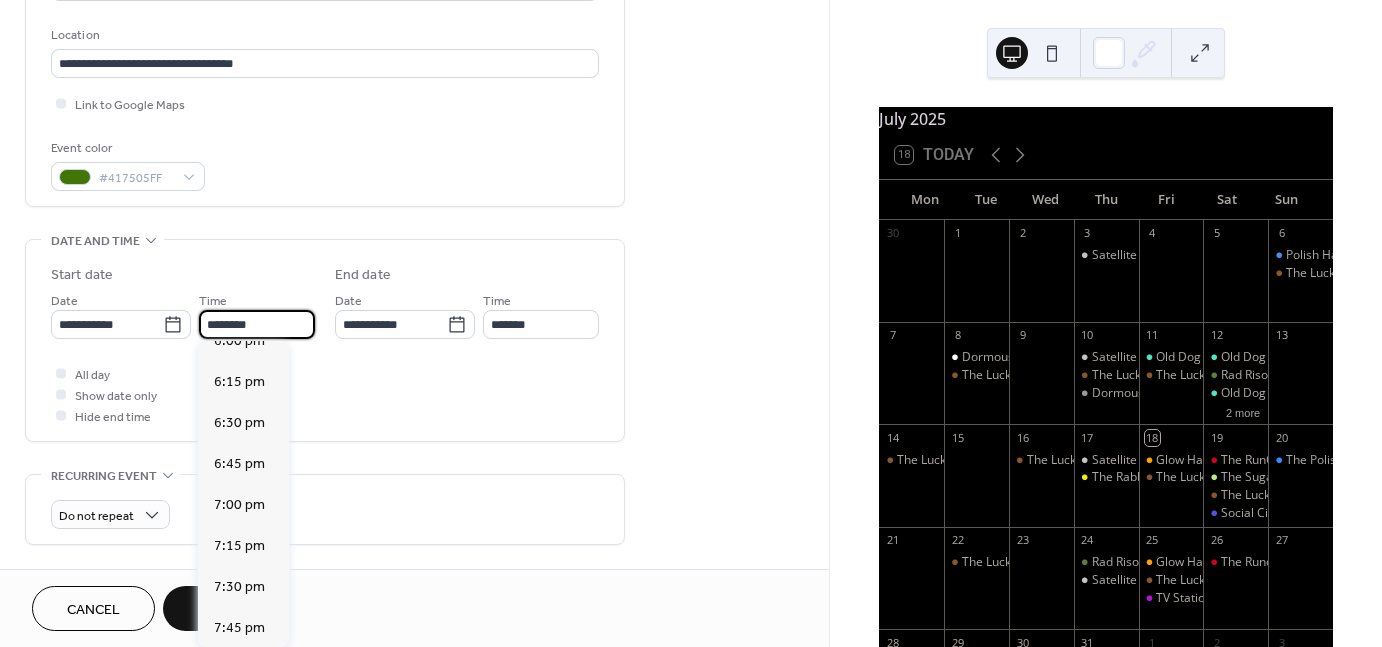 scroll, scrollTop: 2976, scrollLeft: 0, axis: vertical 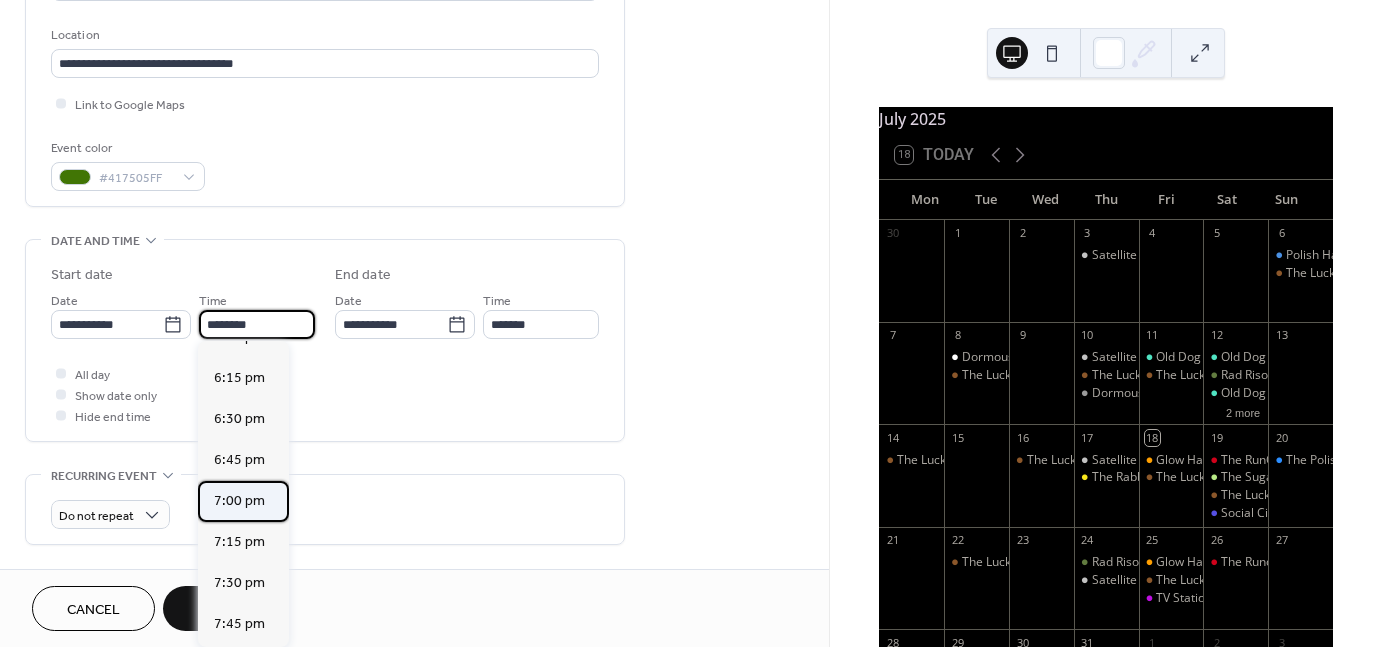 click on "7:00 pm" at bounding box center (239, 501) 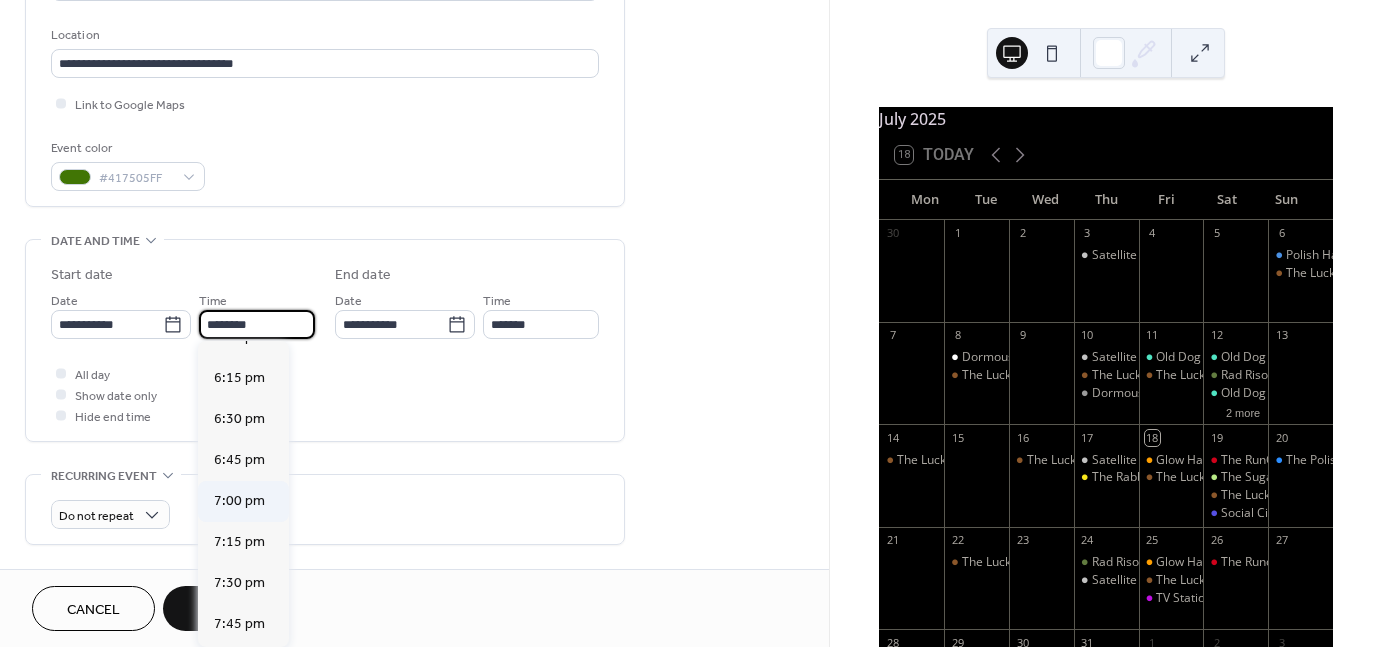 type on "*******" 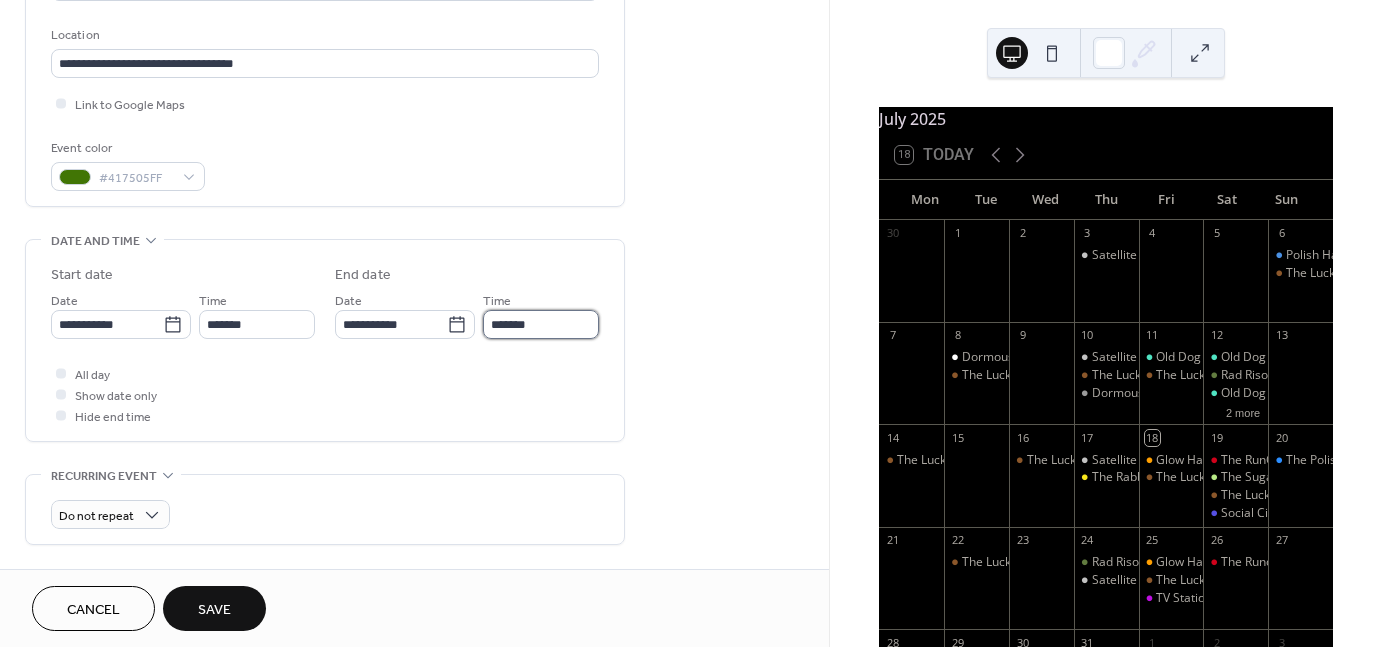 click on "*******" at bounding box center (541, 324) 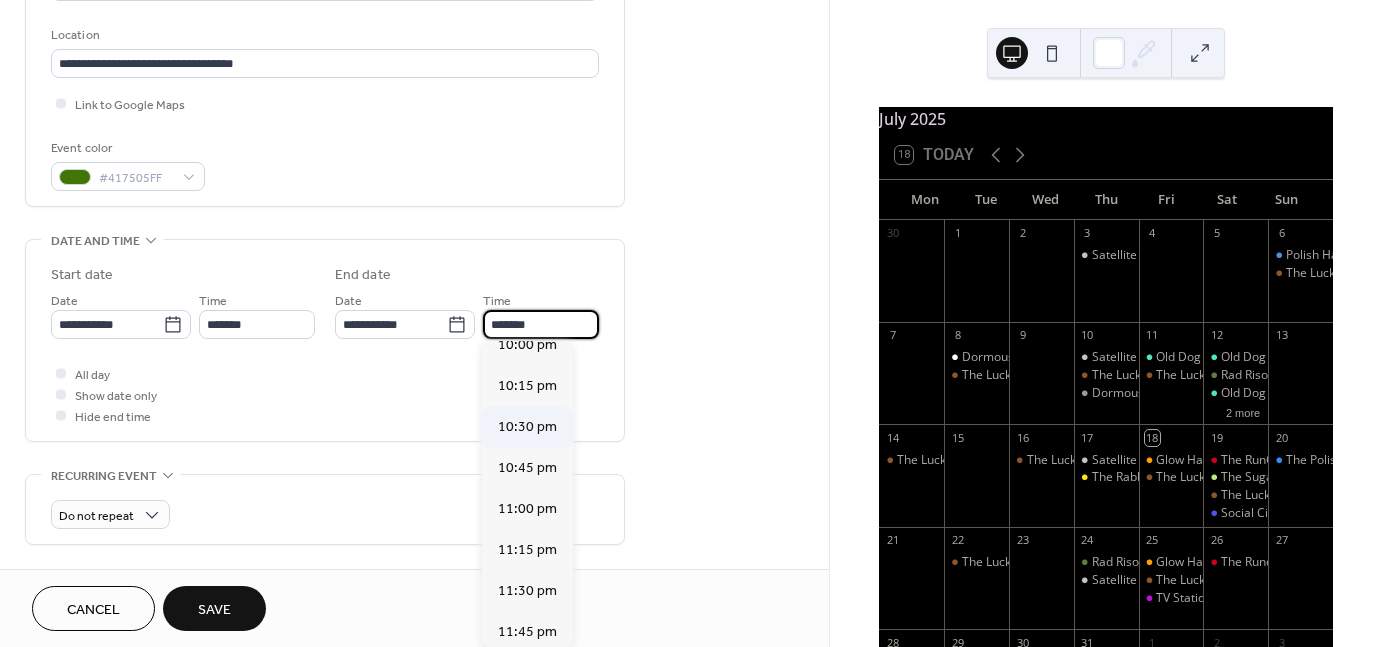 scroll, scrollTop: 473, scrollLeft: 0, axis: vertical 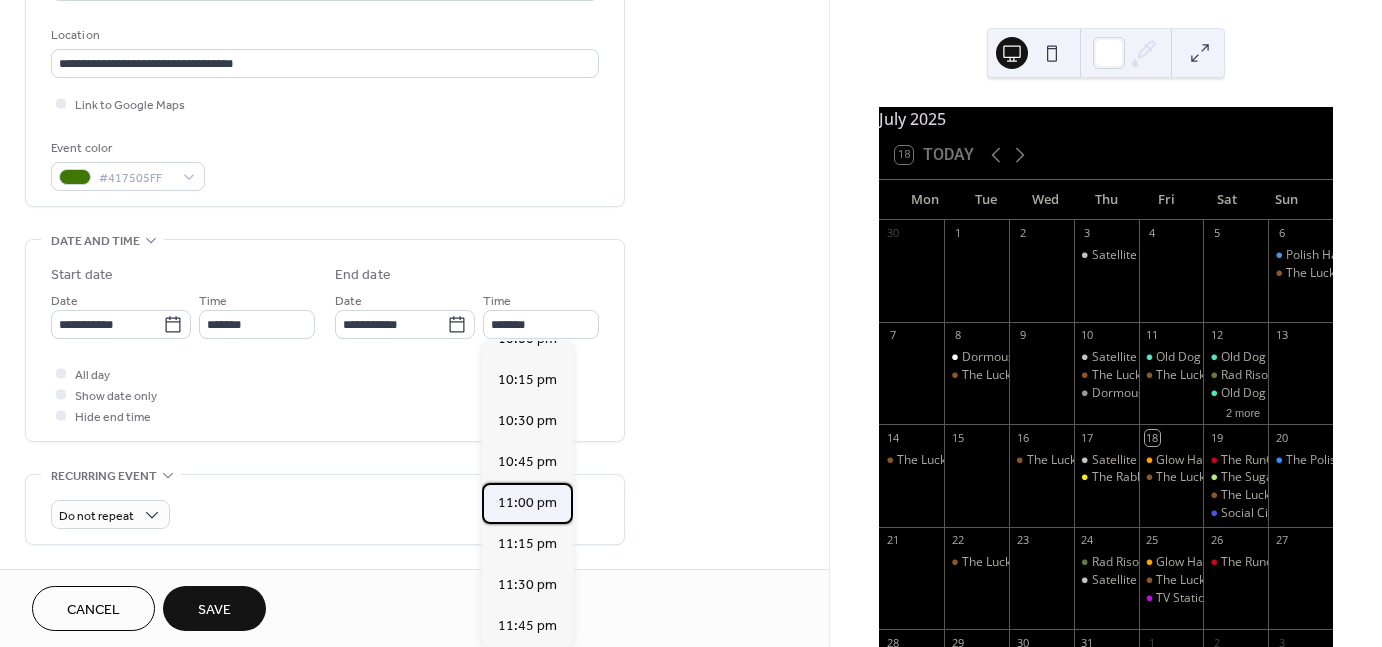 click on "11:00 pm" at bounding box center (527, 503) 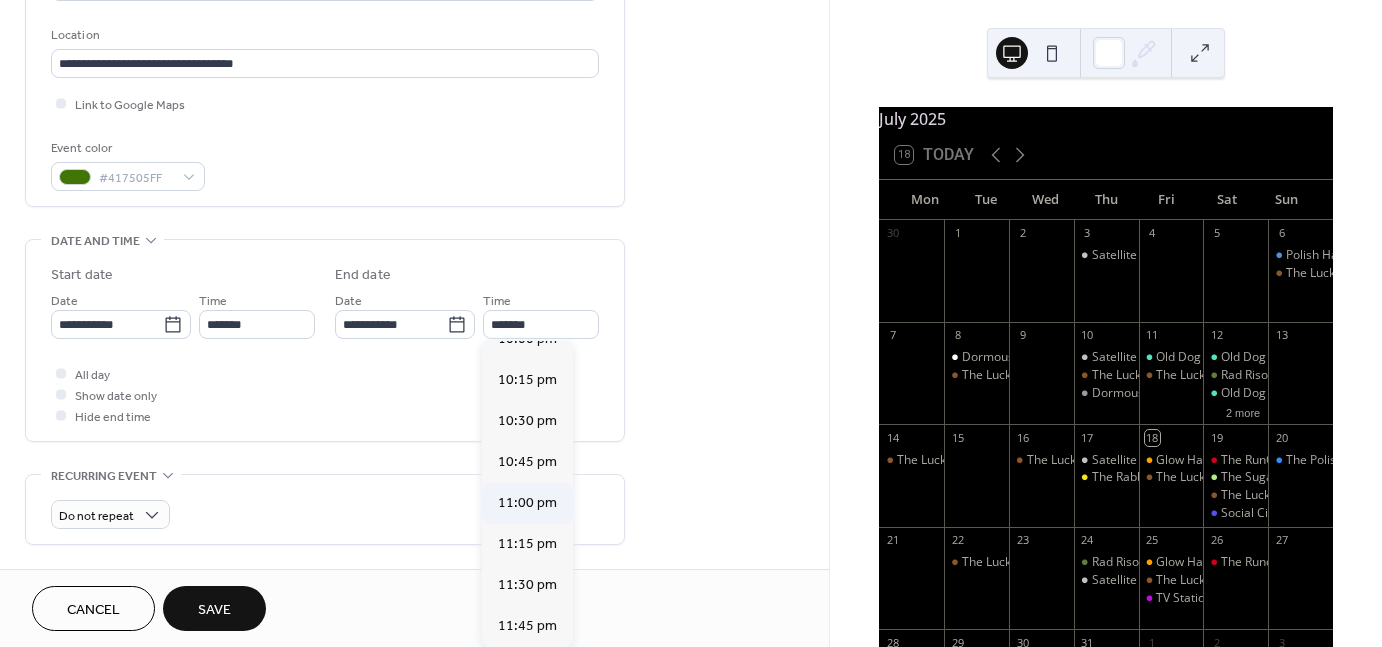 type on "********" 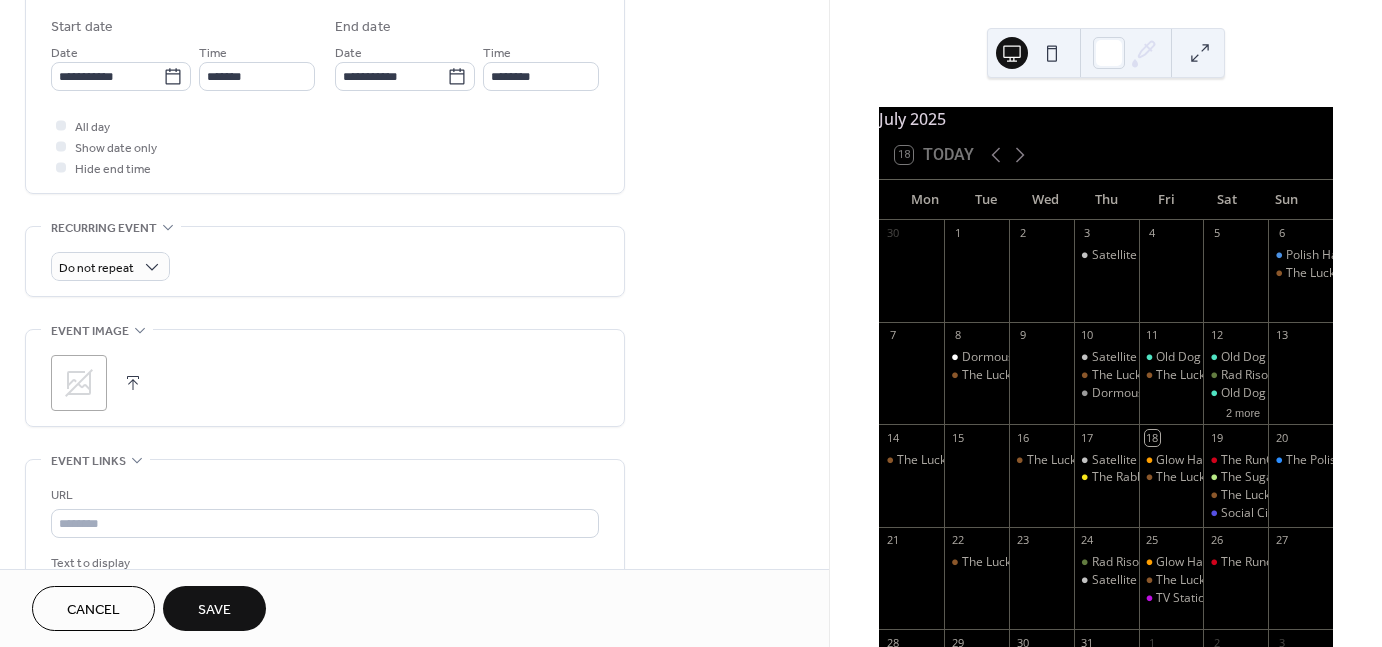 scroll, scrollTop: 668, scrollLeft: 0, axis: vertical 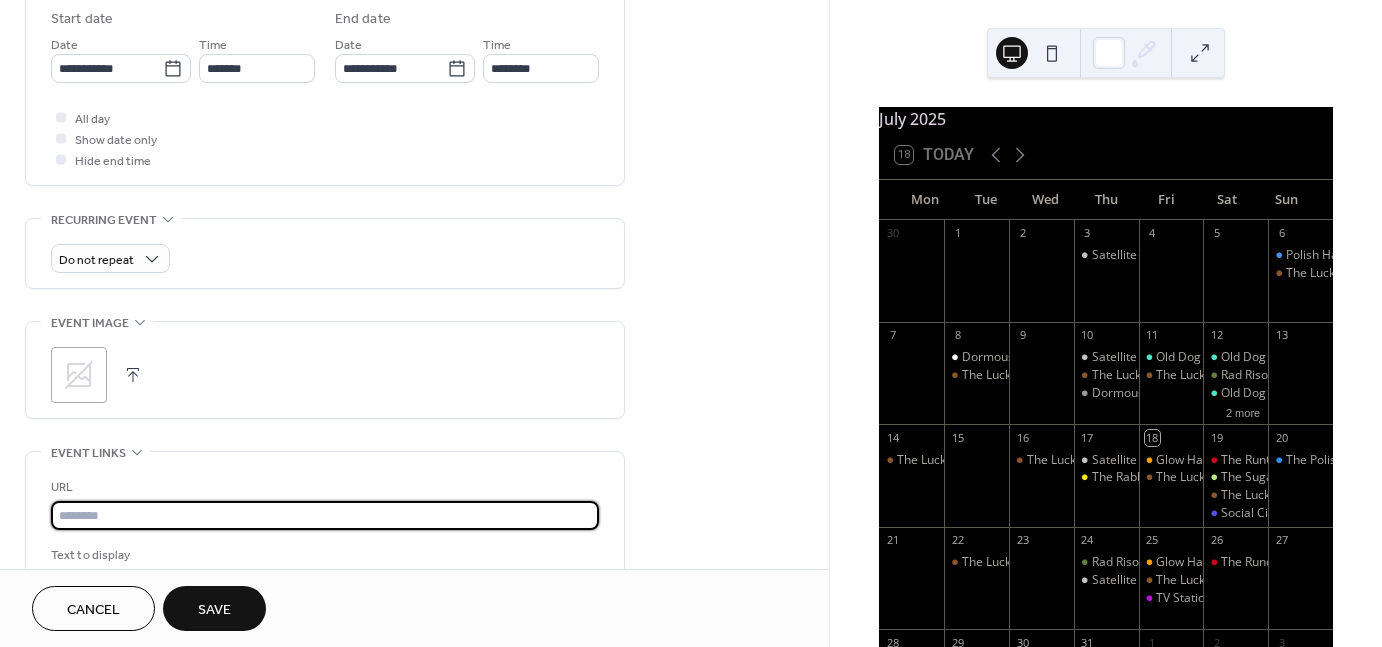 click at bounding box center [325, 515] 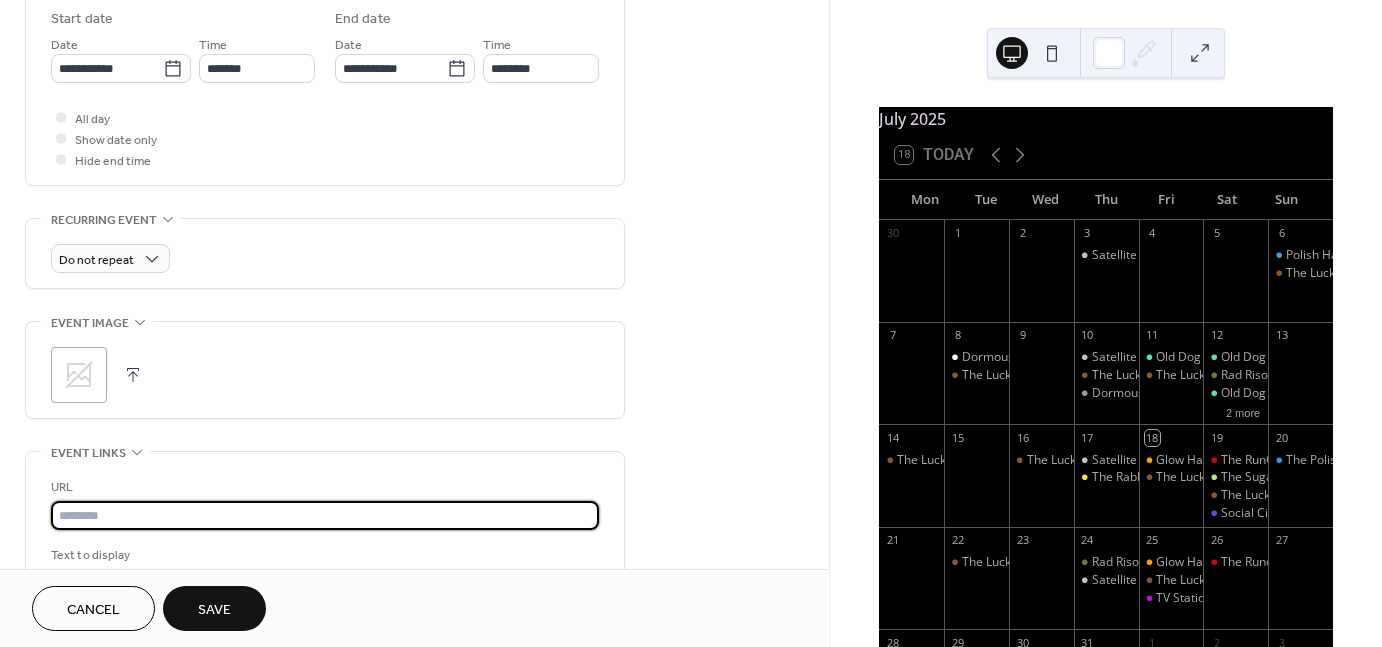paste on "**********" 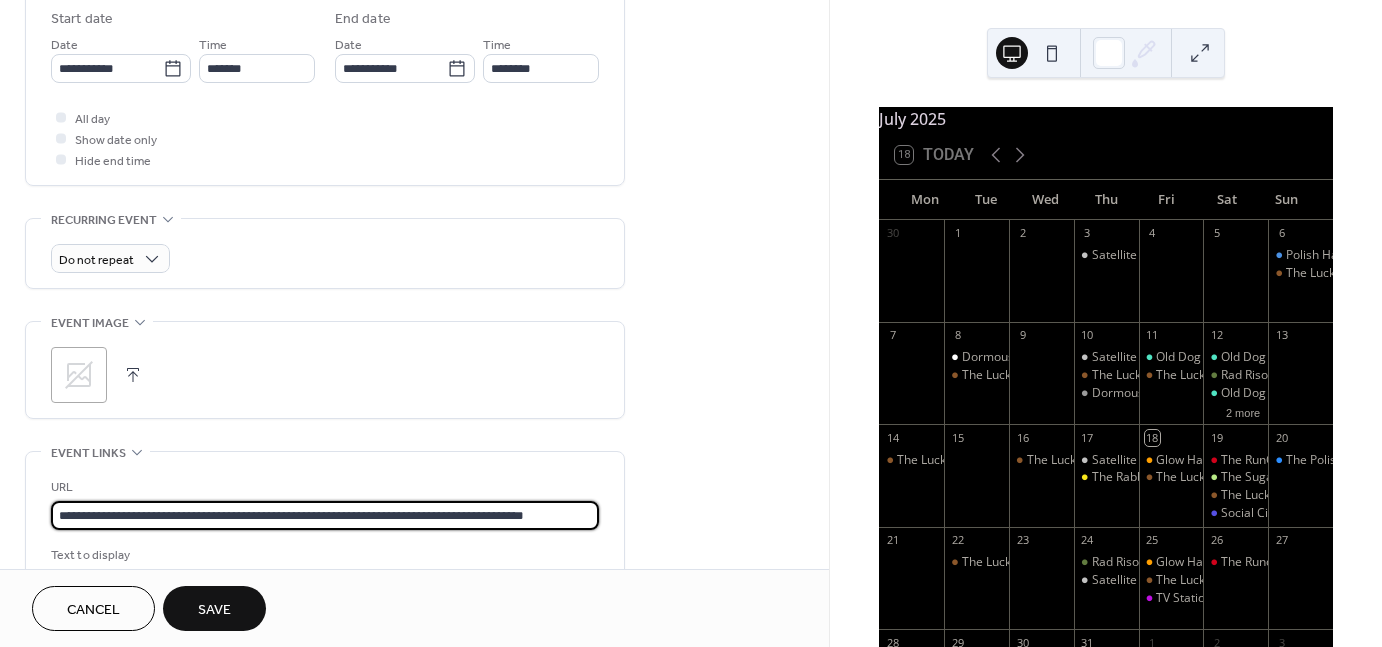 scroll, scrollTop: 0, scrollLeft: 9, axis: horizontal 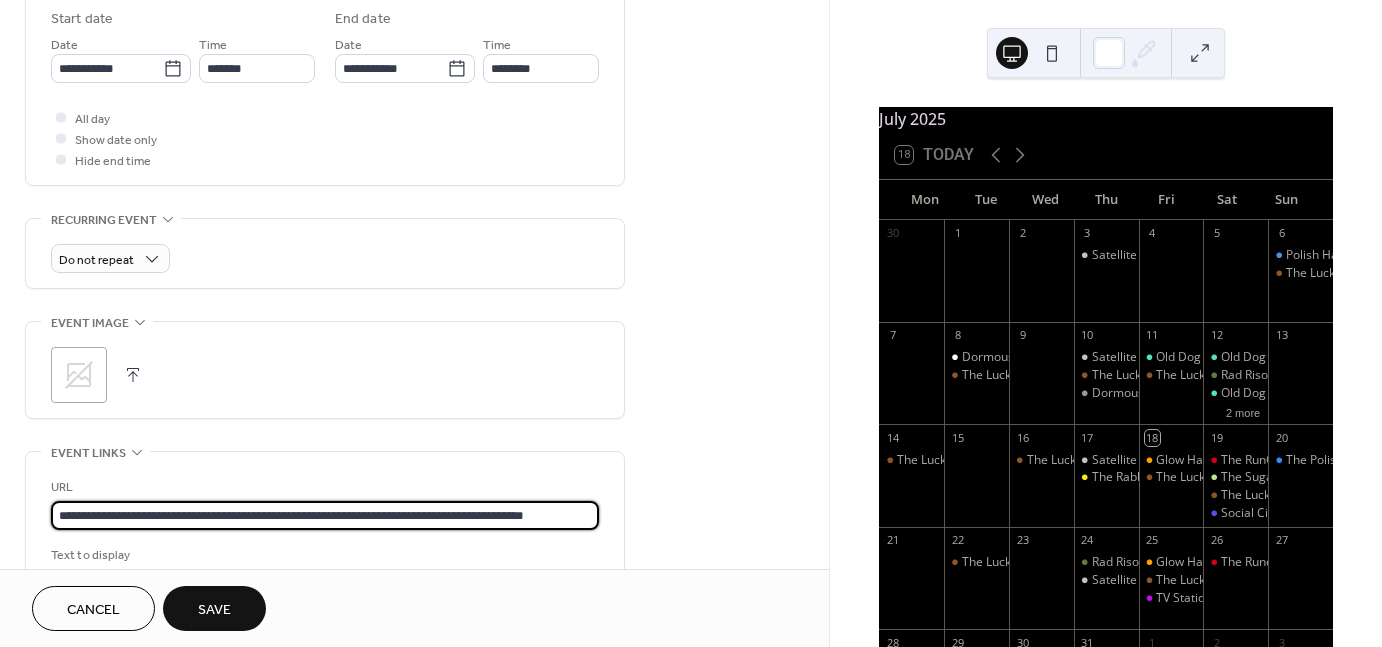 type on "**********" 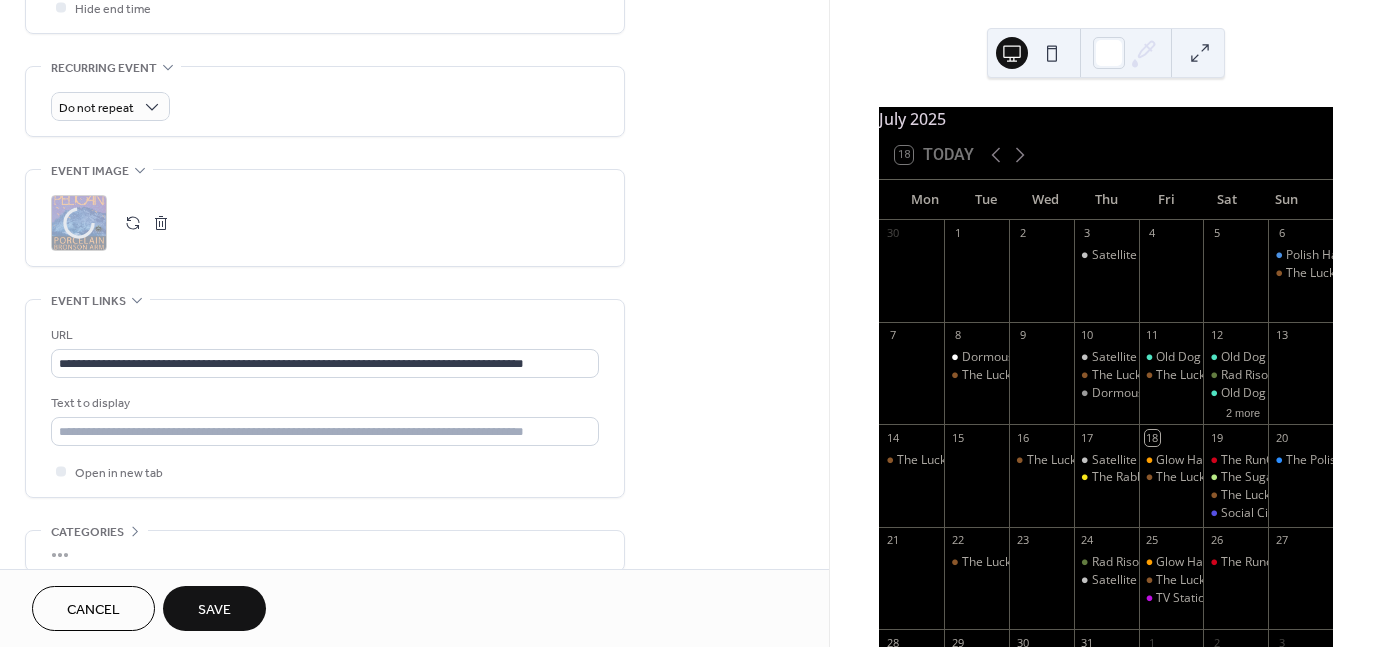 scroll, scrollTop: 831, scrollLeft: 0, axis: vertical 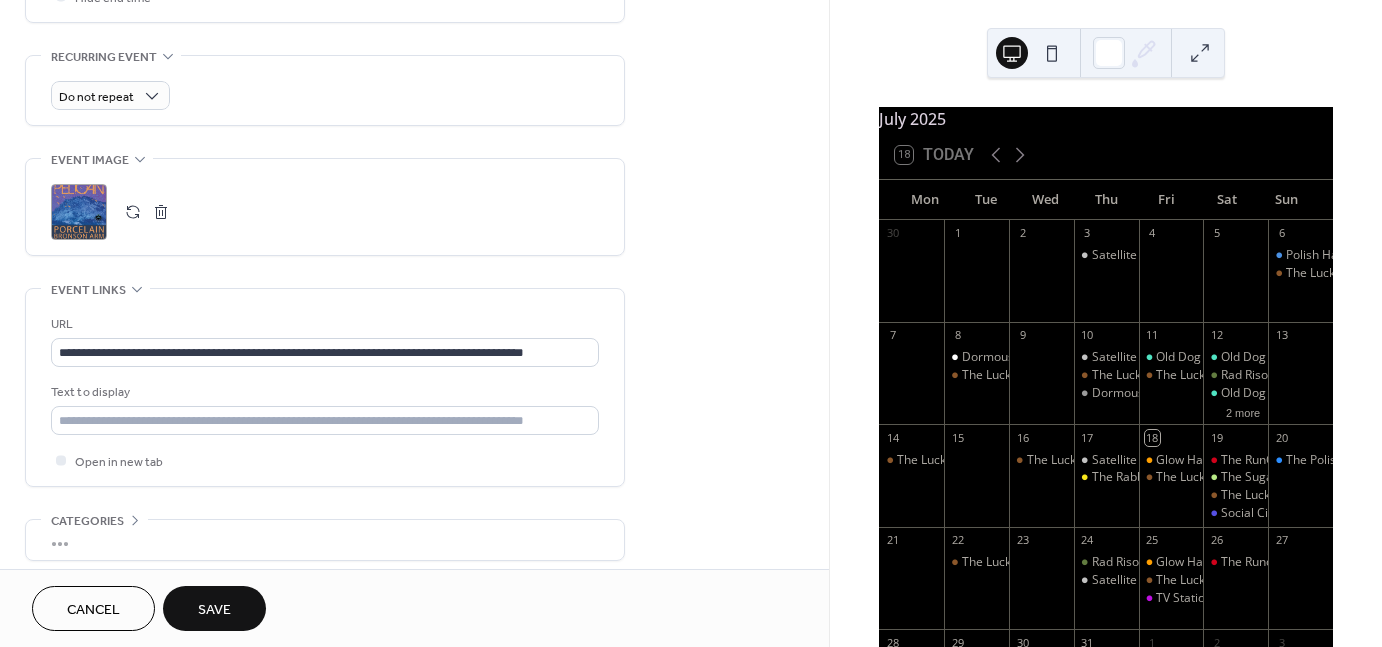 click on "Save" at bounding box center (214, 608) 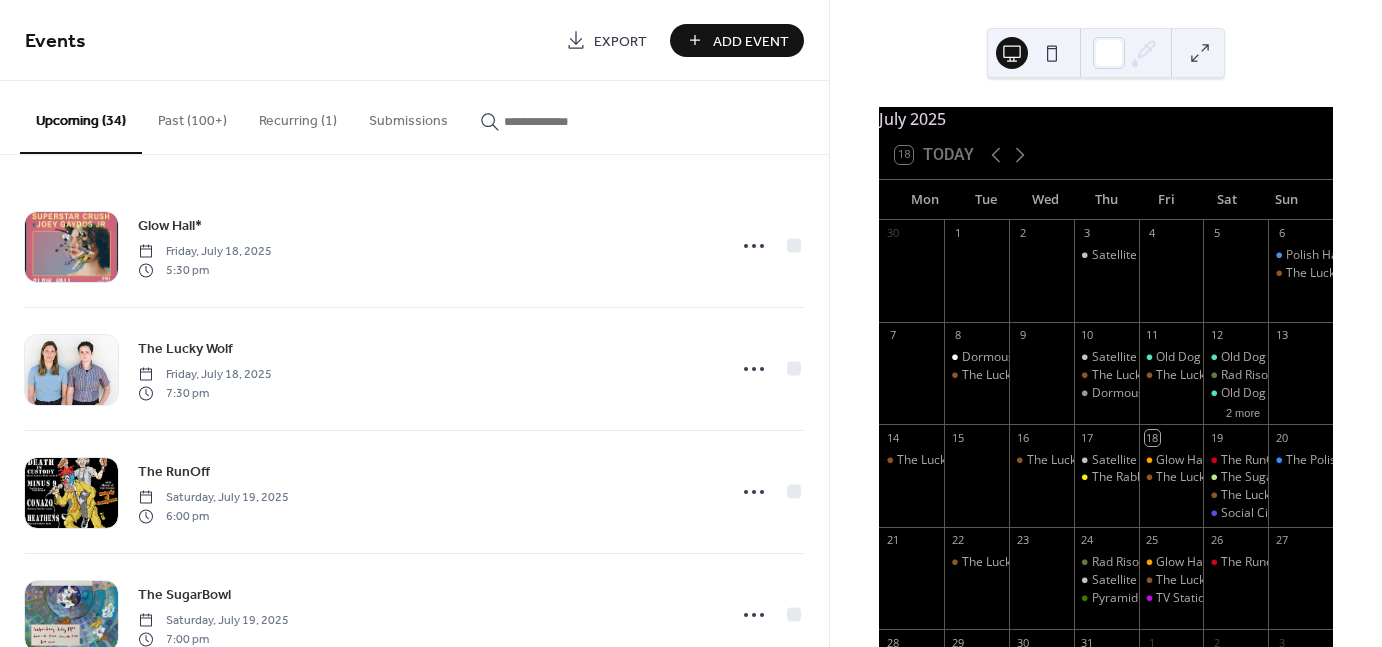 click on "Add Event" at bounding box center (751, 41) 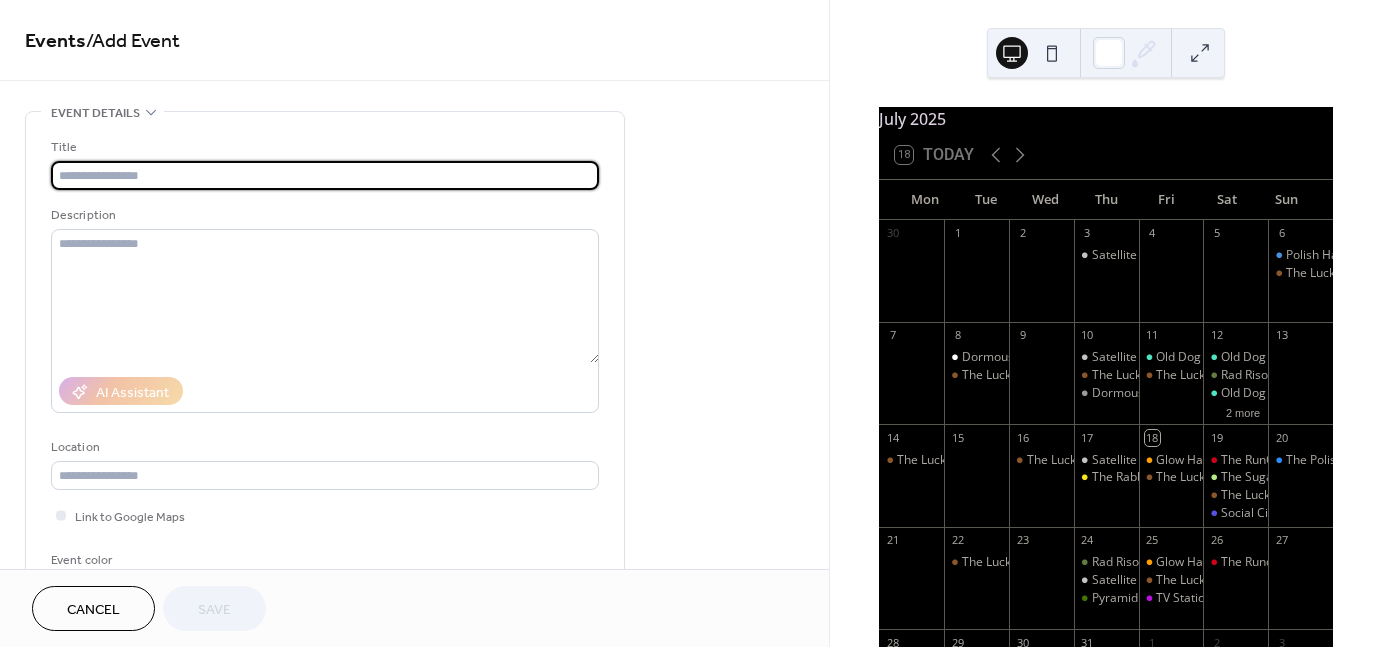 click at bounding box center (325, 175) 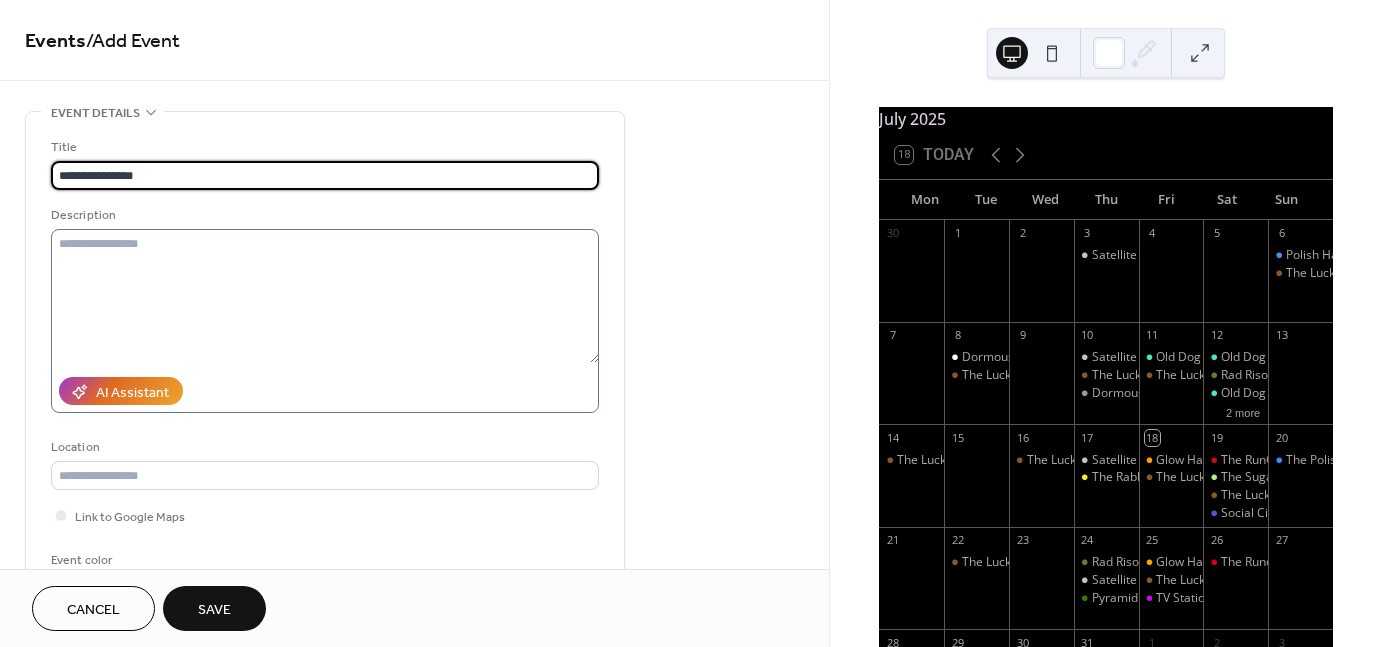 type on "**********" 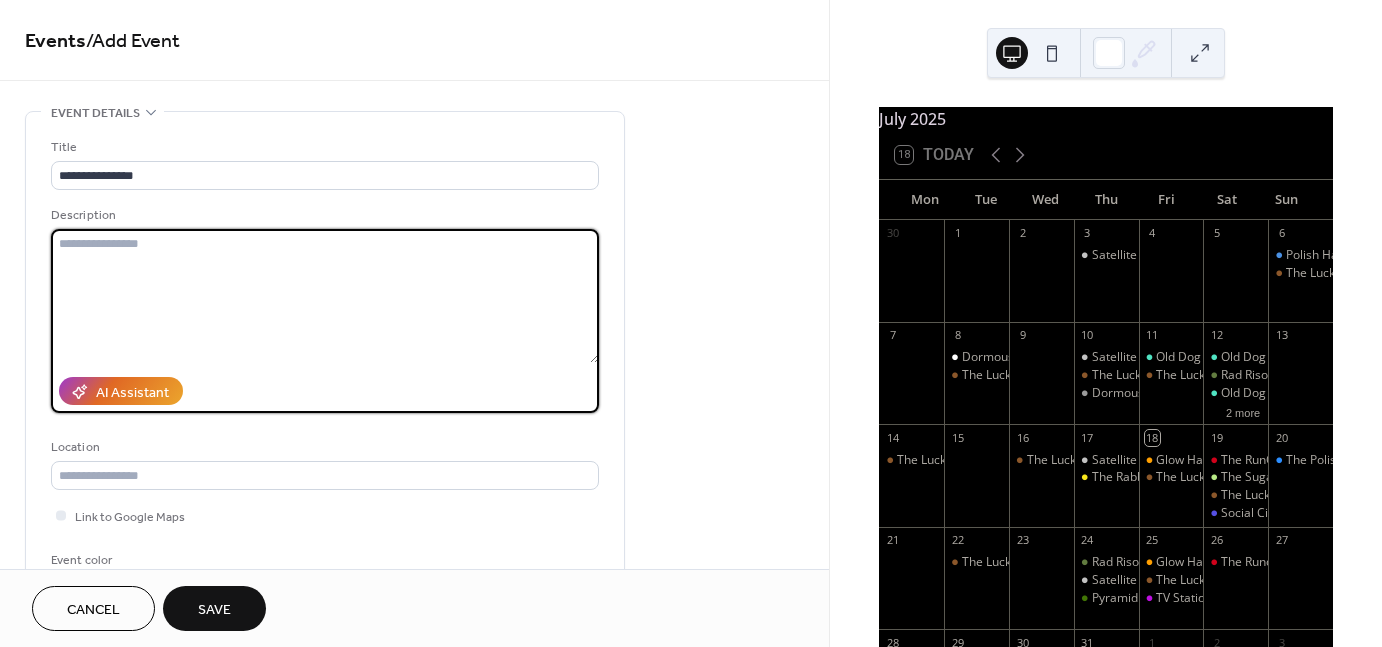 click at bounding box center [325, 296] 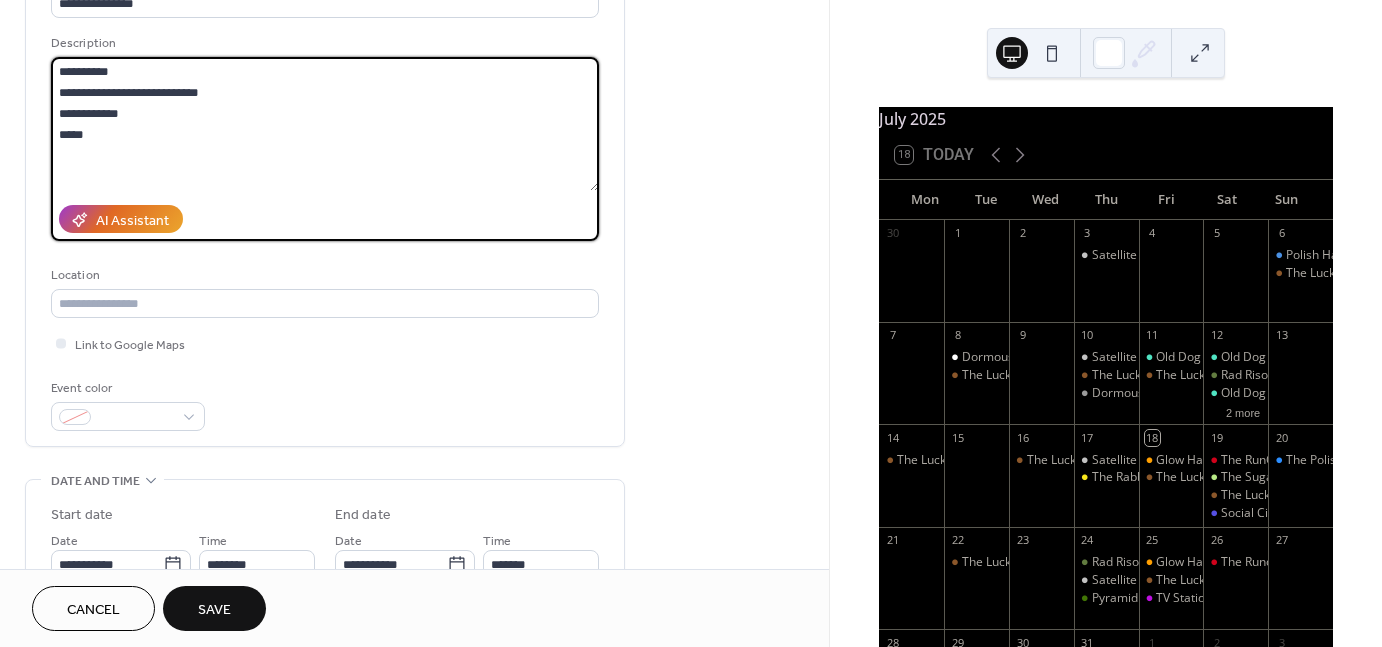 scroll, scrollTop: 176, scrollLeft: 0, axis: vertical 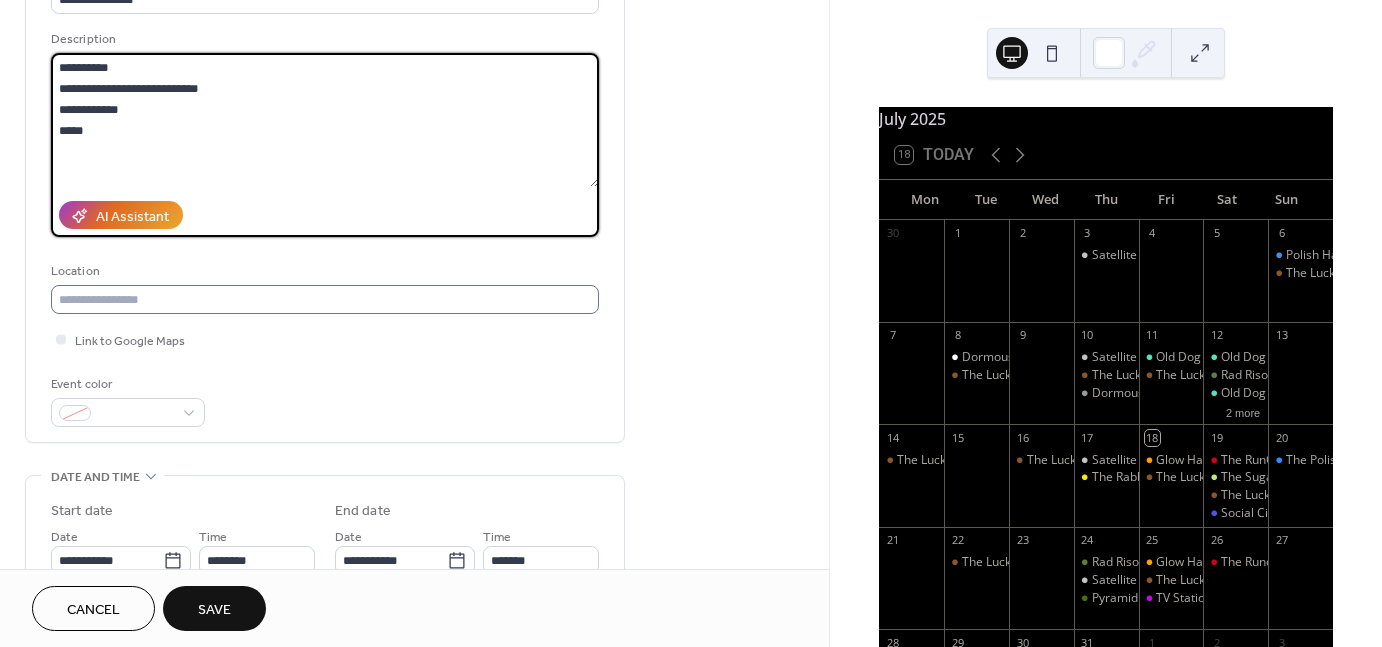 type on "**********" 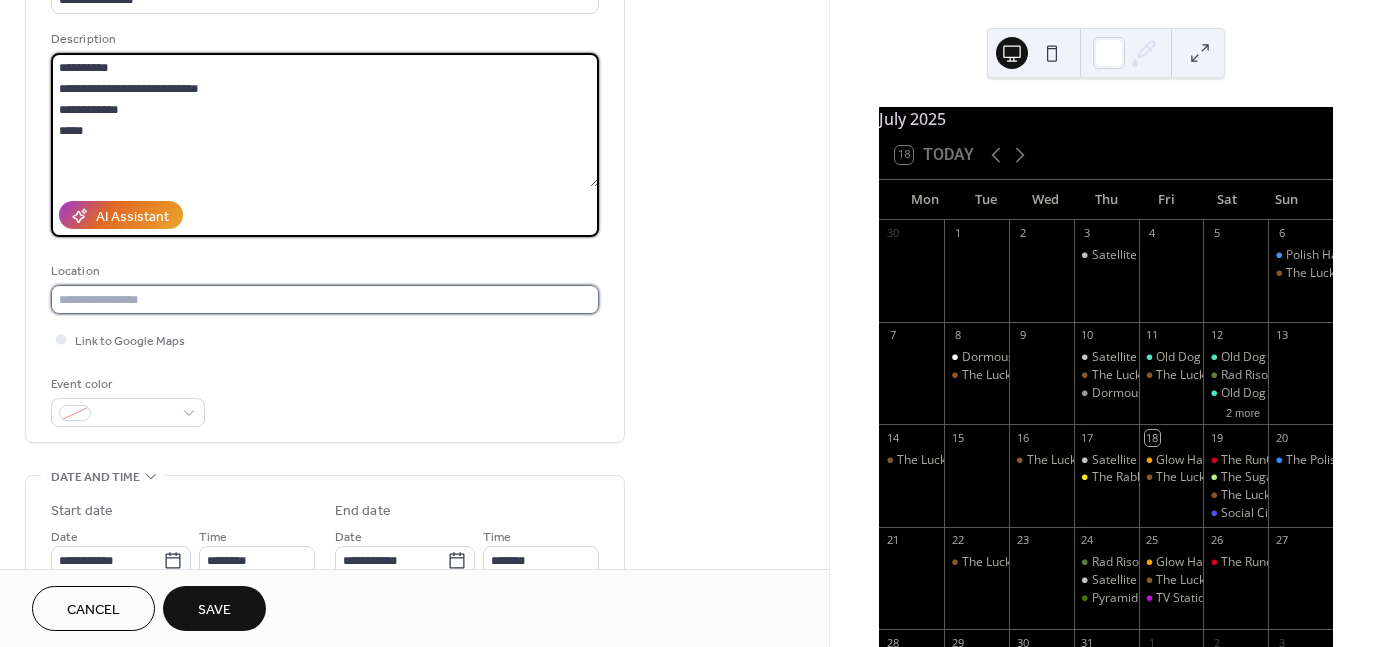 click at bounding box center (325, 299) 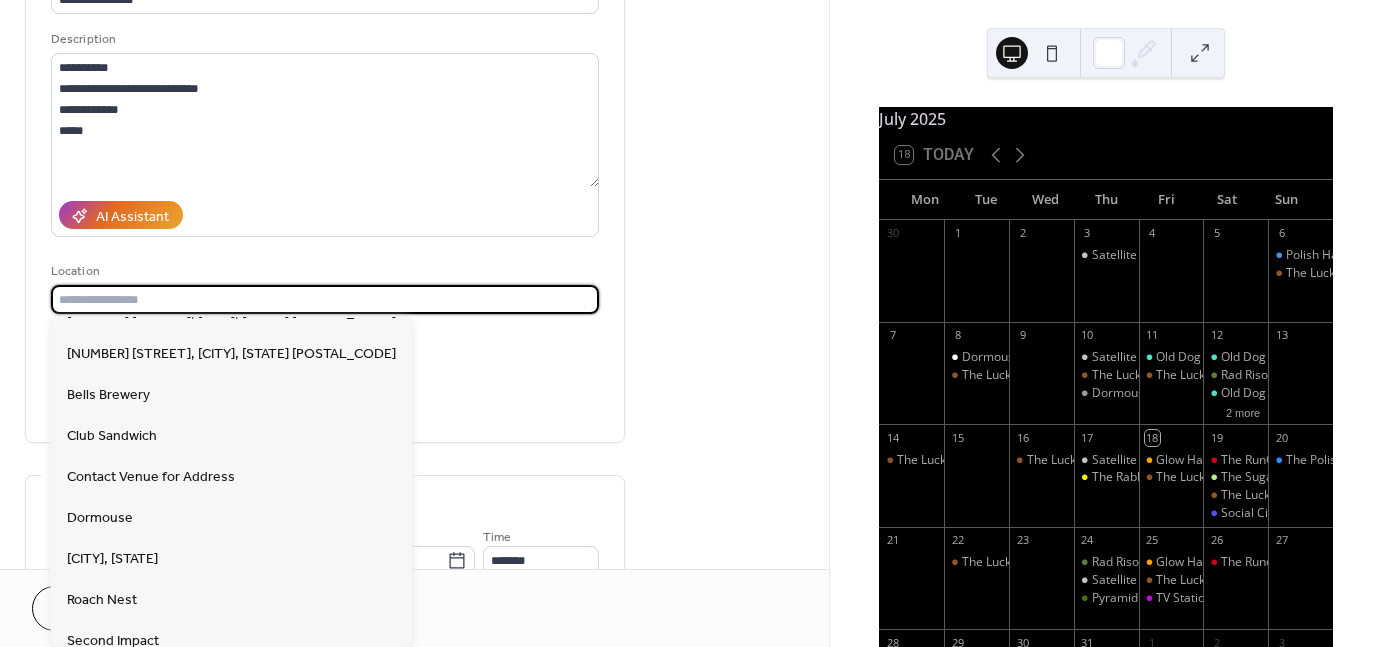 scroll, scrollTop: 478, scrollLeft: 0, axis: vertical 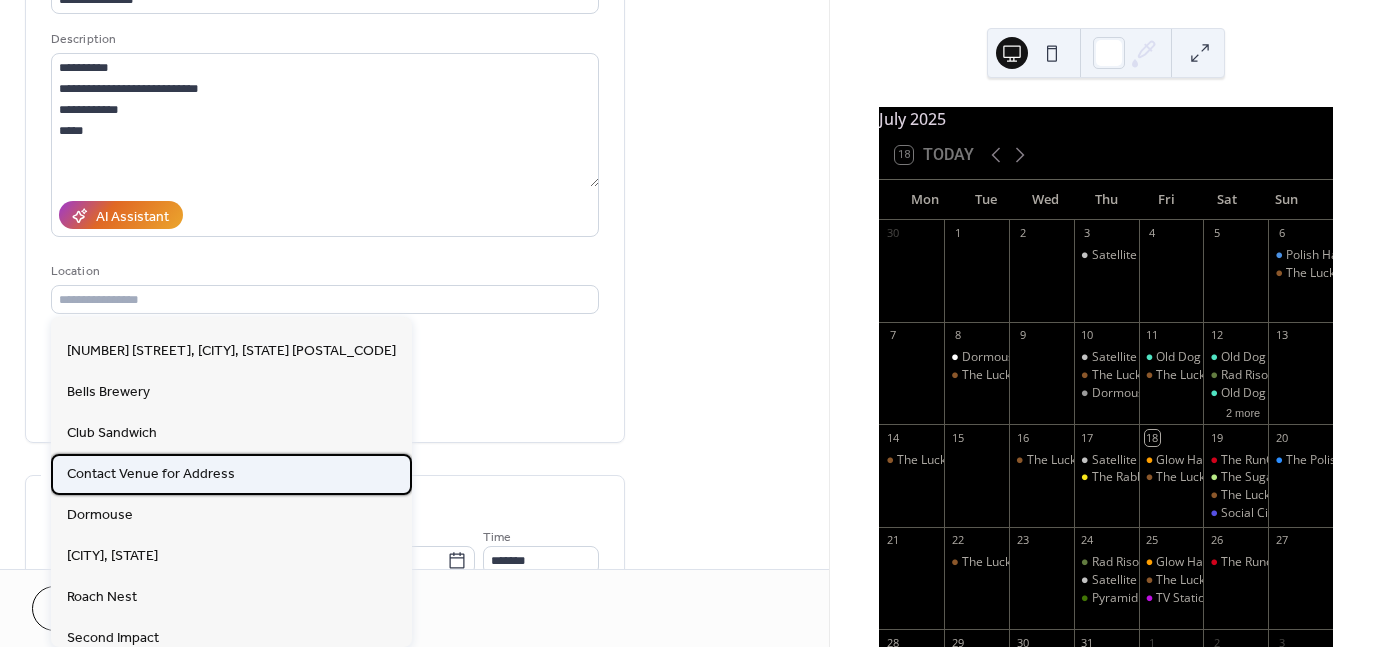 click on "Contact Venue for Address" at bounding box center [151, 473] 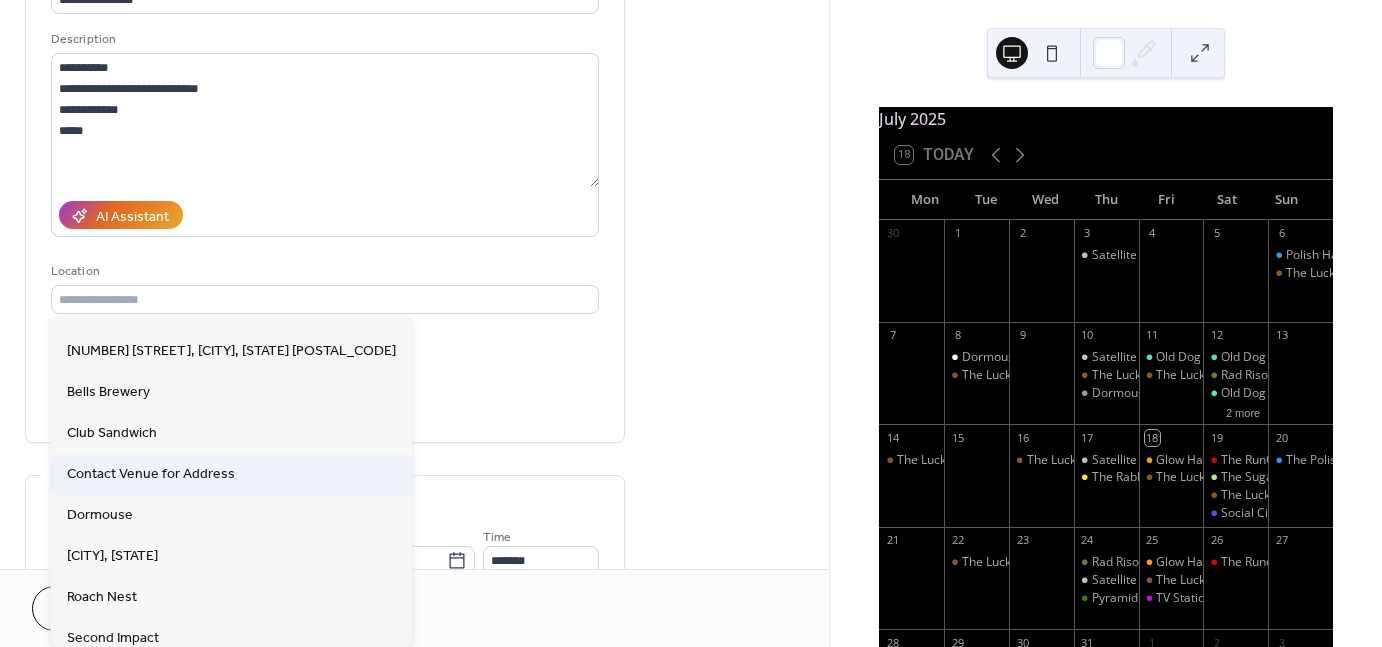 type on "**********" 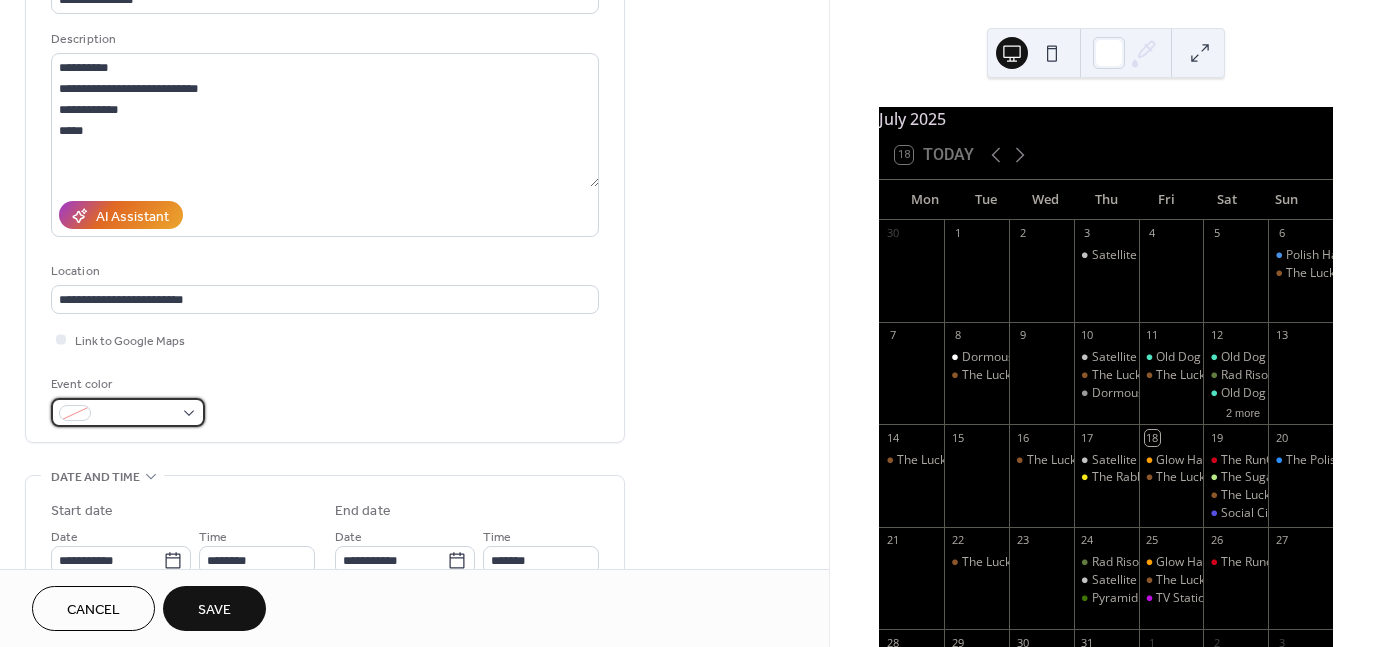 click at bounding box center [128, 412] 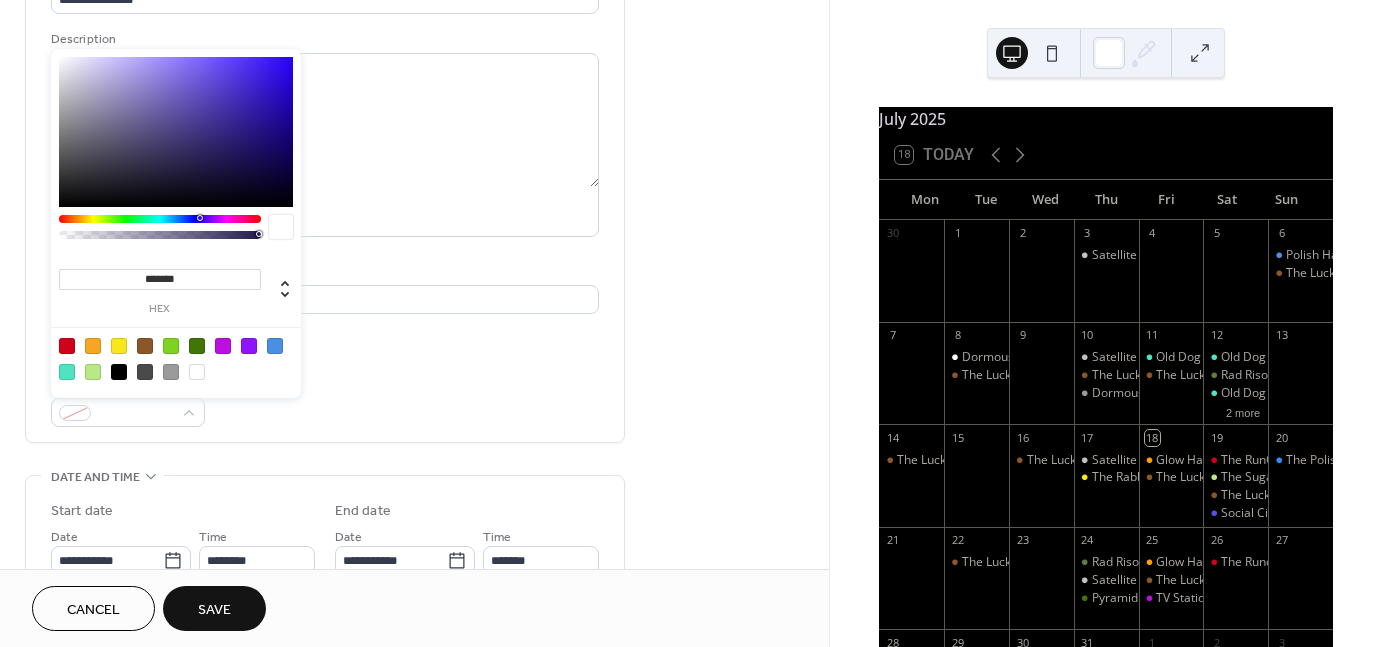 click at bounding box center (145, 372) 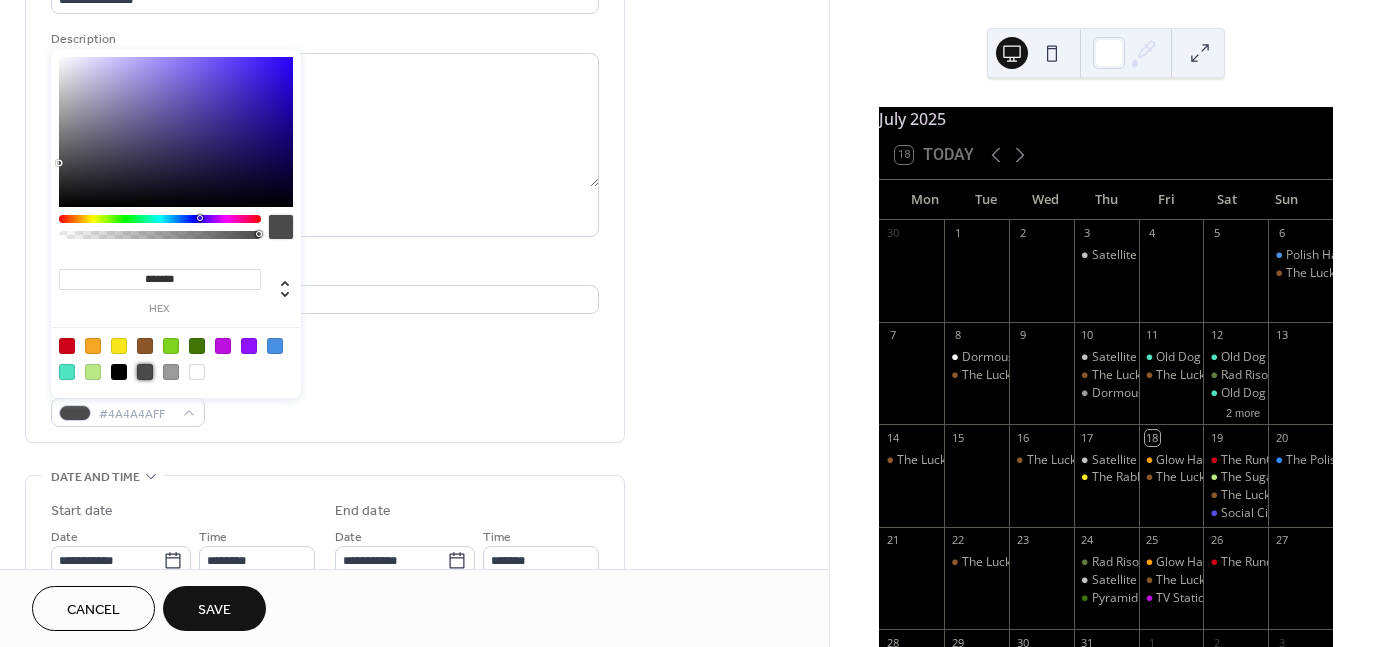 click on "**********" at bounding box center (325, 189) 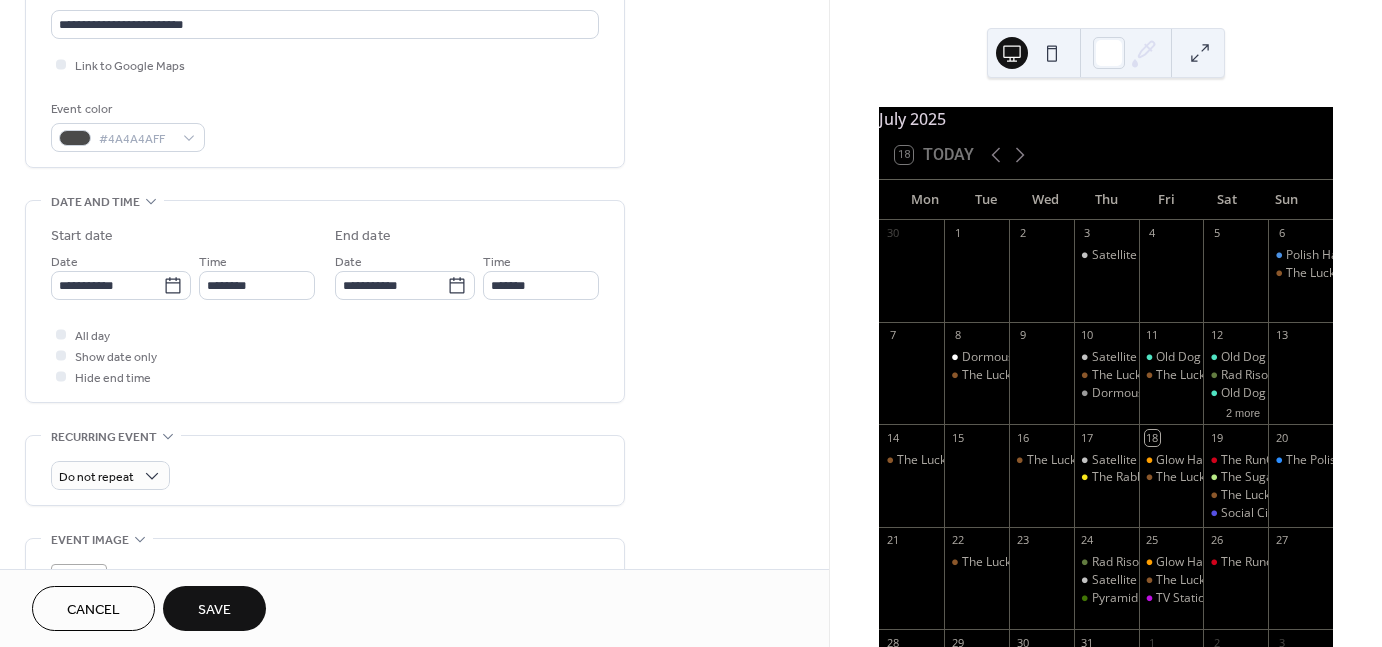 scroll, scrollTop: 452, scrollLeft: 0, axis: vertical 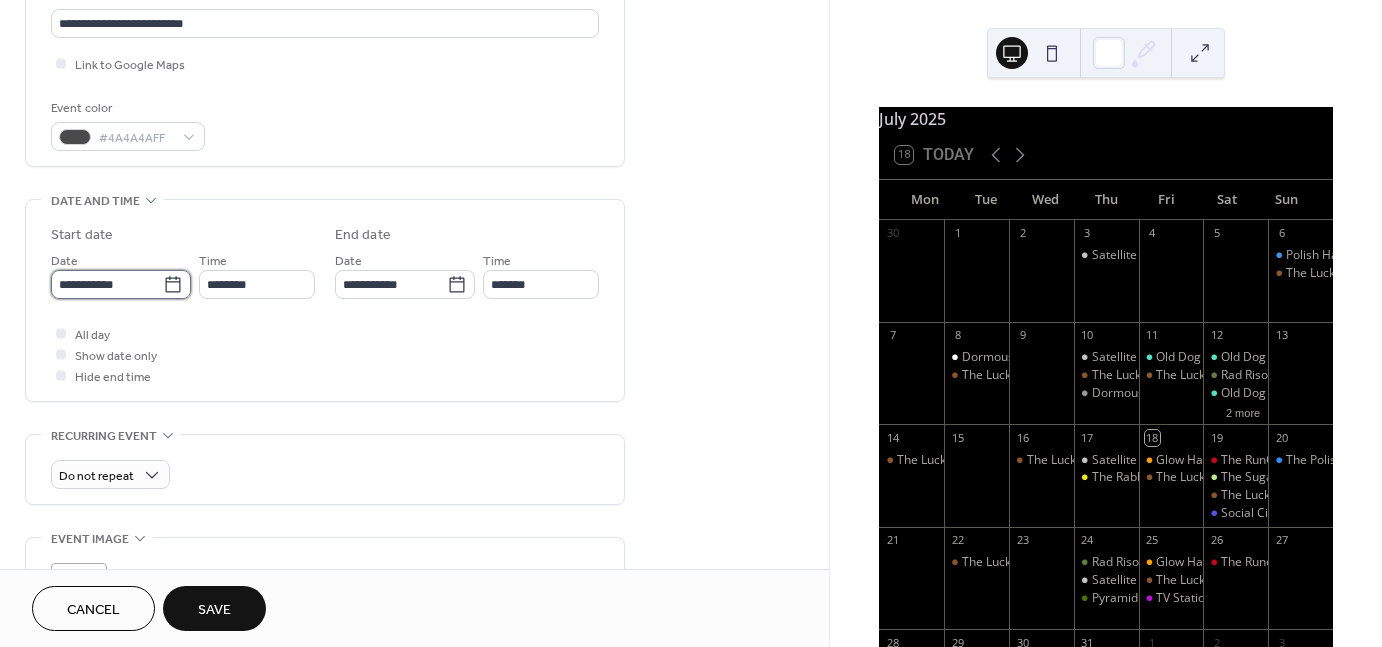 click on "**********" at bounding box center [107, 284] 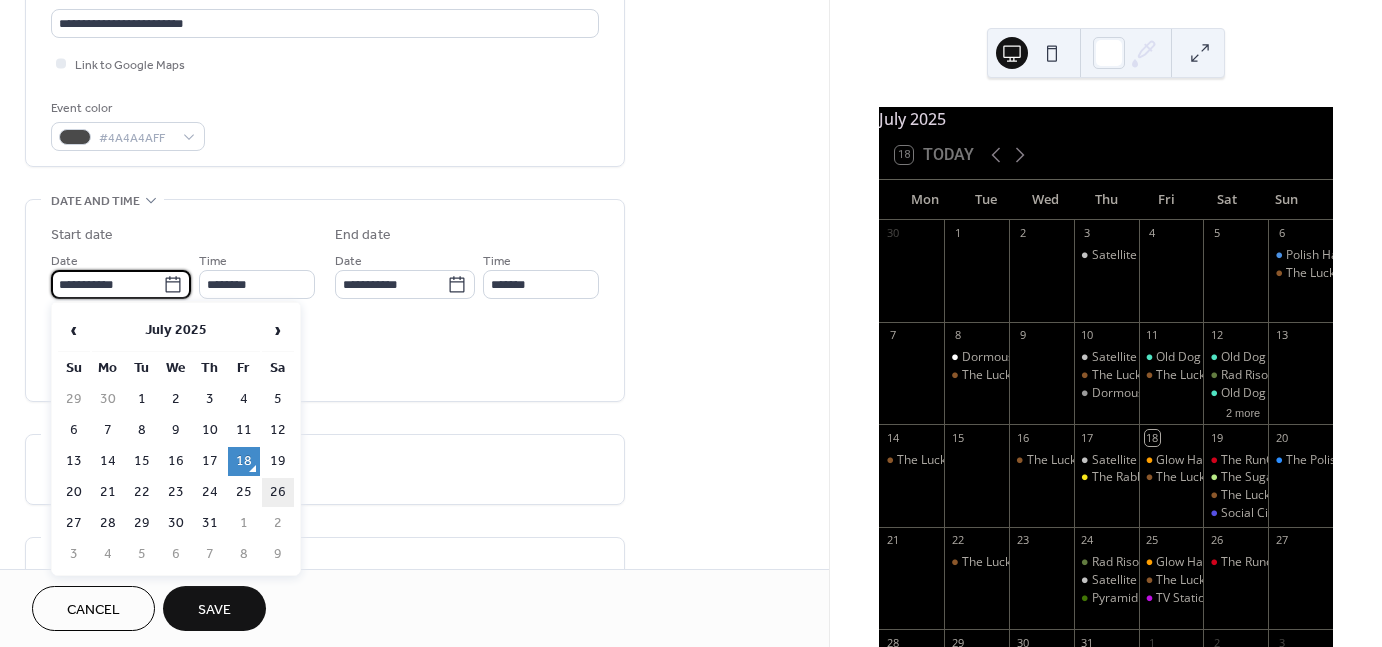 click on "26" at bounding box center [278, 492] 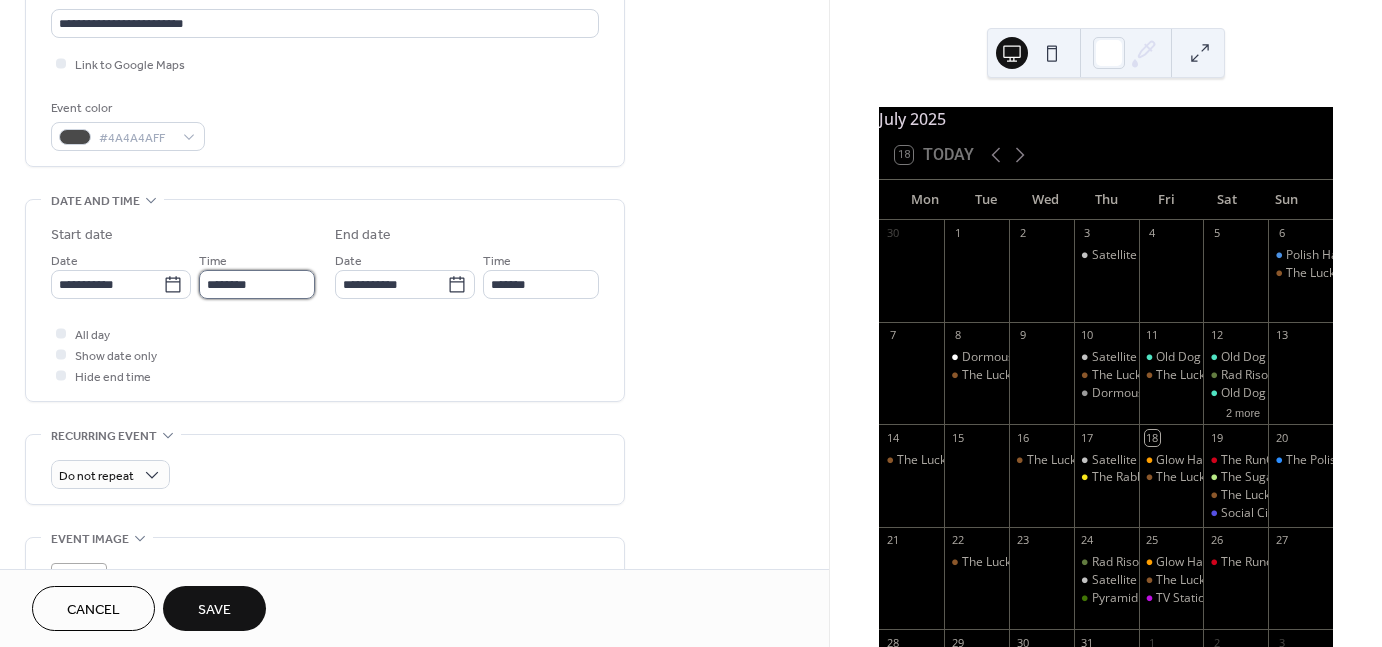 click on "********" at bounding box center (257, 284) 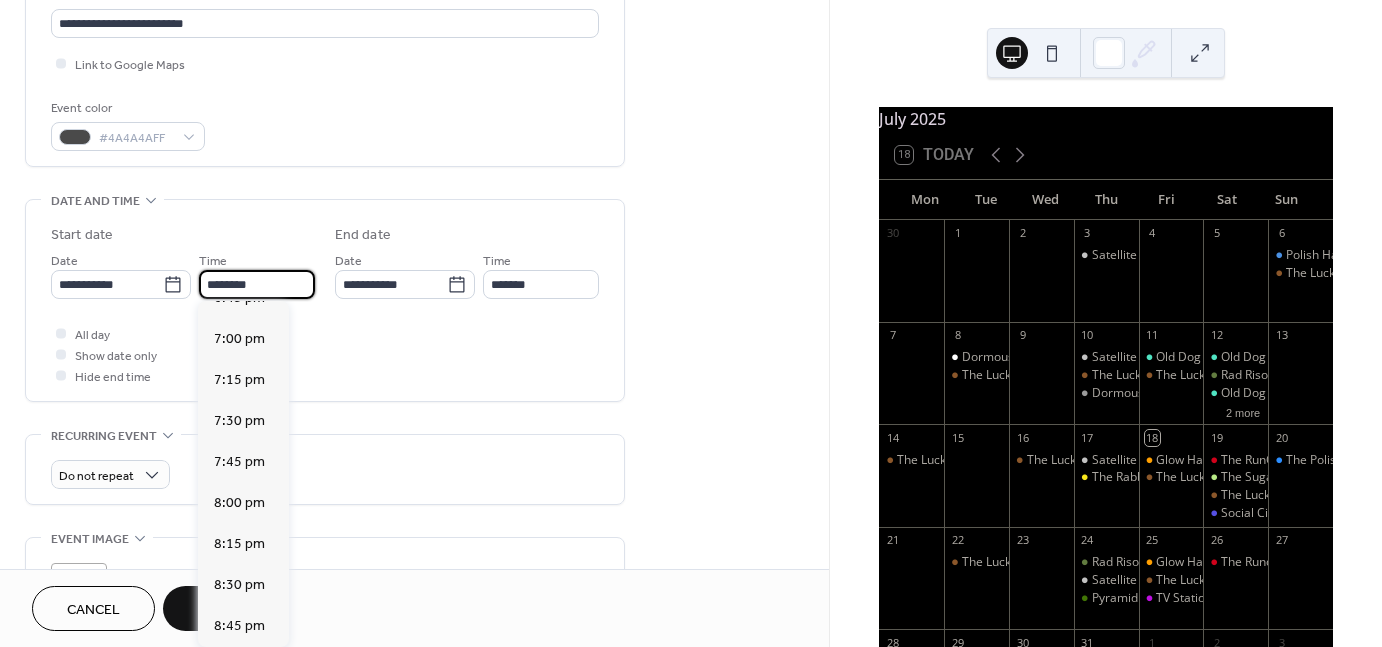scroll, scrollTop: 3103, scrollLeft: 0, axis: vertical 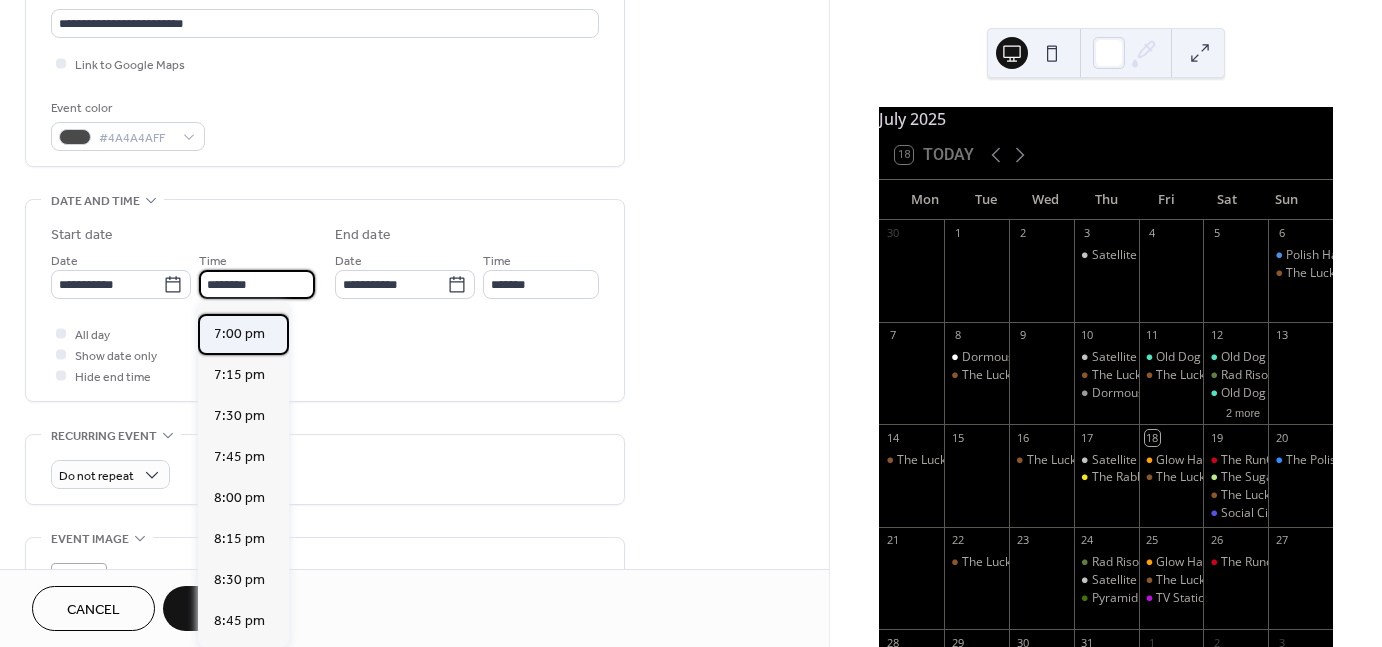 click on "7:00 pm" at bounding box center (239, 334) 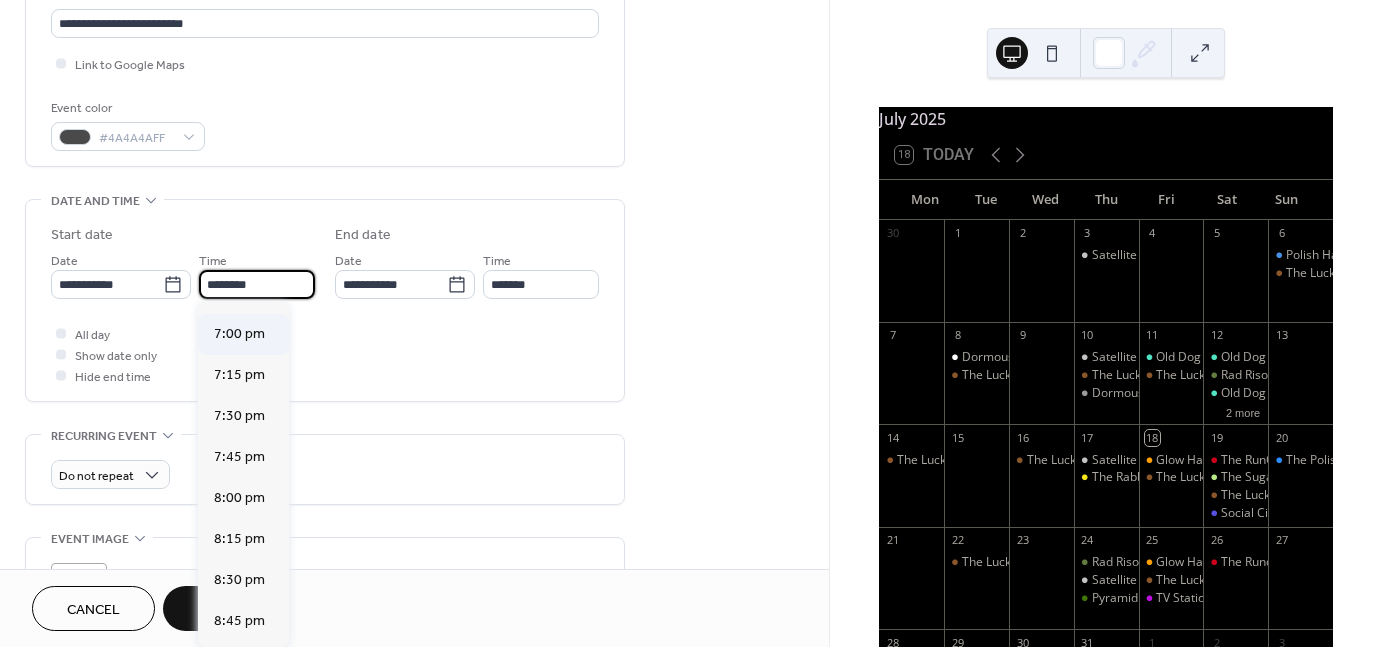 type on "*******" 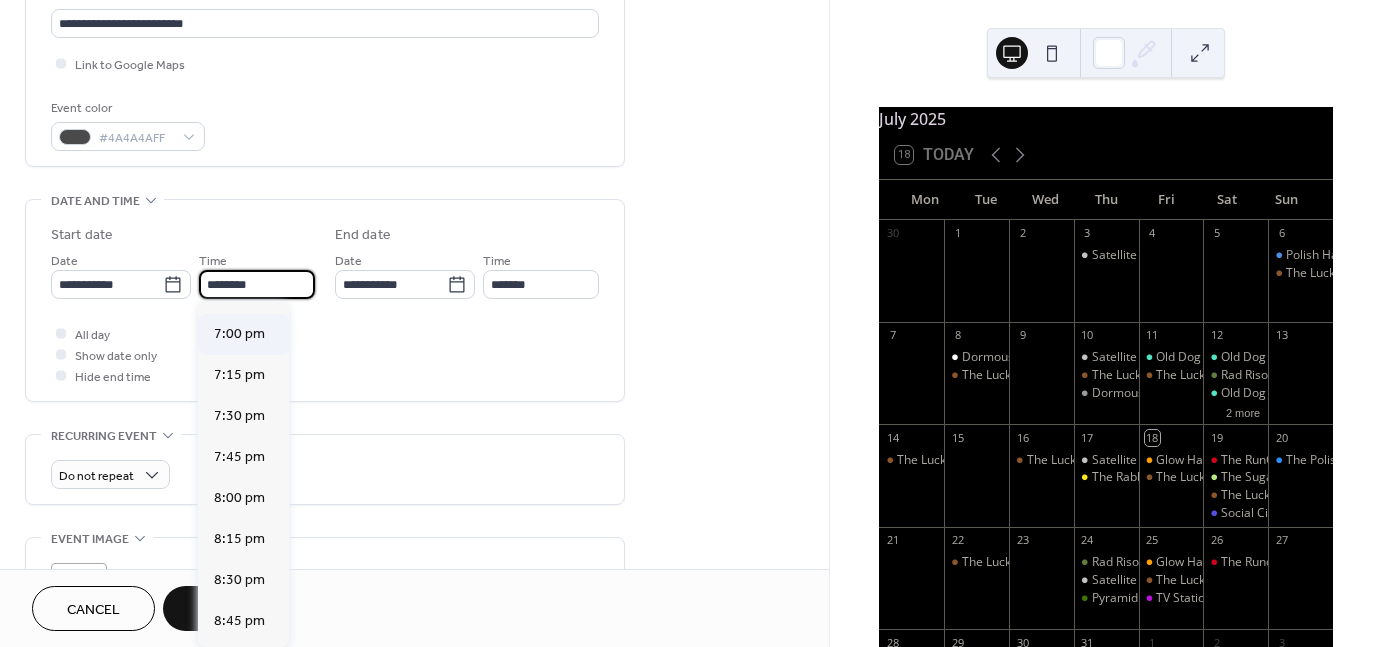 type on "*******" 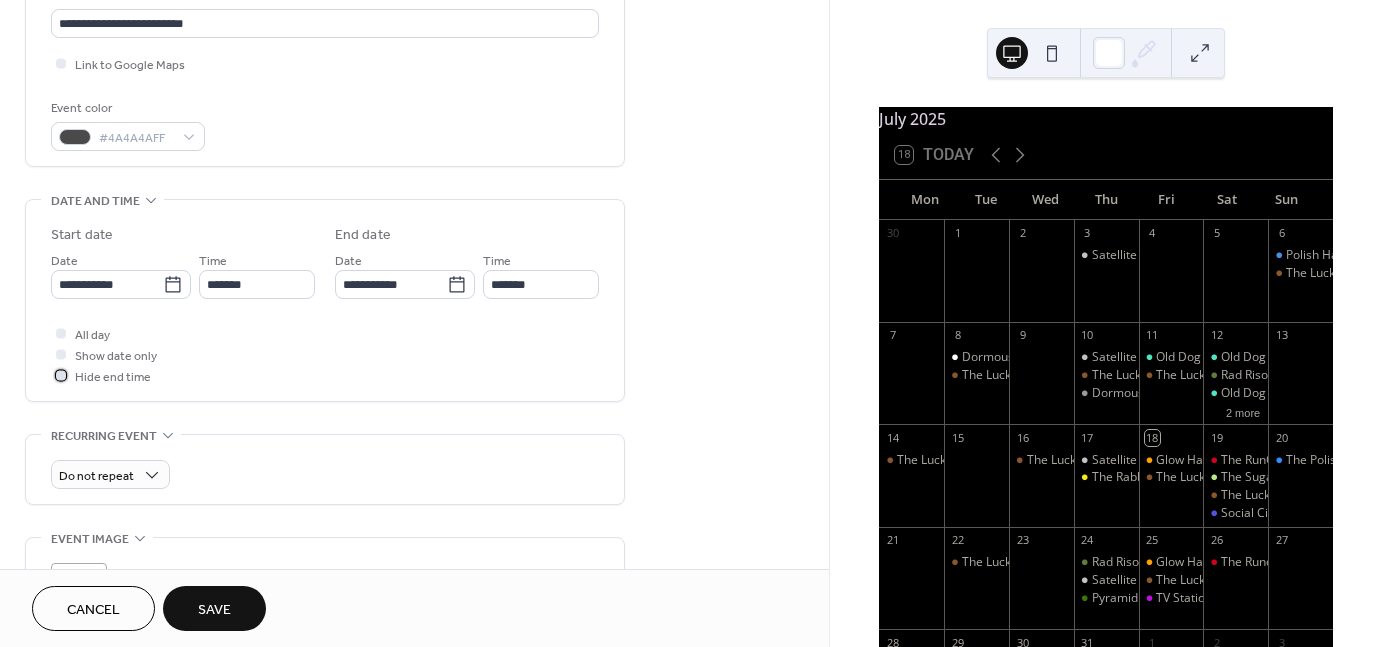 click on "Hide end time" at bounding box center (113, 377) 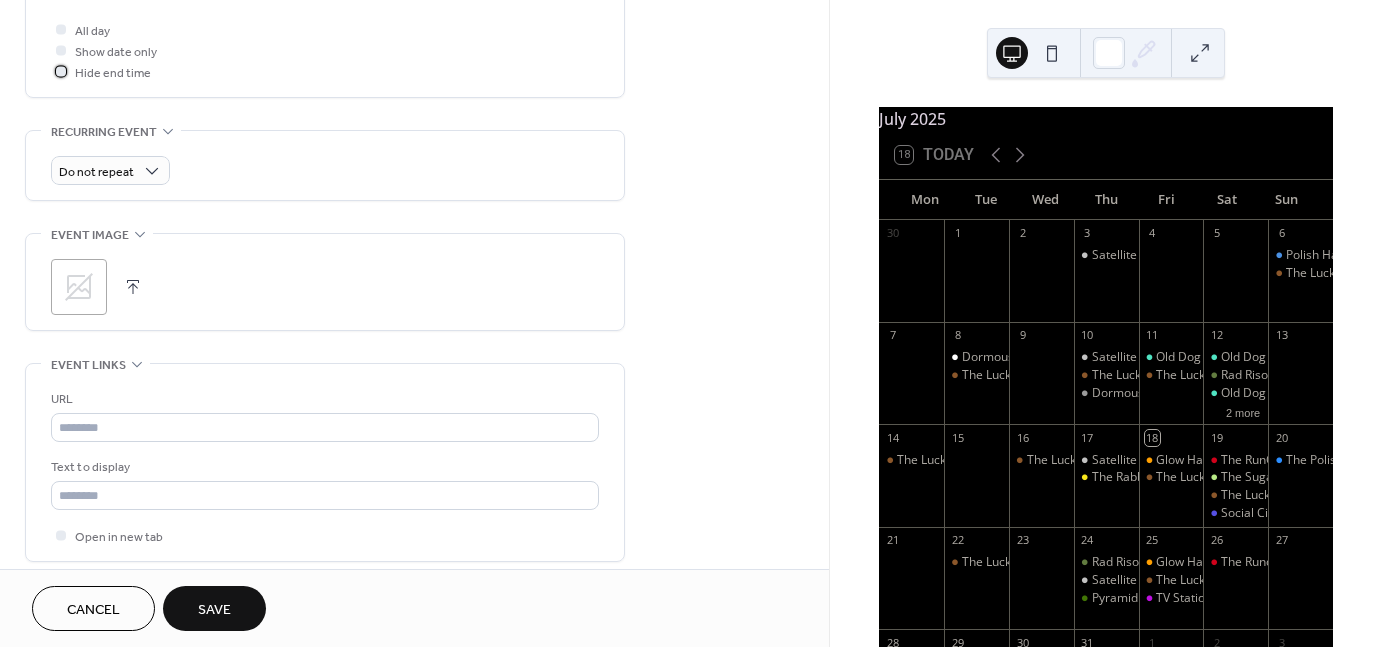 scroll, scrollTop: 760, scrollLeft: 0, axis: vertical 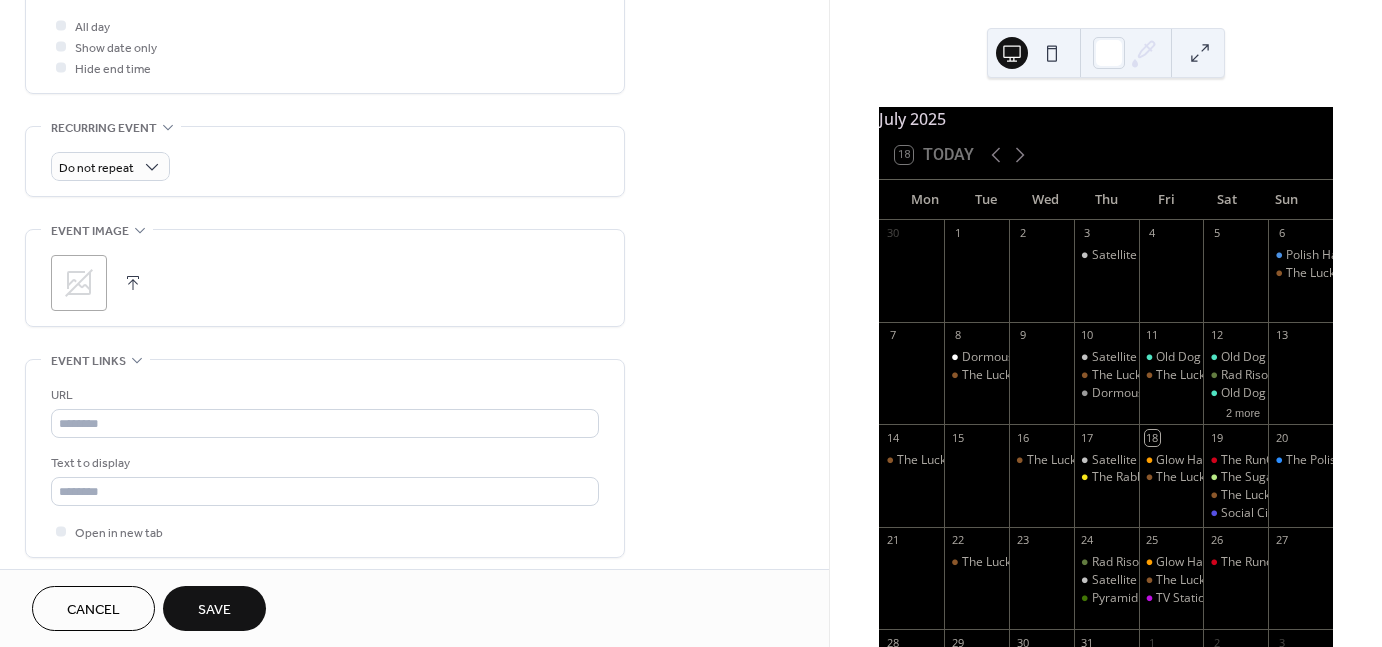 click 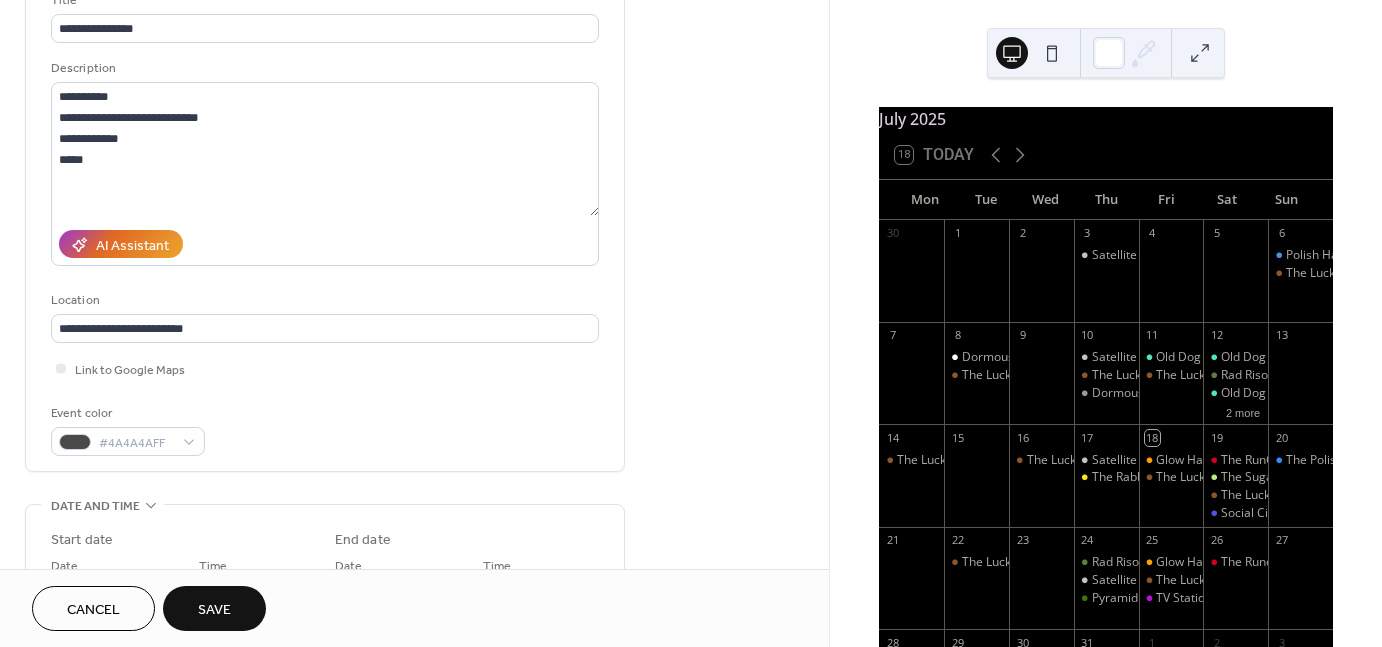 scroll, scrollTop: 158, scrollLeft: 0, axis: vertical 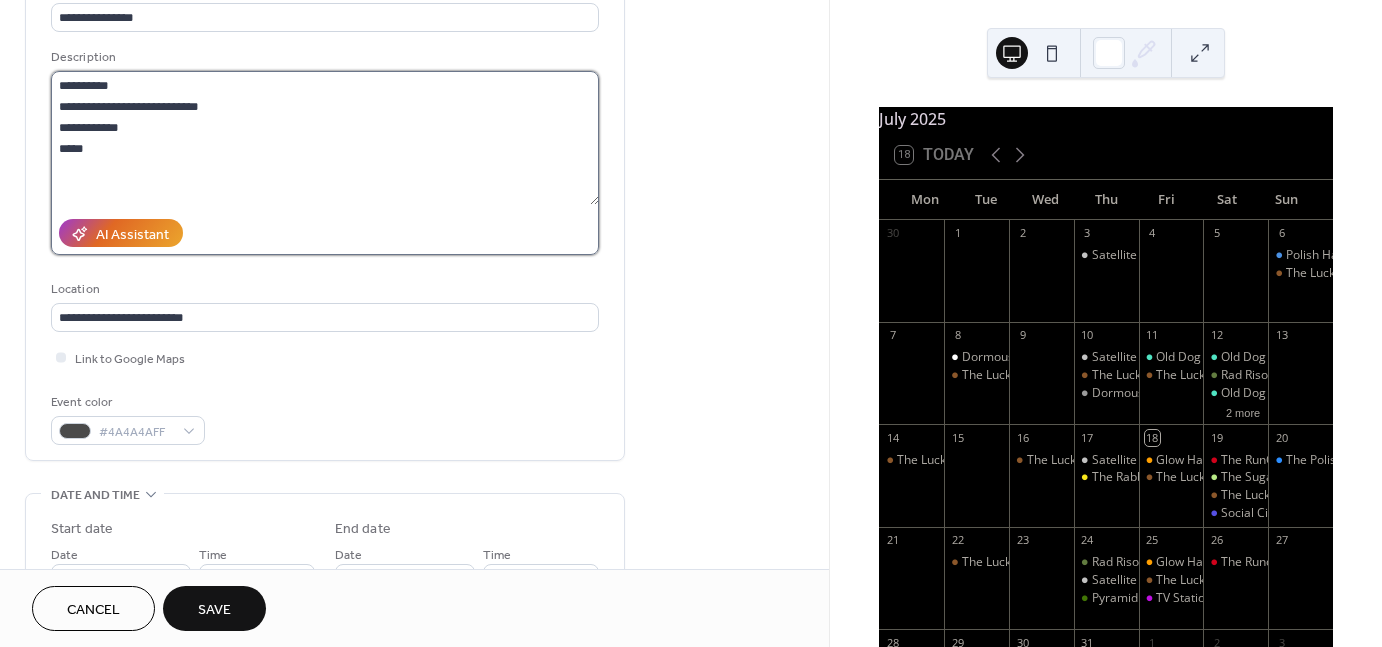 click on "**********" at bounding box center [325, 138] 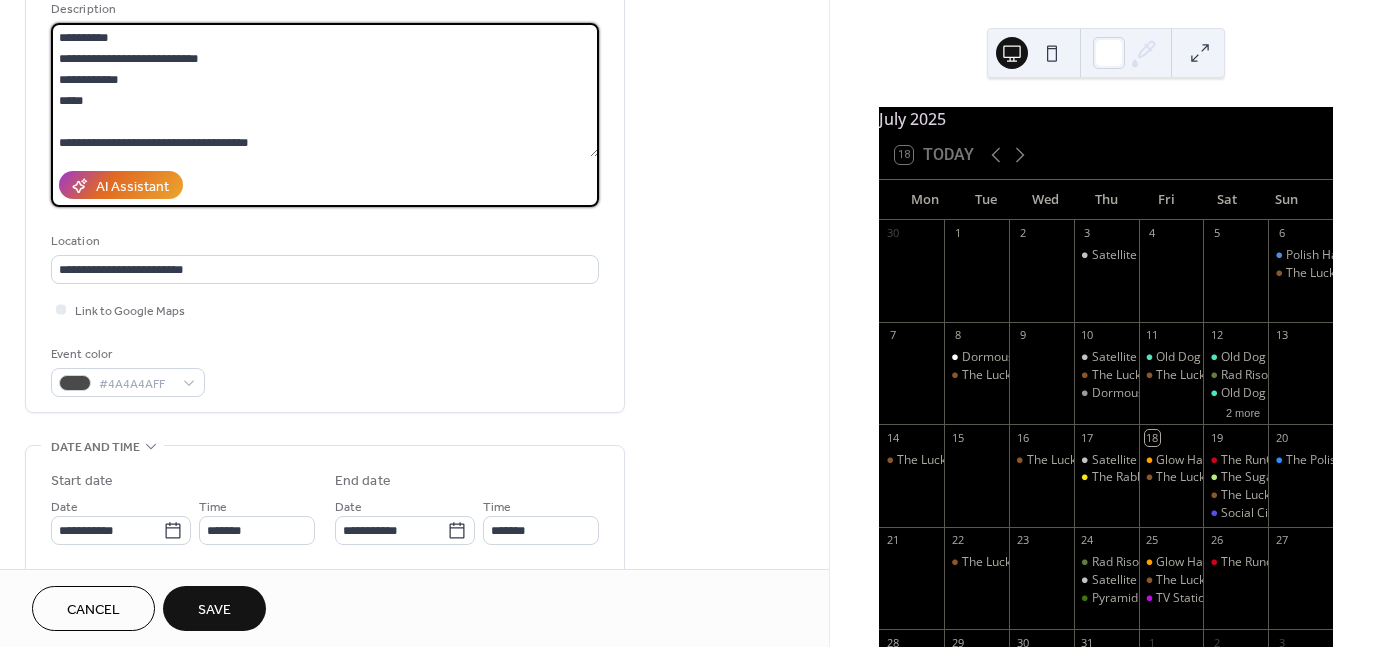 scroll, scrollTop: 208, scrollLeft: 0, axis: vertical 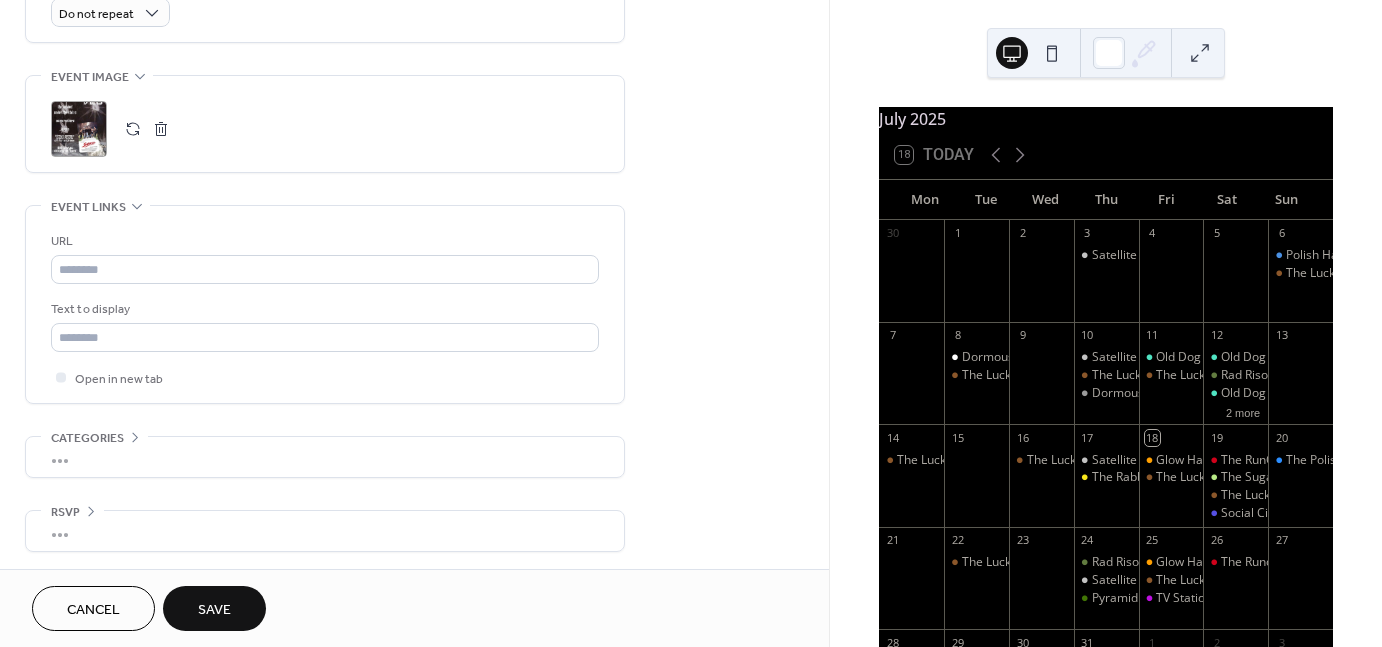 type on "**********" 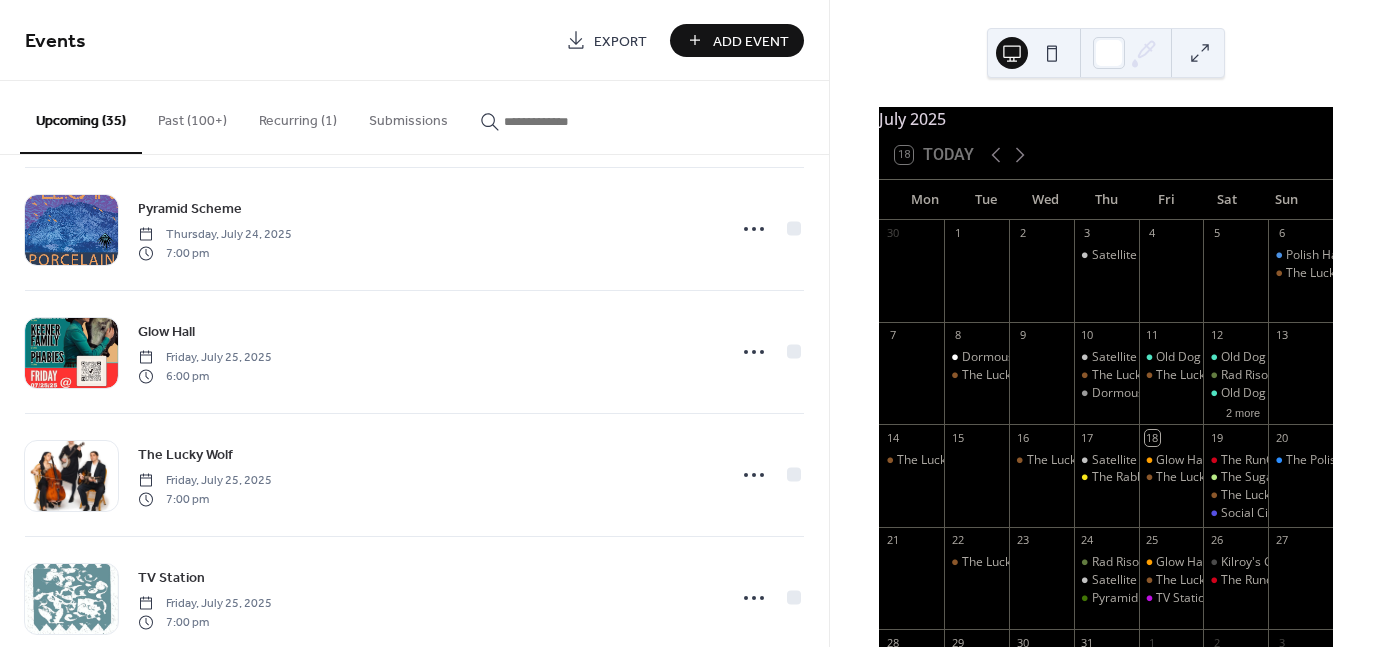 scroll, scrollTop: 1128, scrollLeft: 0, axis: vertical 